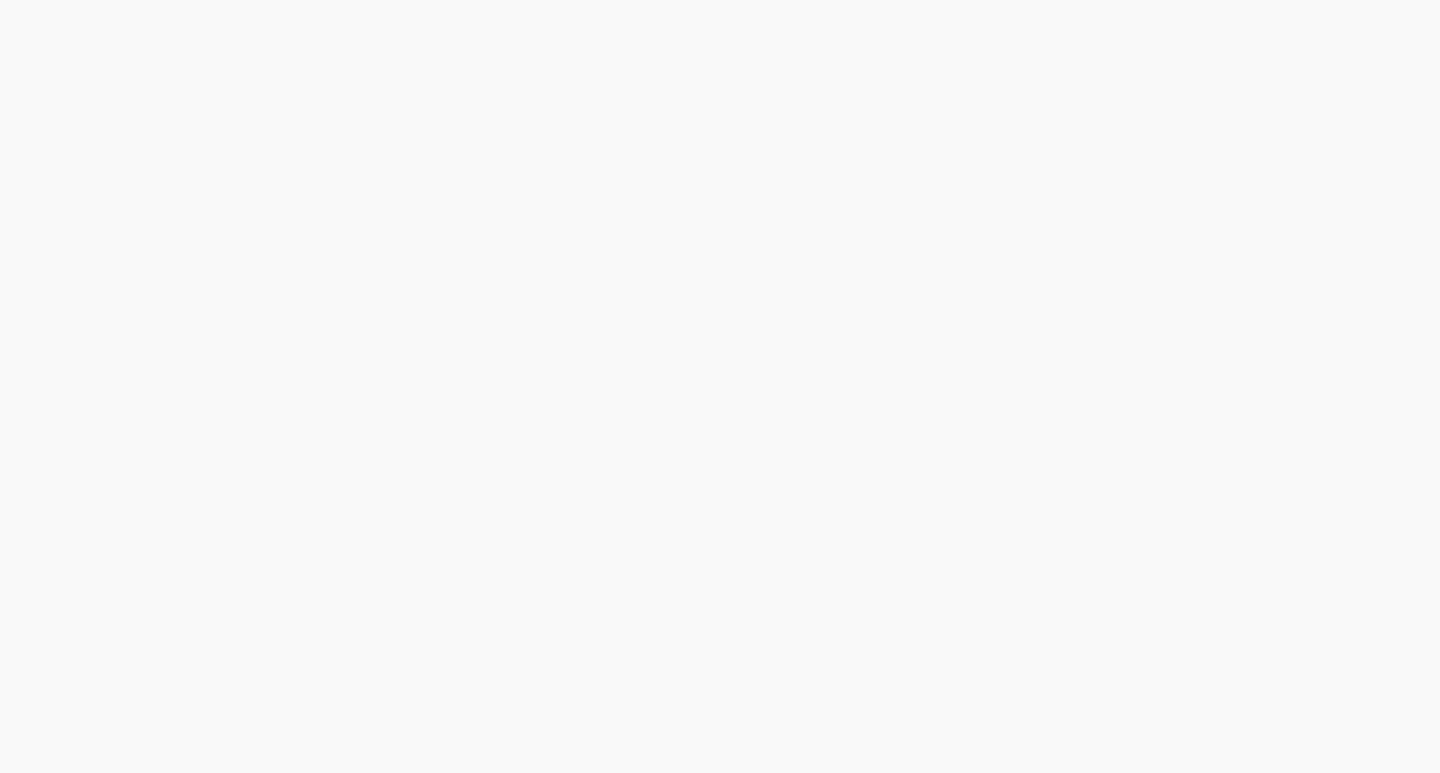scroll, scrollTop: 0, scrollLeft: 0, axis: both 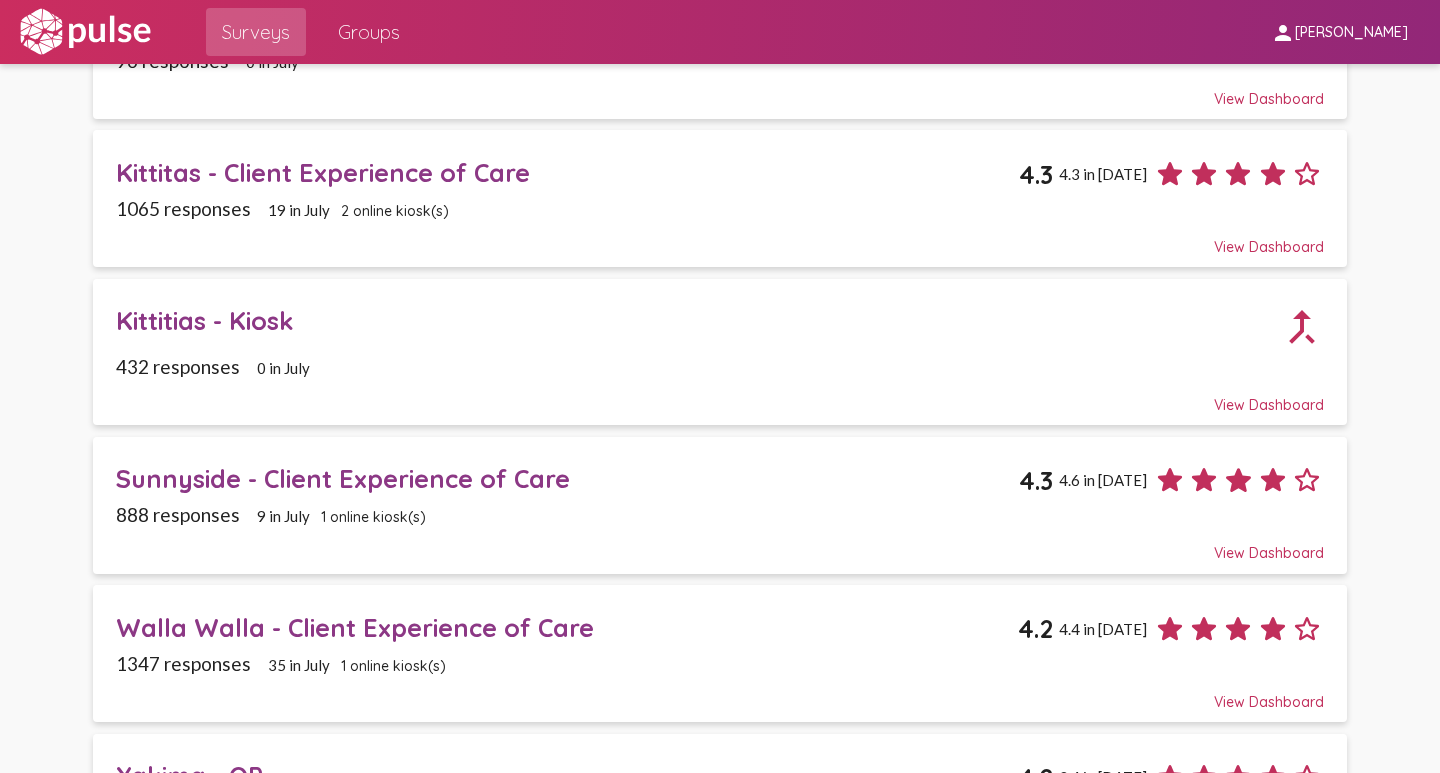 click on "Kittitas - Client Experience of Care" 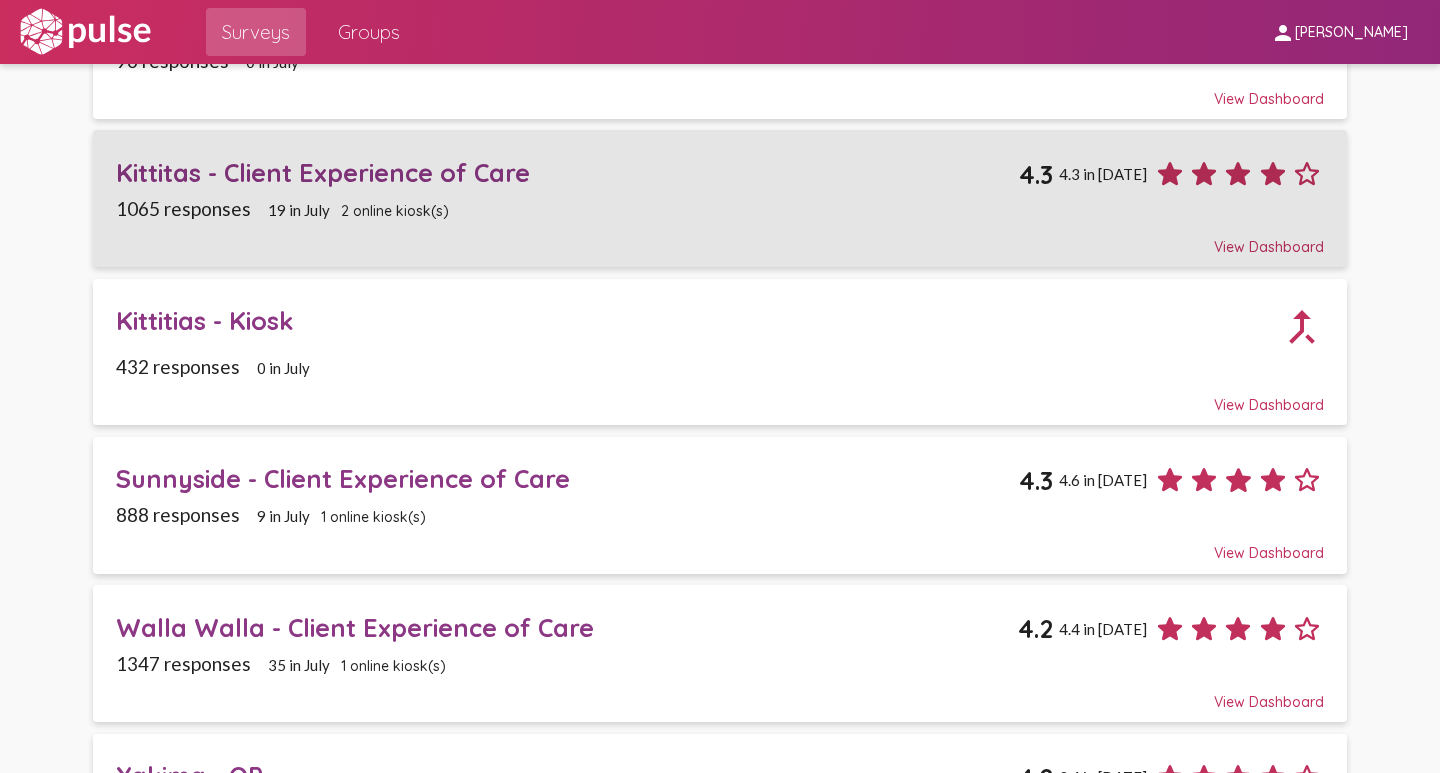 scroll, scrollTop: 0, scrollLeft: 0, axis: both 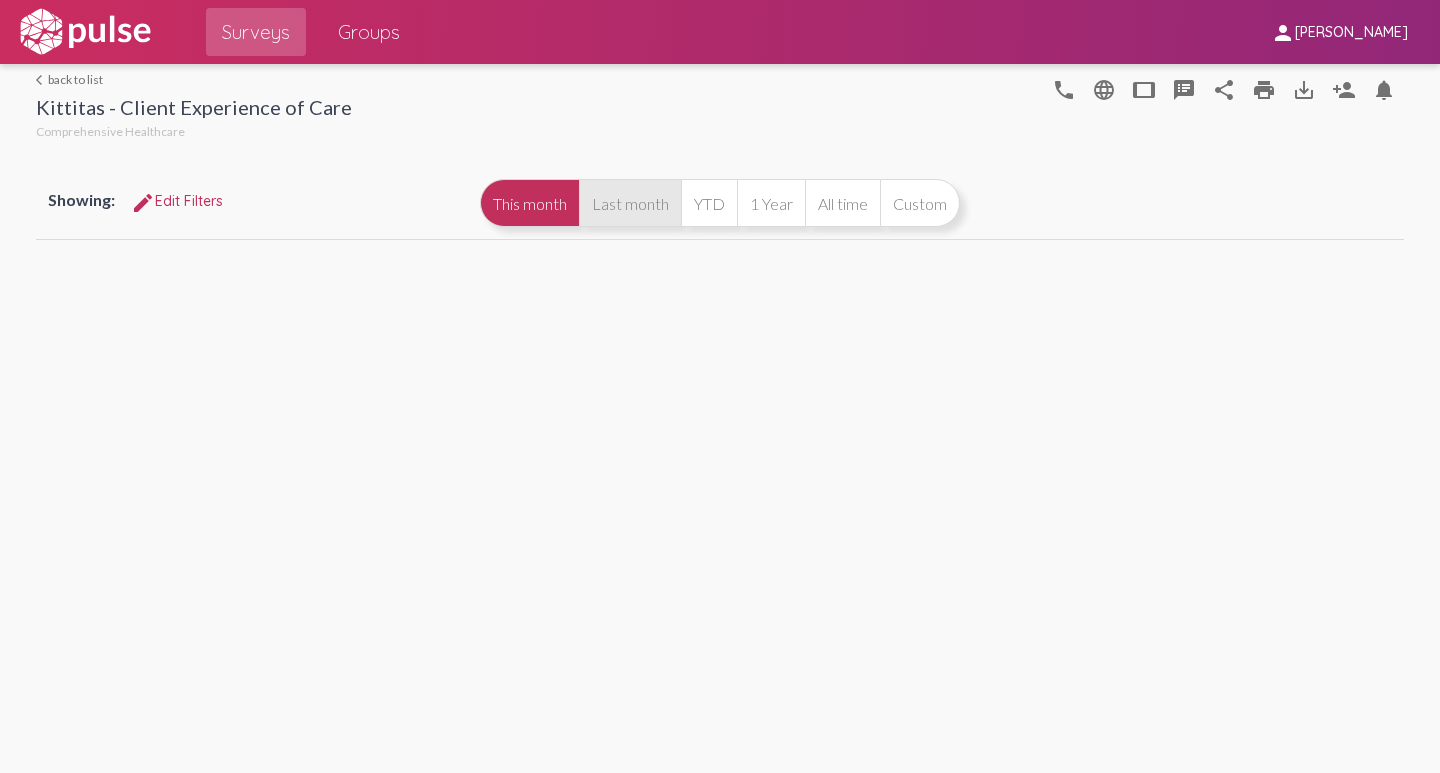 click on "Last month" 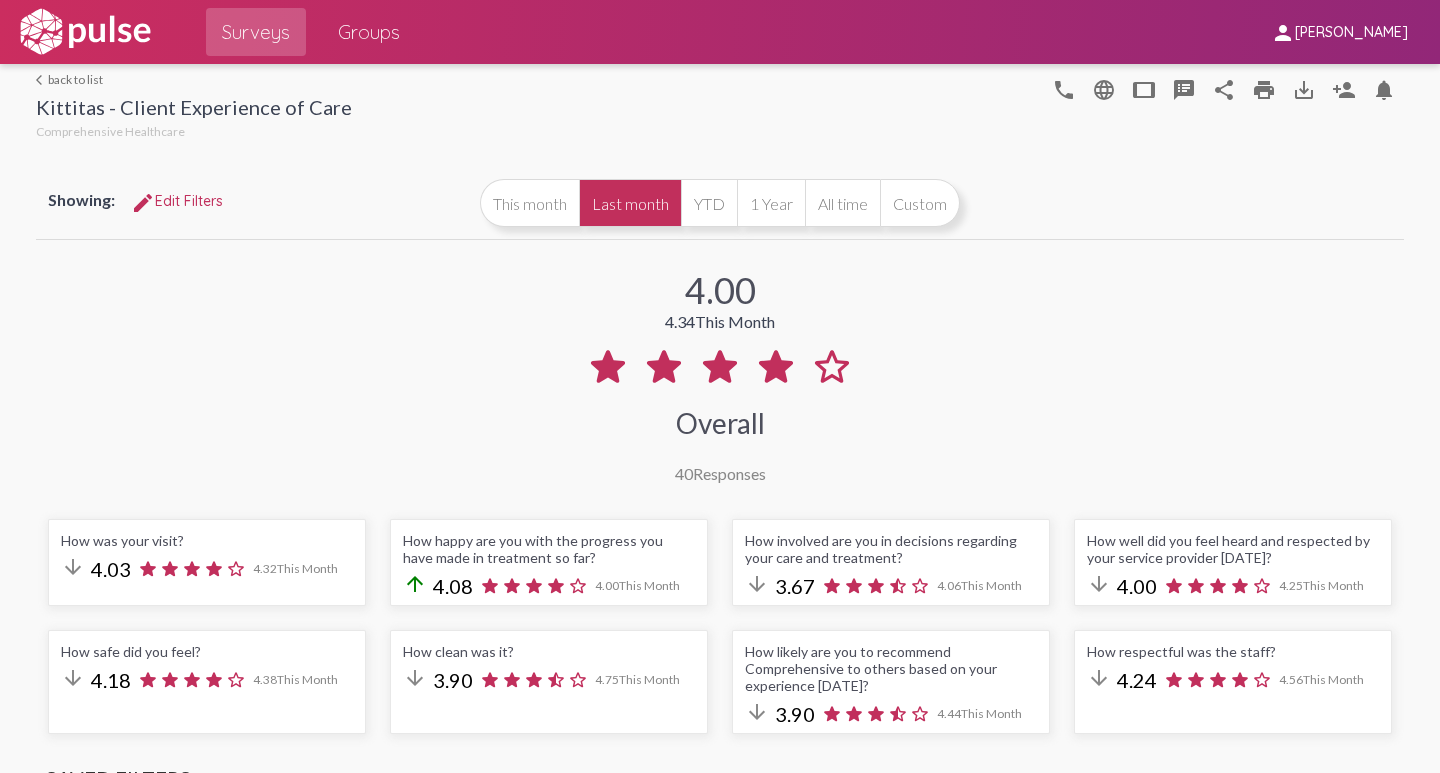 select on "All" 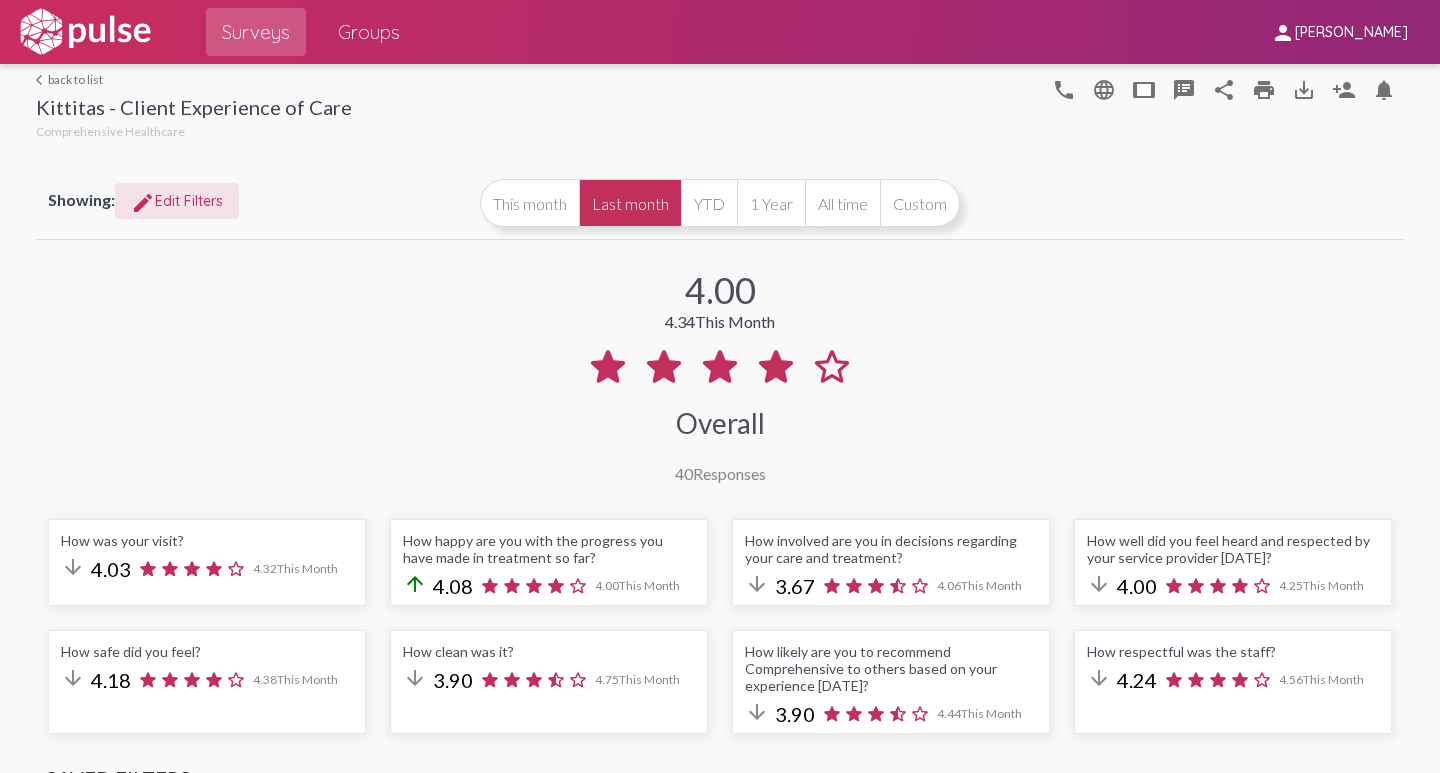 click on "edit Edit Filters" 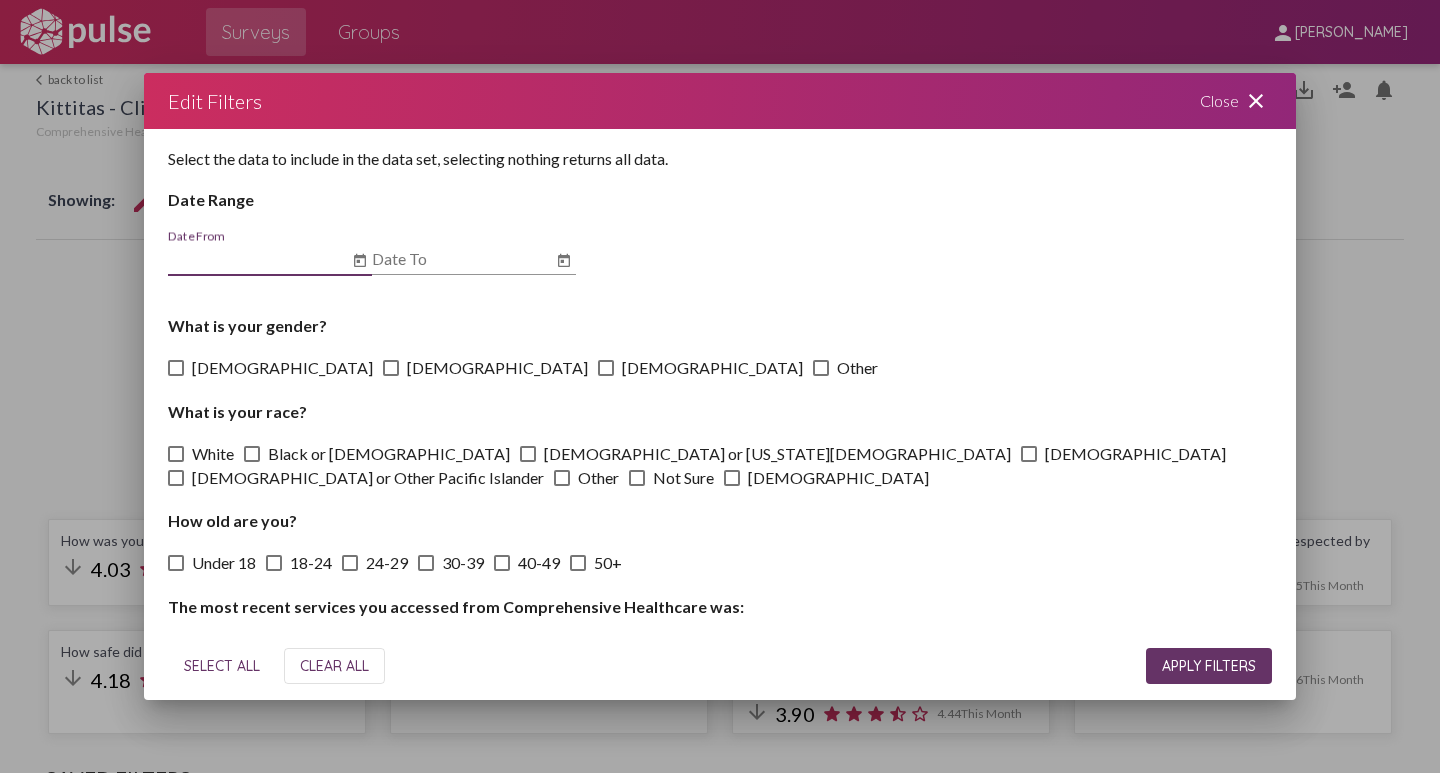 click 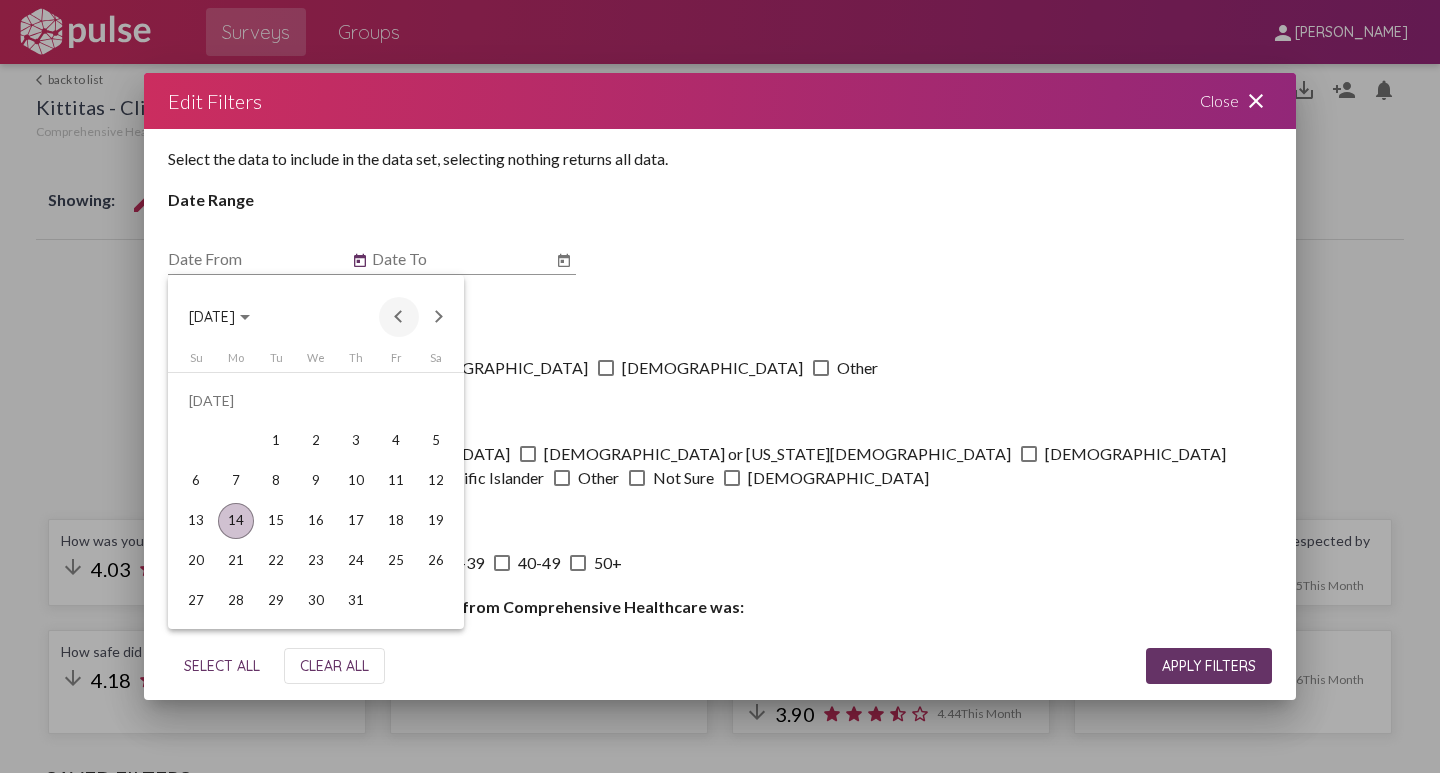 click at bounding box center [399, 317] 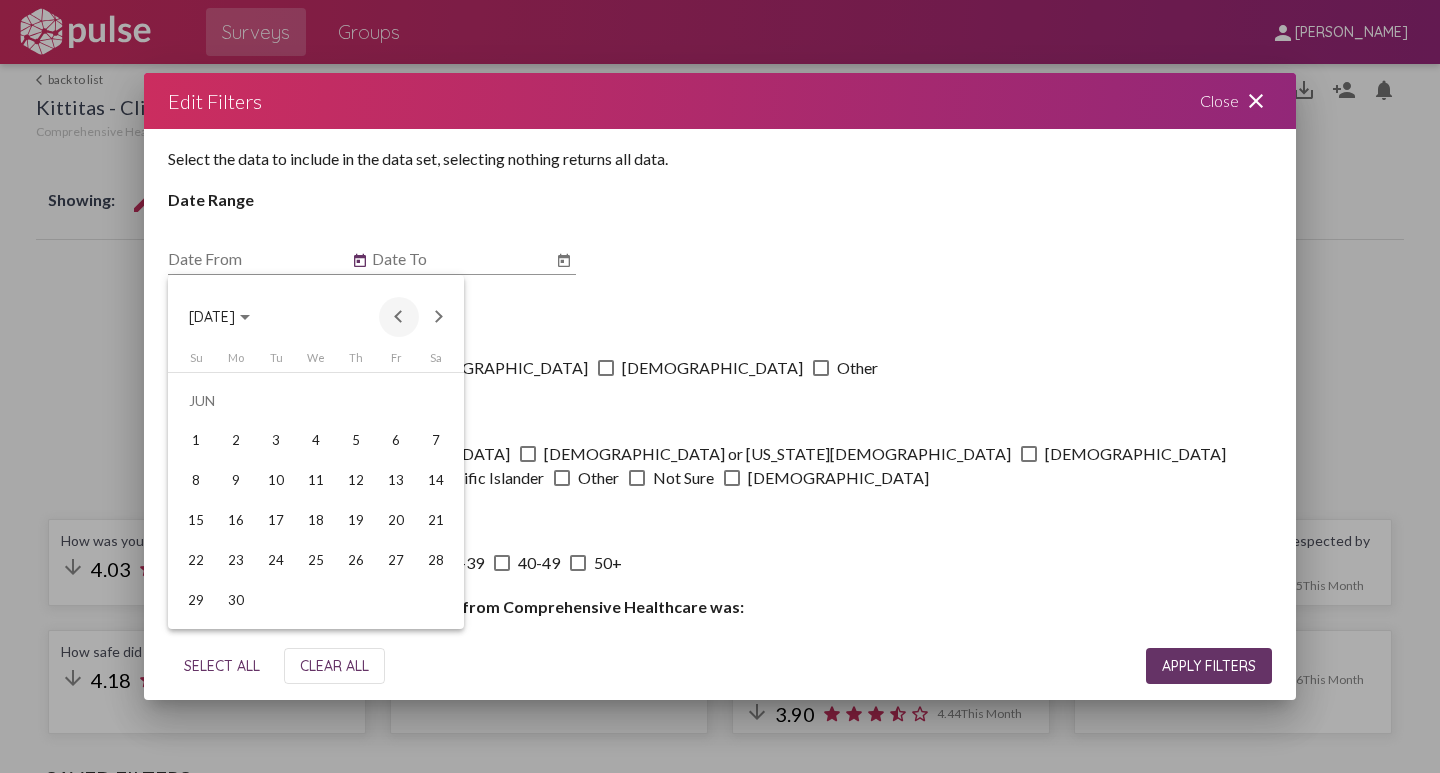 click at bounding box center [399, 317] 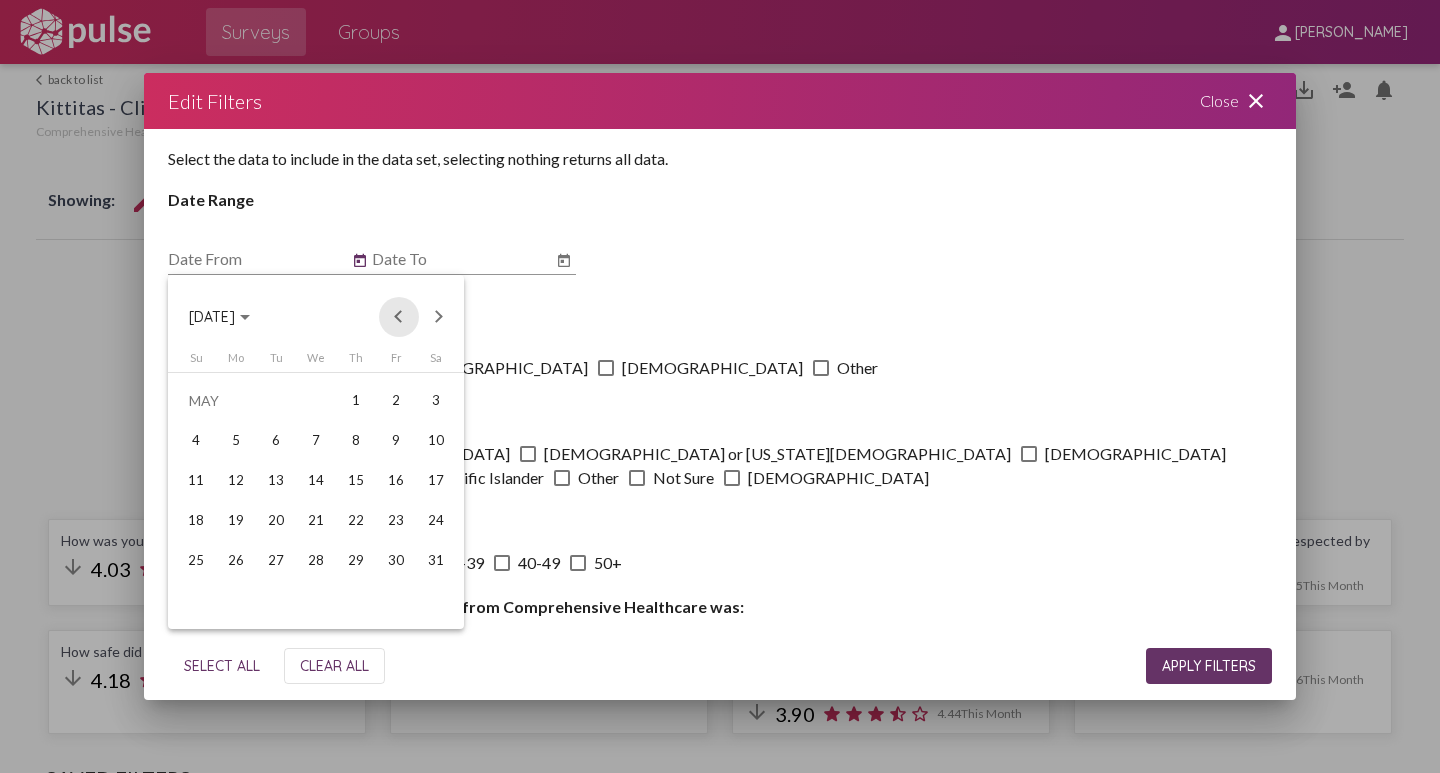 click at bounding box center [399, 317] 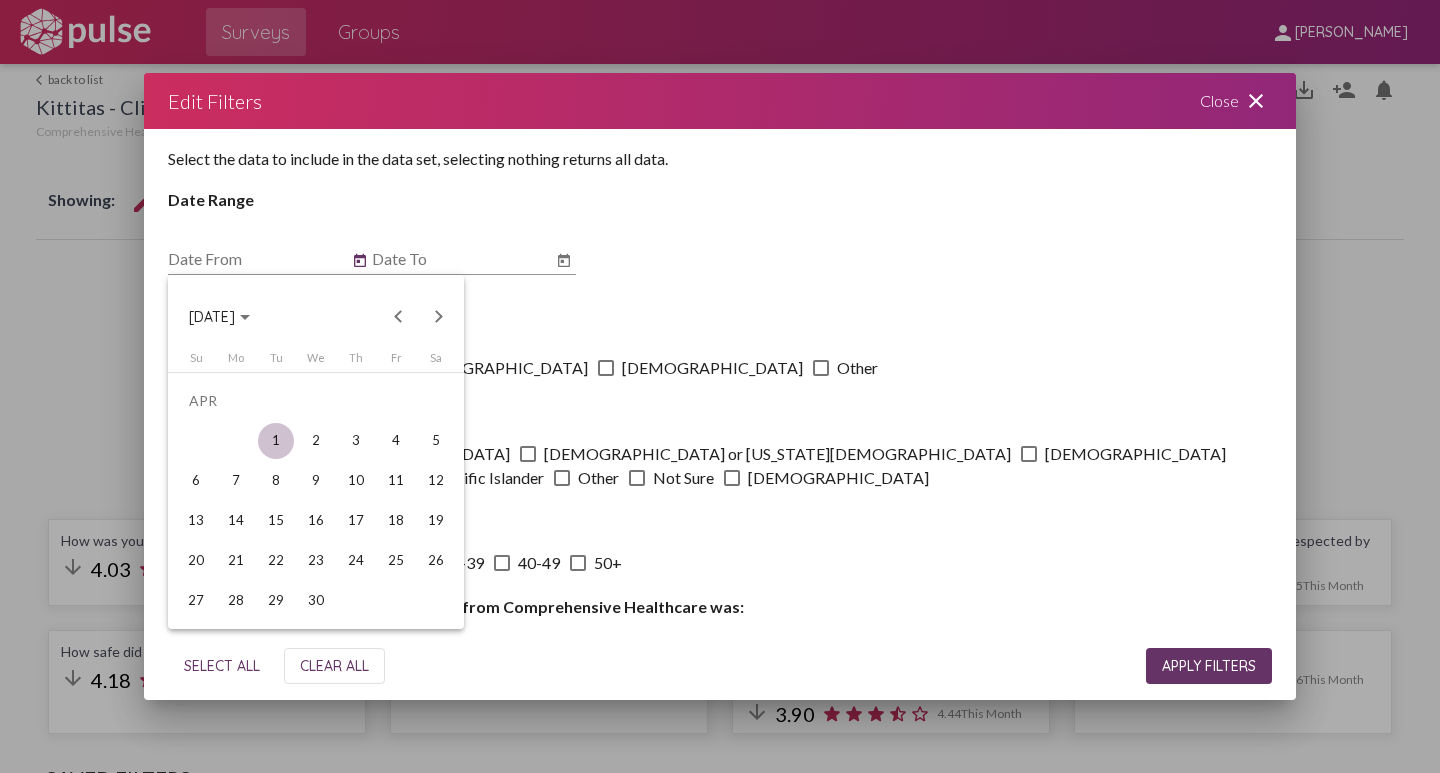 click on "1" at bounding box center (276, 441) 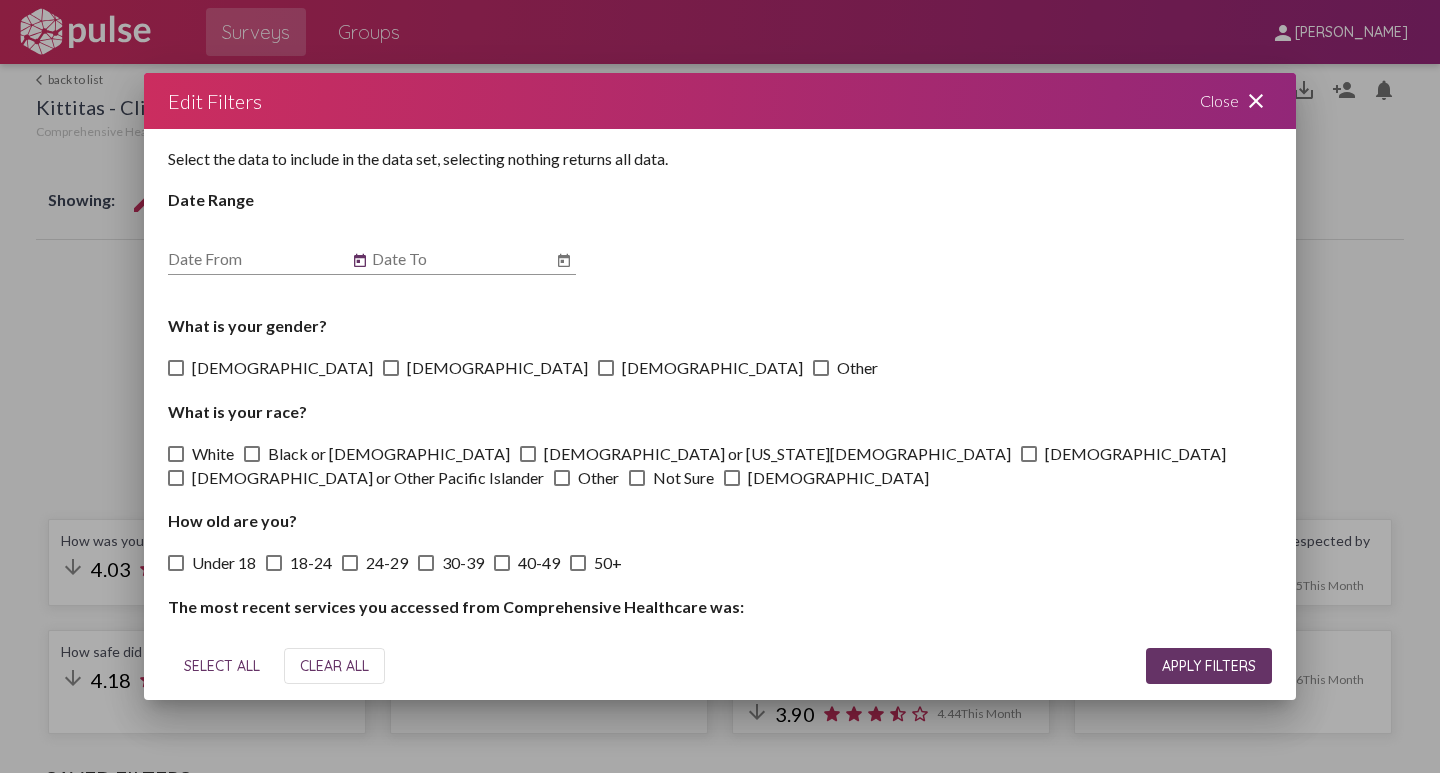 type on "[DATE]" 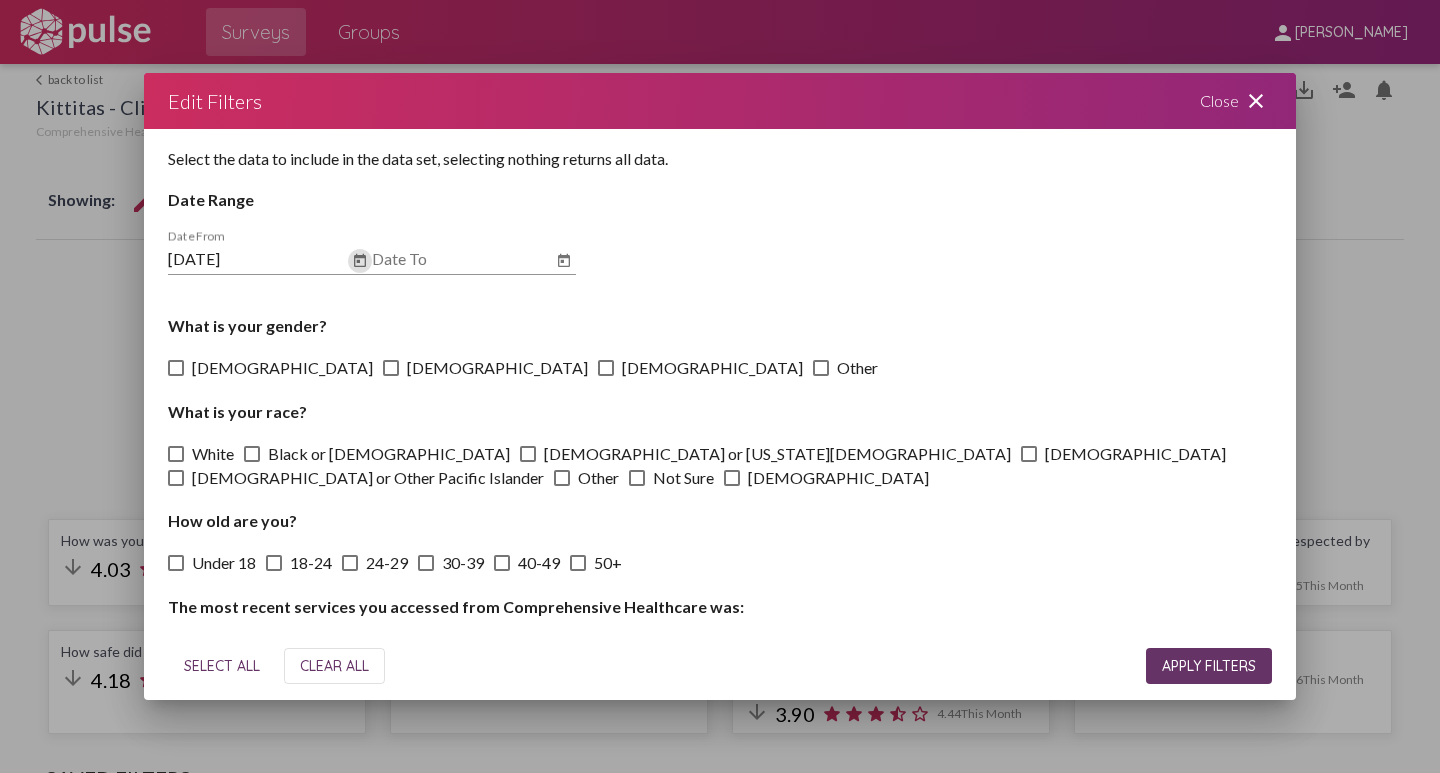 click 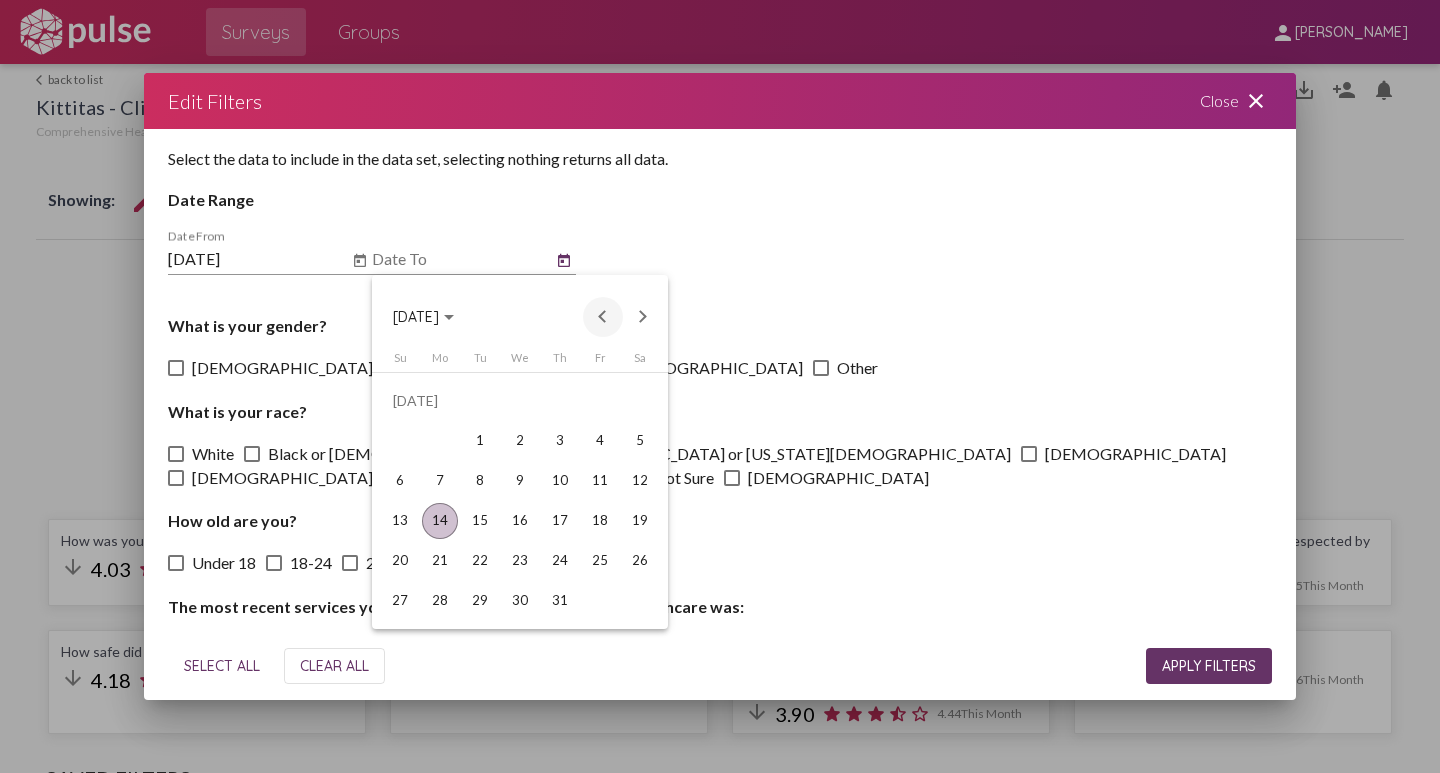 click at bounding box center [603, 317] 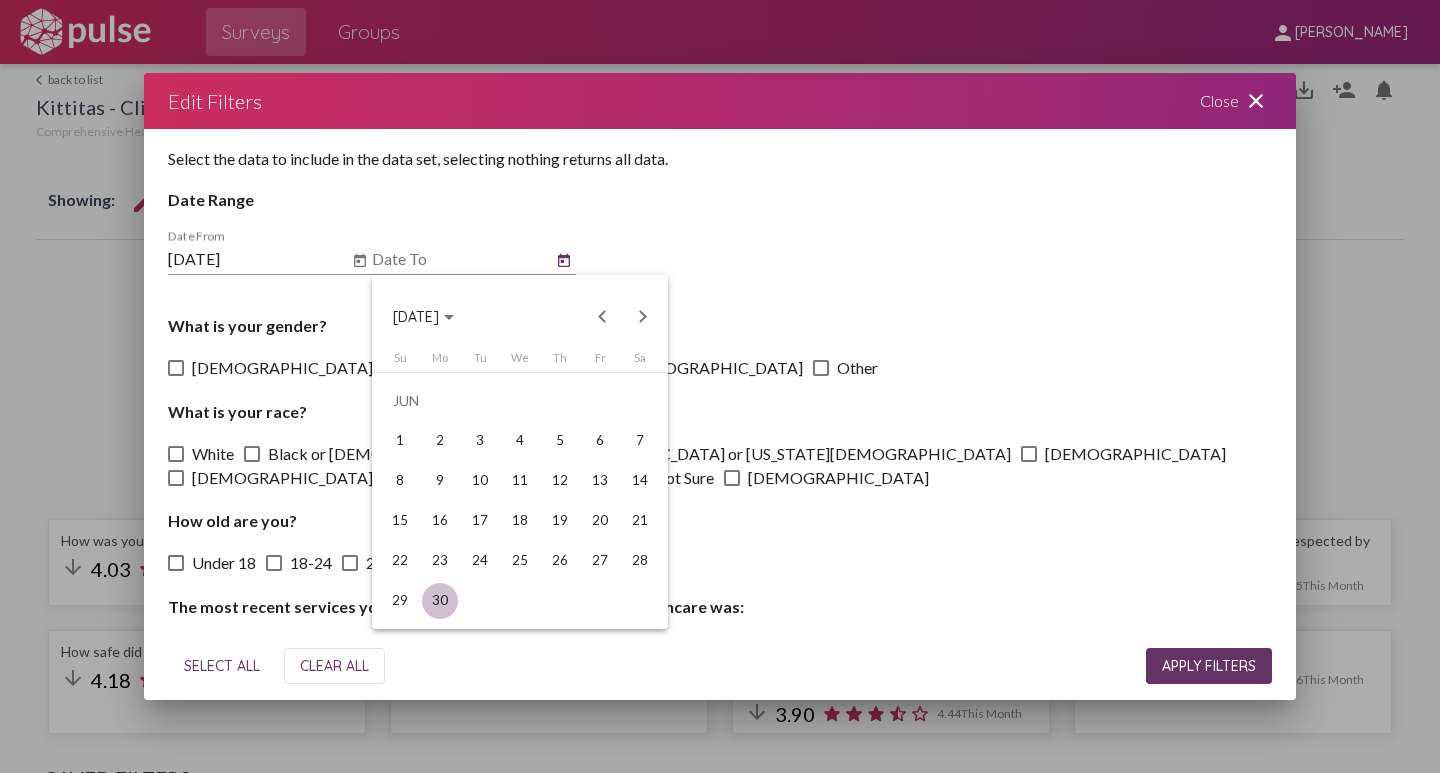 click on "30" at bounding box center (440, 601) 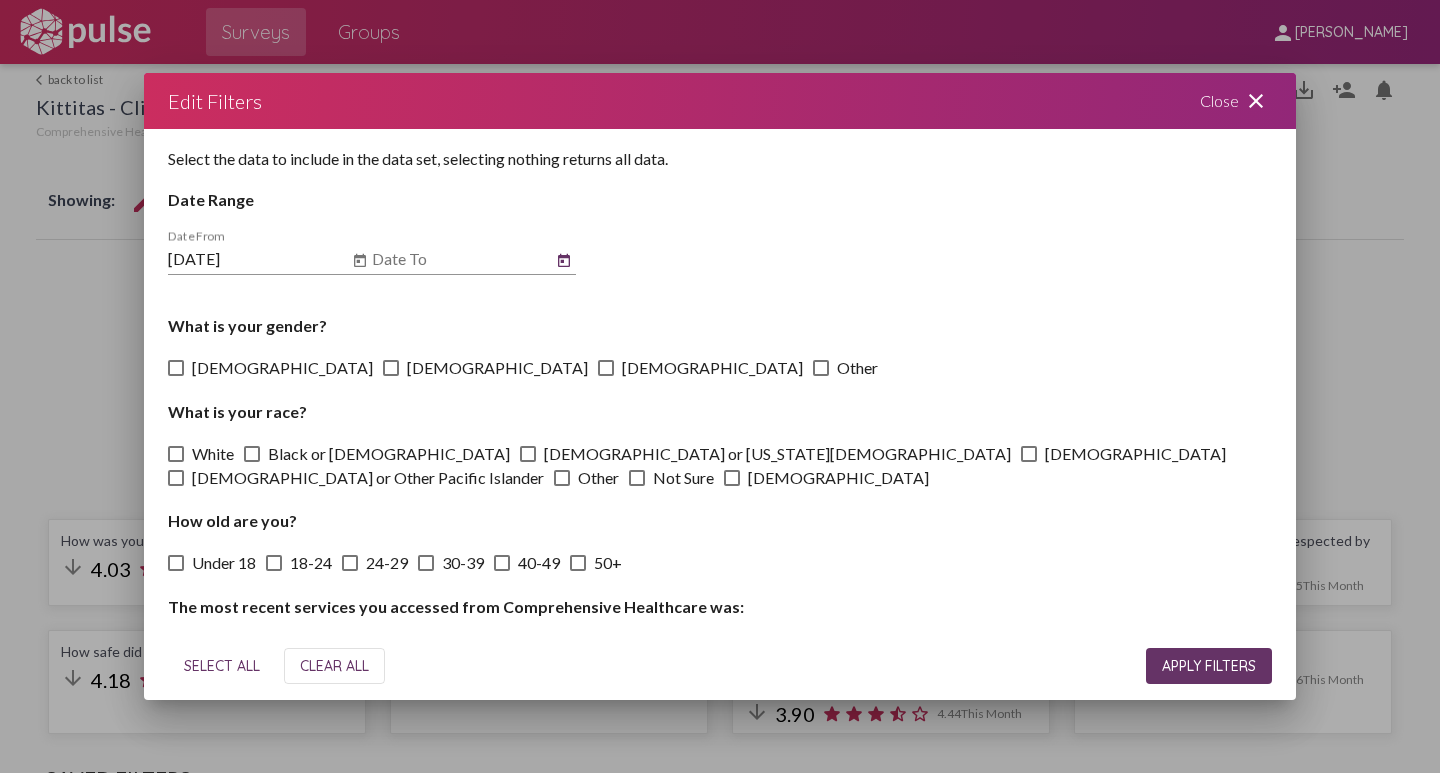 type on "[DATE]" 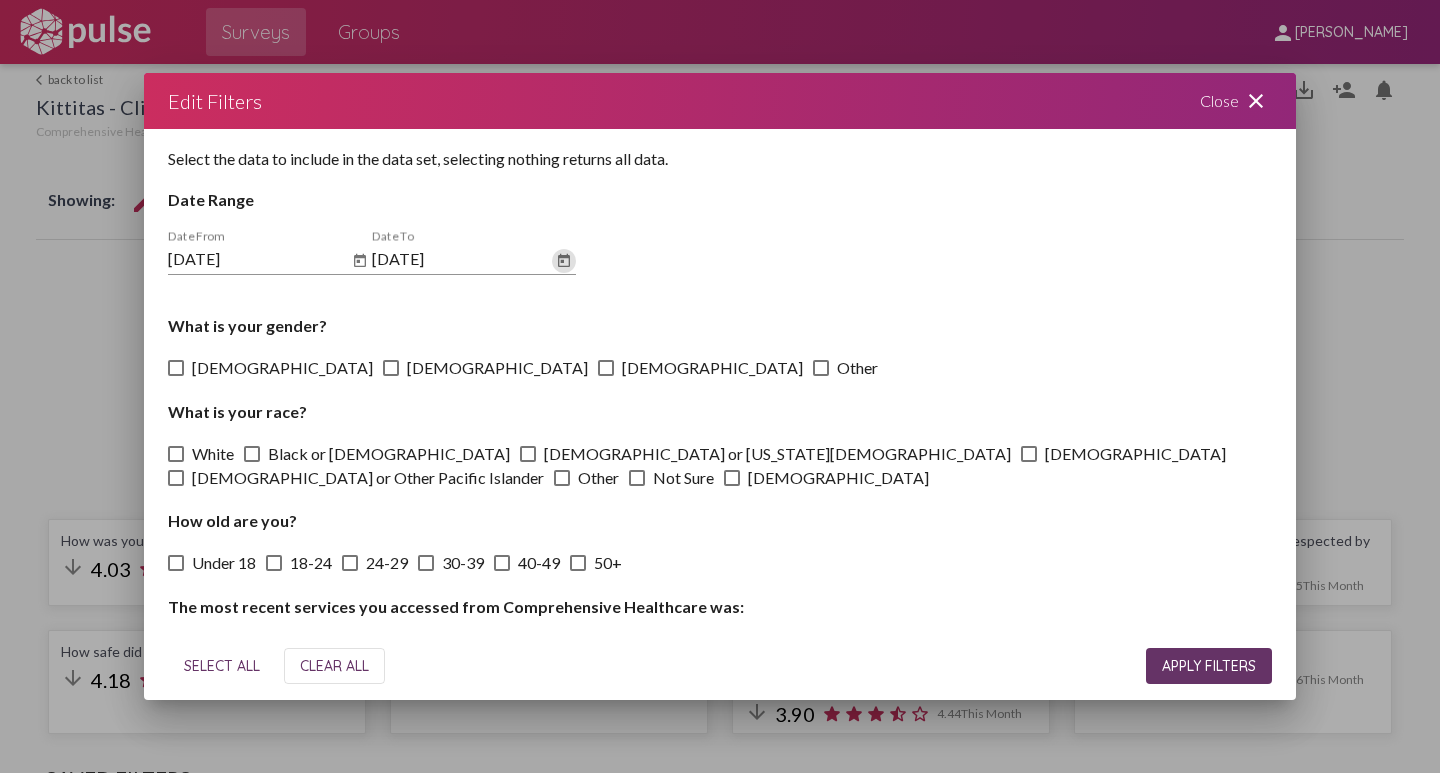 click on "APPLY FILTERS" at bounding box center (1209, 666) 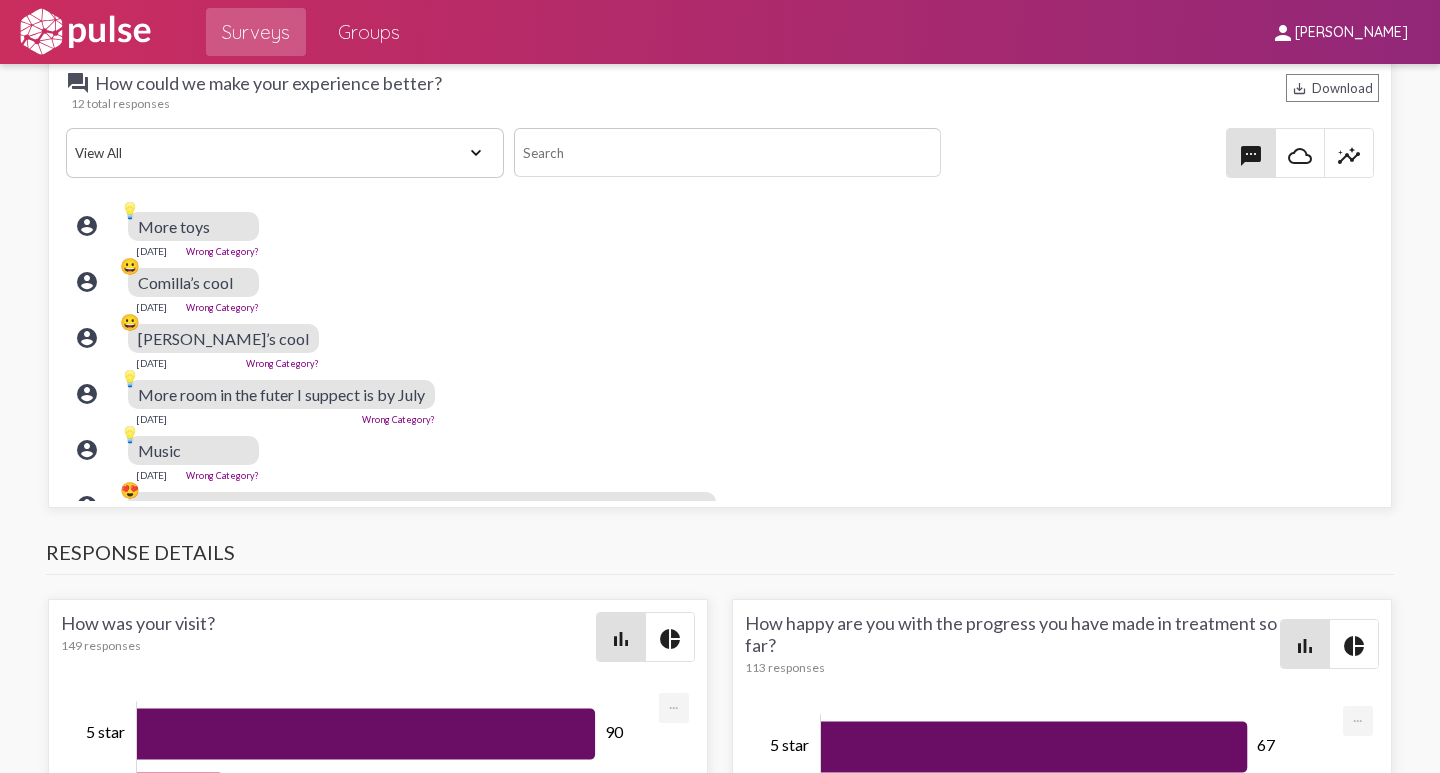scroll, scrollTop: 2600, scrollLeft: 0, axis: vertical 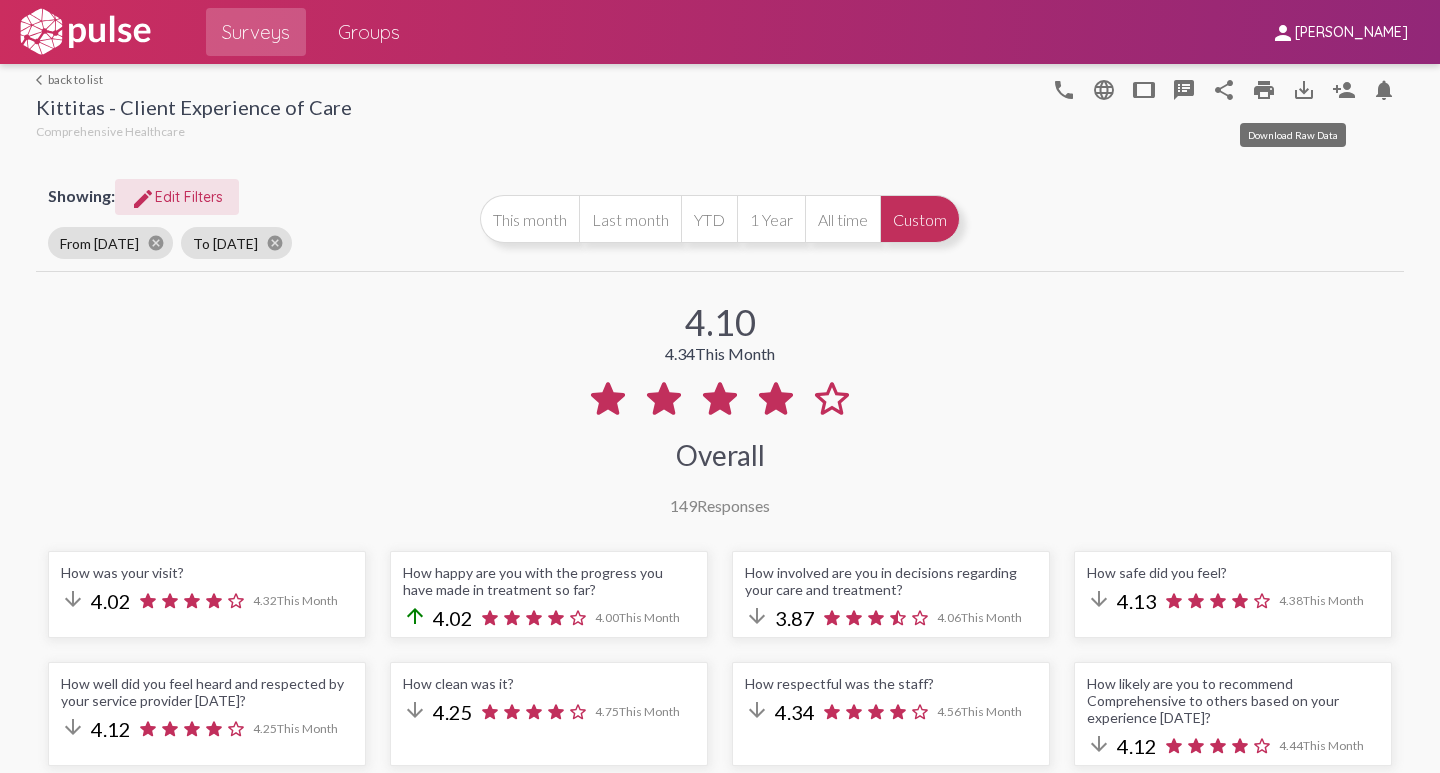 click on "save_alt" 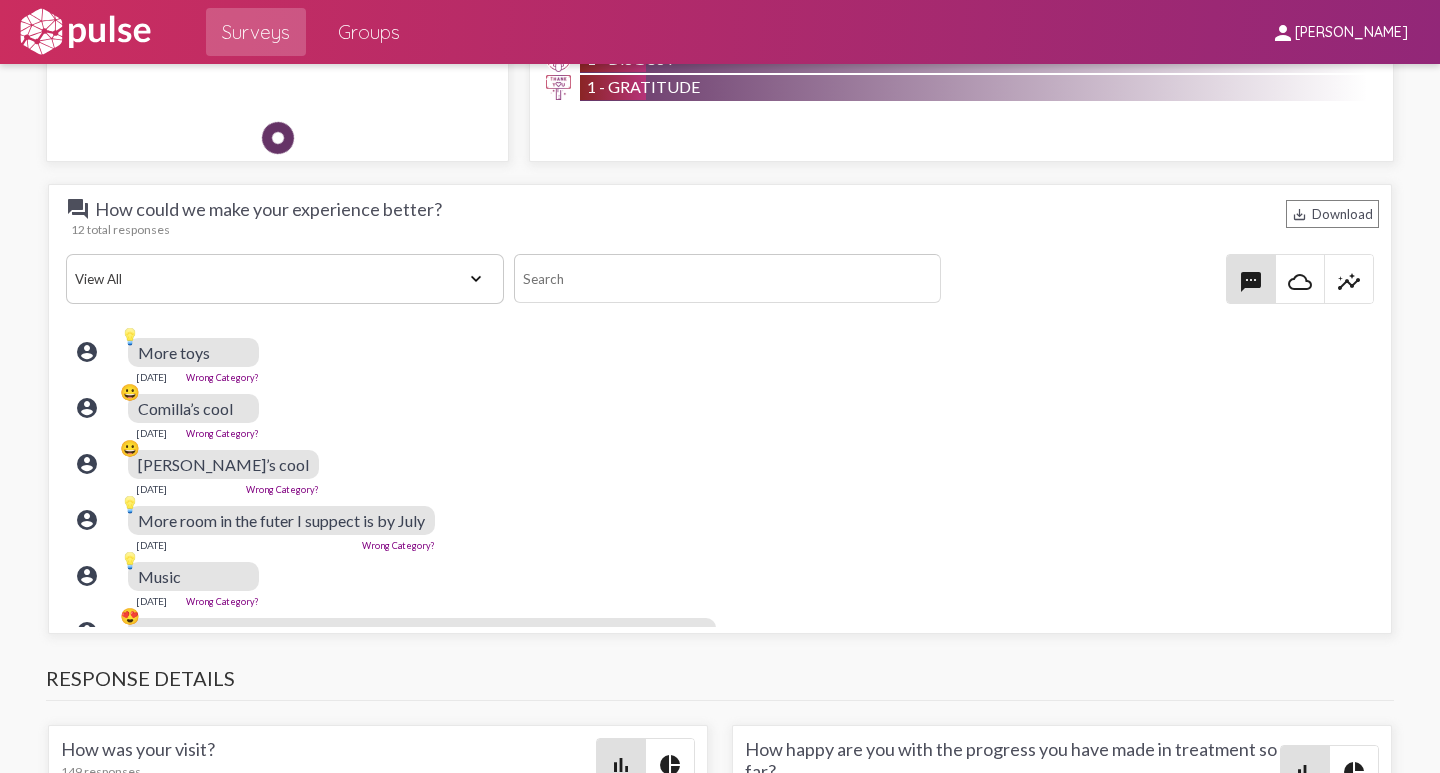 scroll, scrollTop: 2500, scrollLeft: 0, axis: vertical 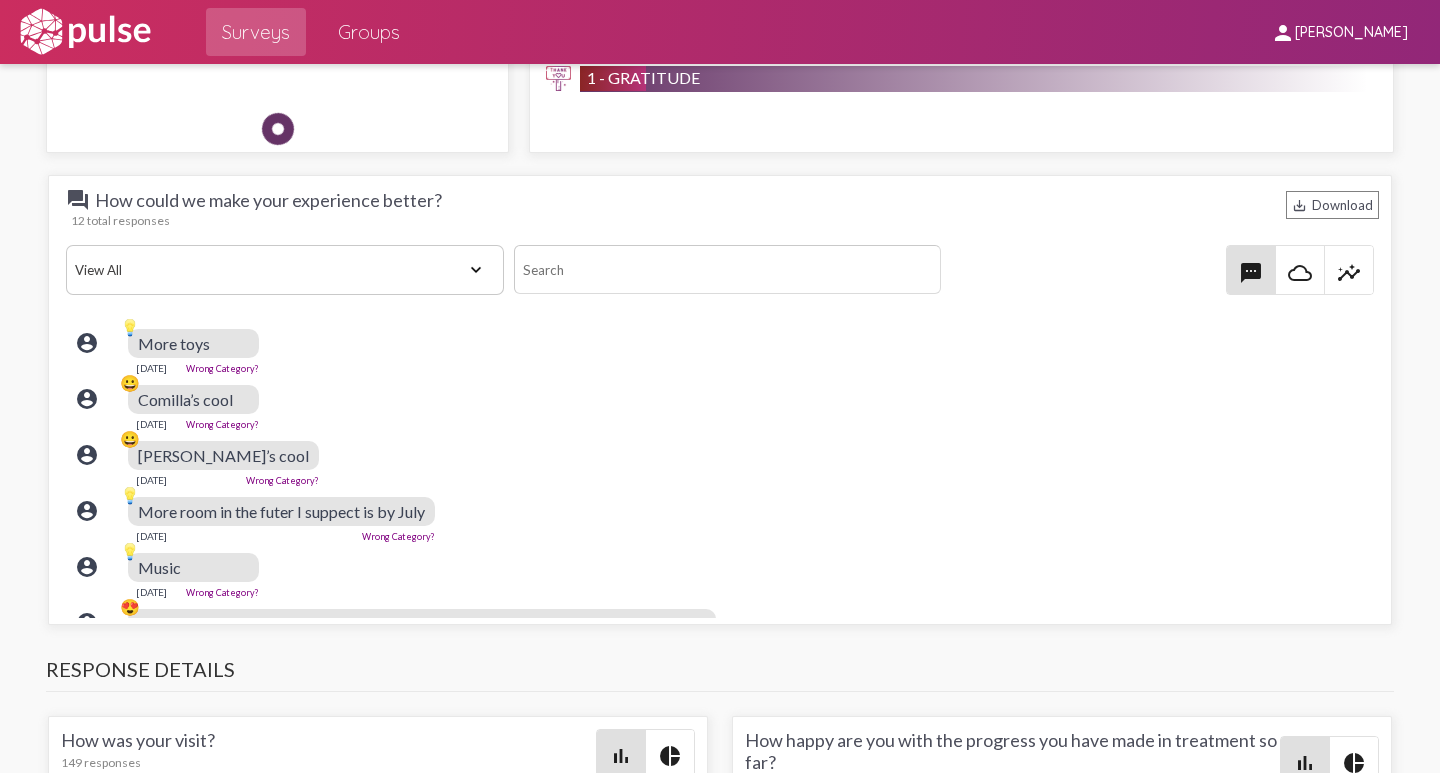 drag, startPoint x: 772, startPoint y: 458, endPoint x: 761, endPoint y: 458, distance: 11 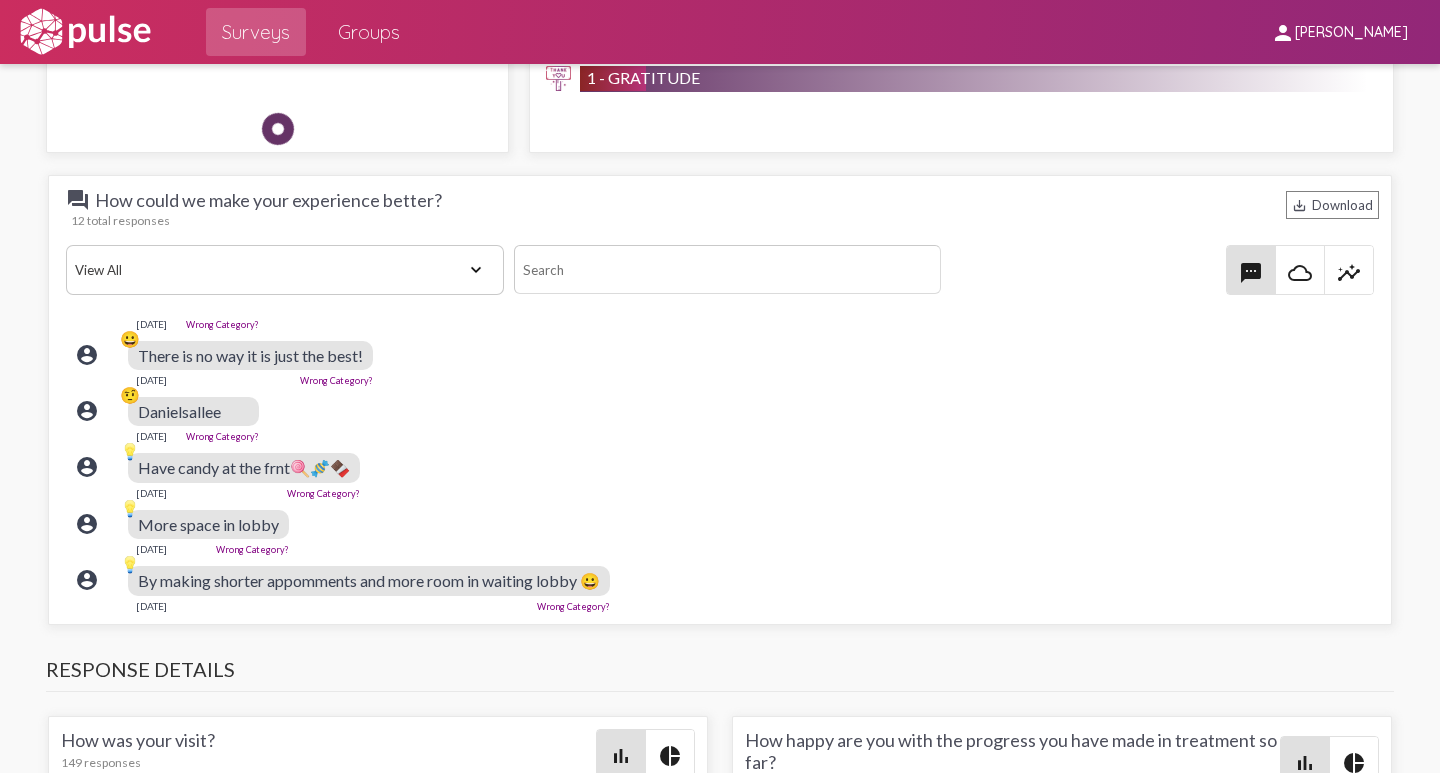 scroll, scrollTop: 385, scrollLeft: 0, axis: vertical 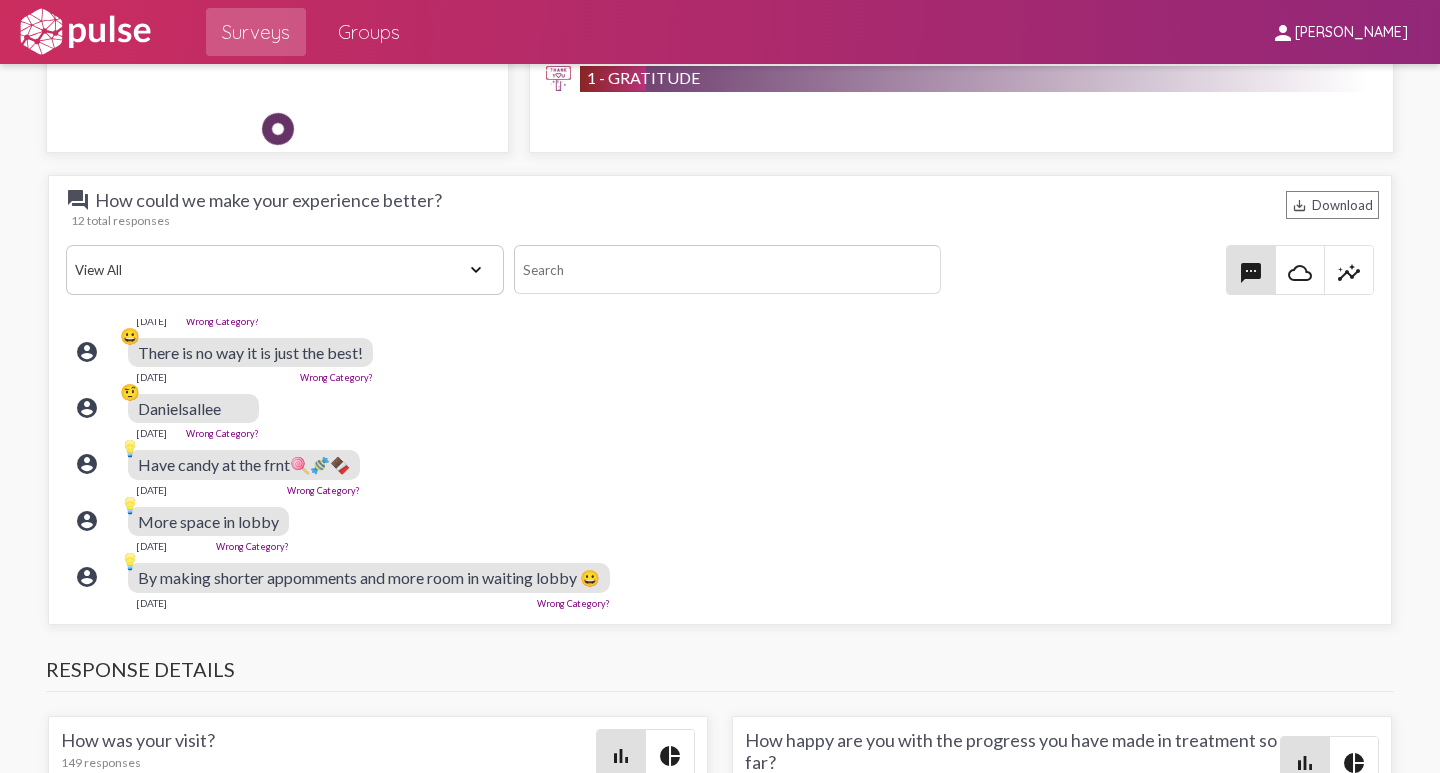 click on "View All Positive Neutral Negative Happy Meh Suggestions Angry Disgust Sadness Gratitude Question Fear Confused Concerned Frustrated Spam" 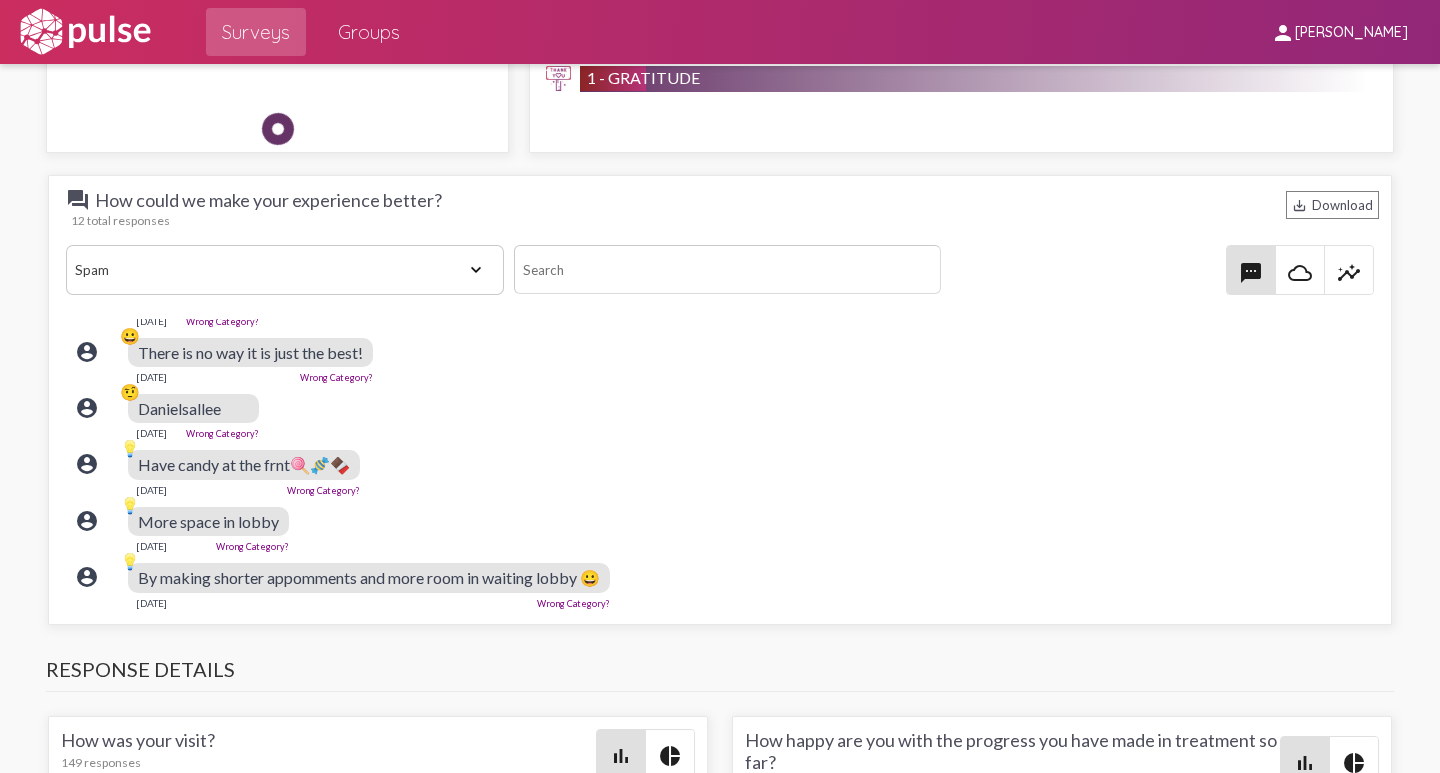 click on "View All Positive Neutral Negative Happy Meh Suggestions Angry Disgust Sadness Gratitude Question Fear Confused Concerned Frustrated Spam" 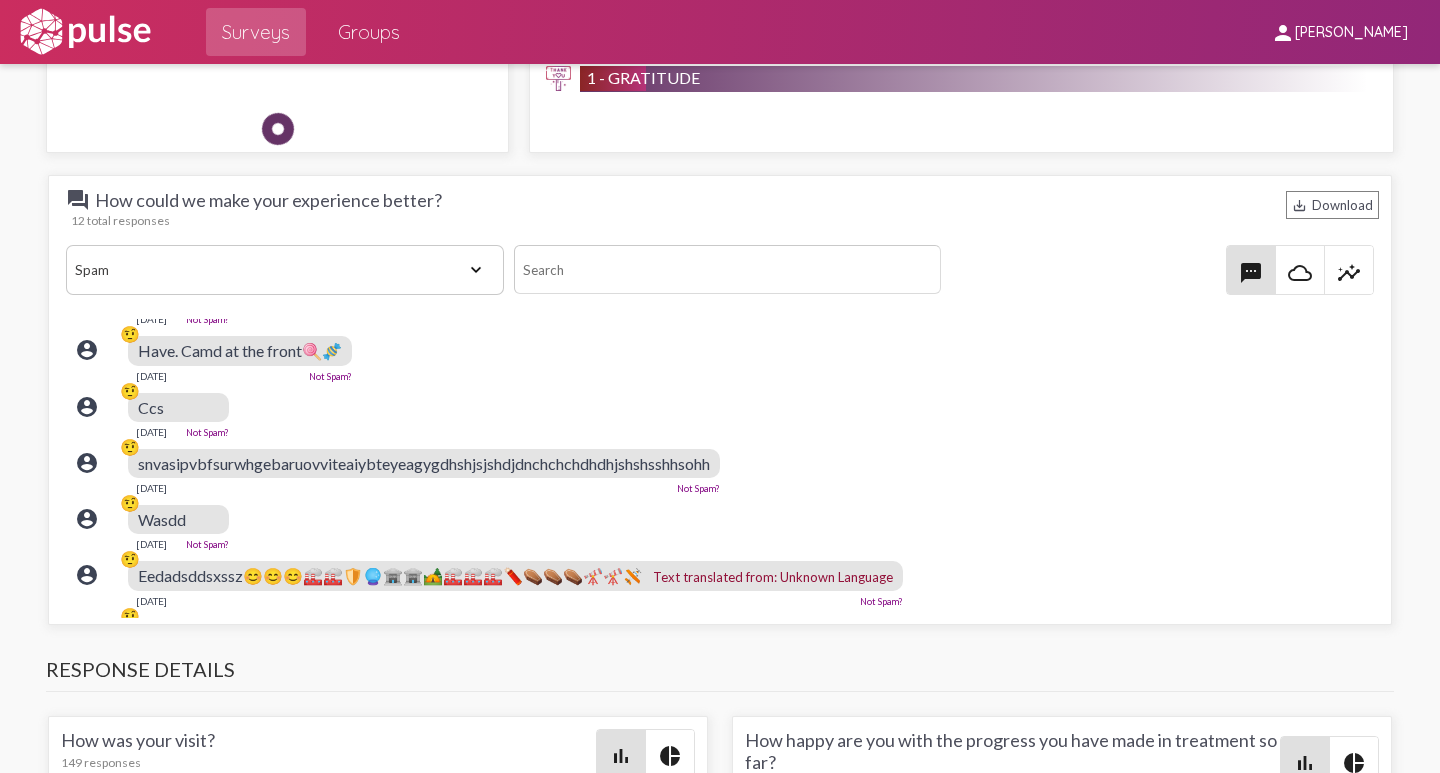 scroll, scrollTop: 441, scrollLeft: 0, axis: vertical 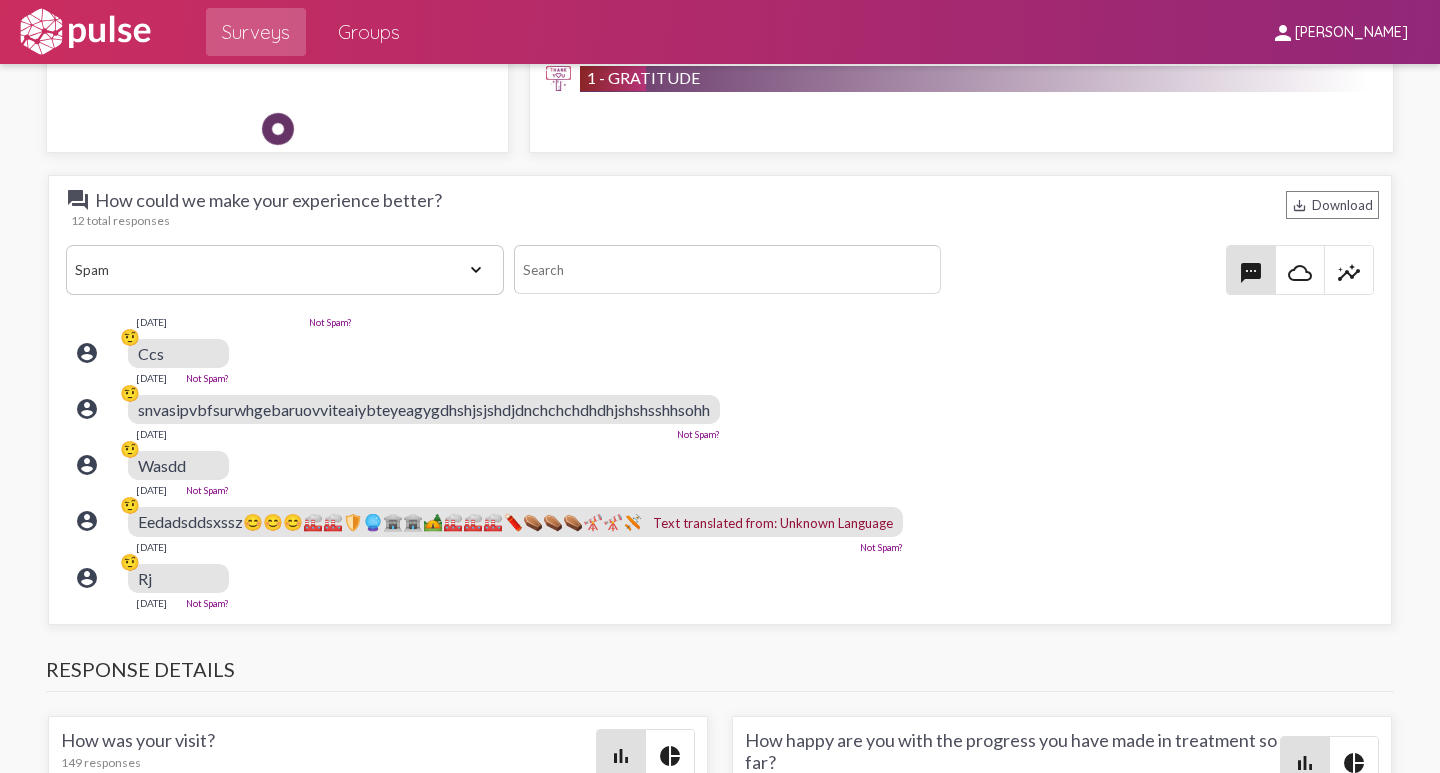 click on "account_circle 🤨      snvasipvbfsurwhgebaruovviteaiybteyeagygdhshjsjshdjdnchchchdhdhjshshsshhsohh
[DATE]  Not Spam?" 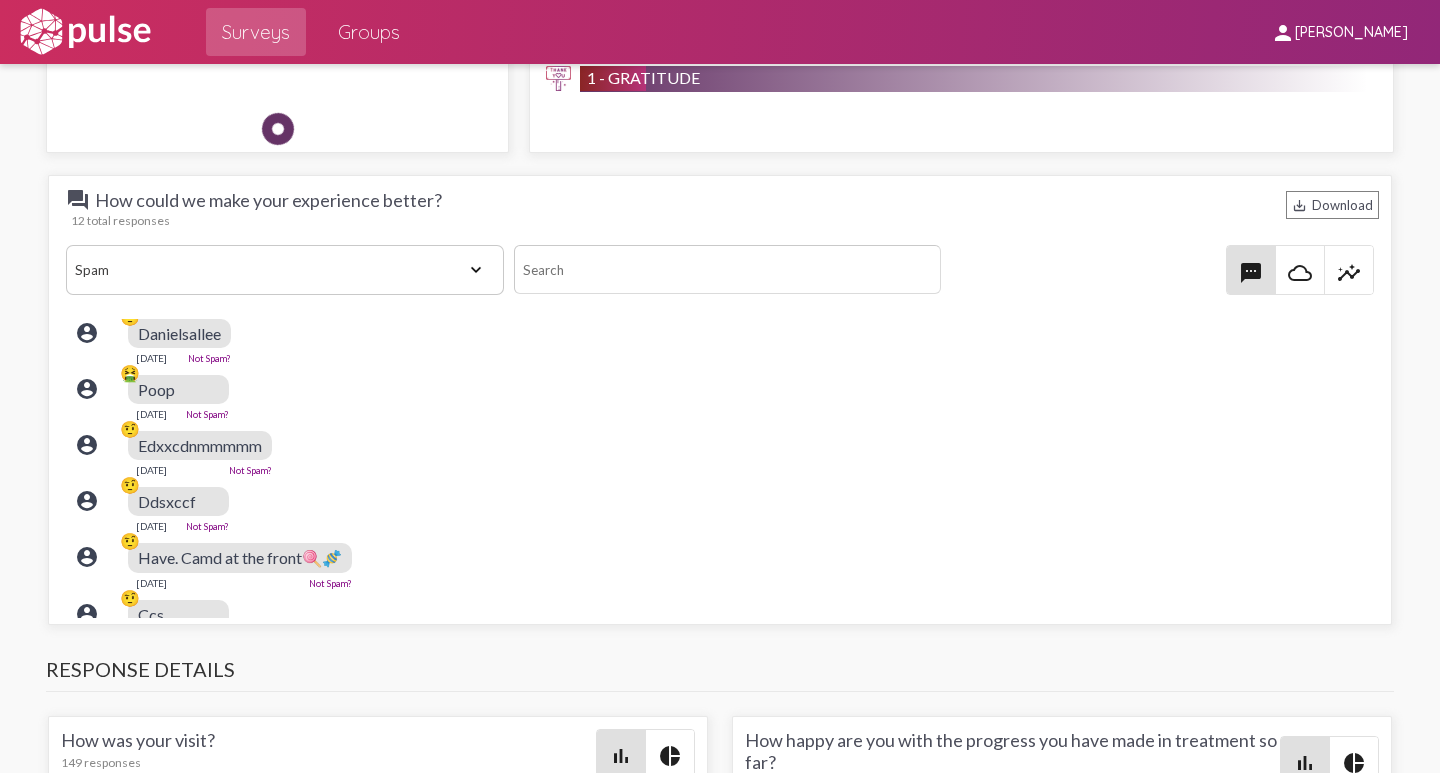 scroll, scrollTop: 141, scrollLeft: 0, axis: vertical 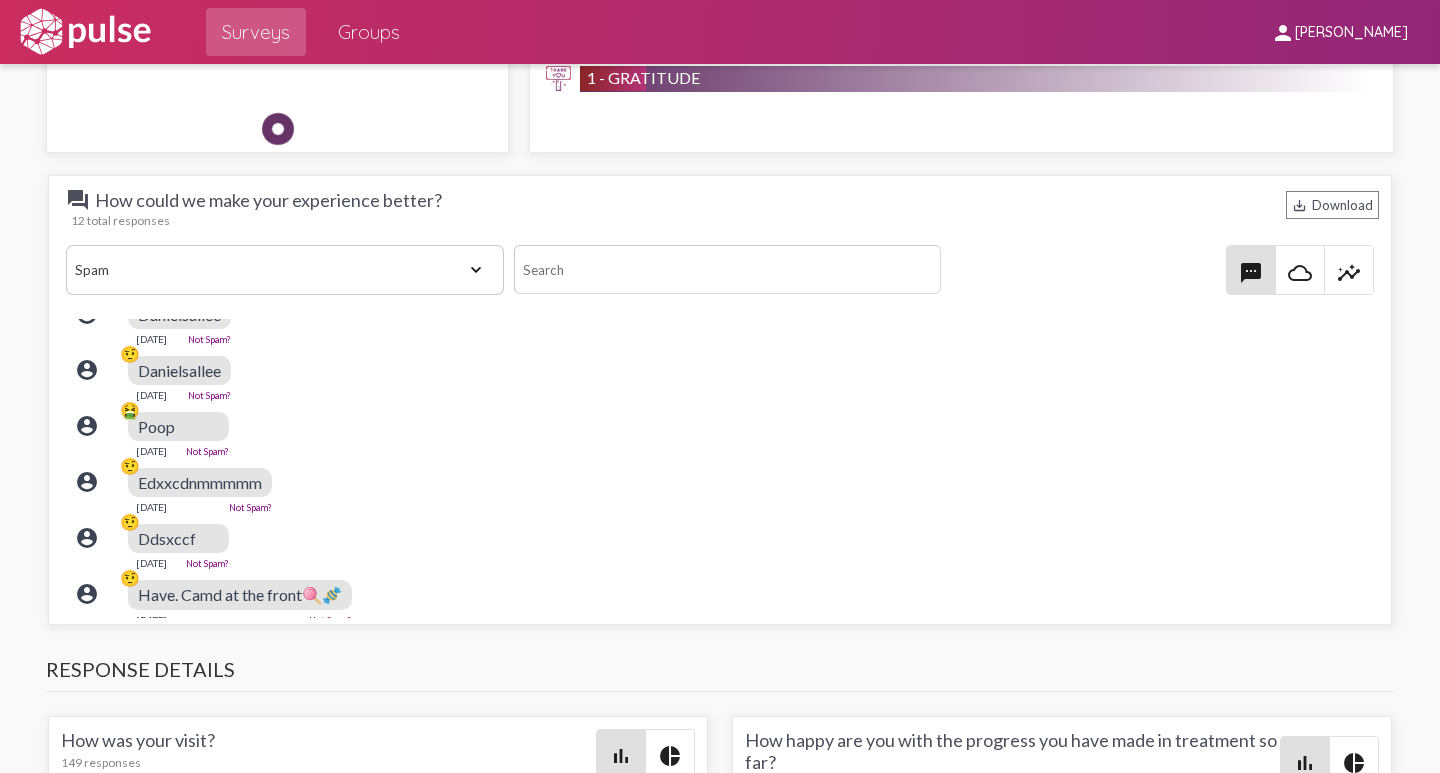 click on "account_circle 🤨 Edxxcdnmmmmm  [DATE]  Not Spam?" 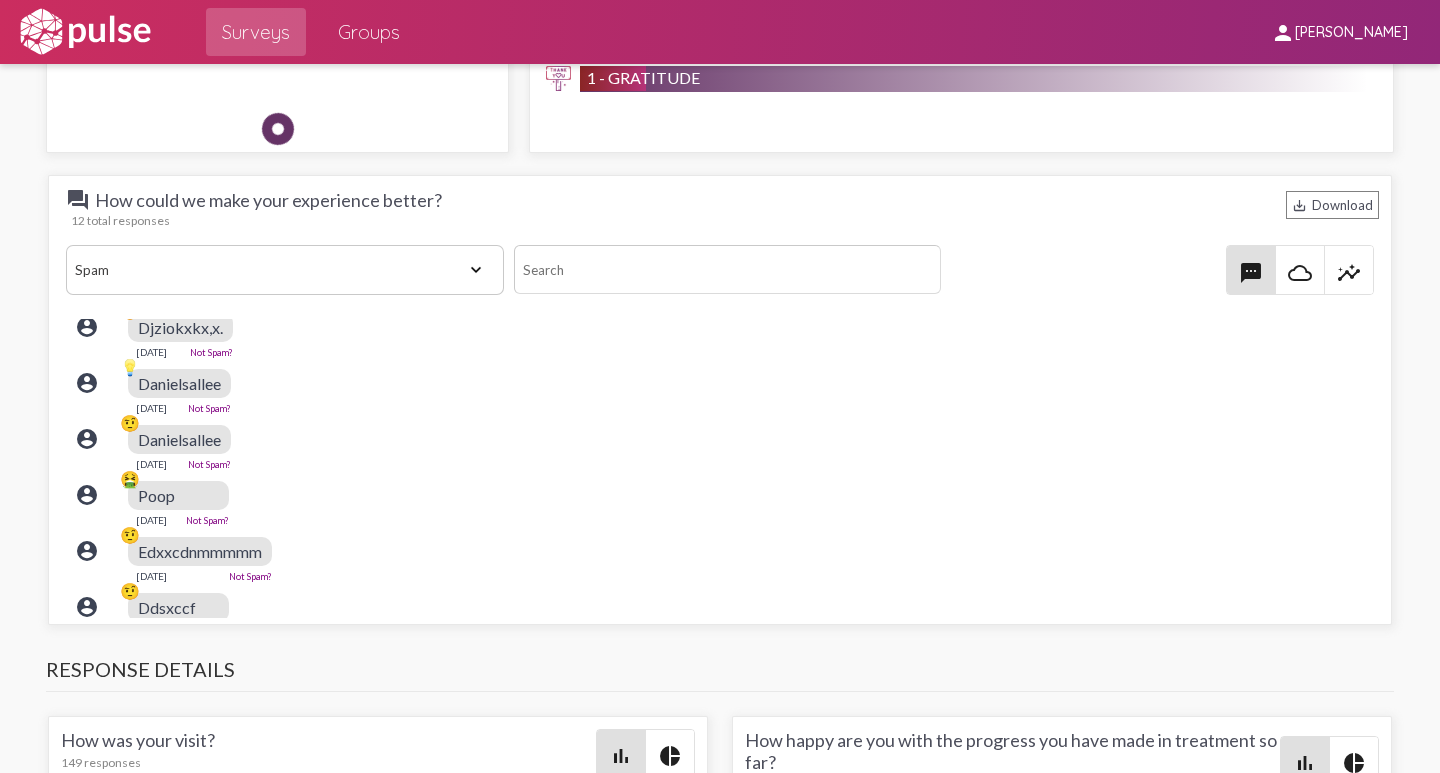 scroll, scrollTop: 41, scrollLeft: 0, axis: vertical 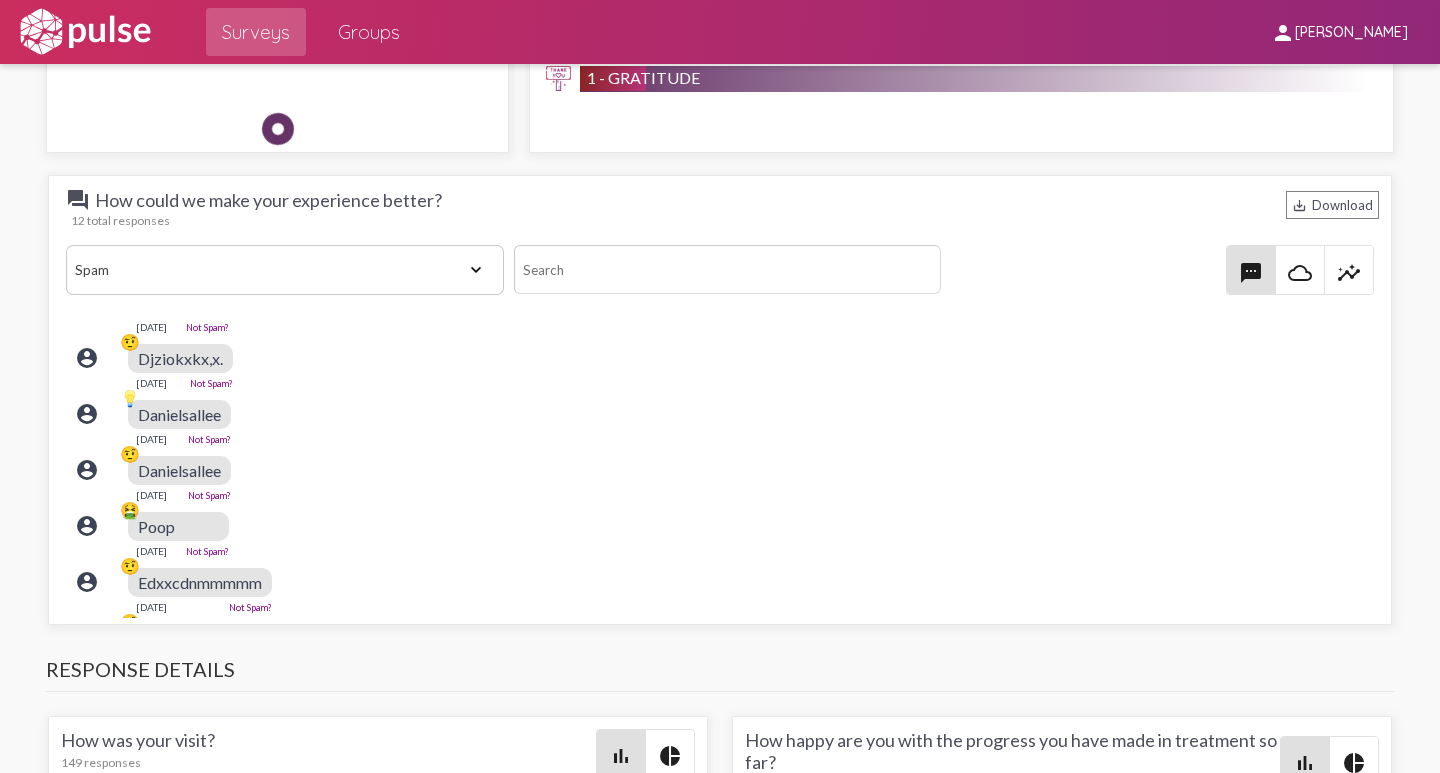 click on "account_circle 🤨 Danielsallee
[DATE]  Not Spam?" 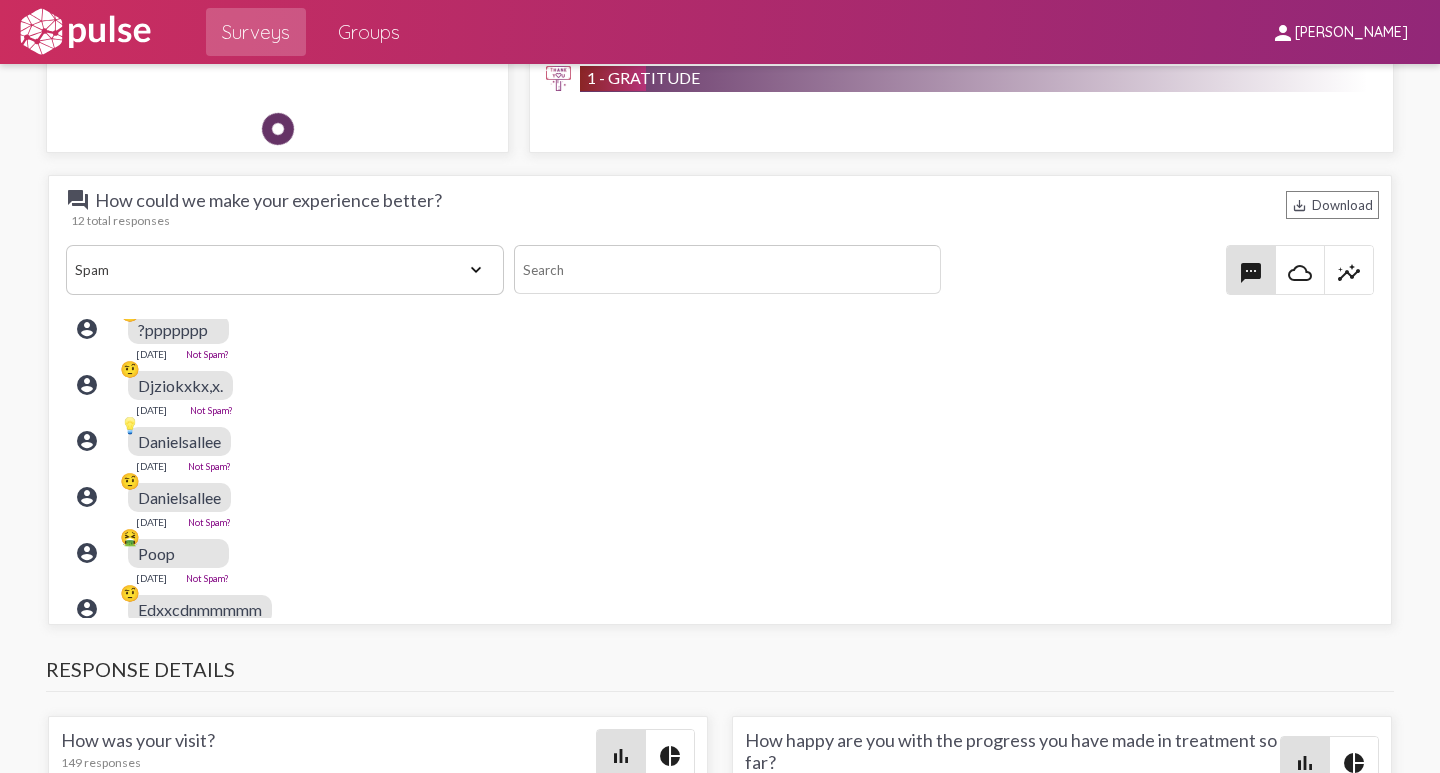 scroll, scrollTop: 0, scrollLeft: 0, axis: both 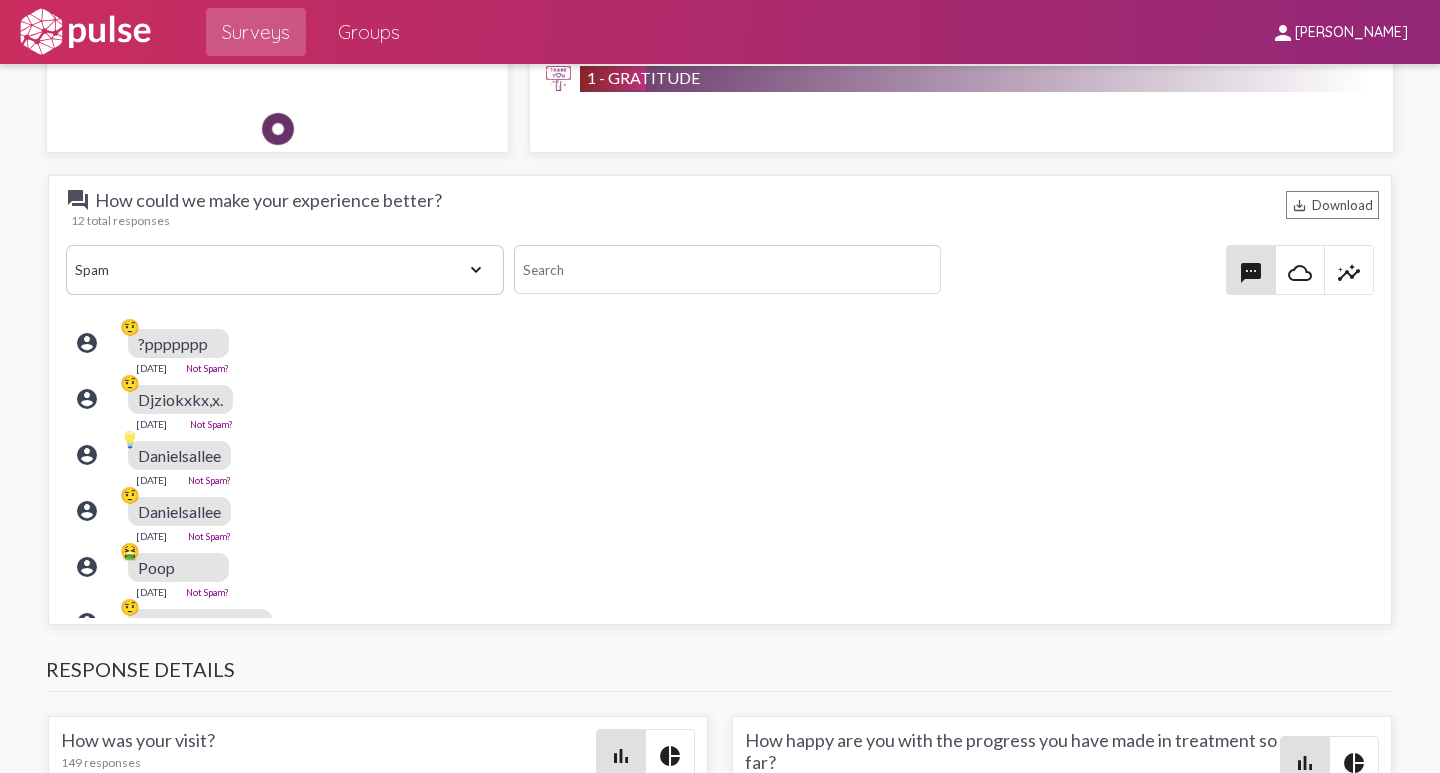 click on "account_circle 🤨   Djziokxkx,x.
[DATE]  Not Spam?" 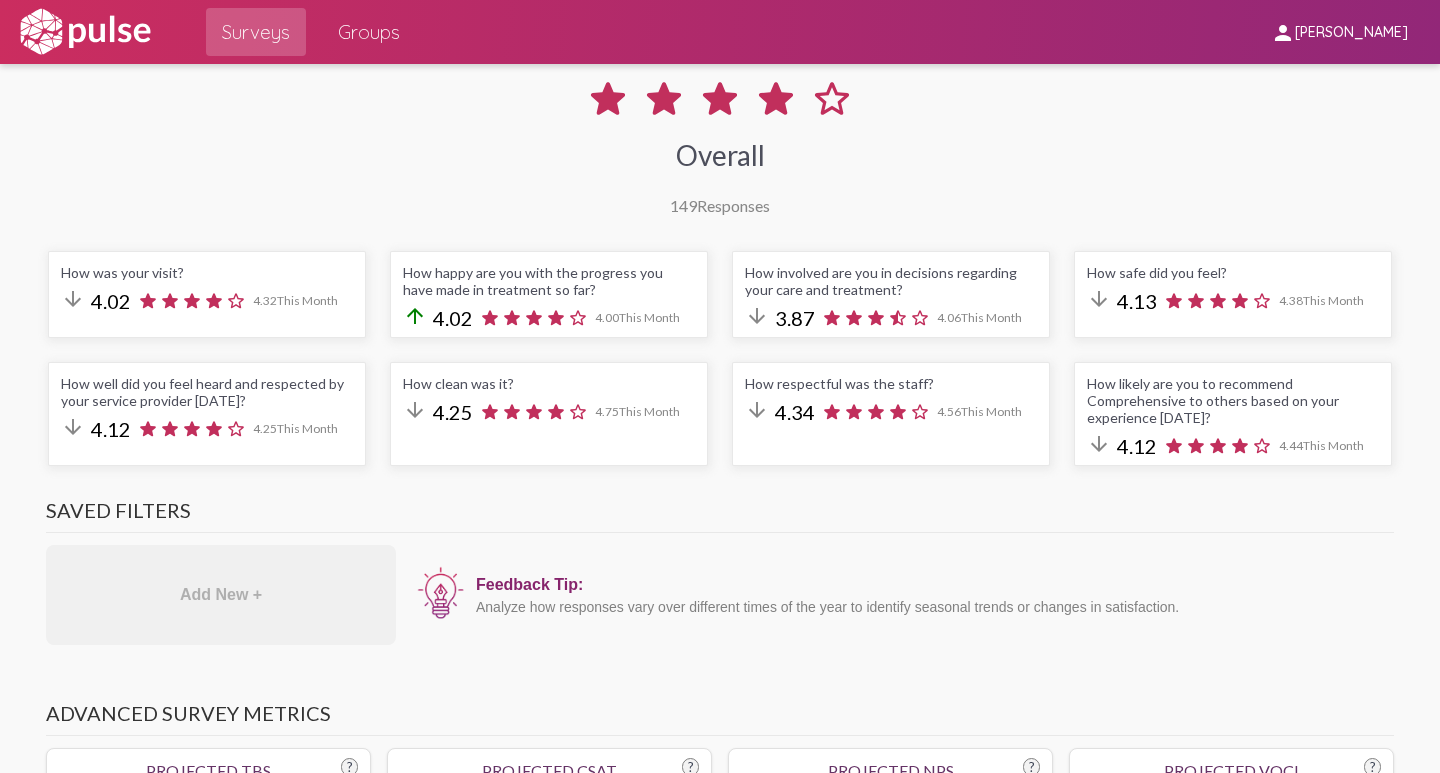 scroll, scrollTop: 0, scrollLeft: 0, axis: both 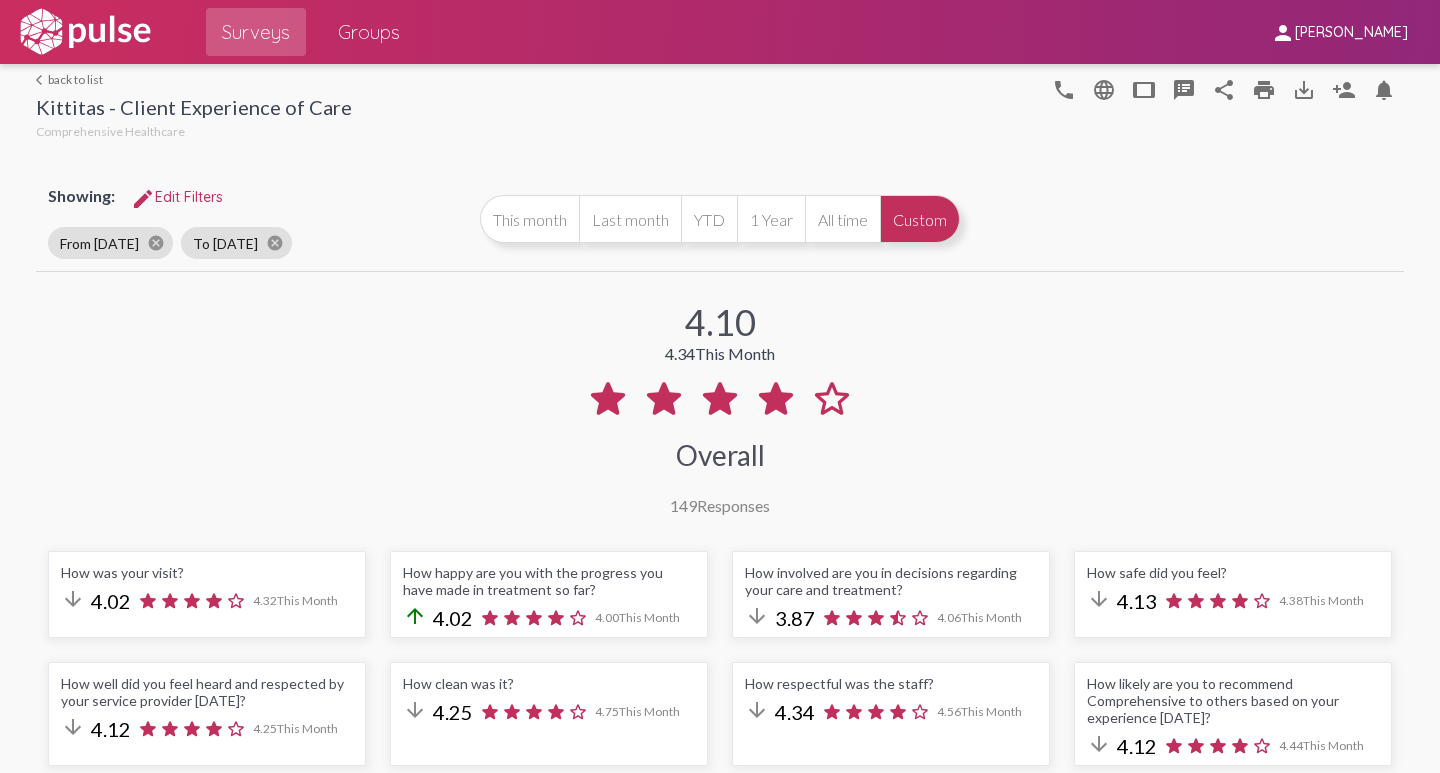click on "arrow_back_ios  back to list" 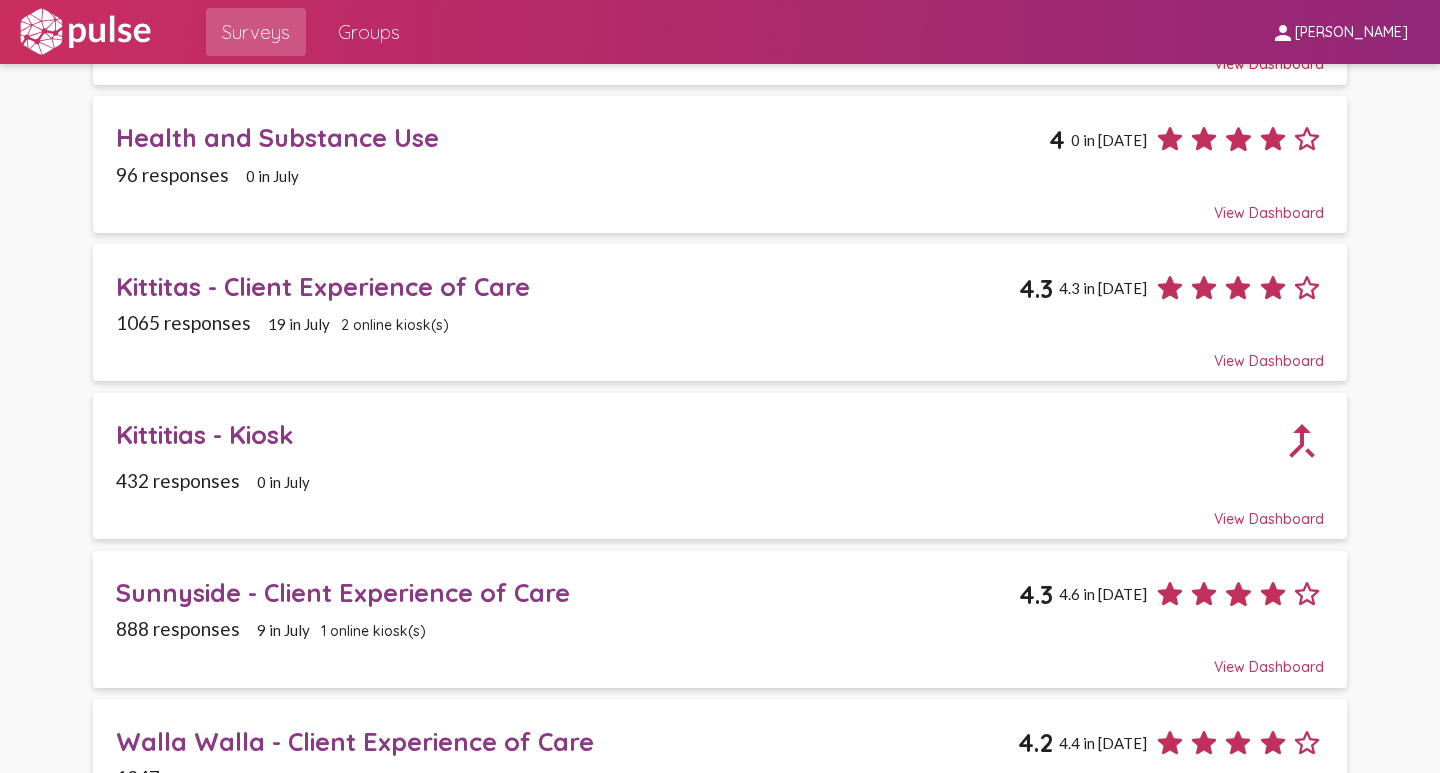 scroll, scrollTop: 1800, scrollLeft: 0, axis: vertical 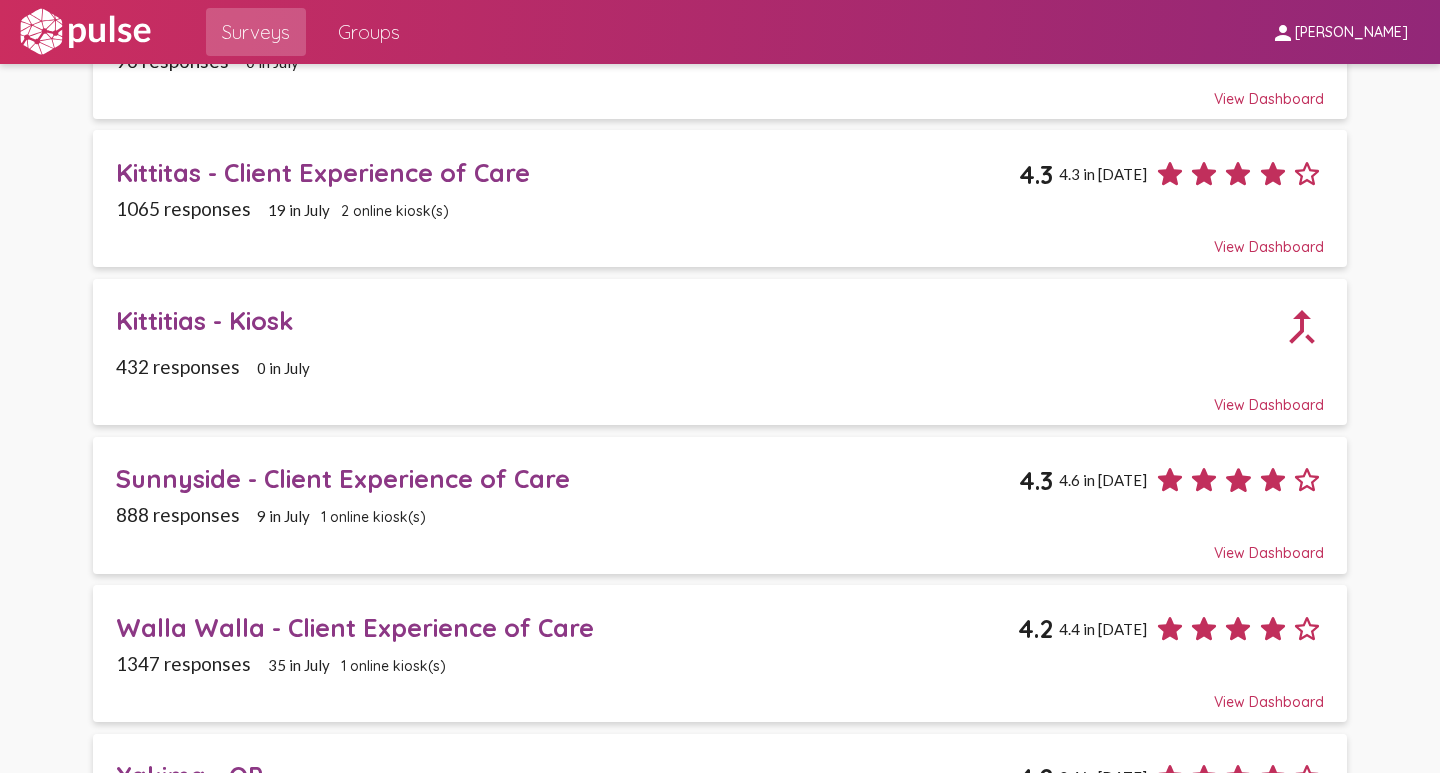 click on "Sunnyside - Client Experience of Care" 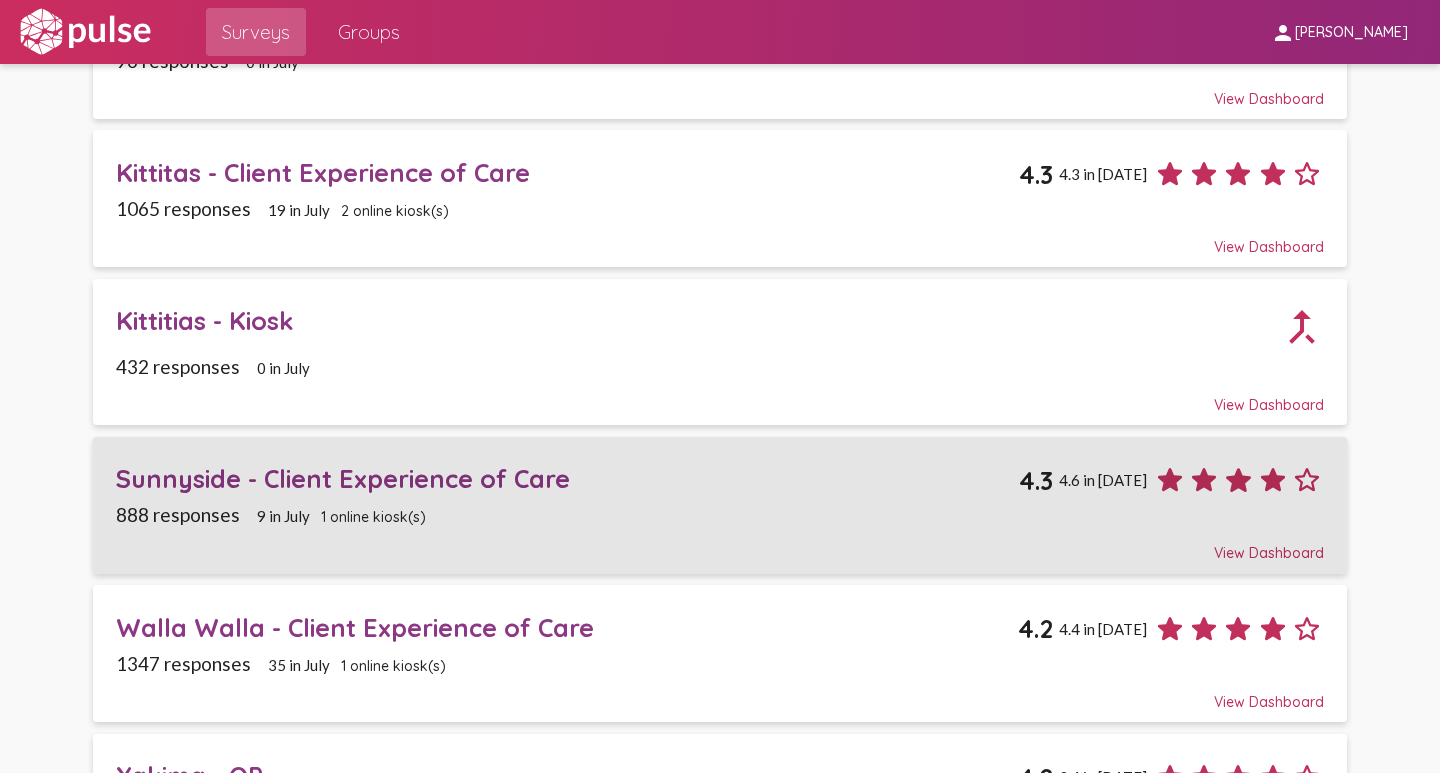 scroll, scrollTop: 0, scrollLeft: 0, axis: both 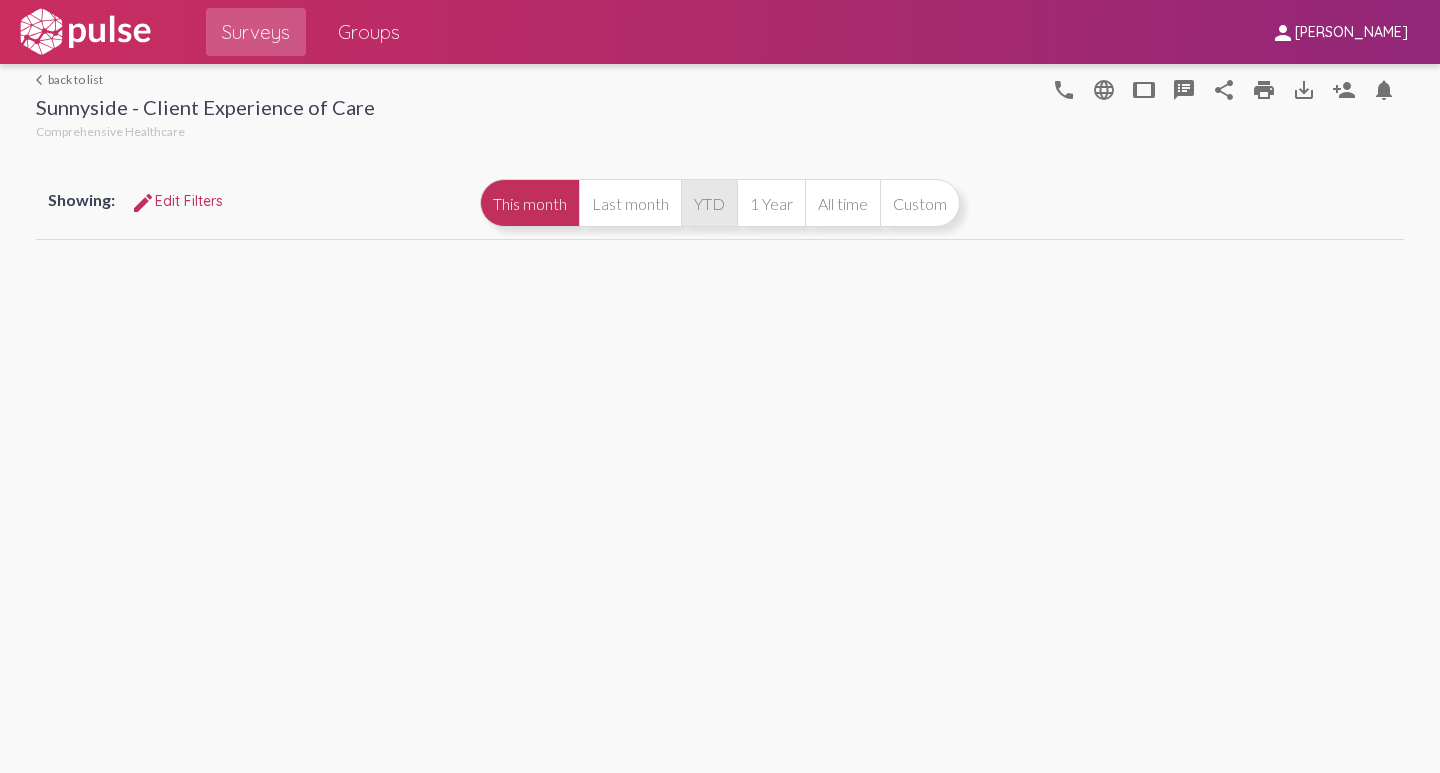 click on "YTD" 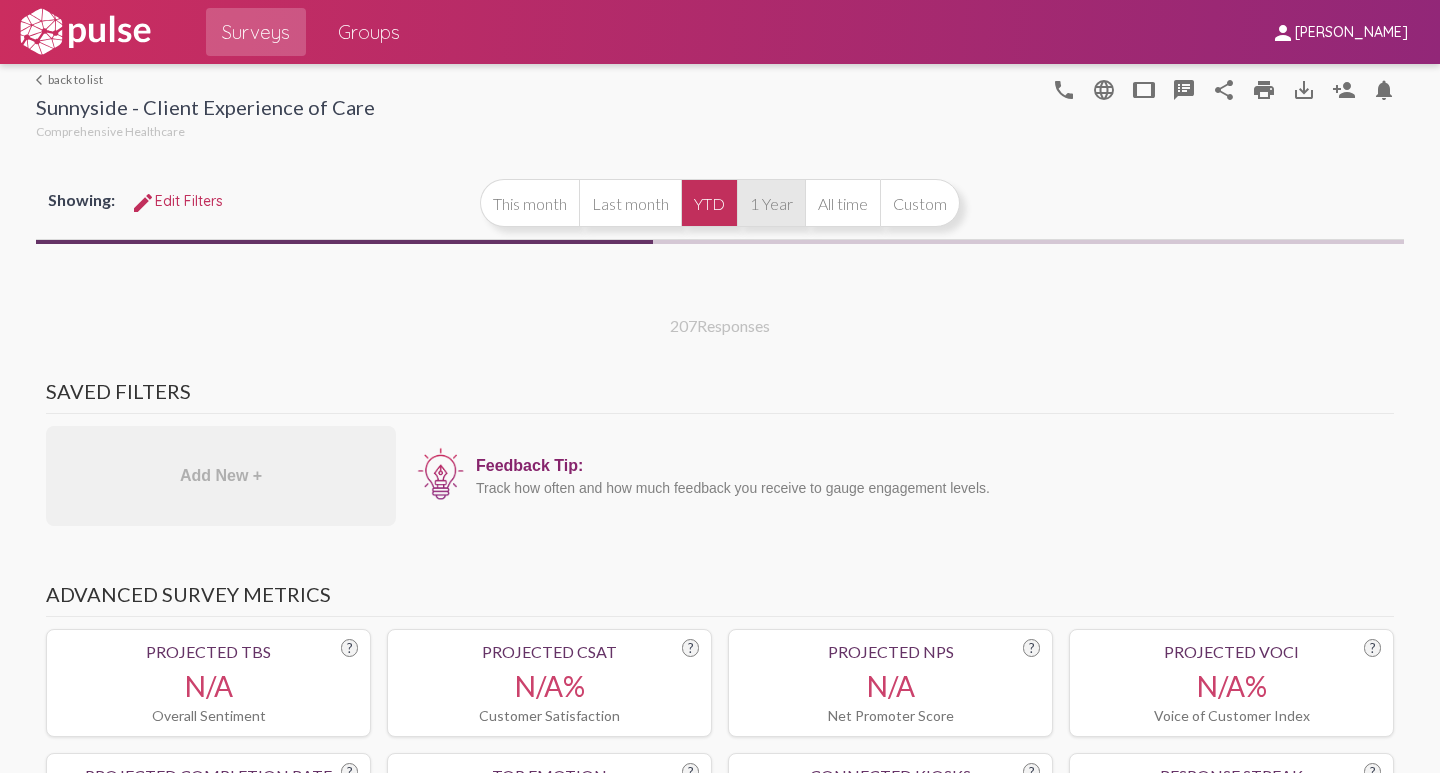 select on "All" 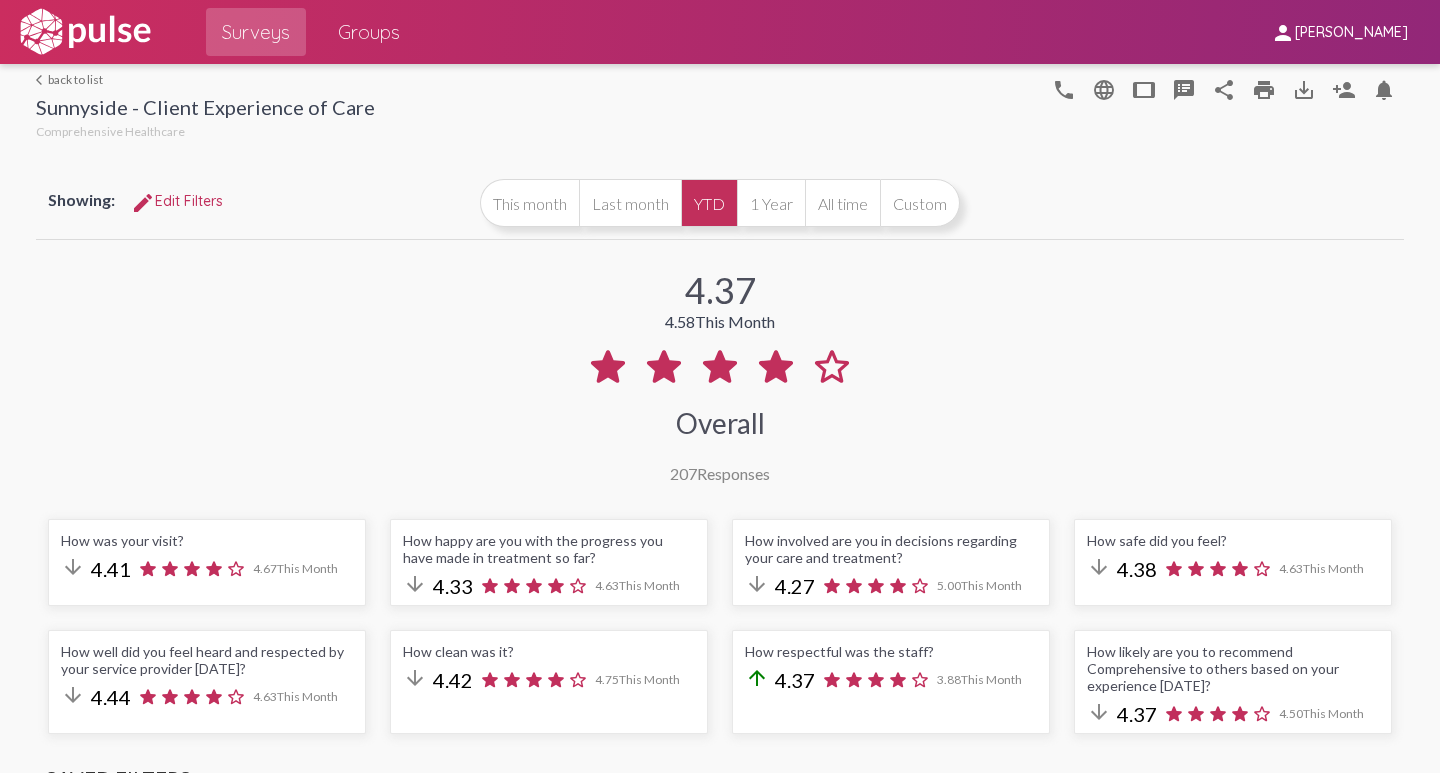 click on "edit Edit Filters" 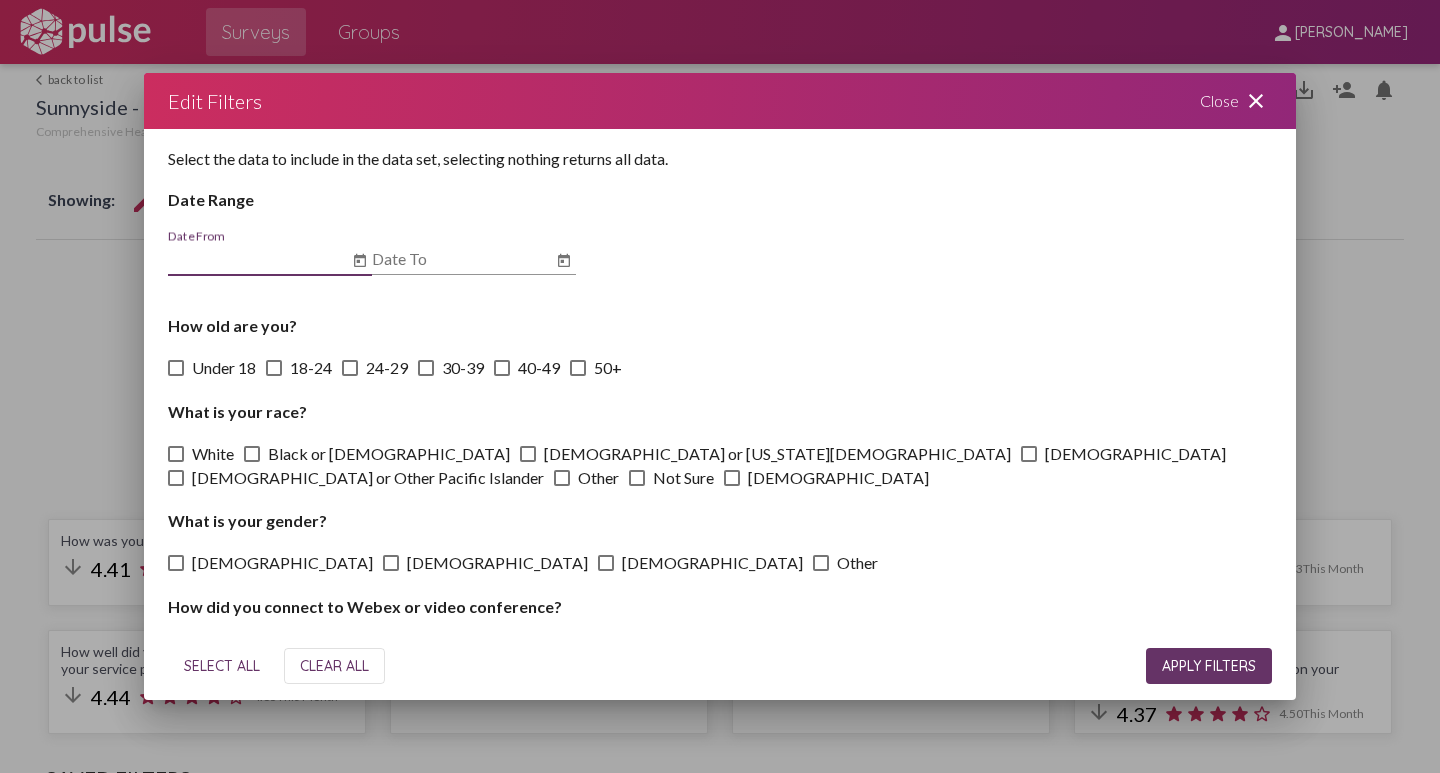 click 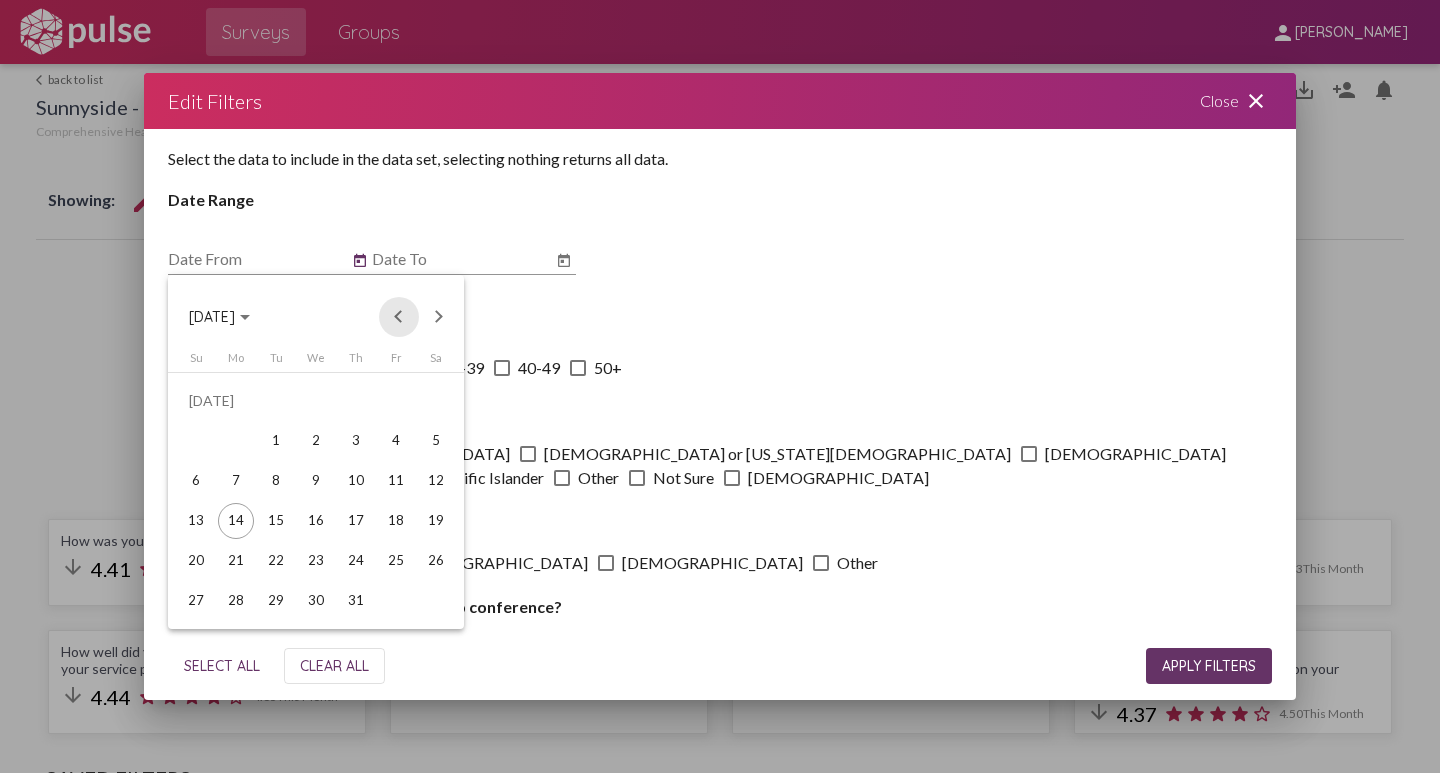 click at bounding box center (399, 317) 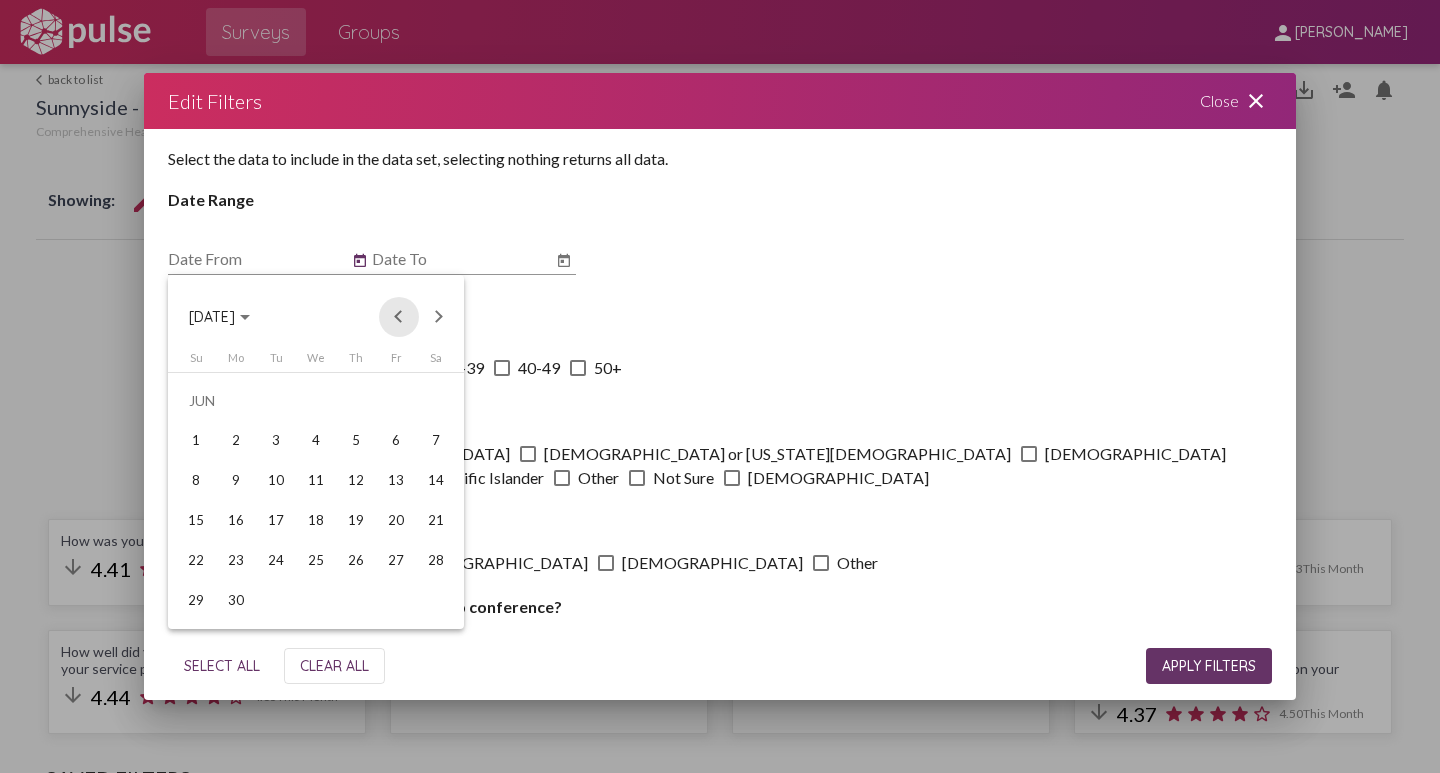click at bounding box center (399, 317) 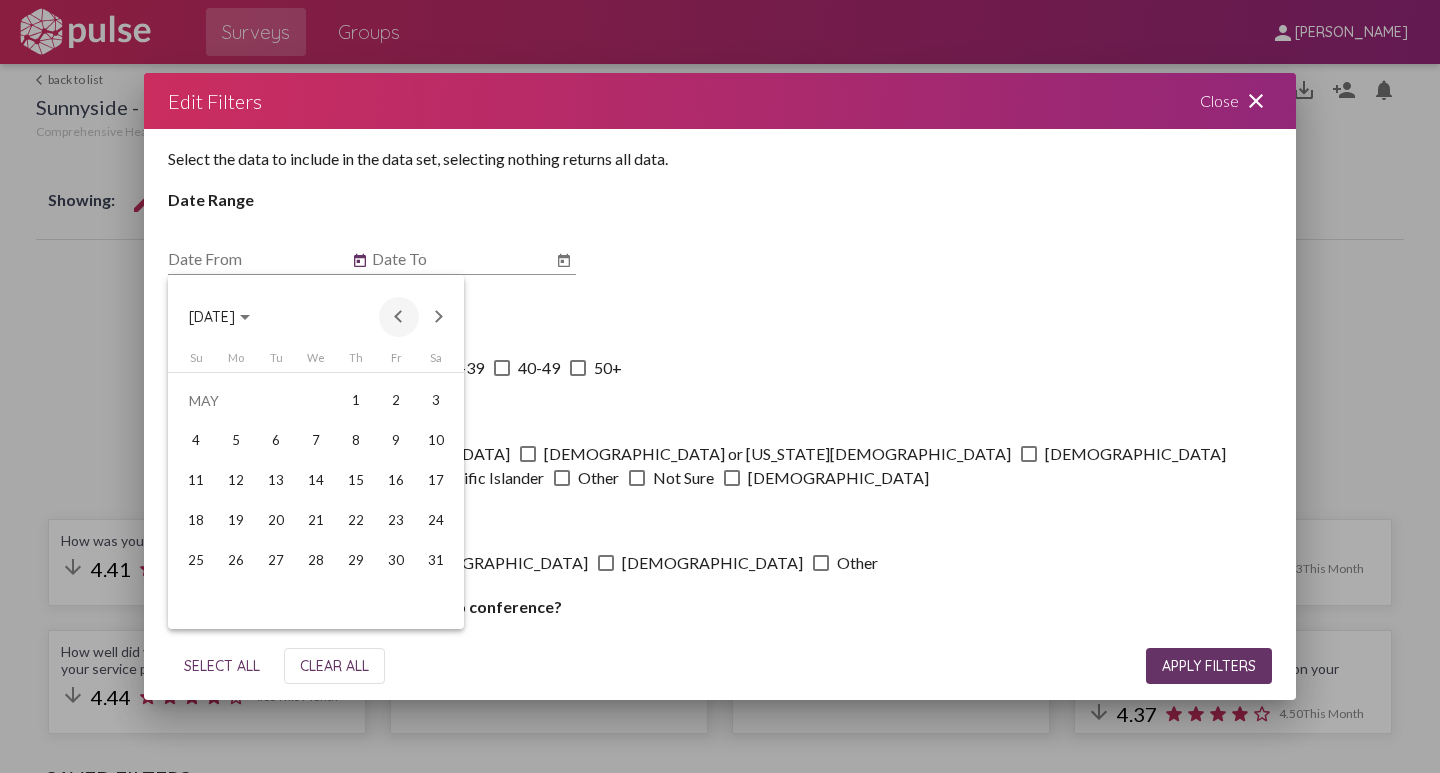 click at bounding box center (399, 317) 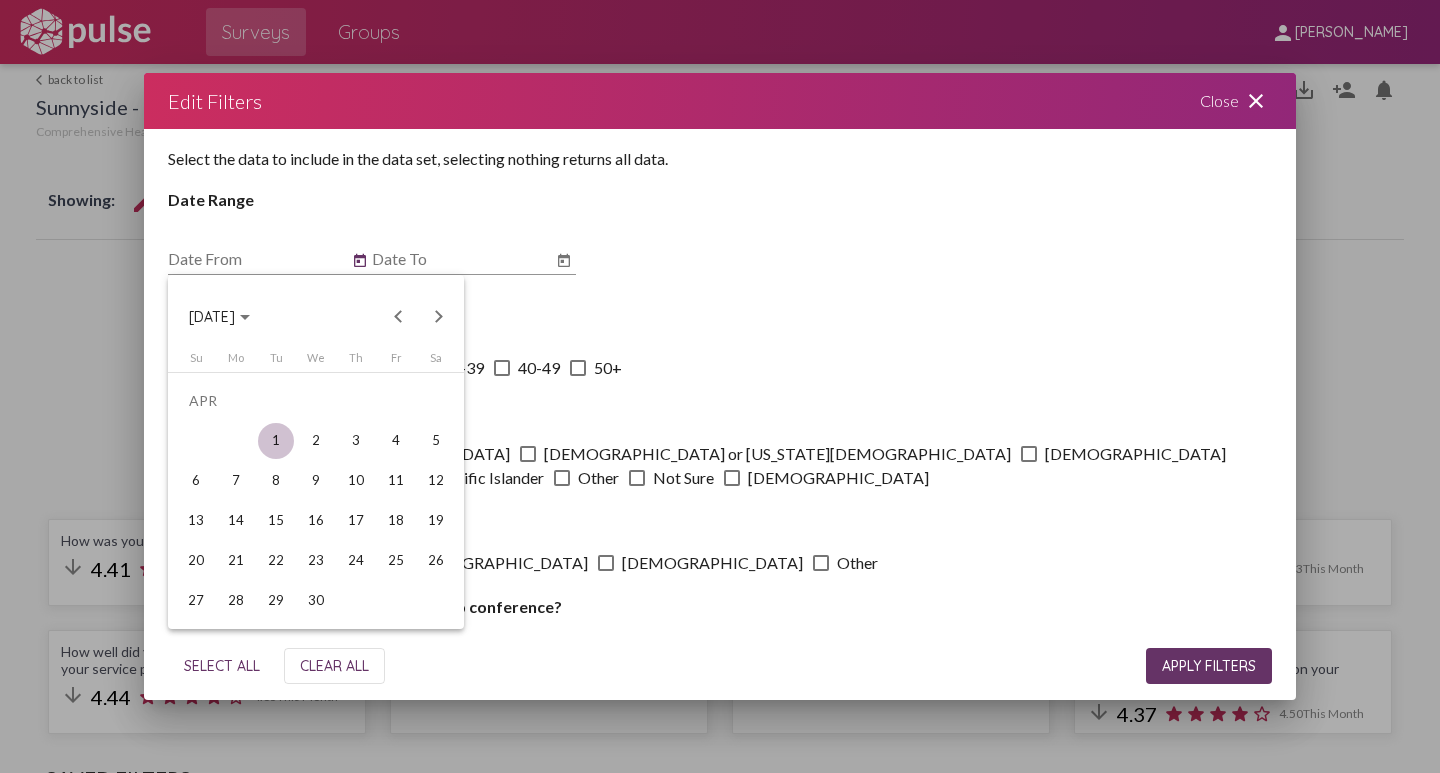 click on "1" at bounding box center [276, 441] 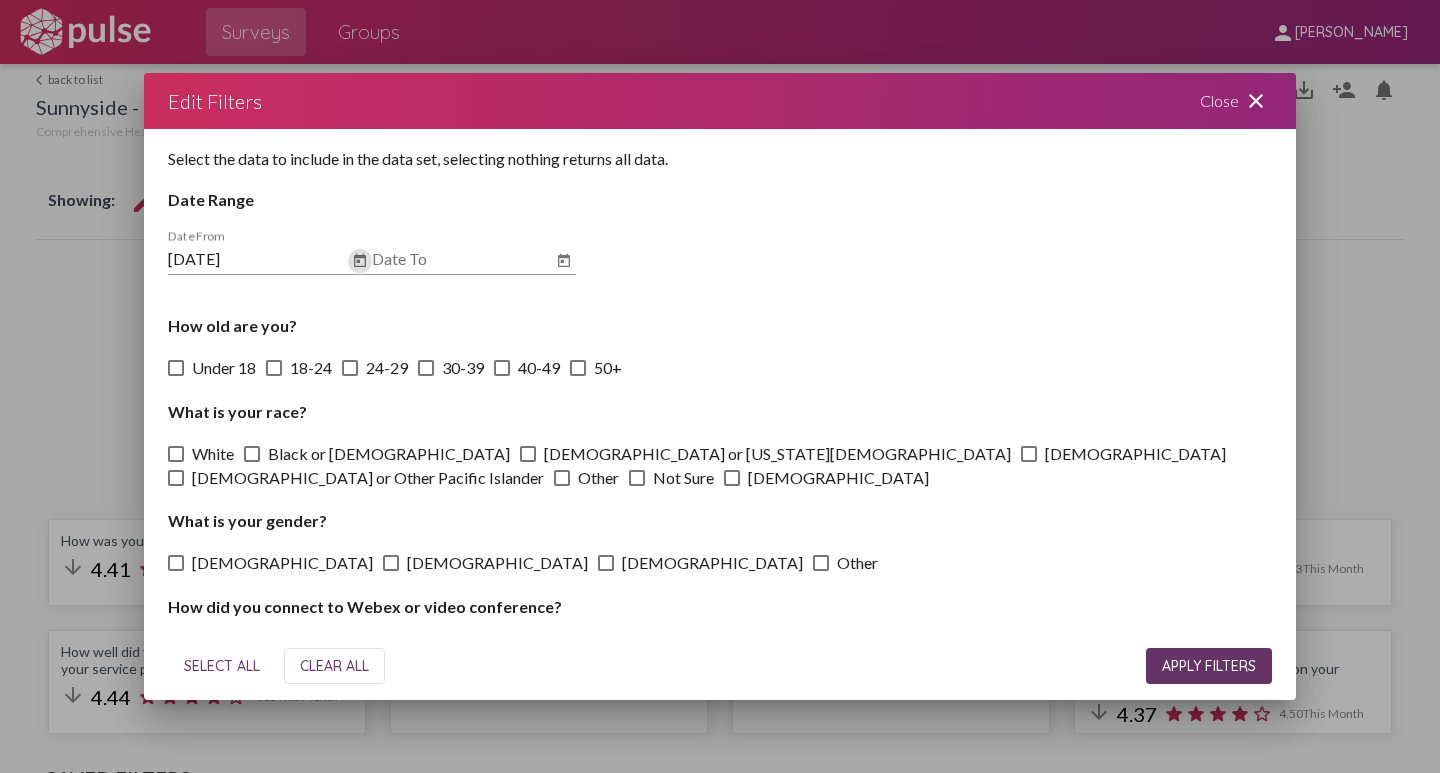 click 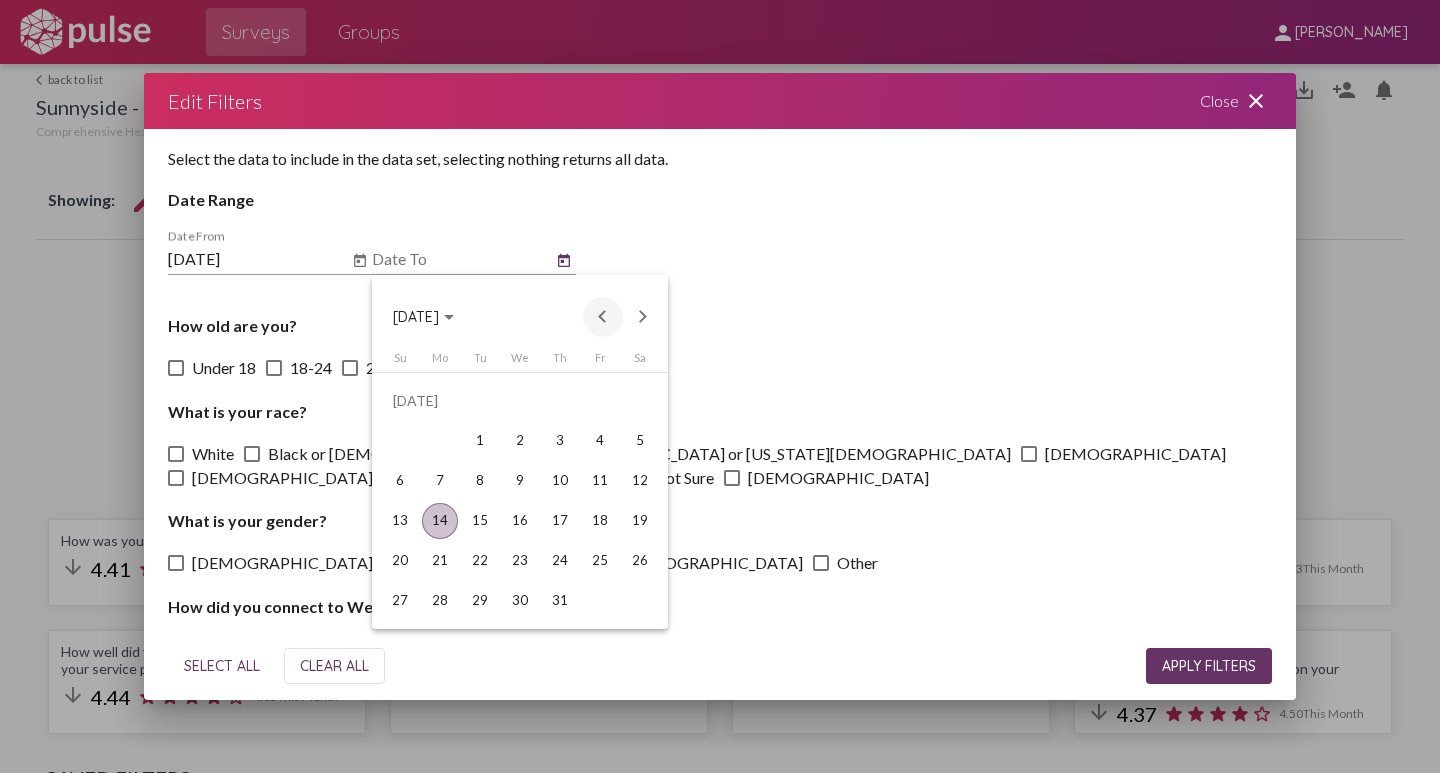 click at bounding box center [603, 317] 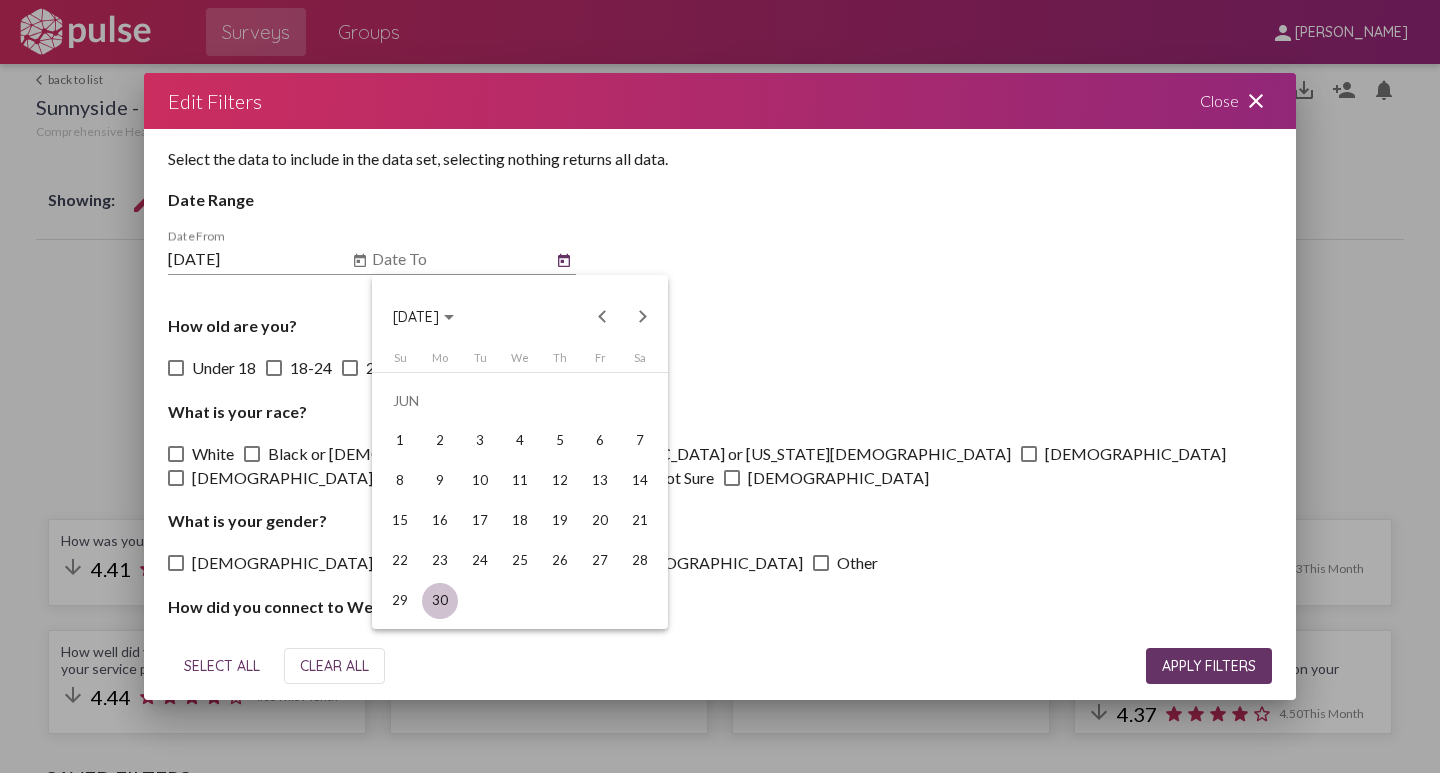 click on "30" at bounding box center (440, 601) 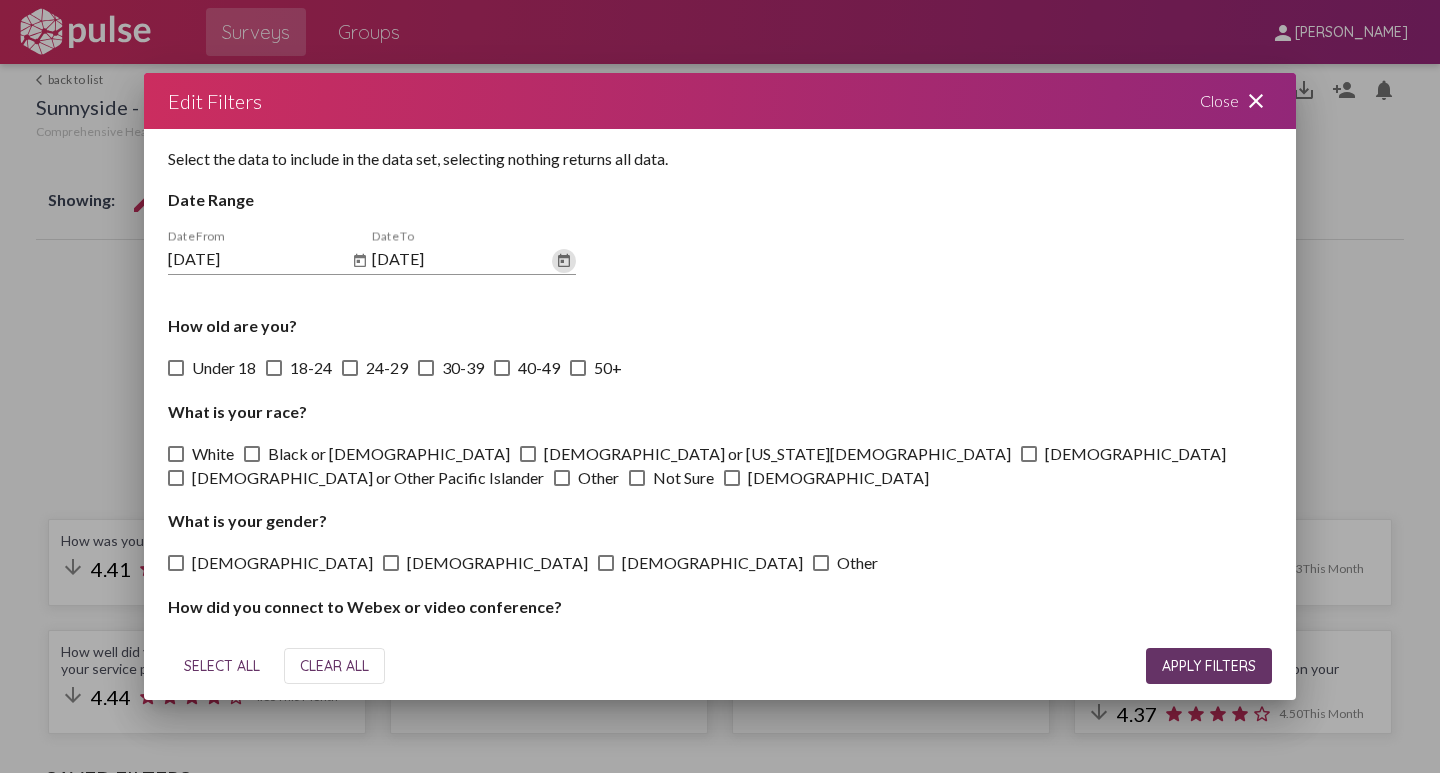 click on "APPLY FILTERS" at bounding box center (1209, 666) 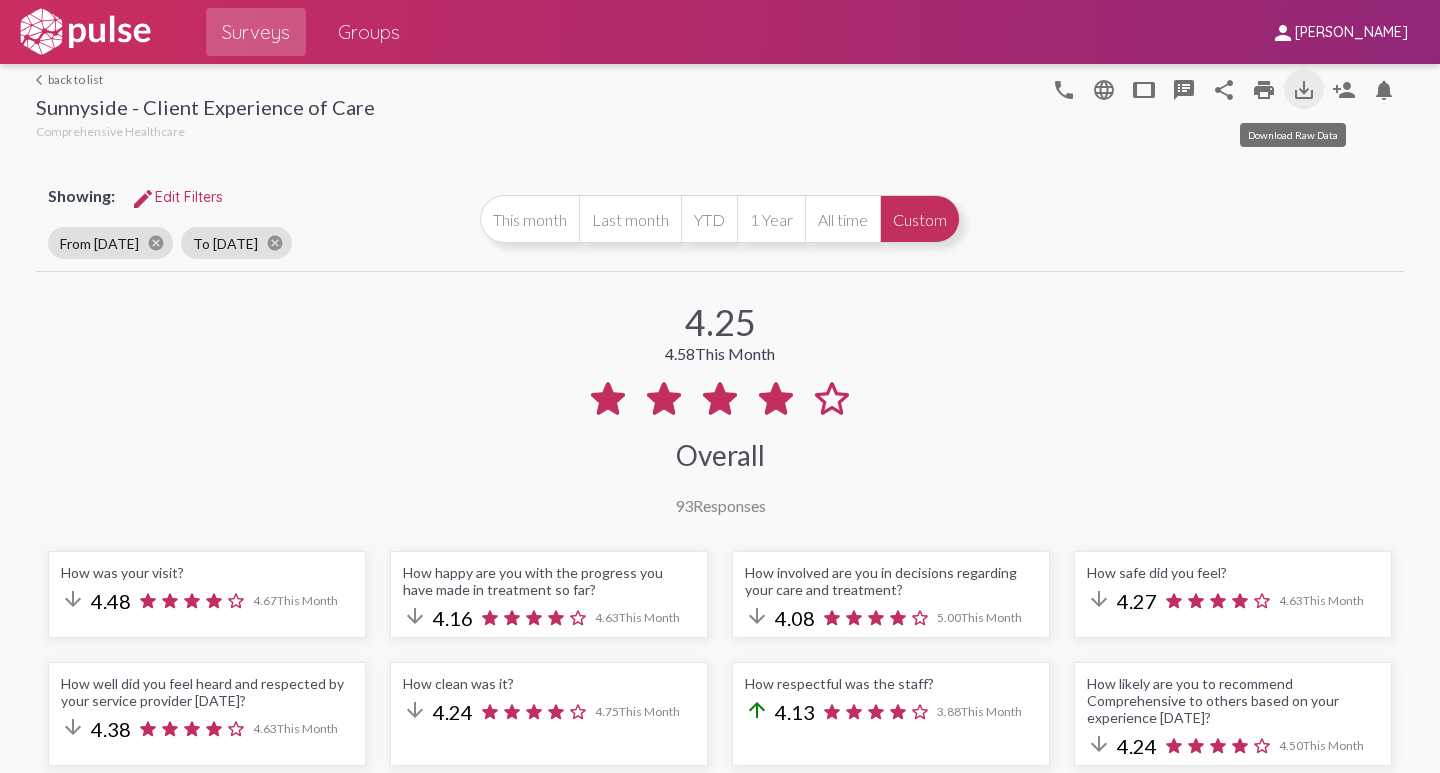 click on "save_alt" 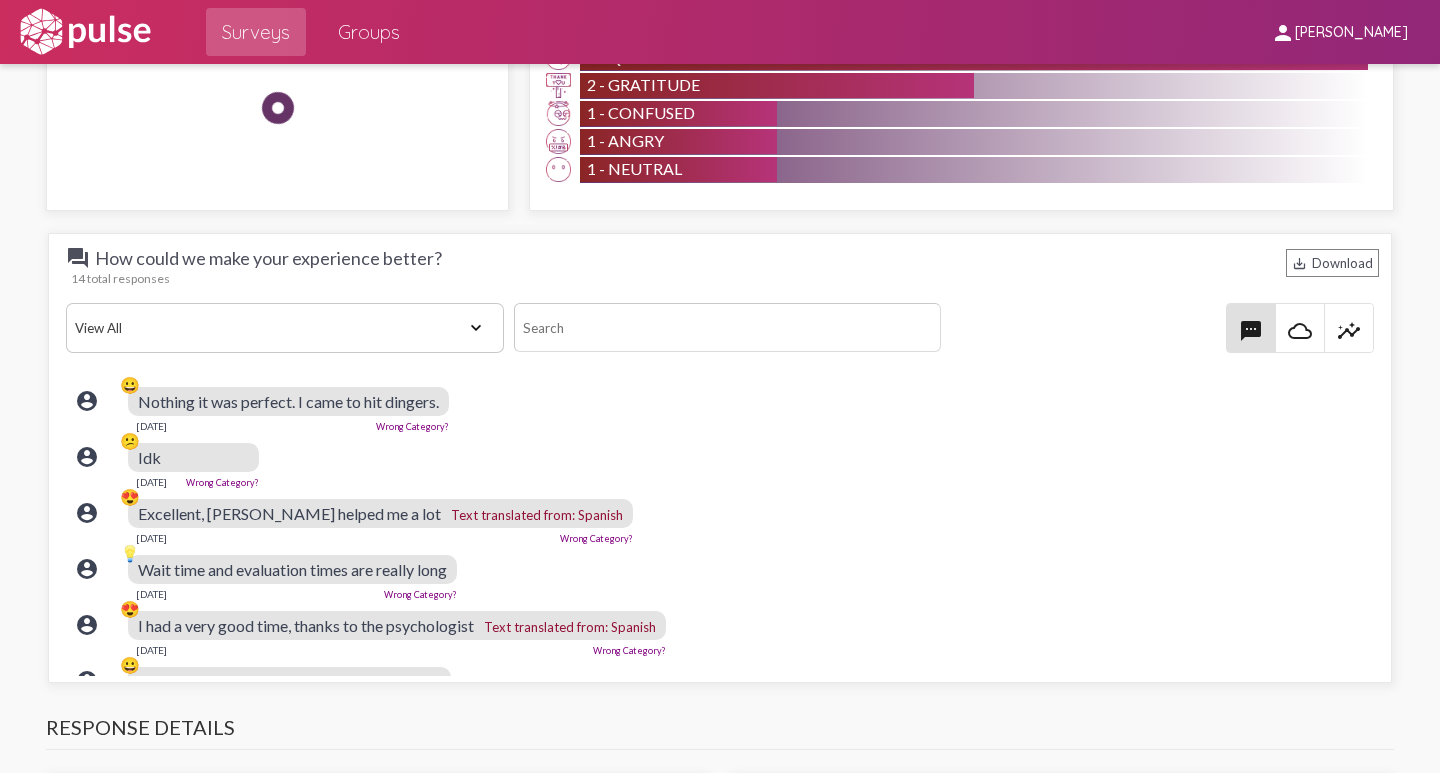 scroll, scrollTop: 2700, scrollLeft: 0, axis: vertical 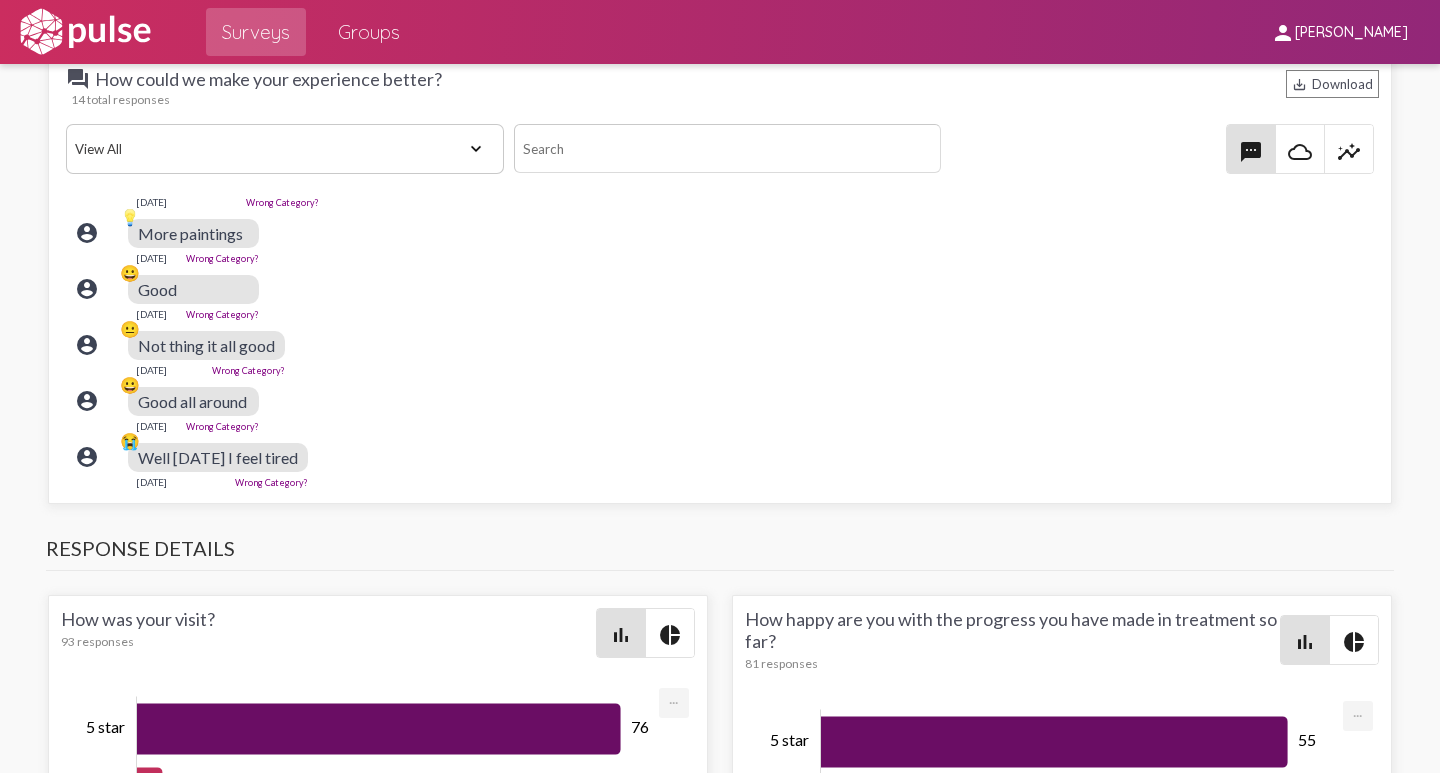 click on "View All Positive Neutral Negative Happy Meh Suggestions Angry Disgust Sadness Gratitude Question Fear Confused Concerned Frustrated Spam" 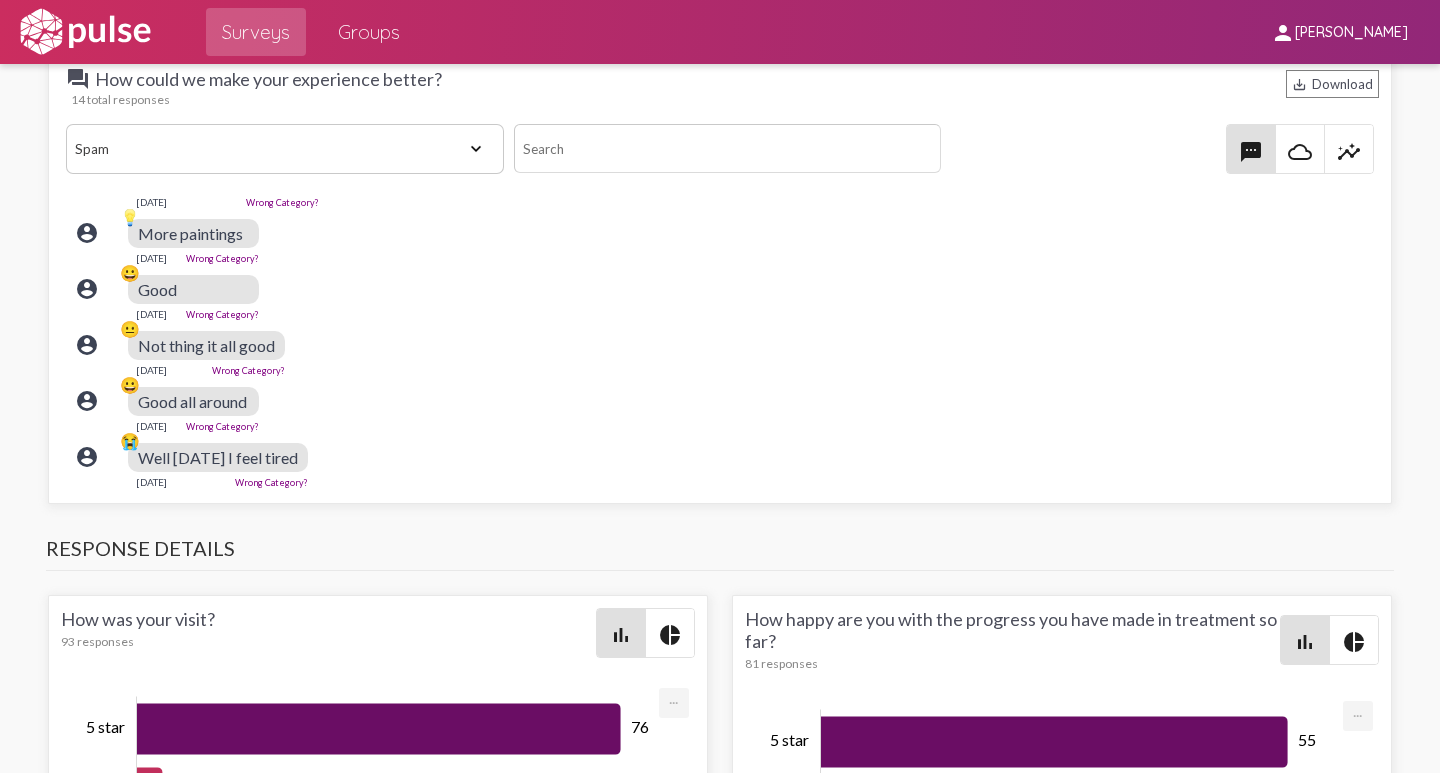 click on "View All Positive Neutral Negative Happy Meh Suggestions Angry Disgust Sadness Gratitude Question Fear Confused Concerned Frustrated Spam" 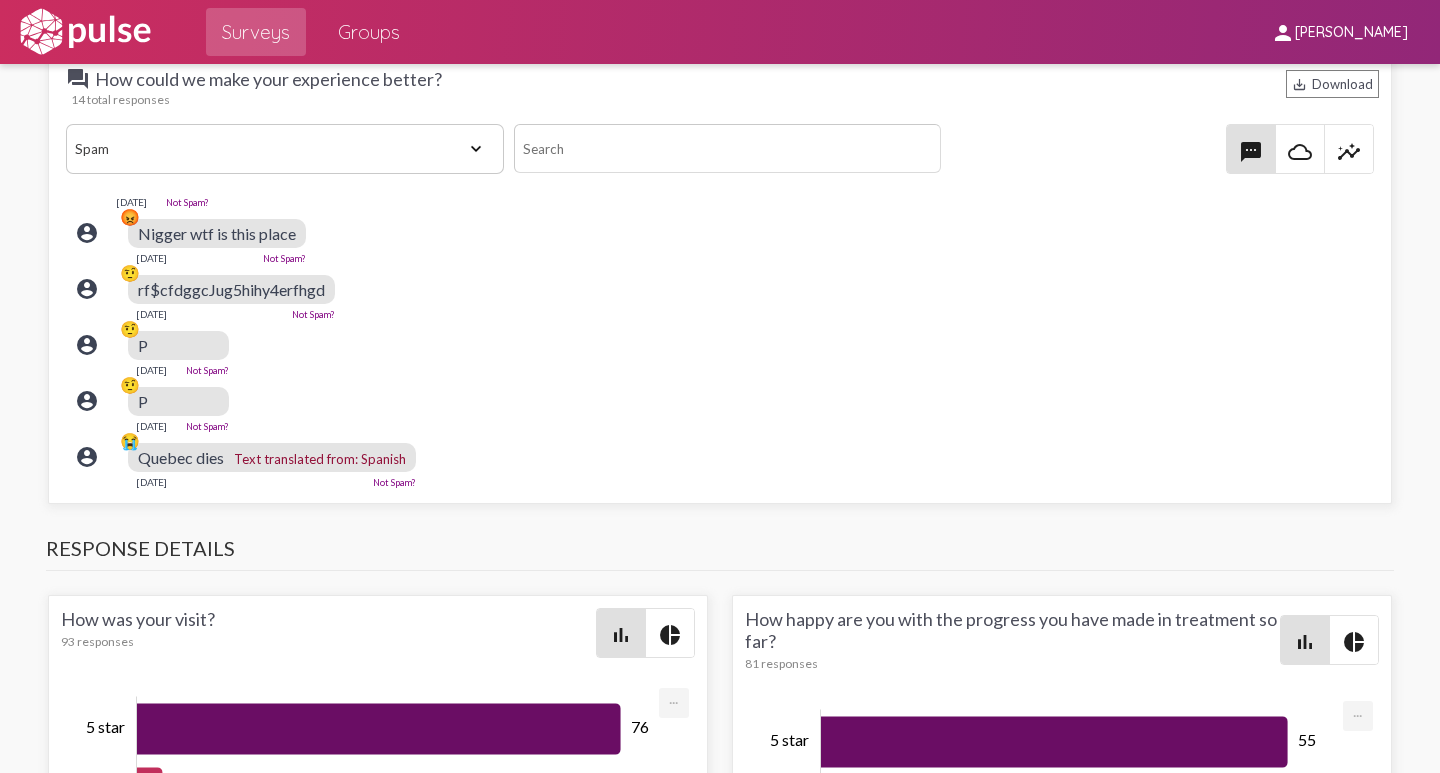 click on "account_circle 🤨 P  [DATE]  Not Spam?" 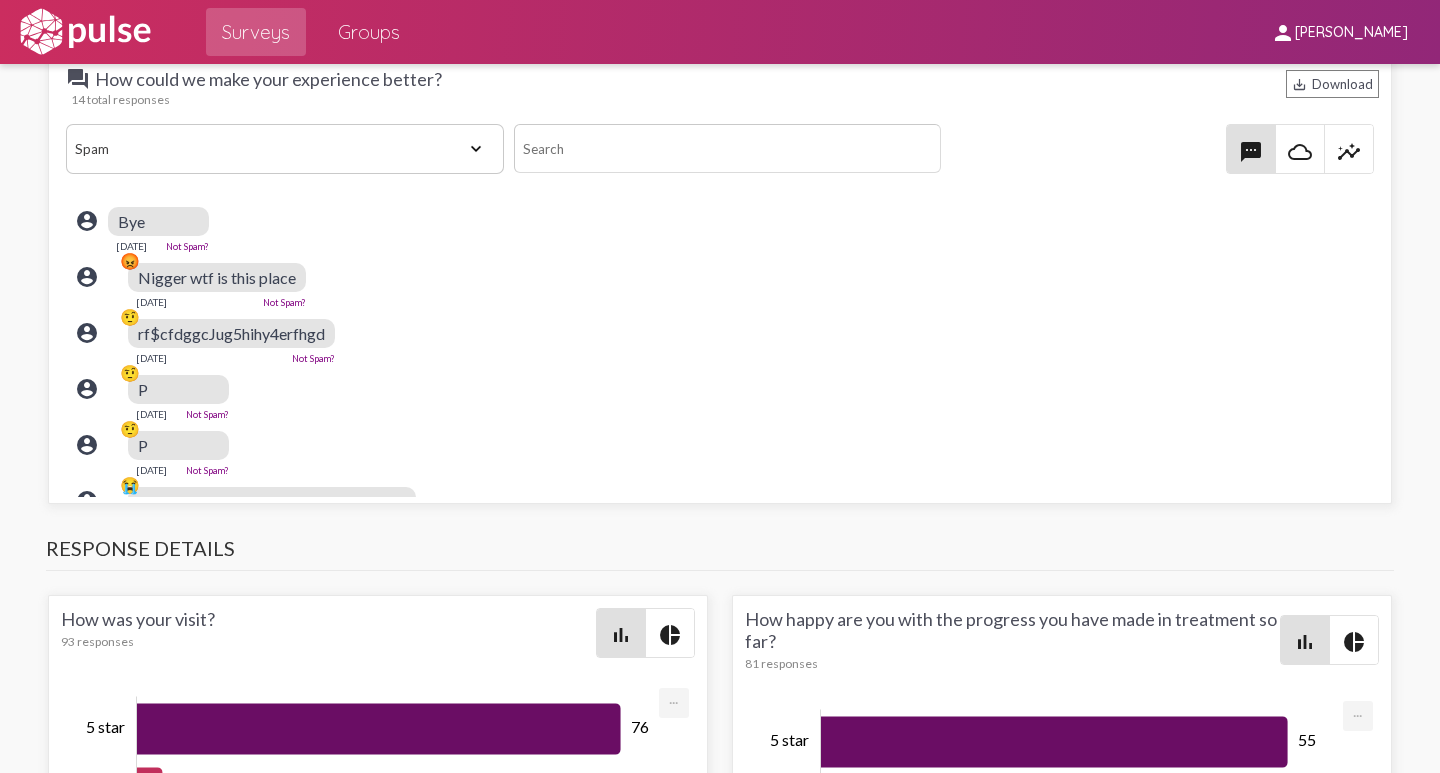 scroll, scrollTop: 0, scrollLeft: 0, axis: both 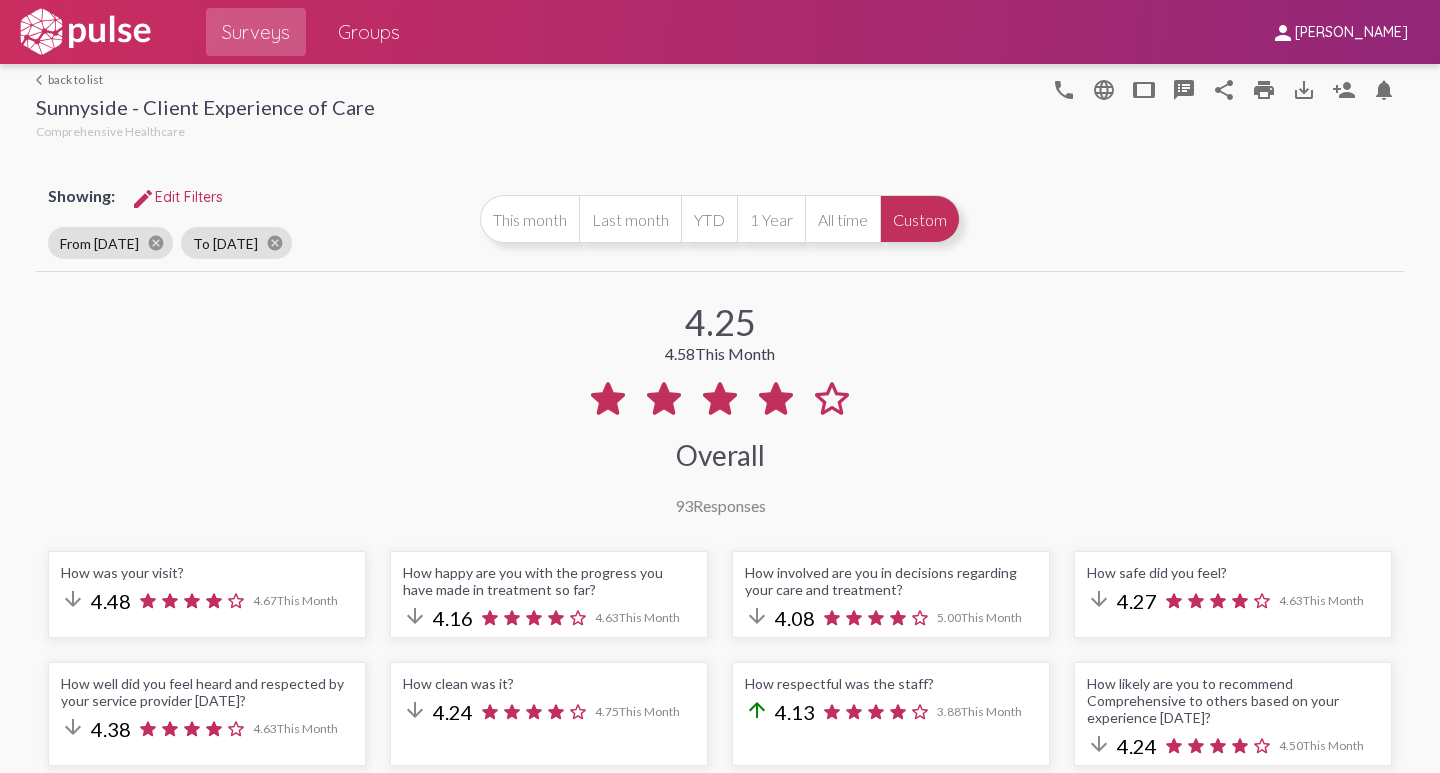 click on "arrow_back_ios  back to list" 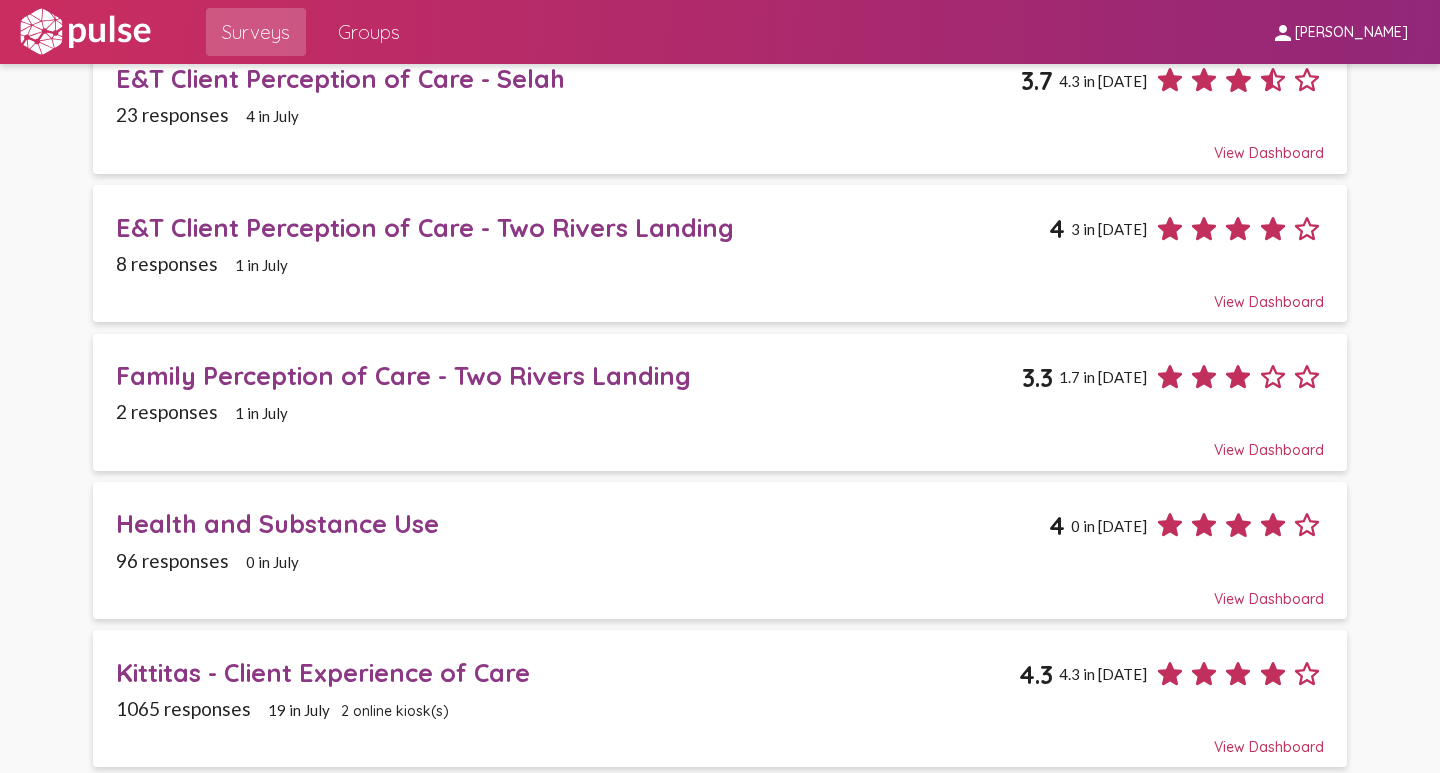 scroll, scrollTop: 1900, scrollLeft: 0, axis: vertical 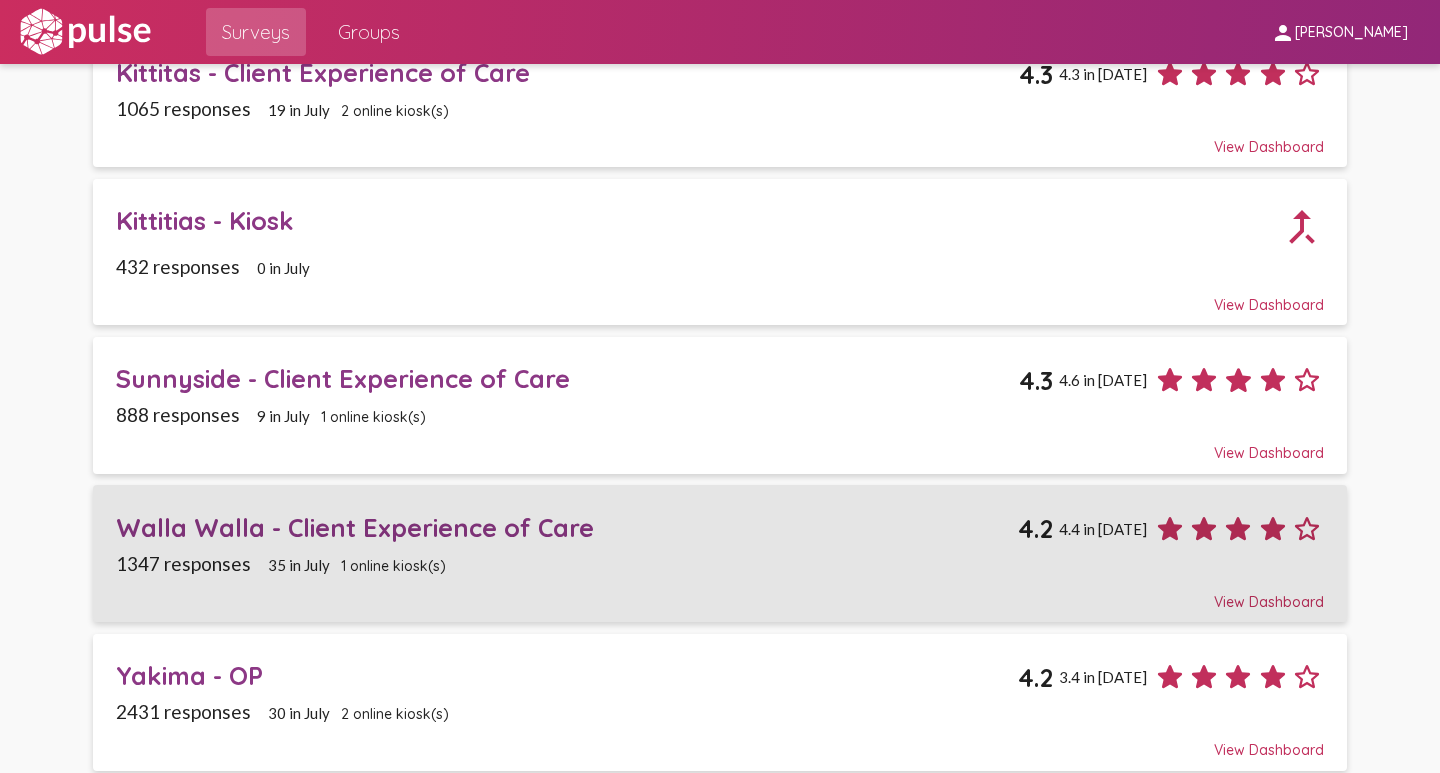 click on "Walla Walla - Client Experience of Care" 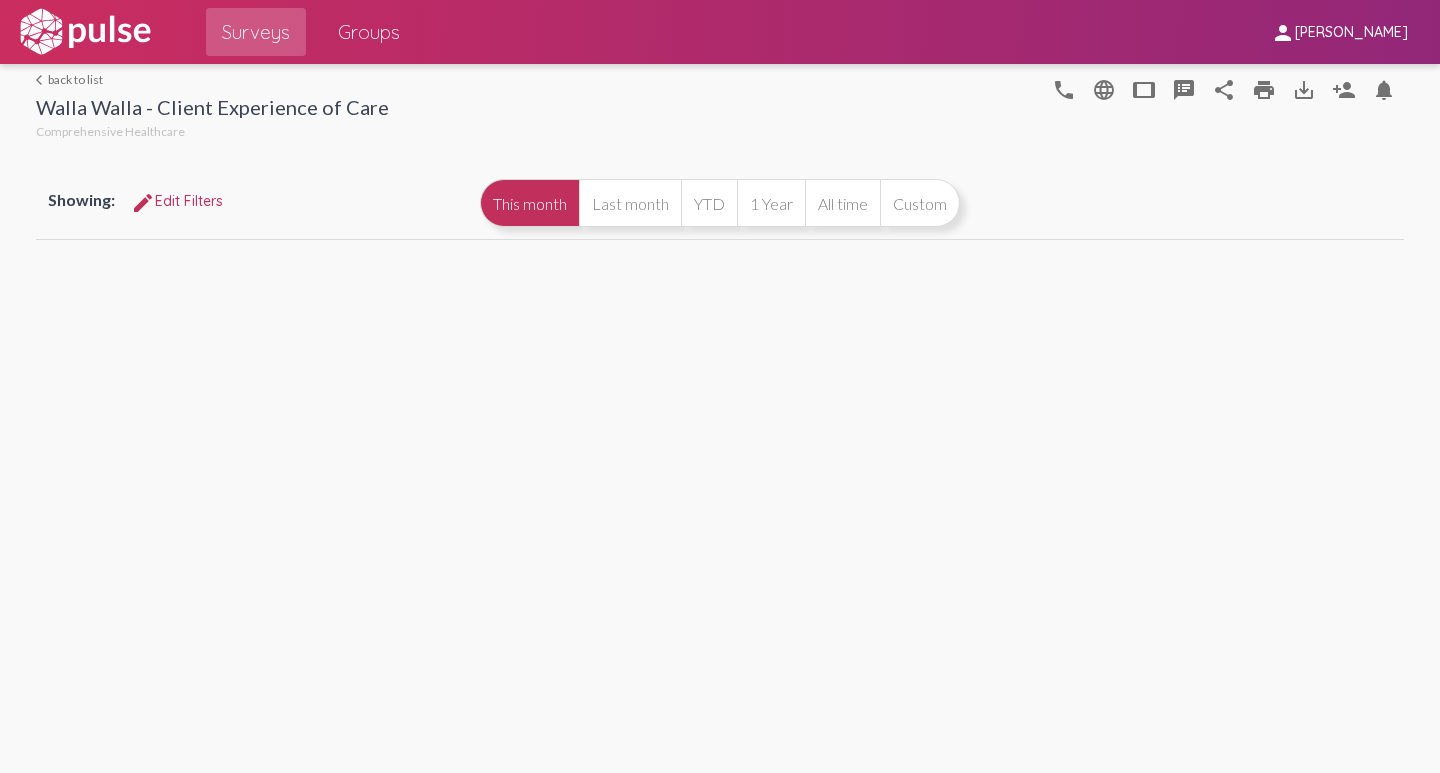 scroll, scrollTop: 0, scrollLeft: 0, axis: both 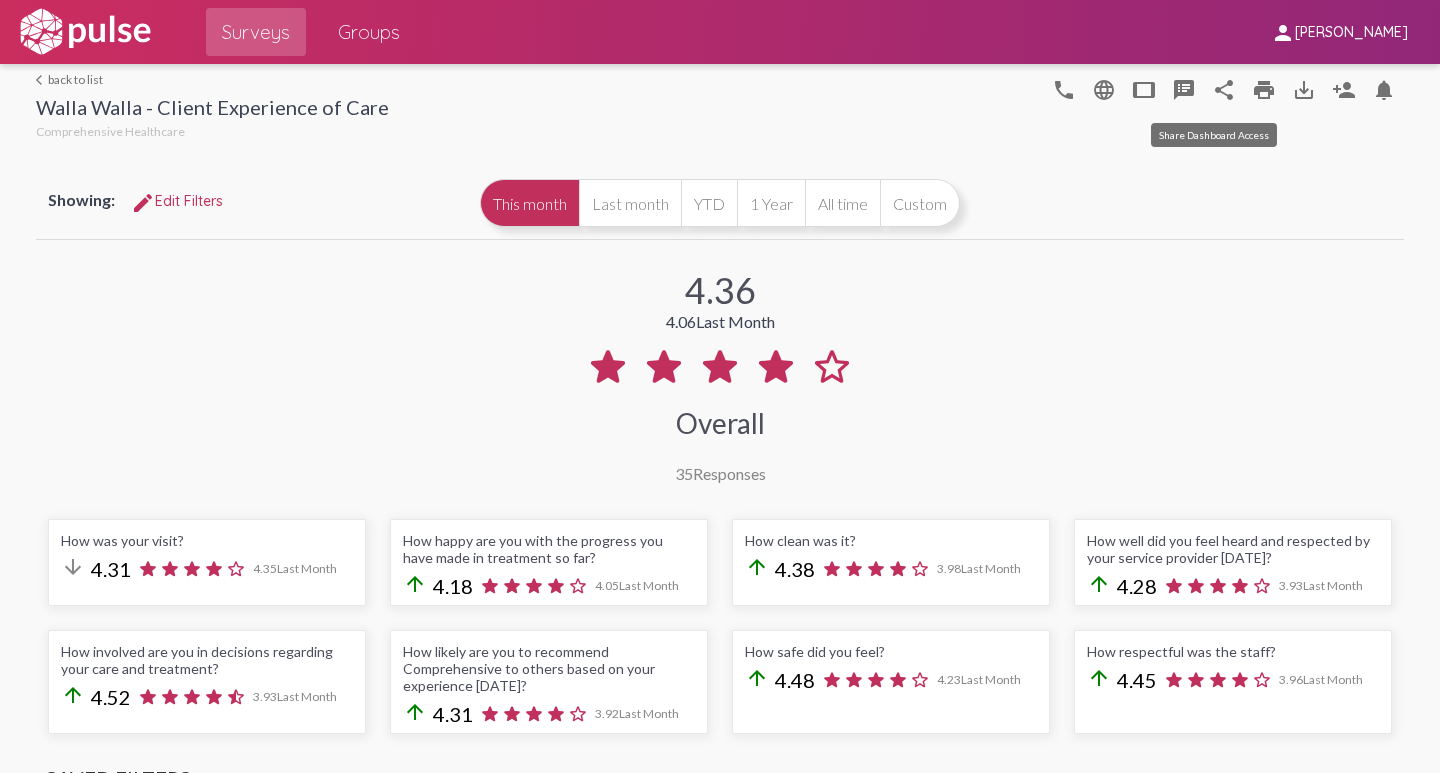 select on "All" 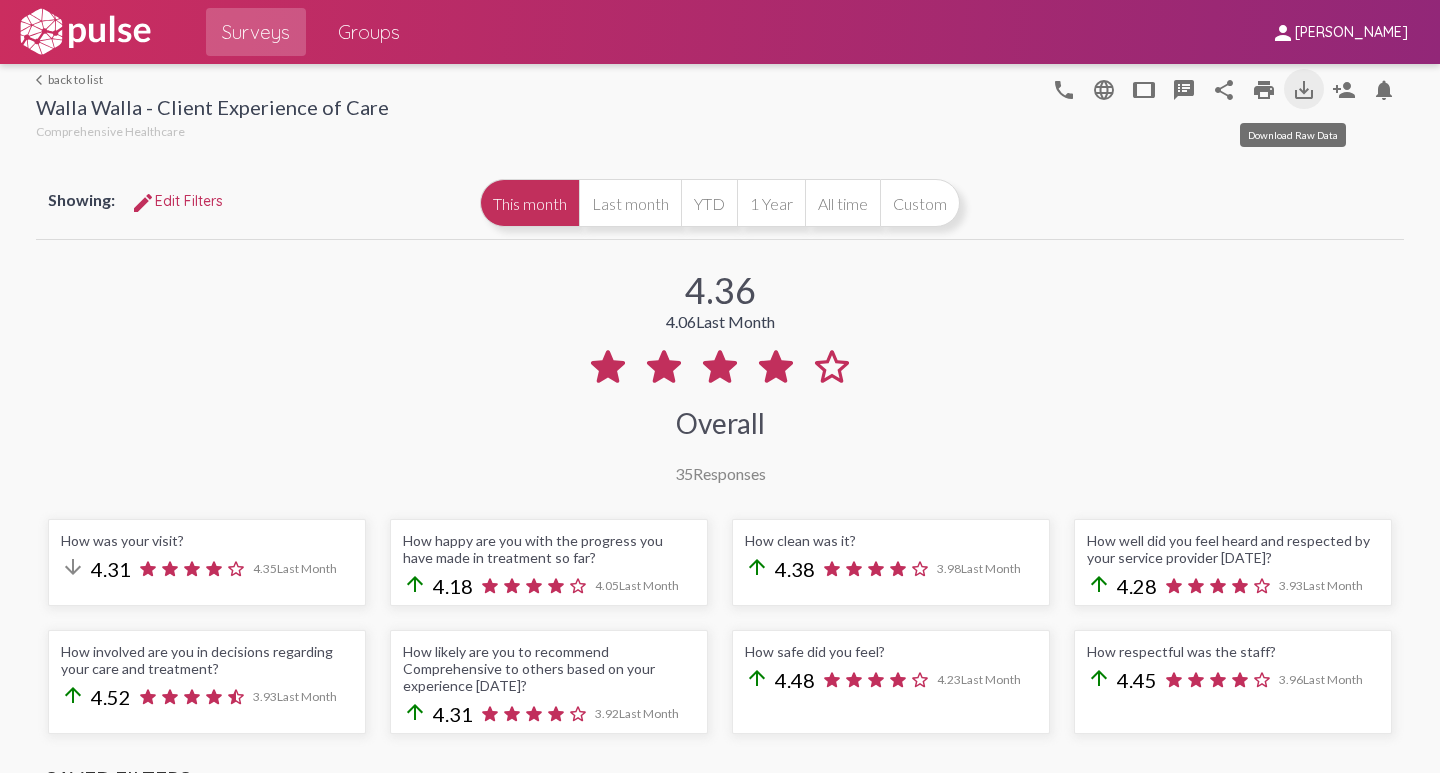 click on "save_alt" 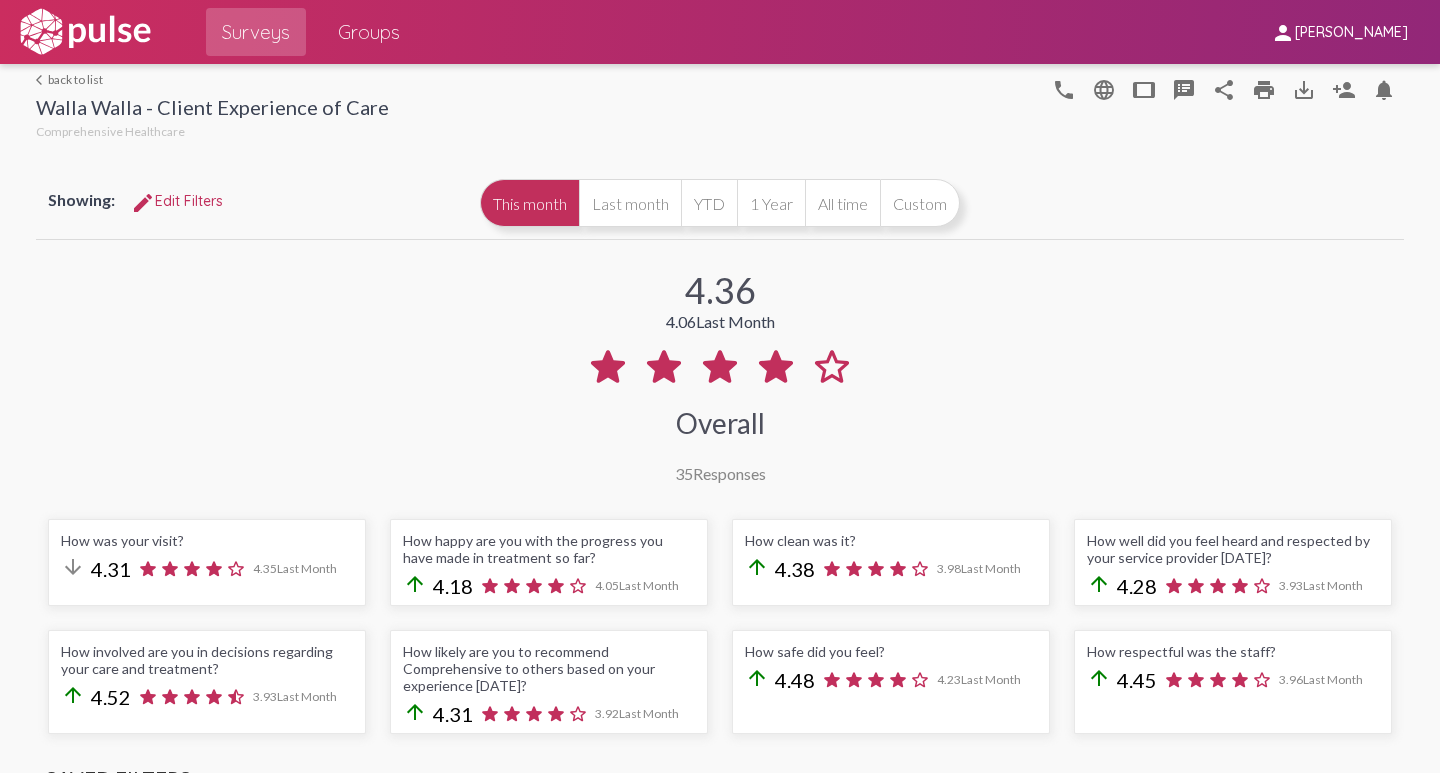 click on "edit Edit Filters" 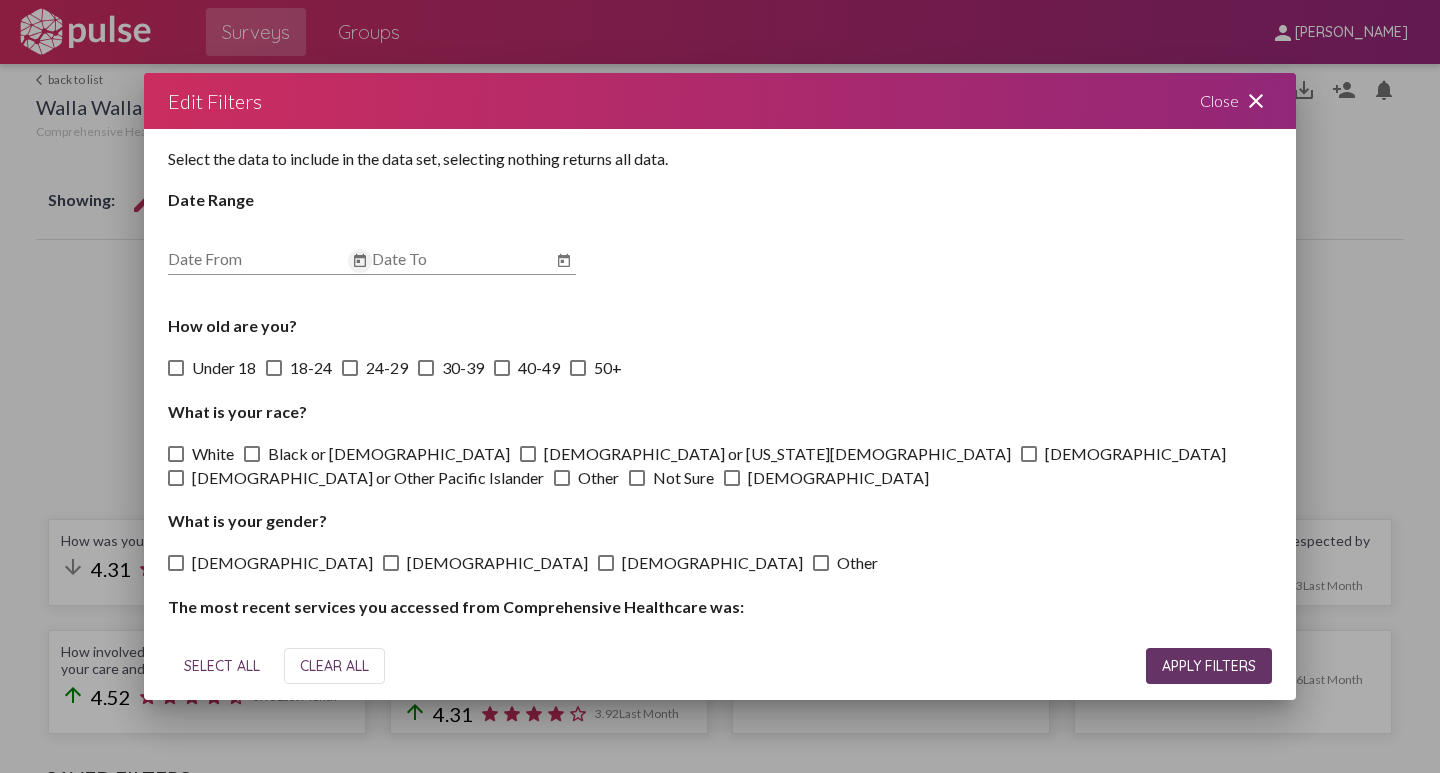 click 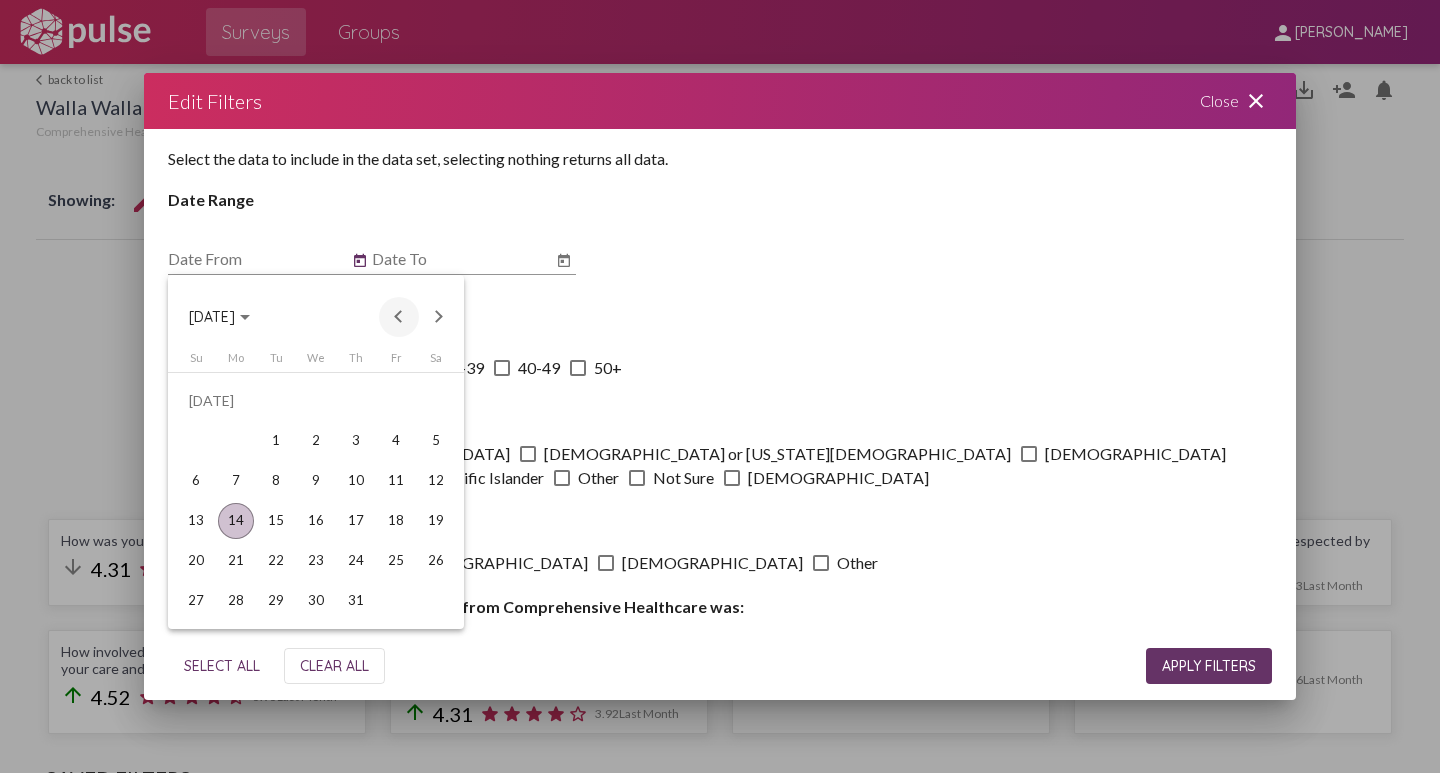 click at bounding box center (399, 317) 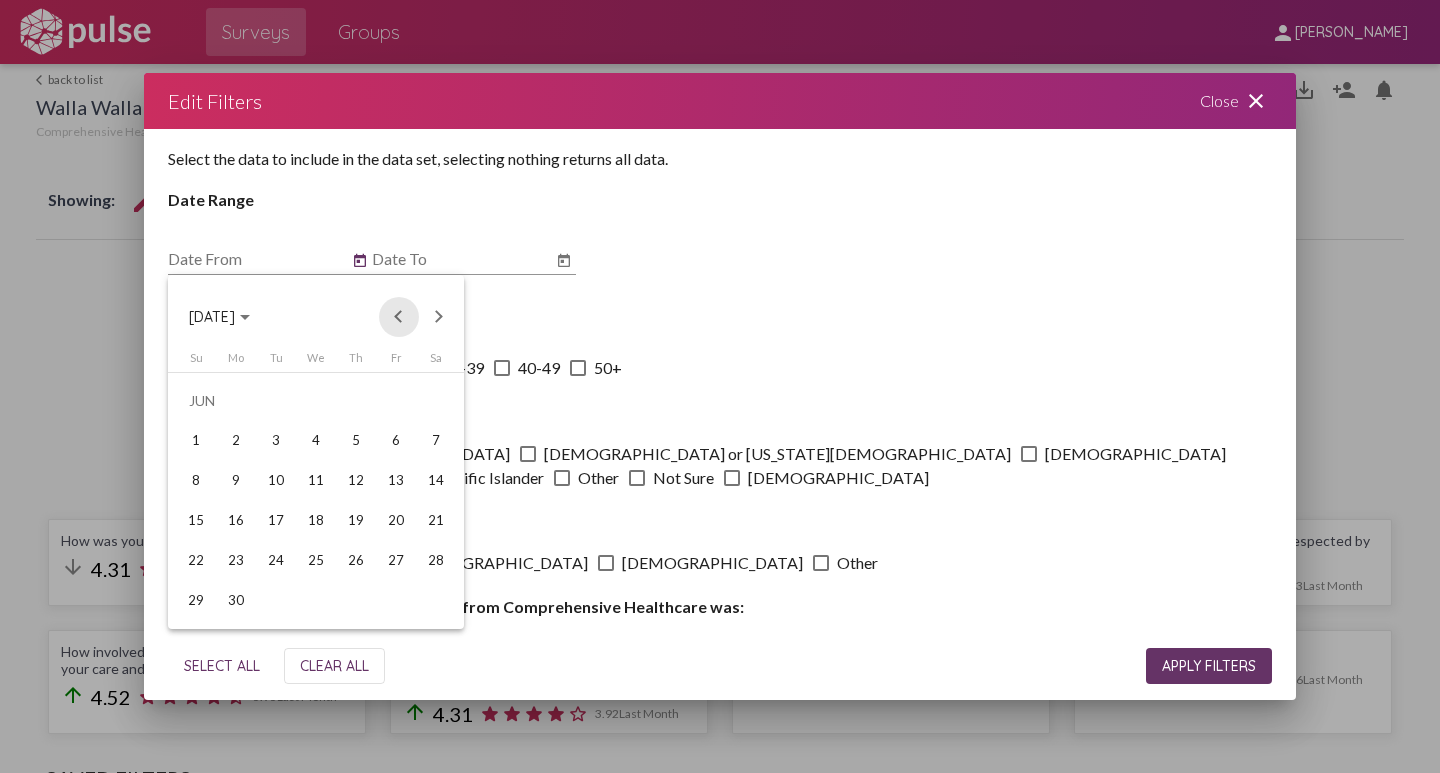 click at bounding box center [399, 317] 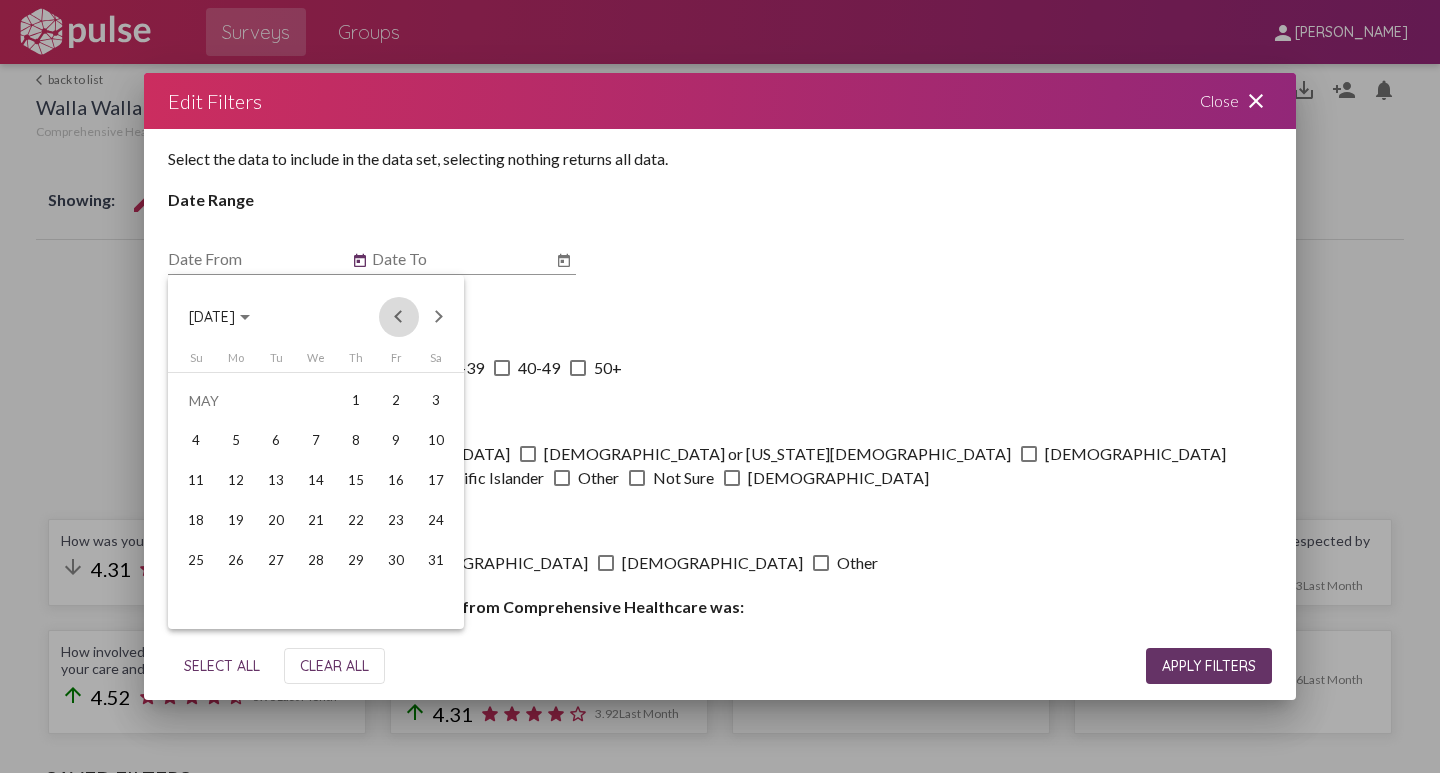 click at bounding box center [399, 317] 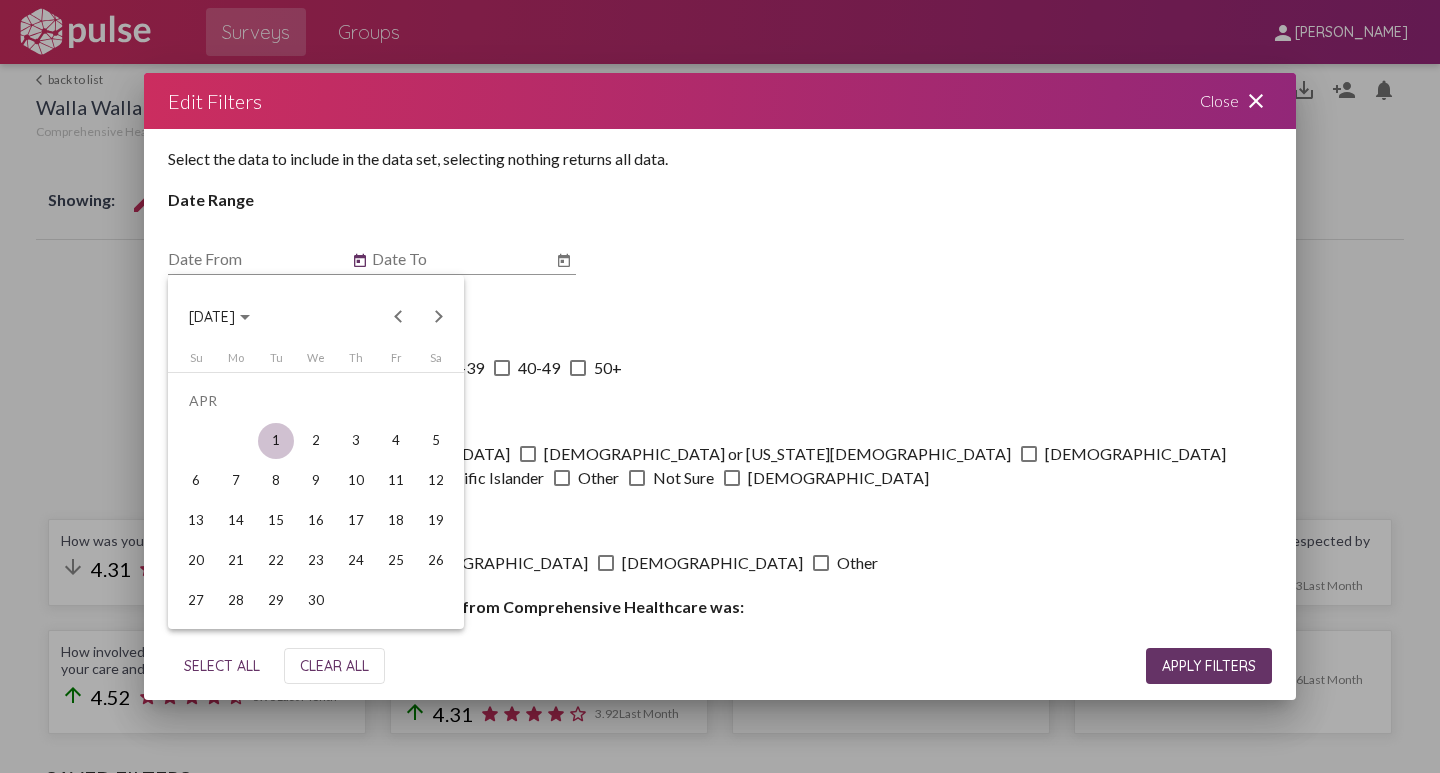 click on "1" at bounding box center (276, 441) 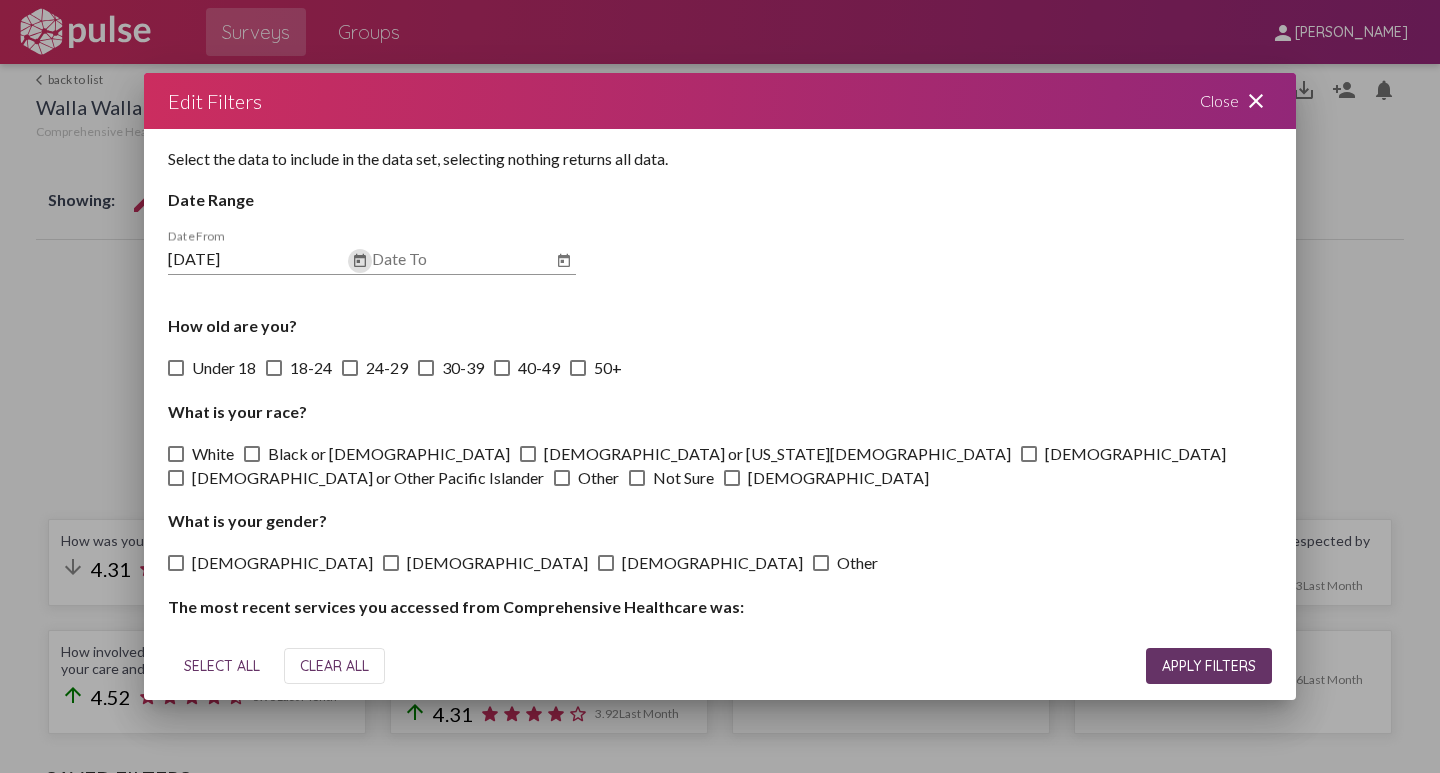 click 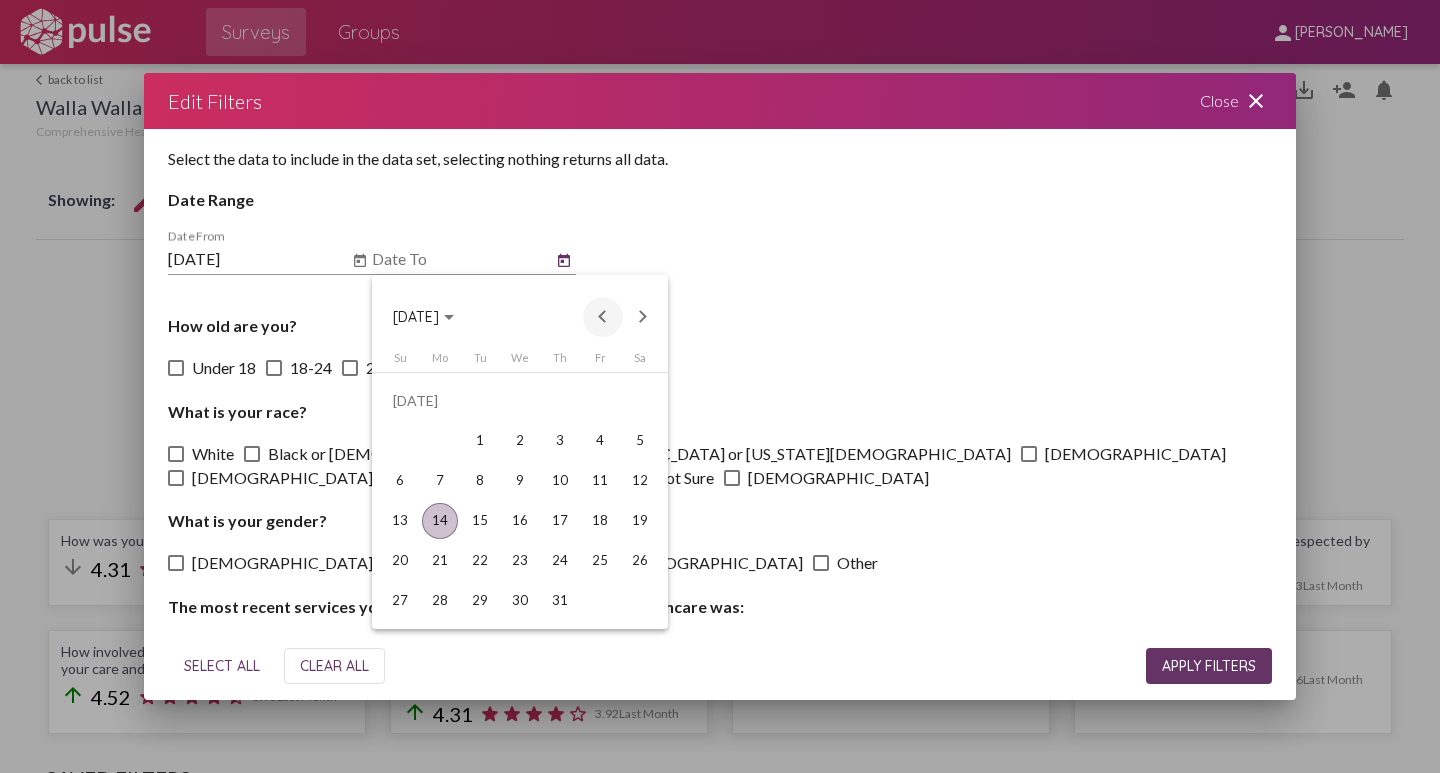 click at bounding box center [603, 317] 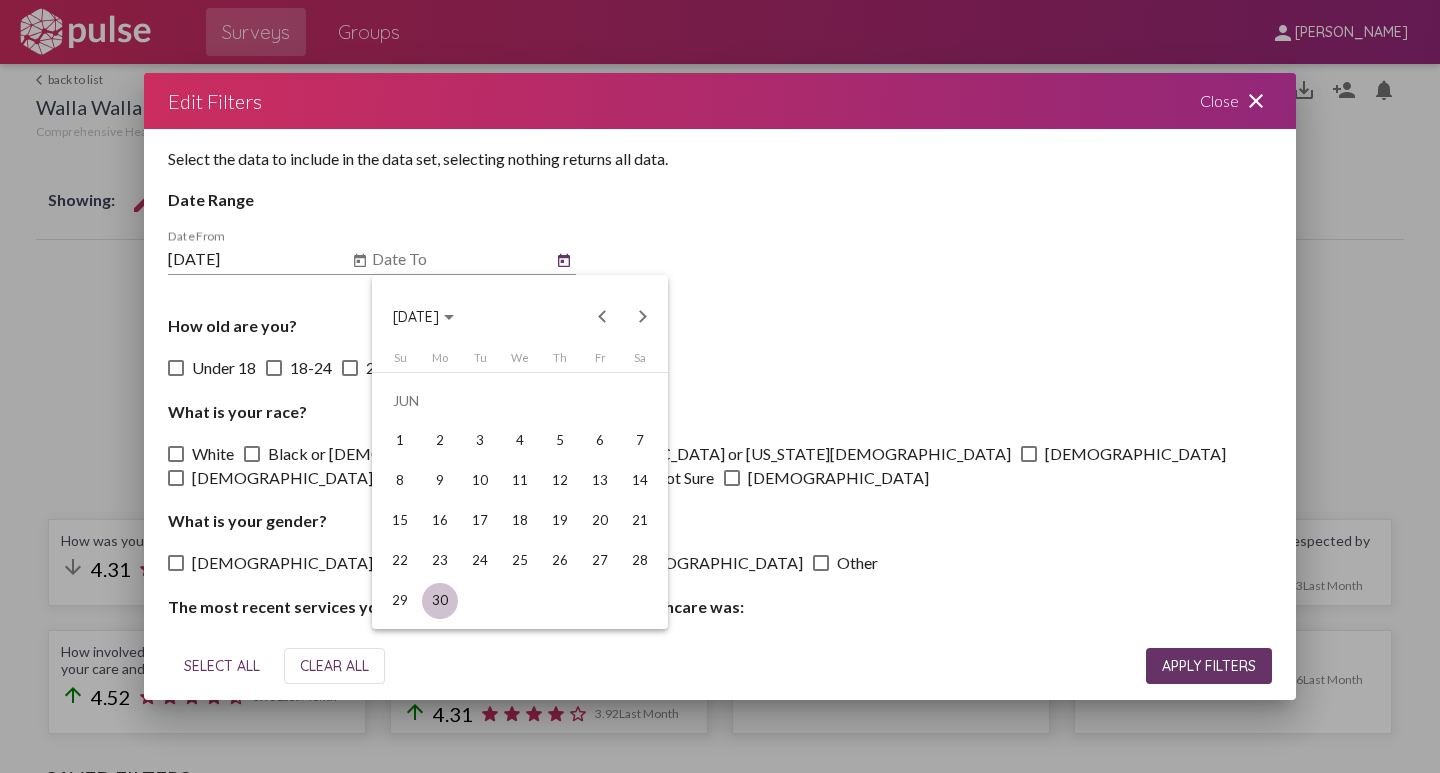 click on "30" at bounding box center (440, 601) 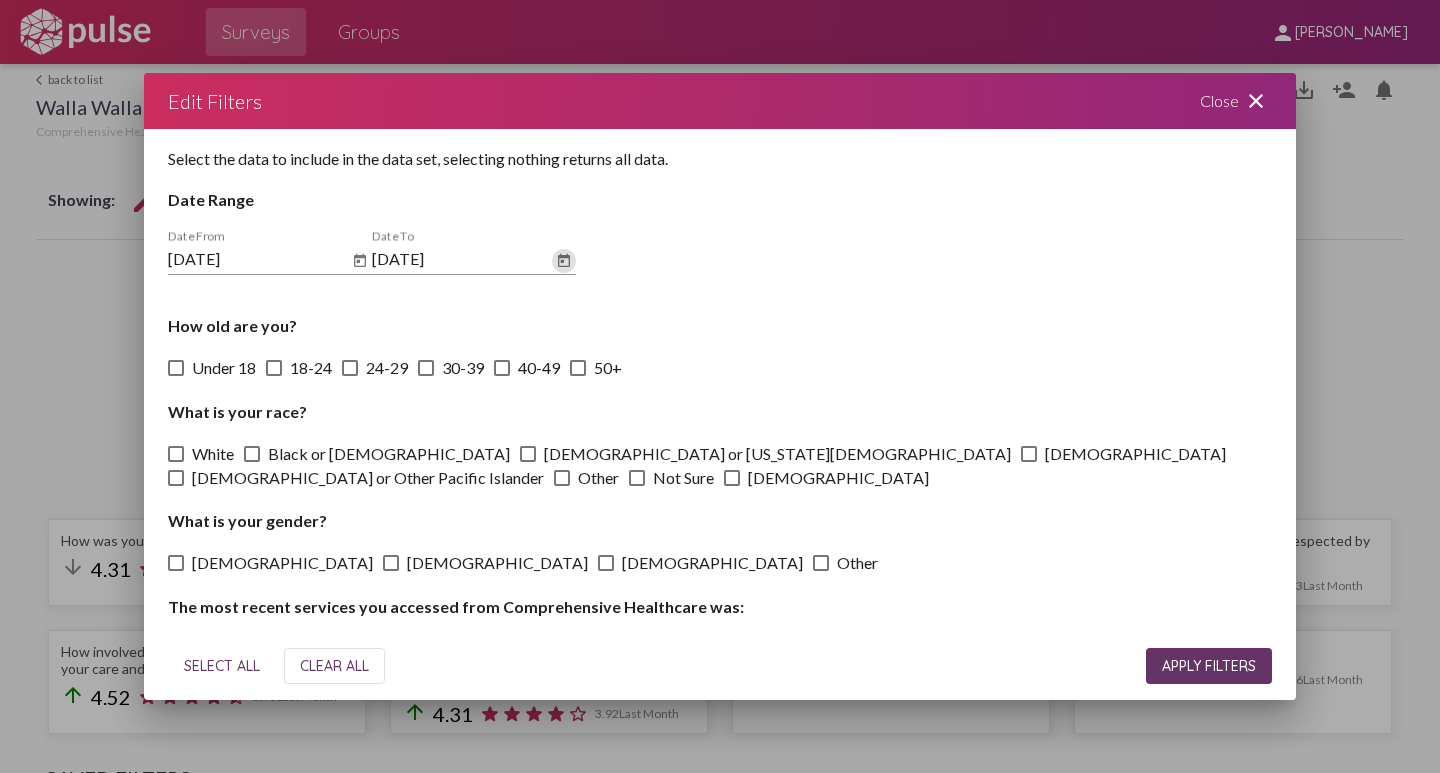 click on "APPLY FILTERS" at bounding box center [1209, 666] 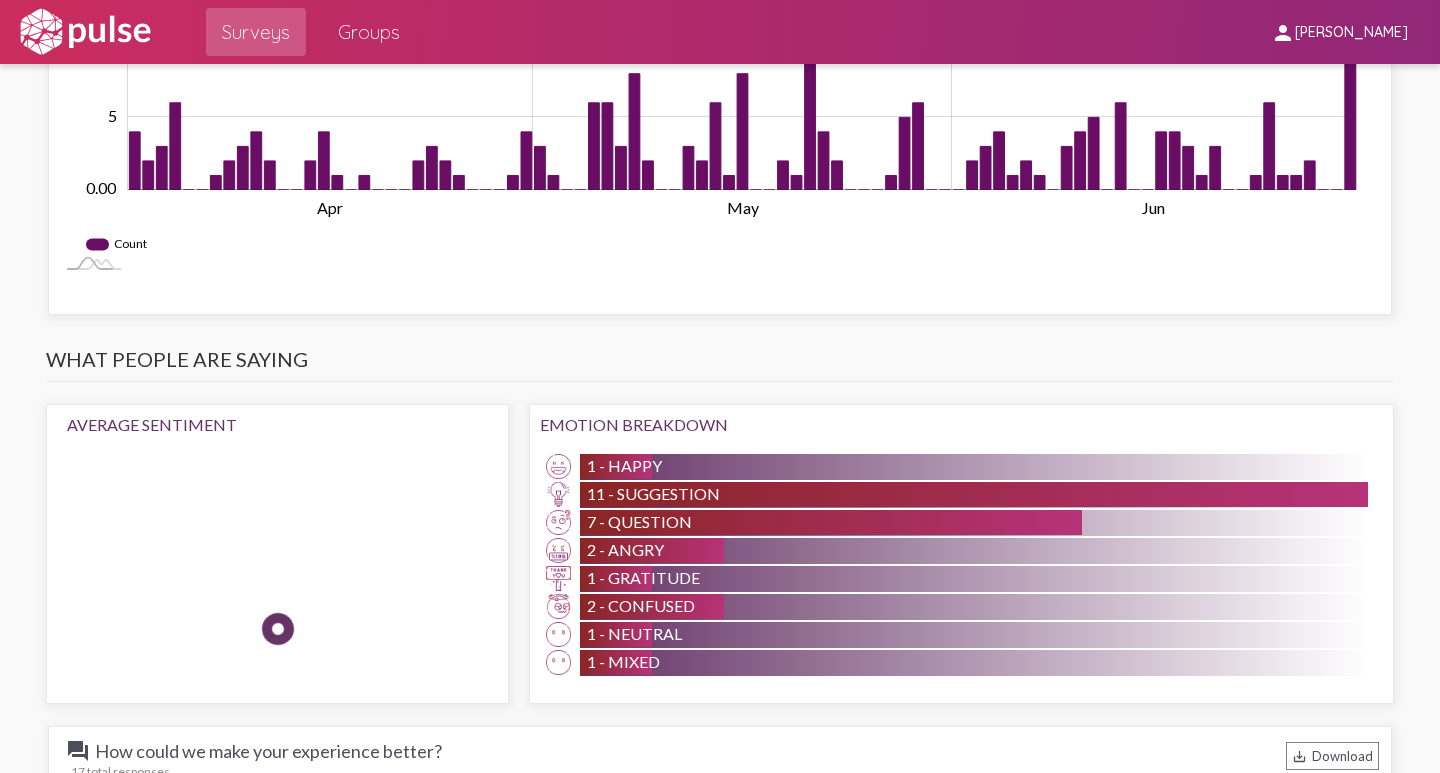 scroll, scrollTop: 2700, scrollLeft: 0, axis: vertical 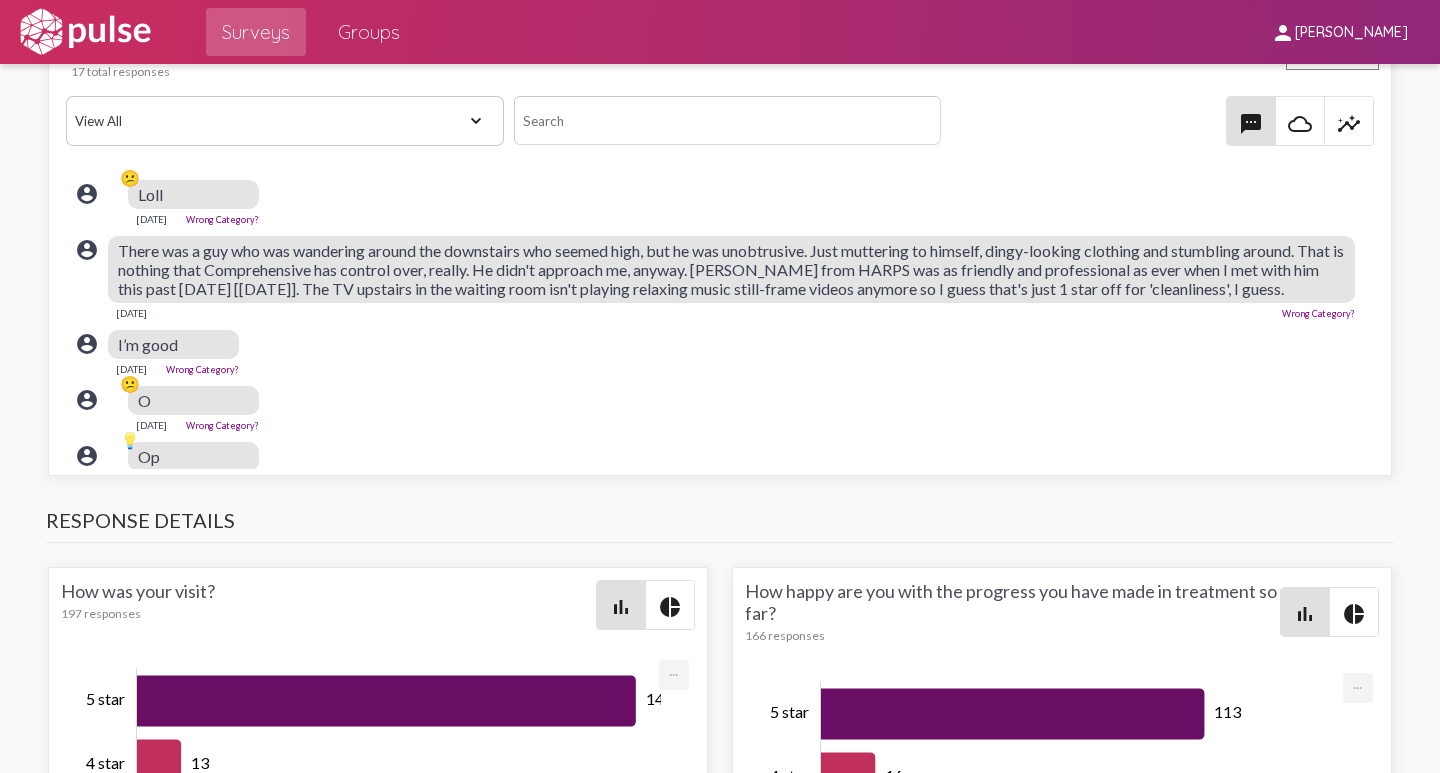 click on "account_circle 😕 Loll  [DATE]  Wrong Category?" 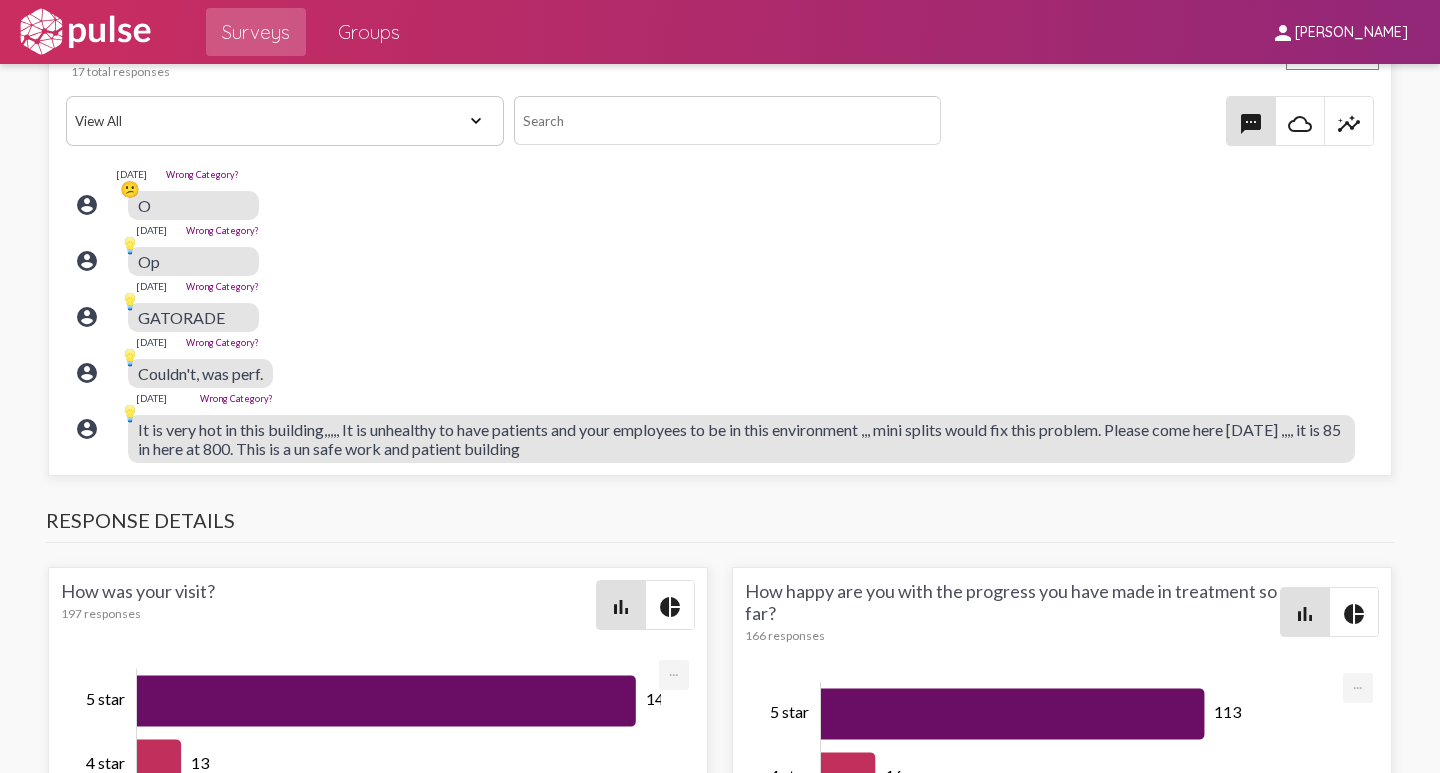 scroll, scrollTop: 200, scrollLeft: 0, axis: vertical 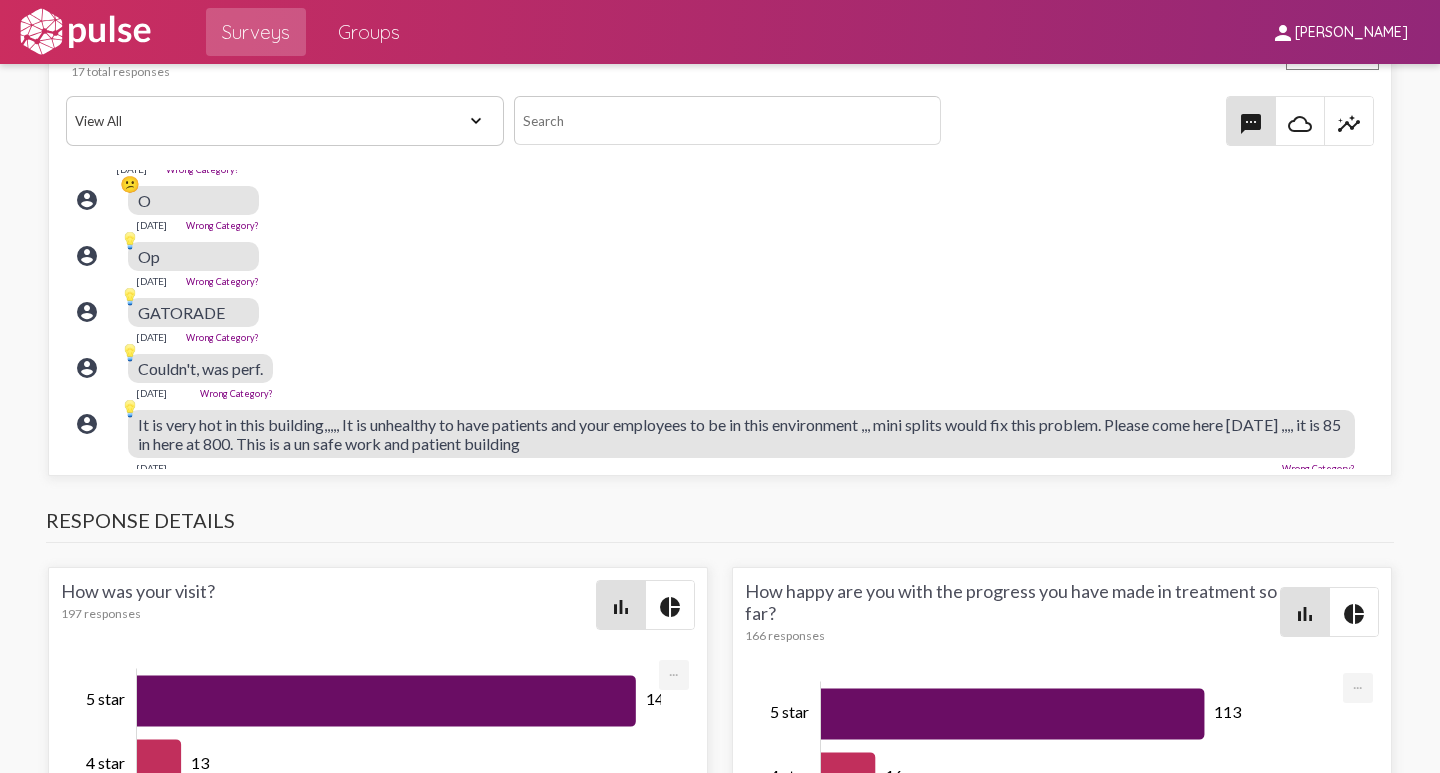 click on "account_circle 💡 Op  [DATE]  Wrong Category?" 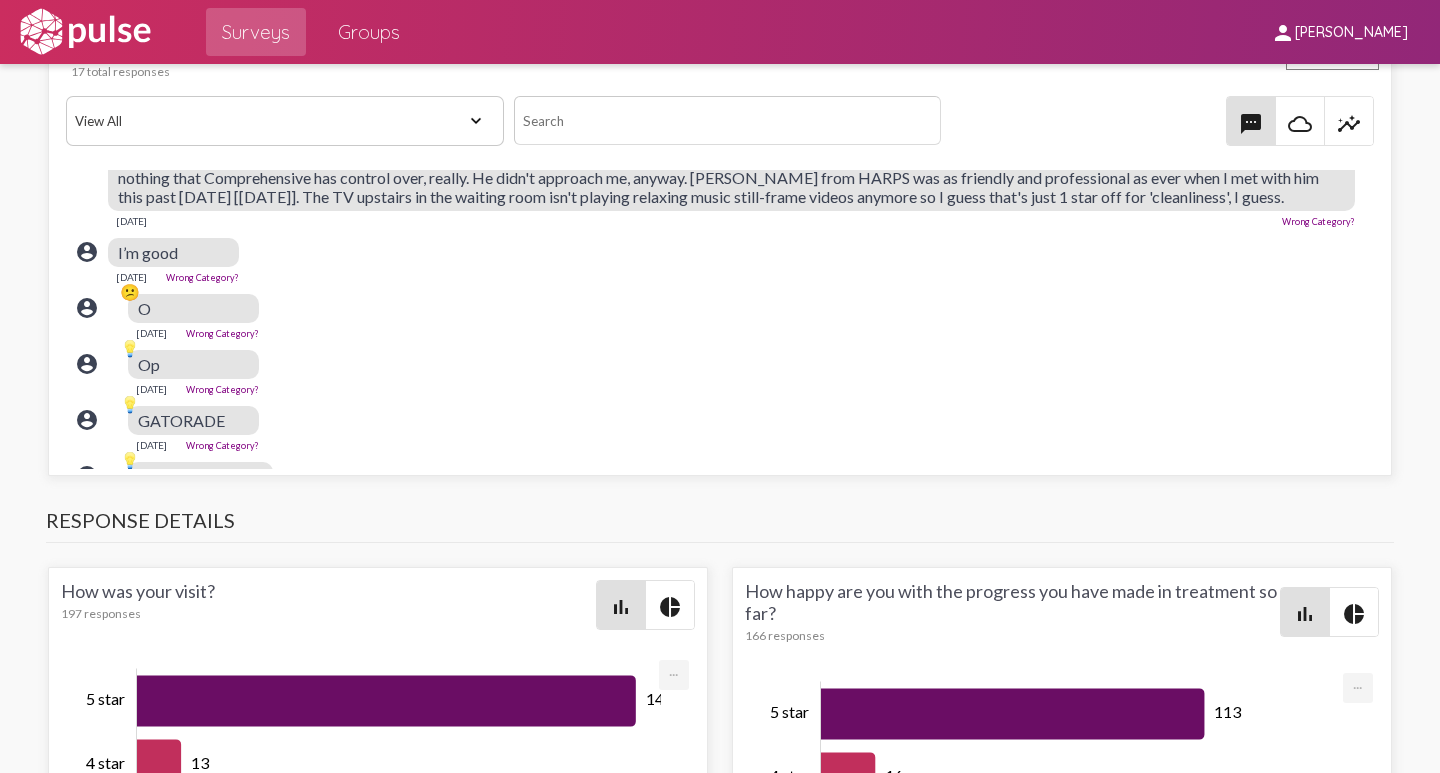scroll, scrollTop: 0, scrollLeft: 0, axis: both 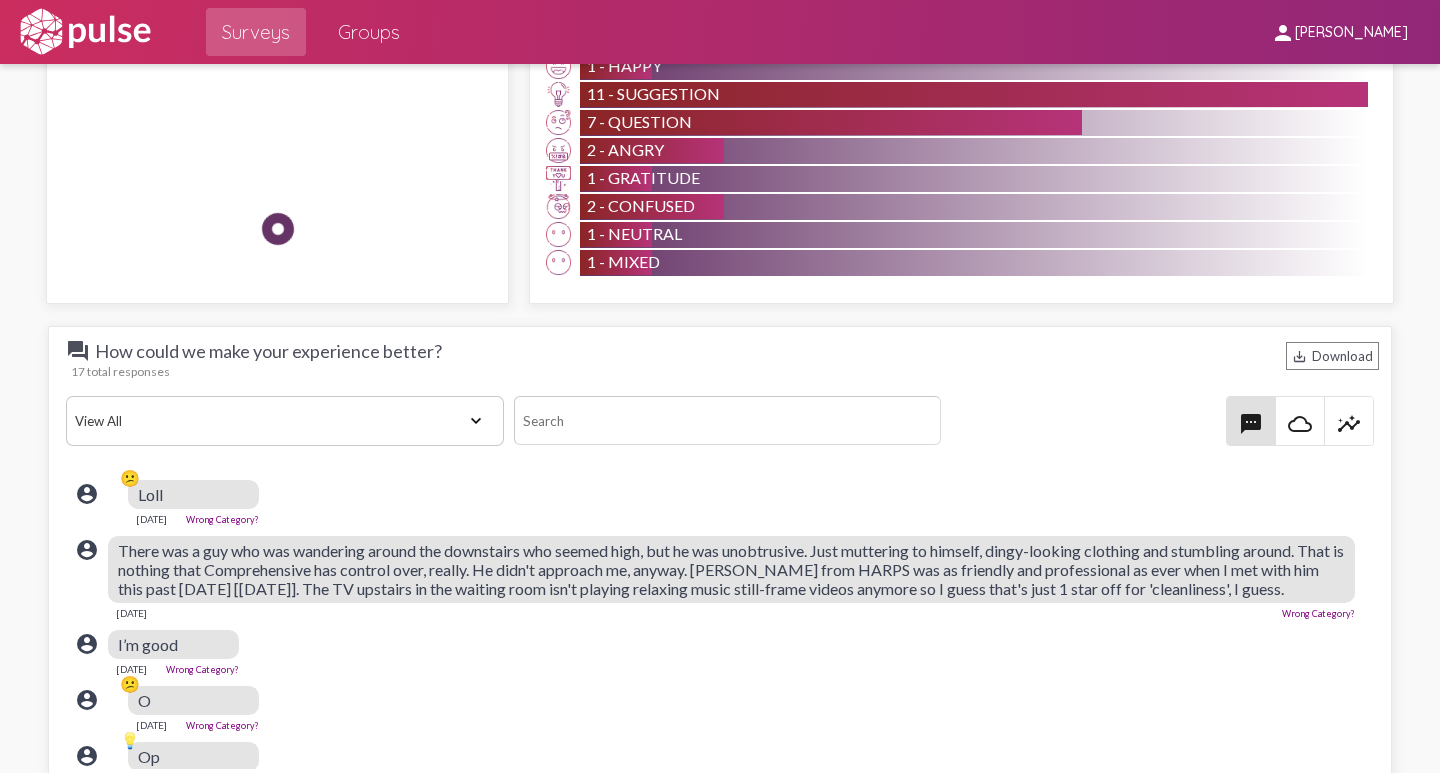 click on "View All Positive Neutral Negative Happy Meh Suggestions Angry Disgust Sadness Gratitude Question Fear Confused Concerned Frustrated Spam" 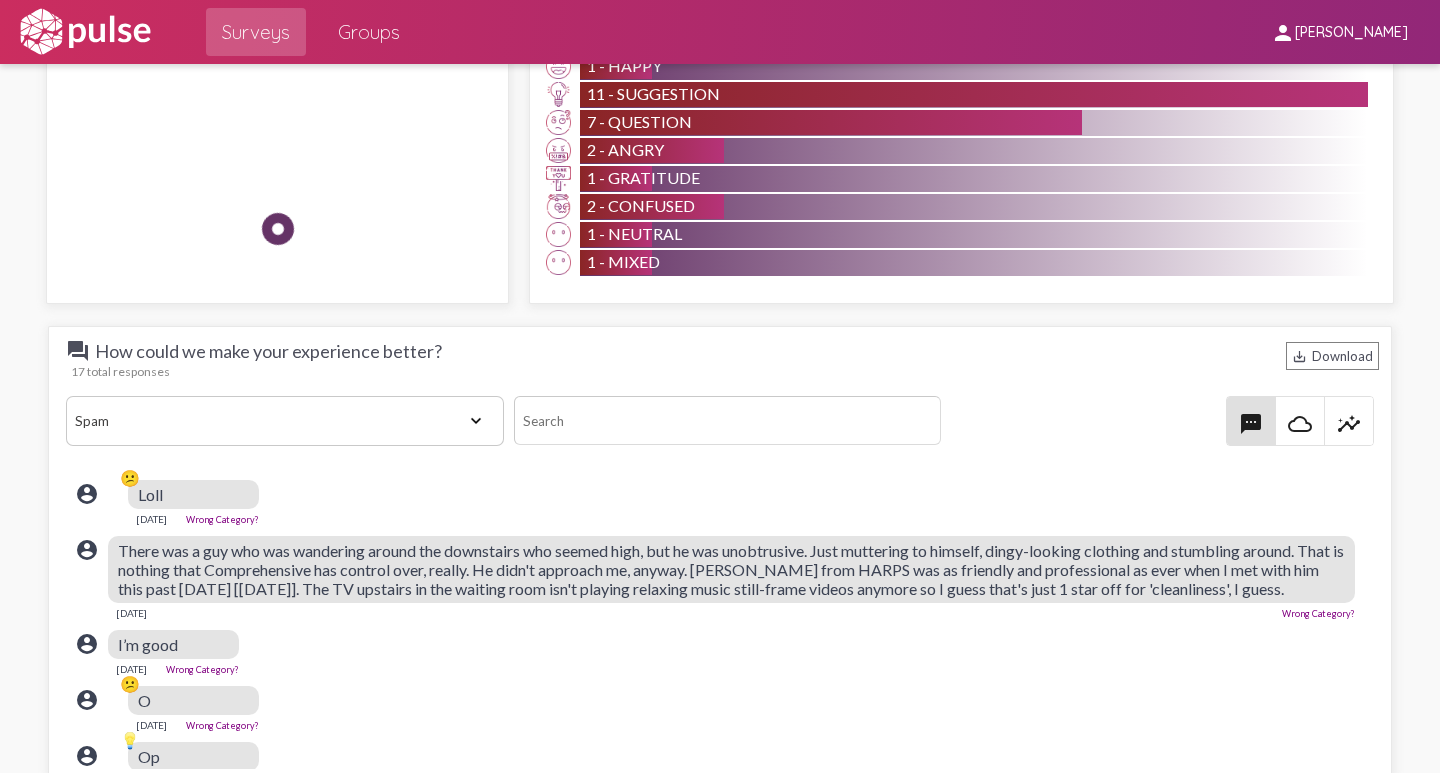 click on "View All Positive Neutral Negative Happy Meh Suggestions Angry Disgust Sadness Gratitude Question Fear Confused Concerned Frustrated Spam" 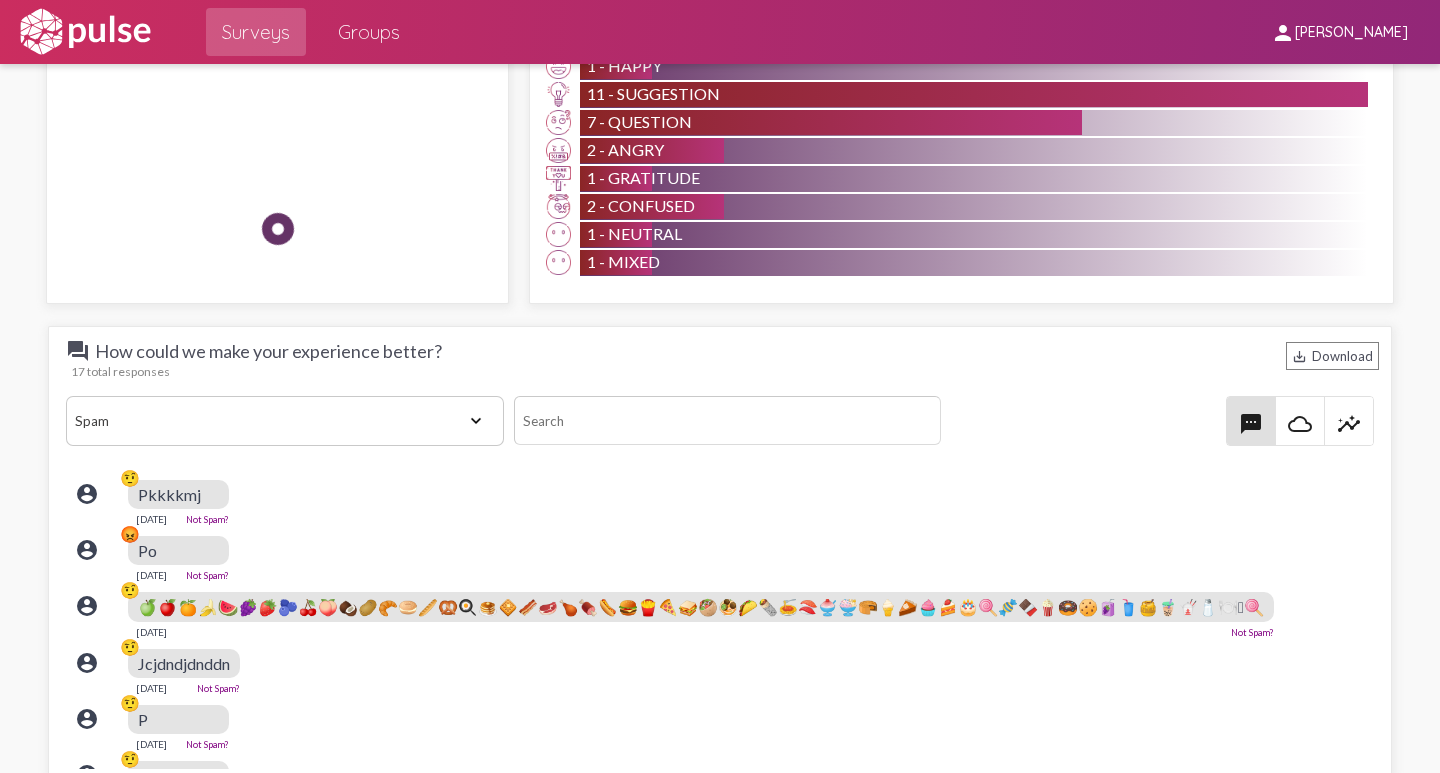 scroll, scrollTop: 100, scrollLeft: 0, axis: vertical 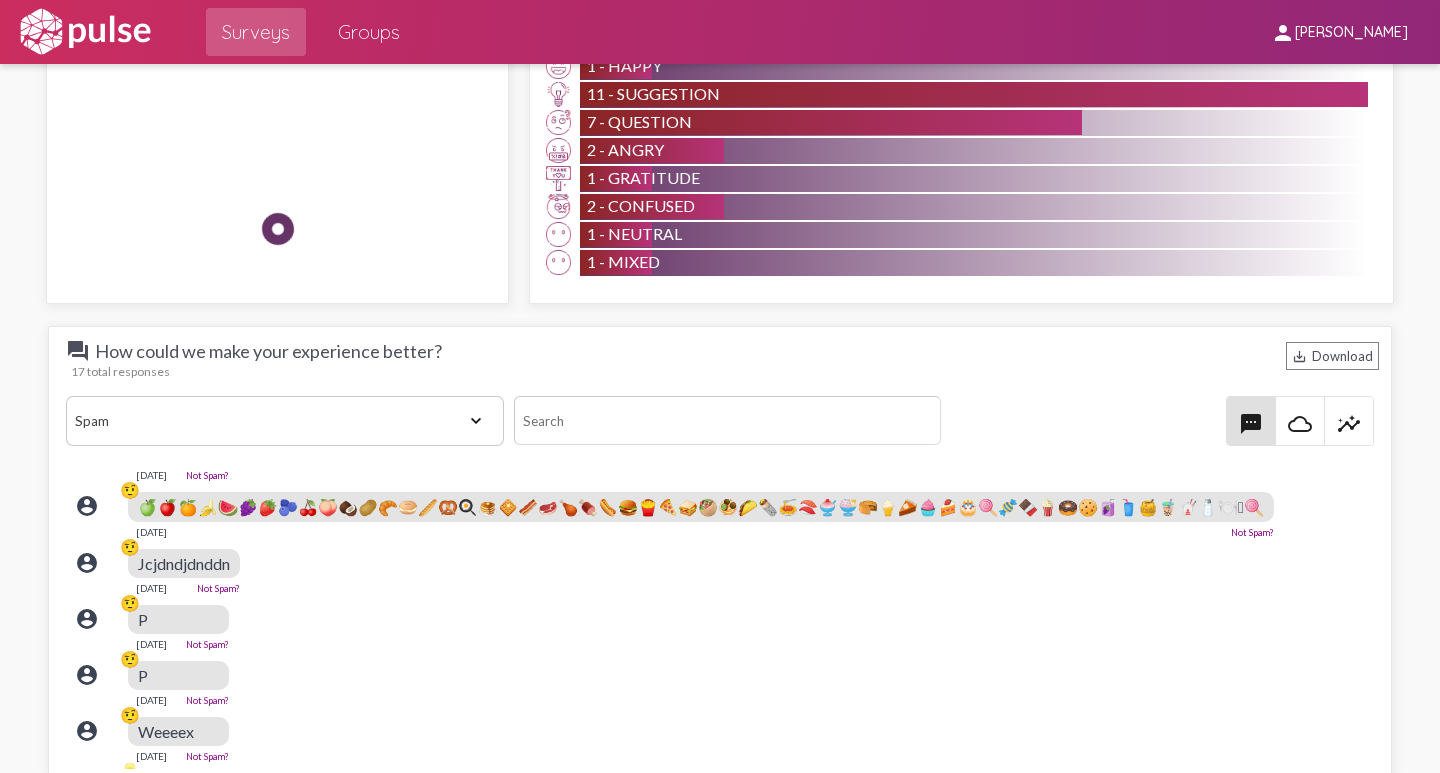 click on "account_circle 🤨 Jcjdndjdnddn  [DATE]  Not Spam?" 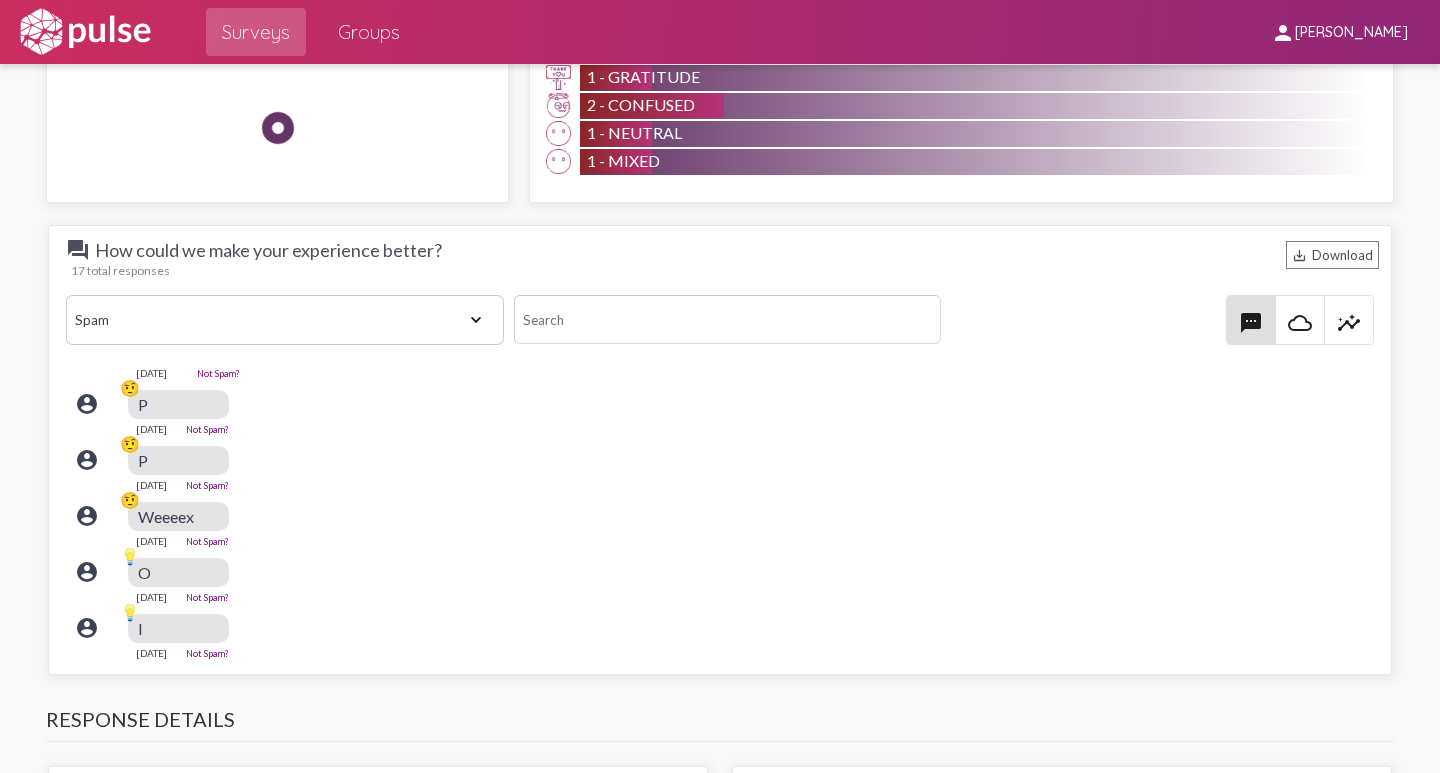 scroll, scrollTop: 2500, scrollLeft: 0, axis: vertical 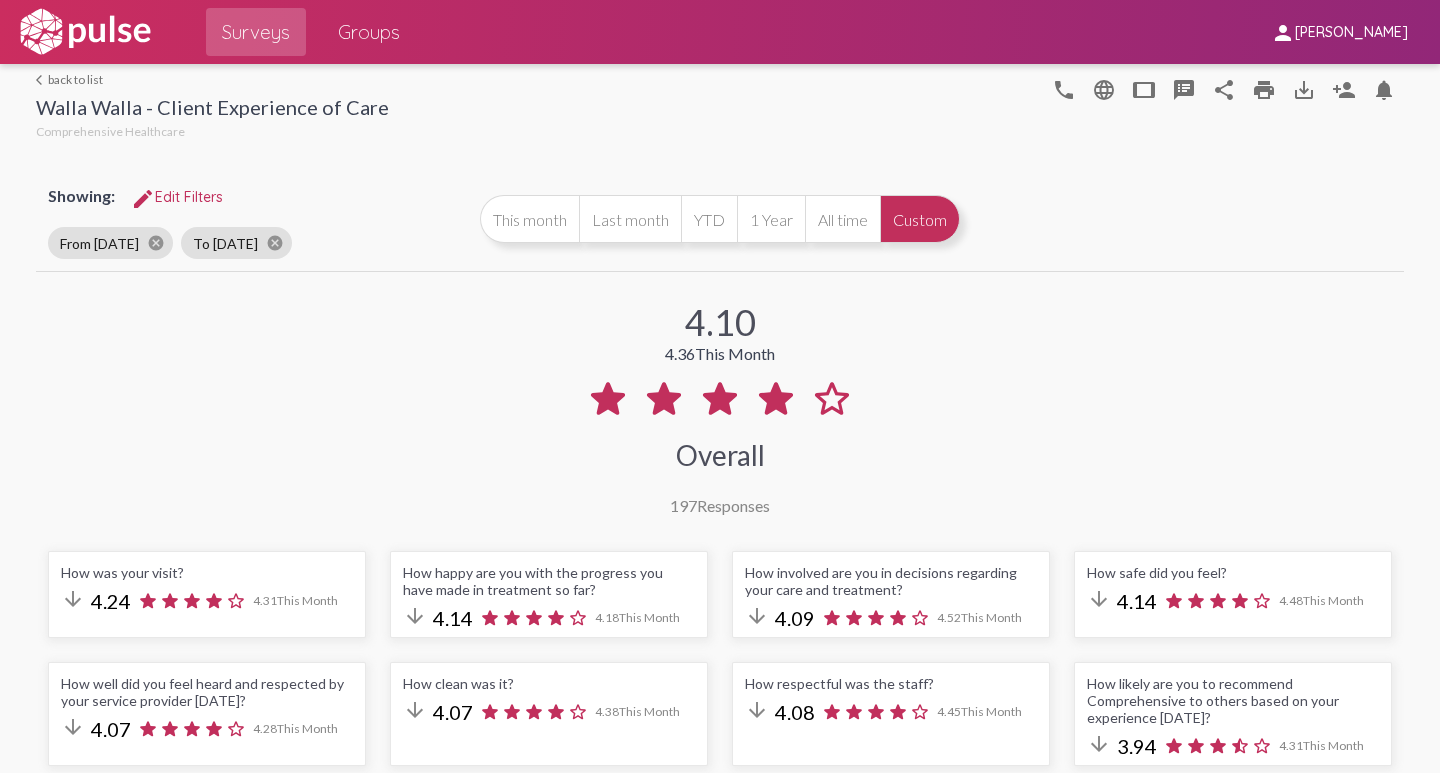 click on "arrow_back_ios  back to list" 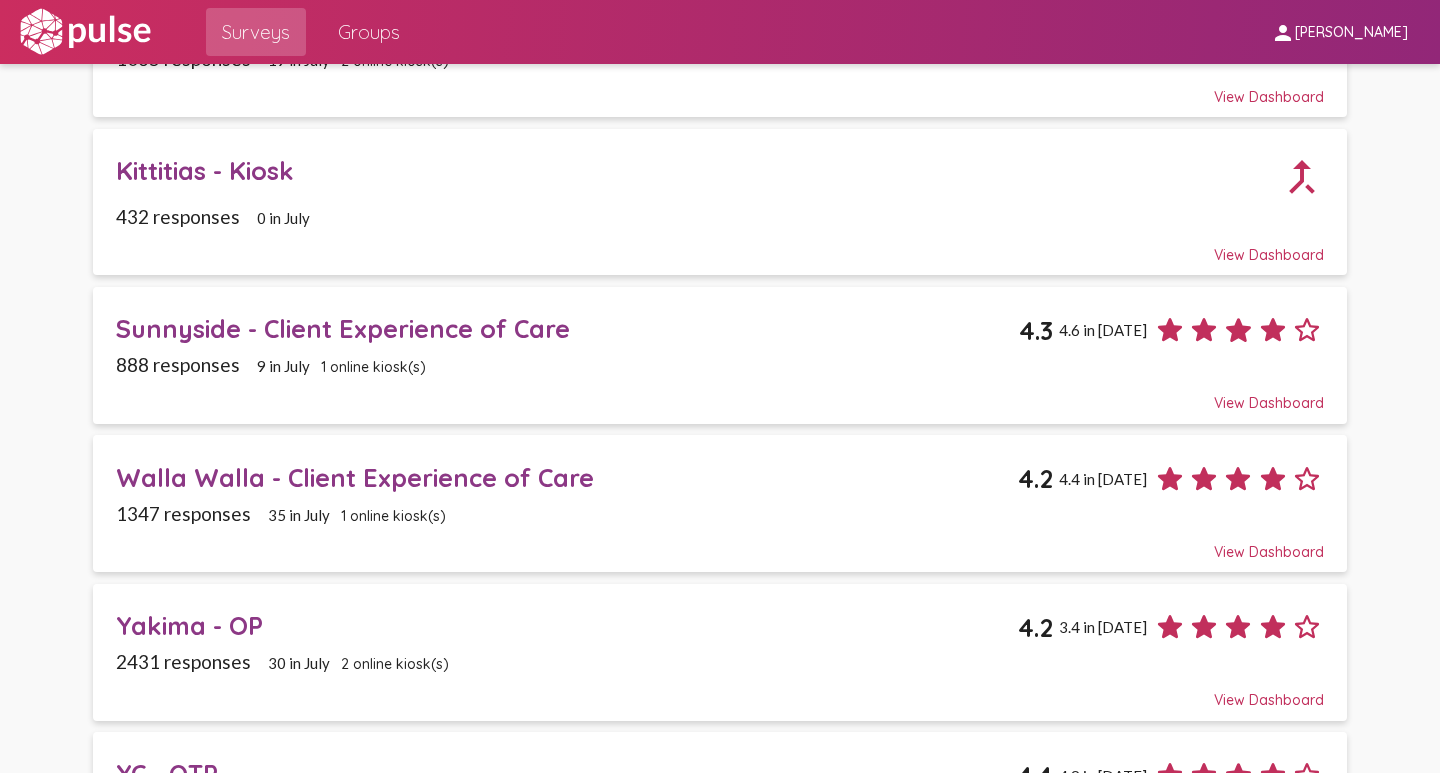 scroll, scrollTop: 2100, scrollLeft: 0, axis: vertical 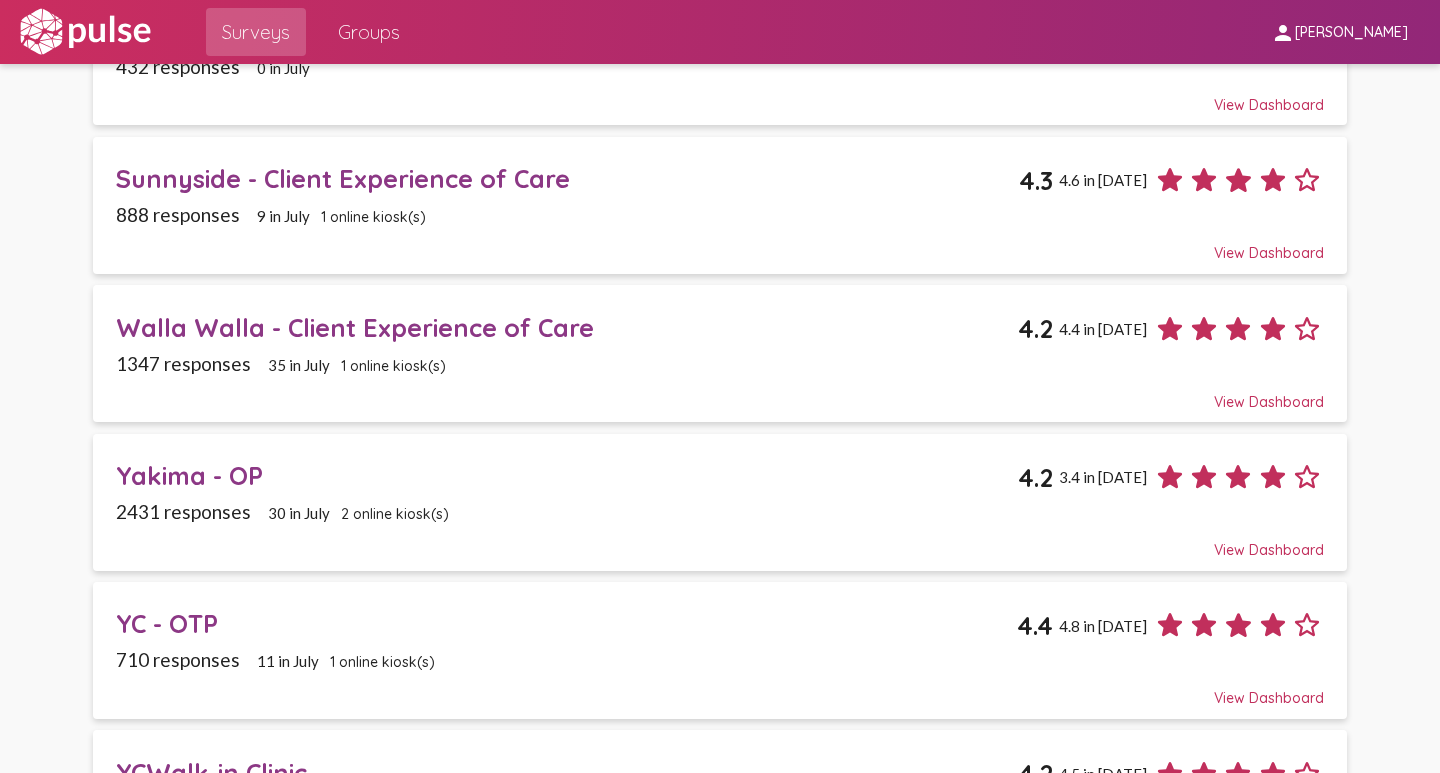 click on "Yakima - OP" 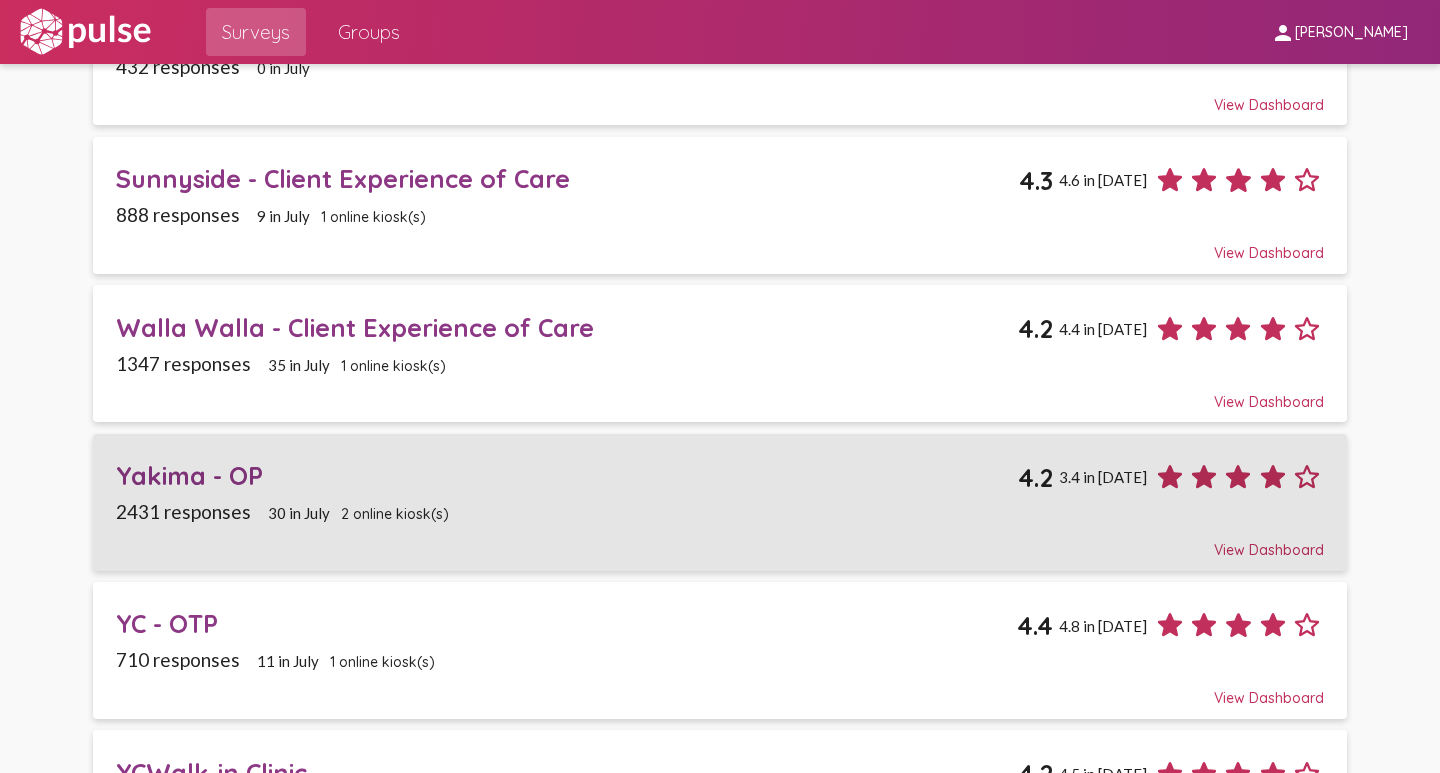 scroll, scrollTop: 0, scrollLeft: 0, axis: both 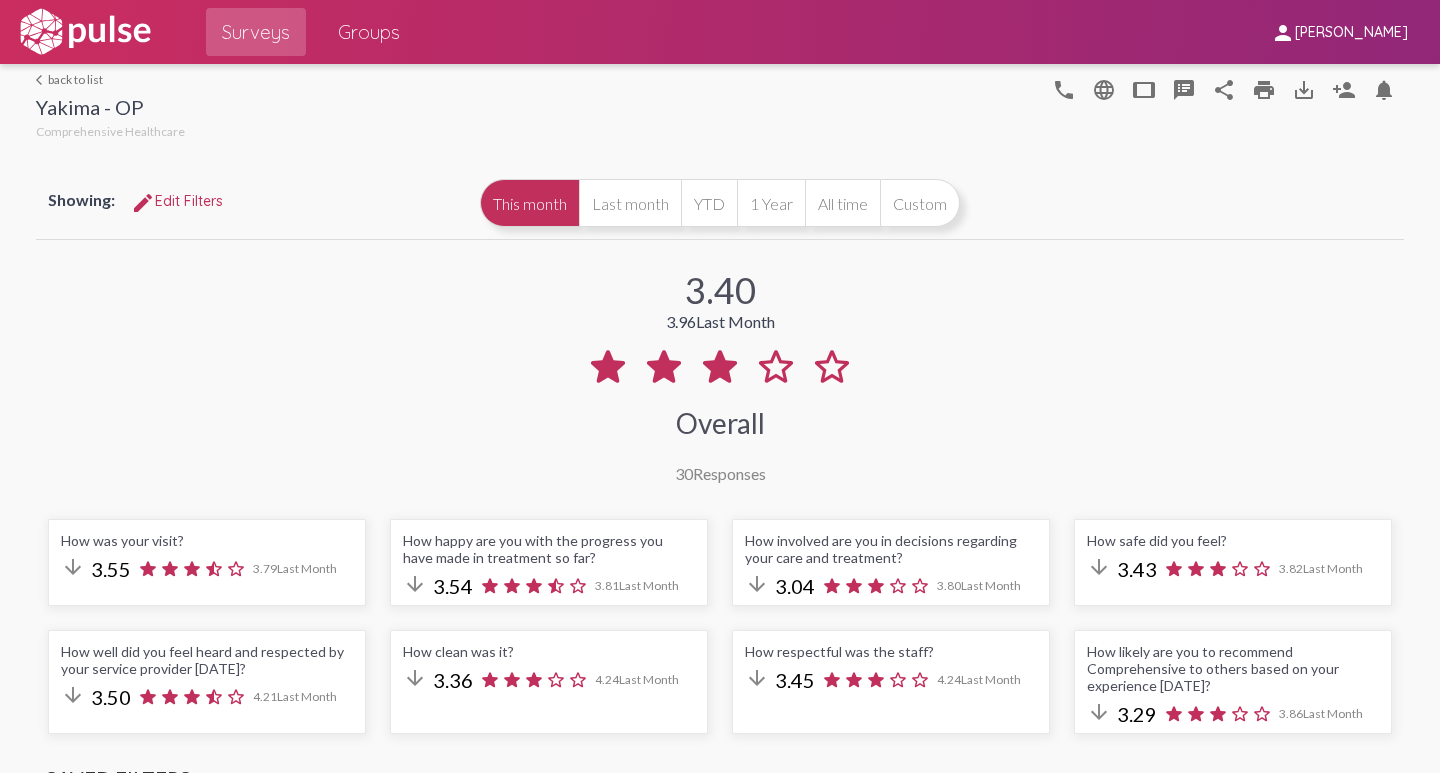 select on "All" 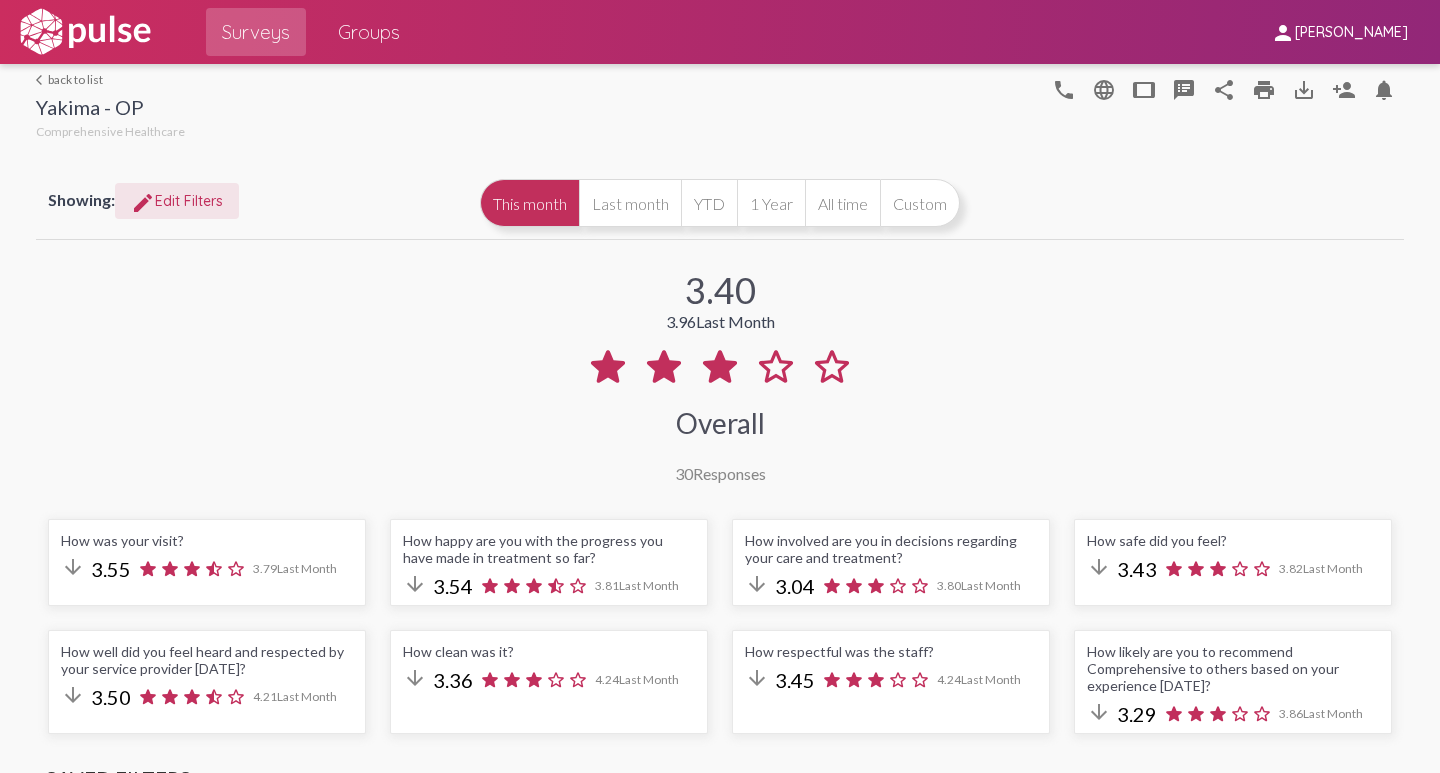 click on "edit Edit Filters" 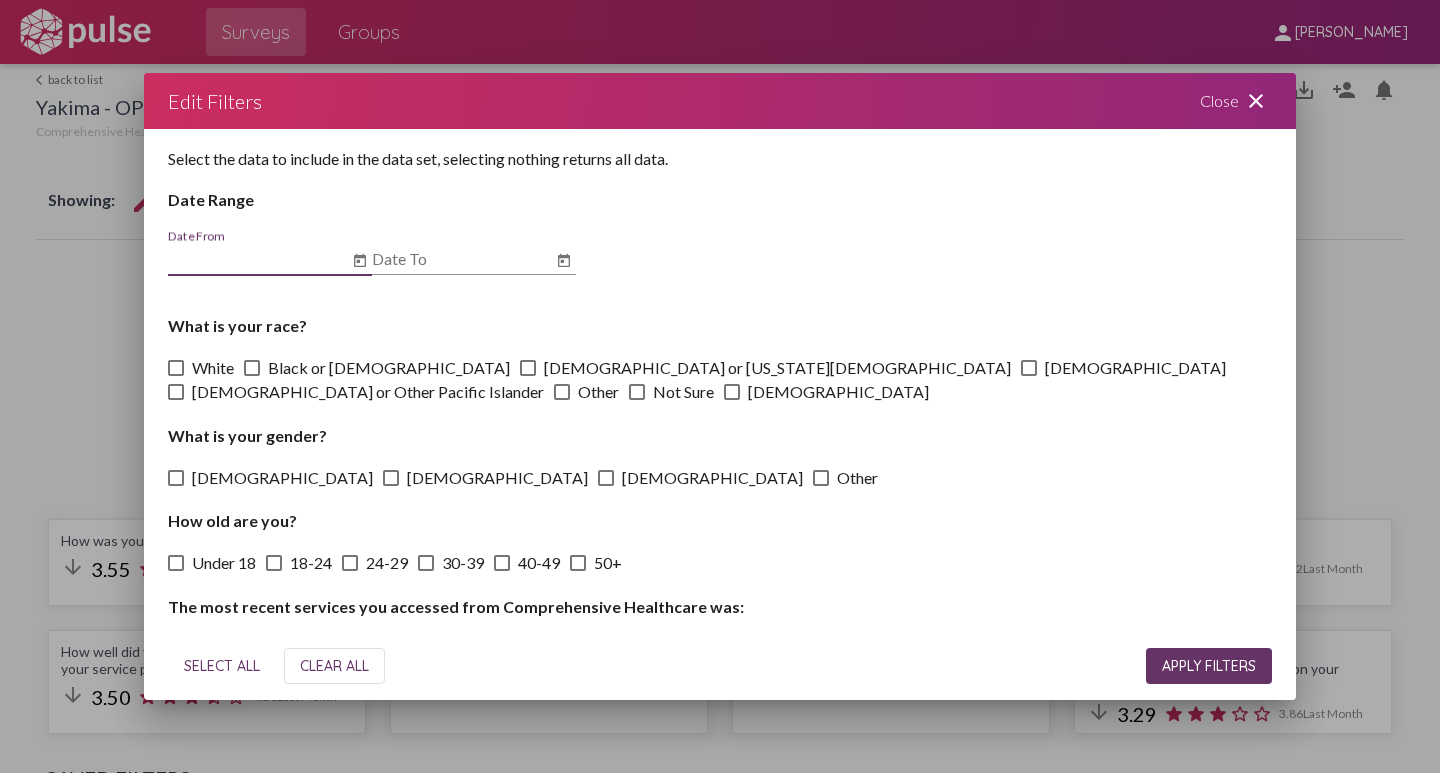 click 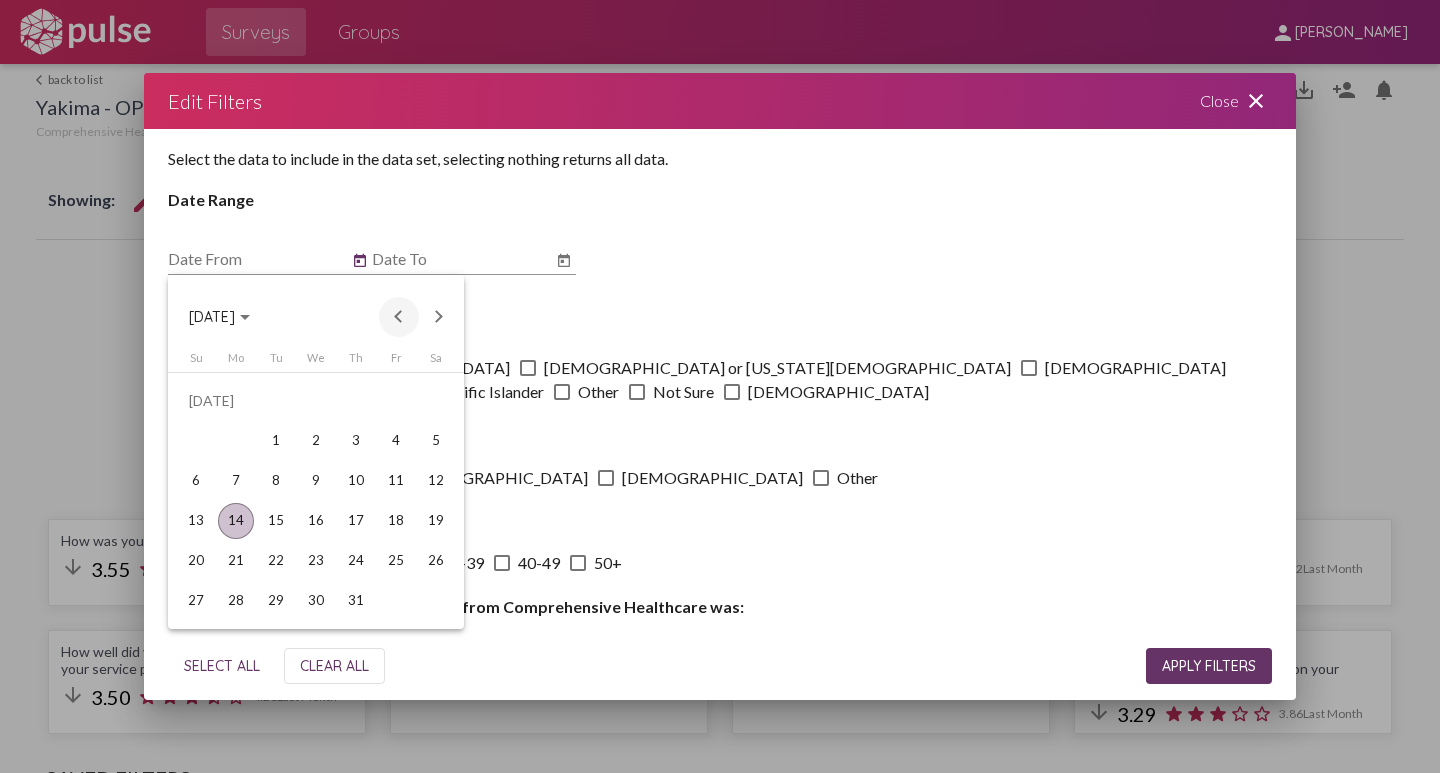click at bounding box center (399, 317) 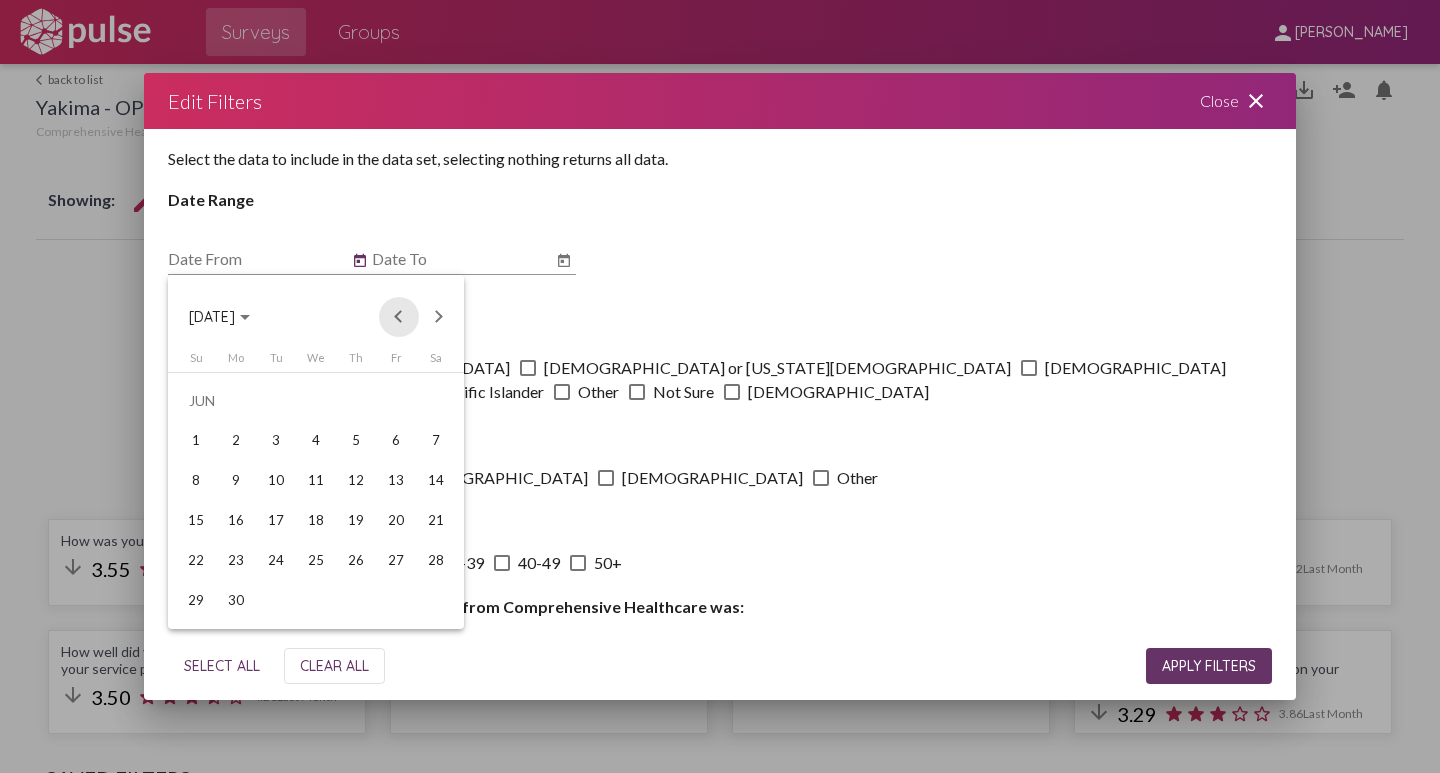 click at bounding box center [399, 317] 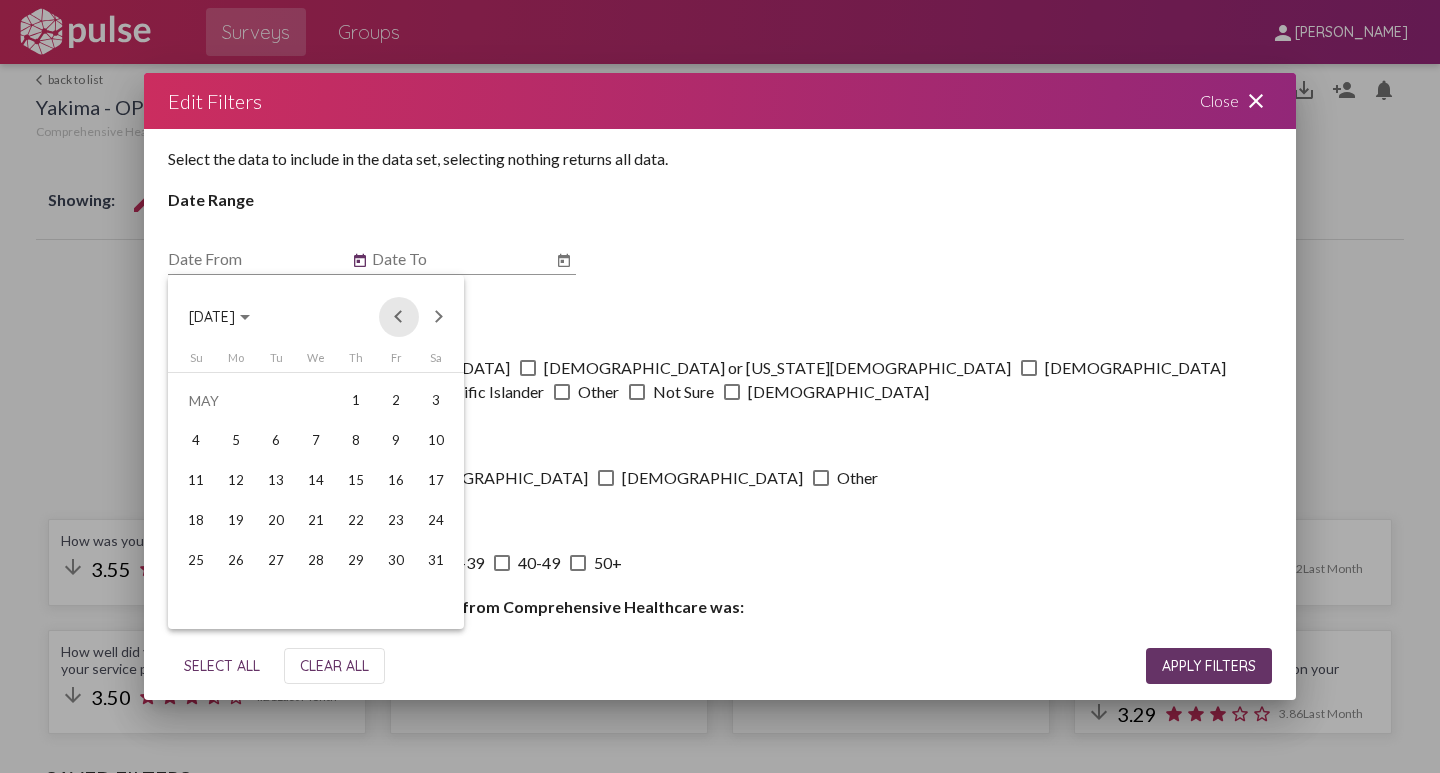 click at bounding box center (399, 317) 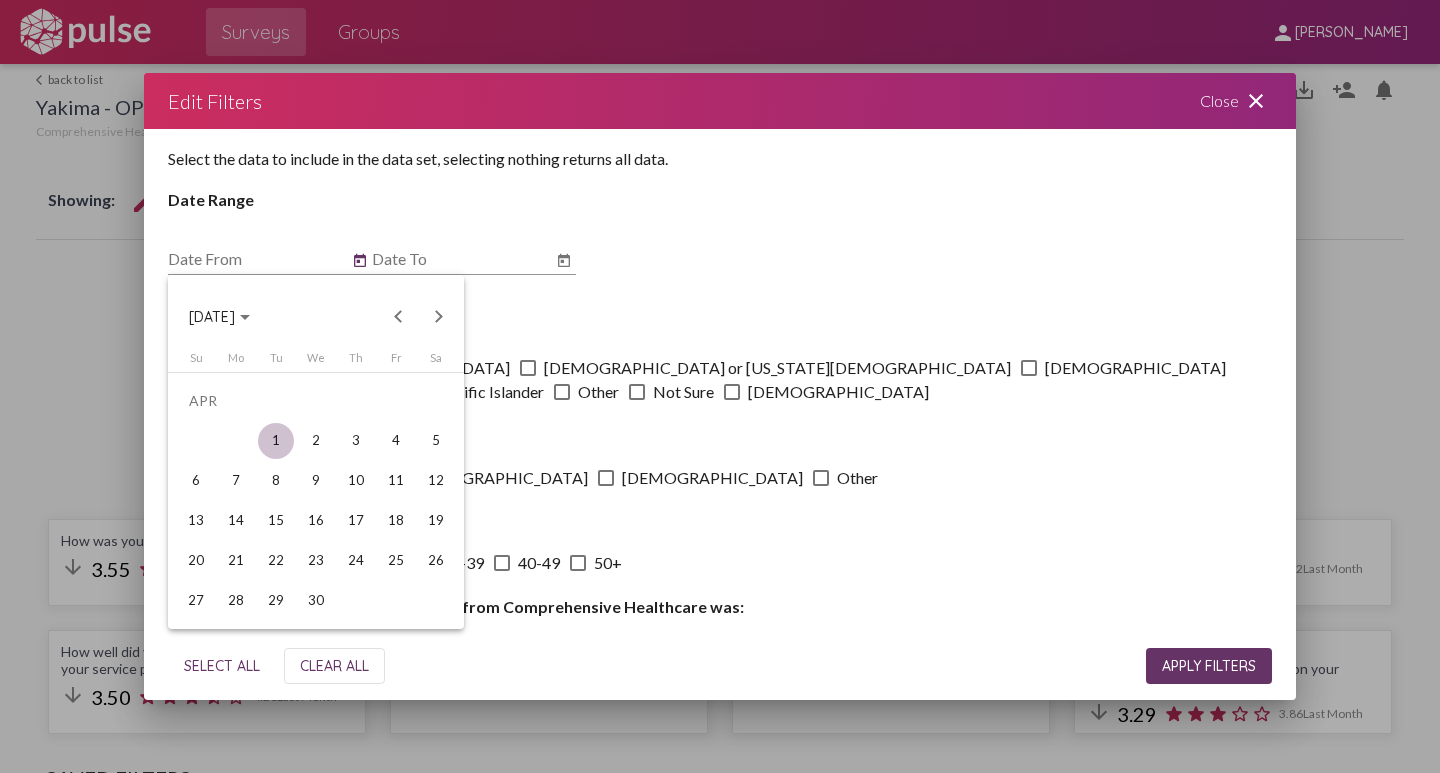 click on "1" at bounding box center (276, 441) 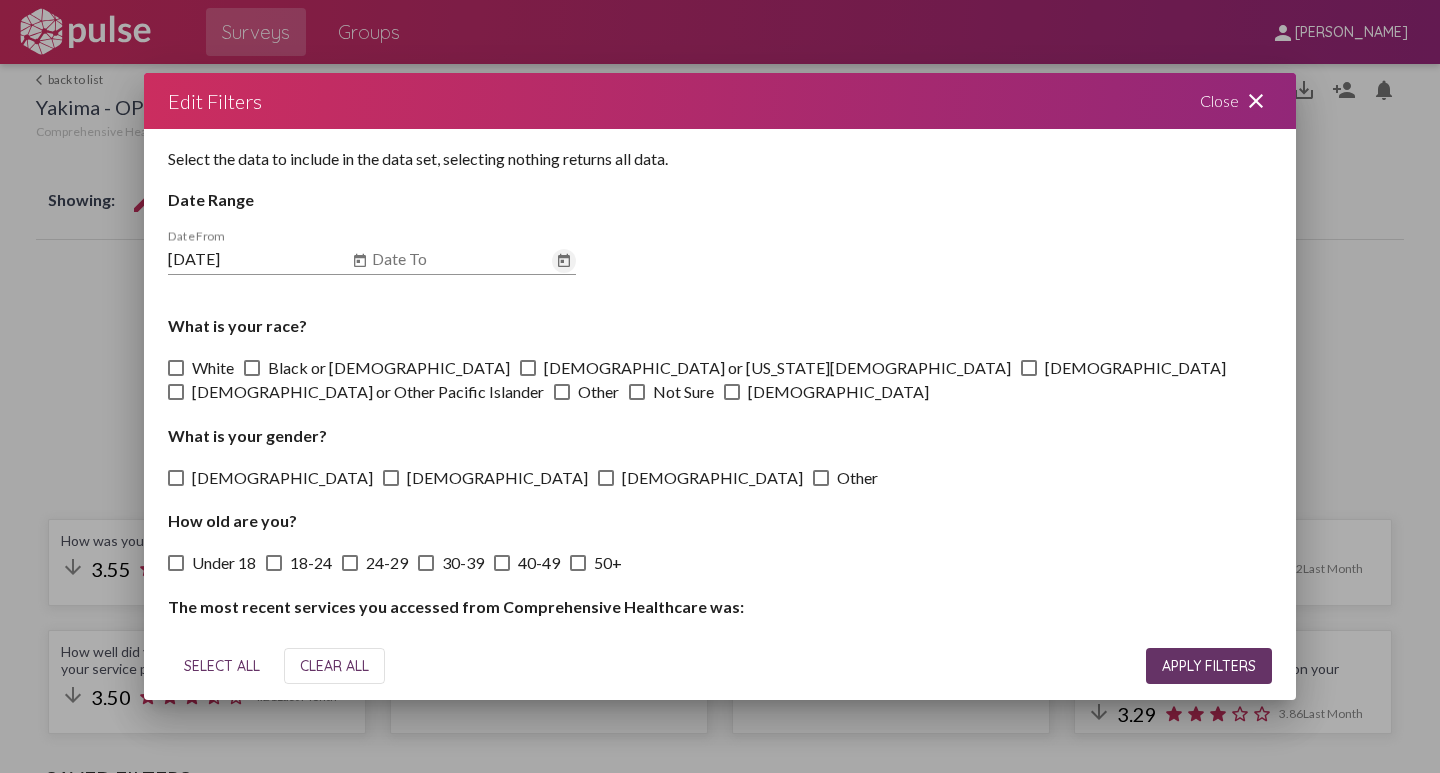 click 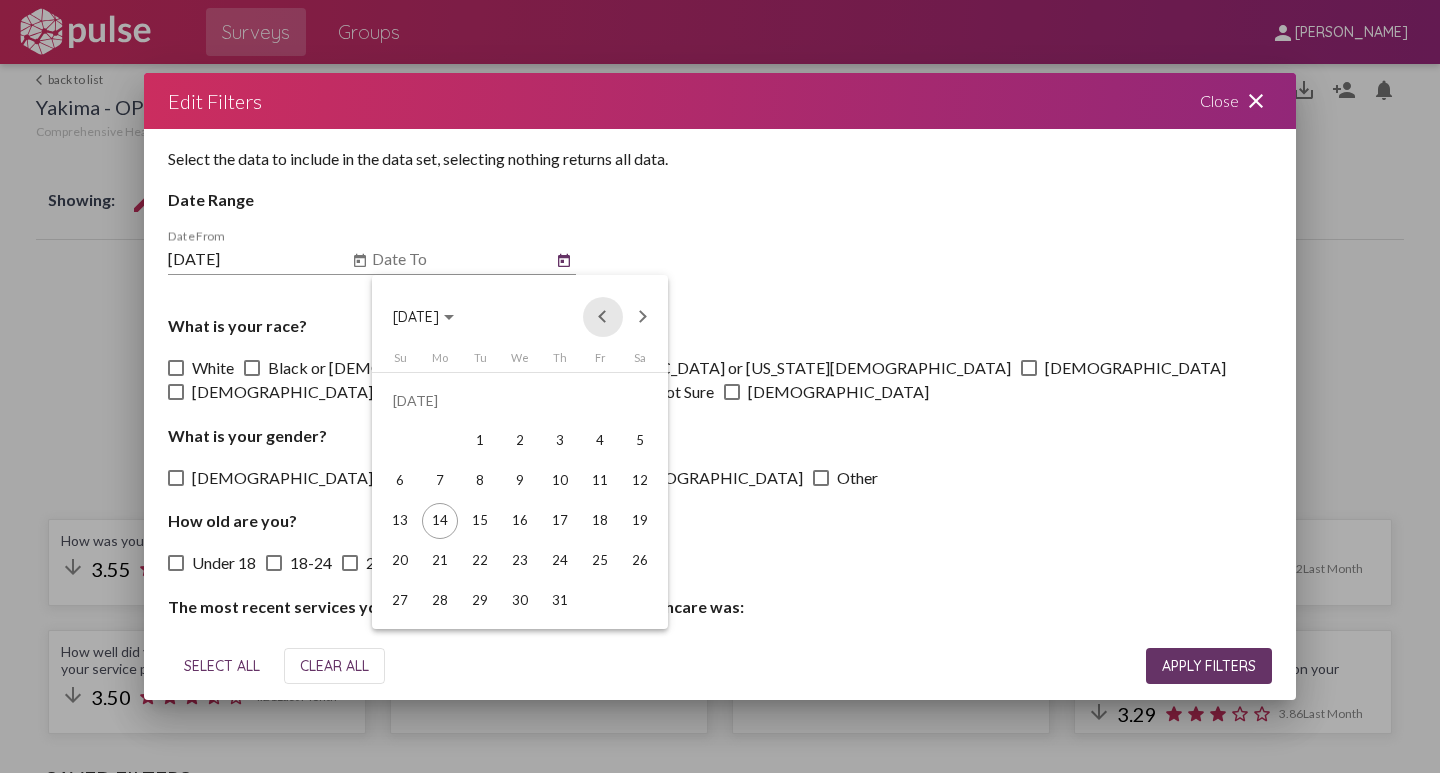 click at bounding box center (603, 317) 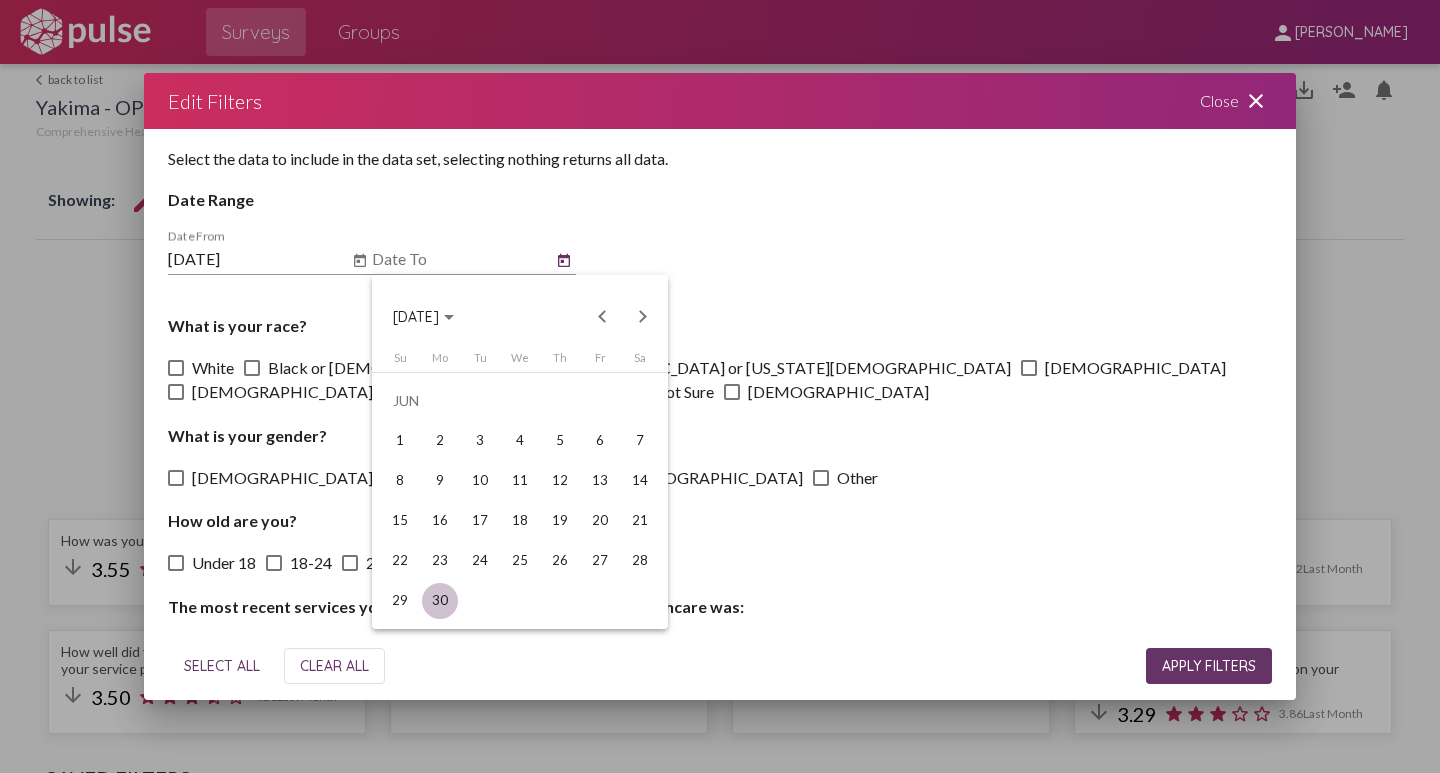 click on "30" at bounding box center (440, 601) 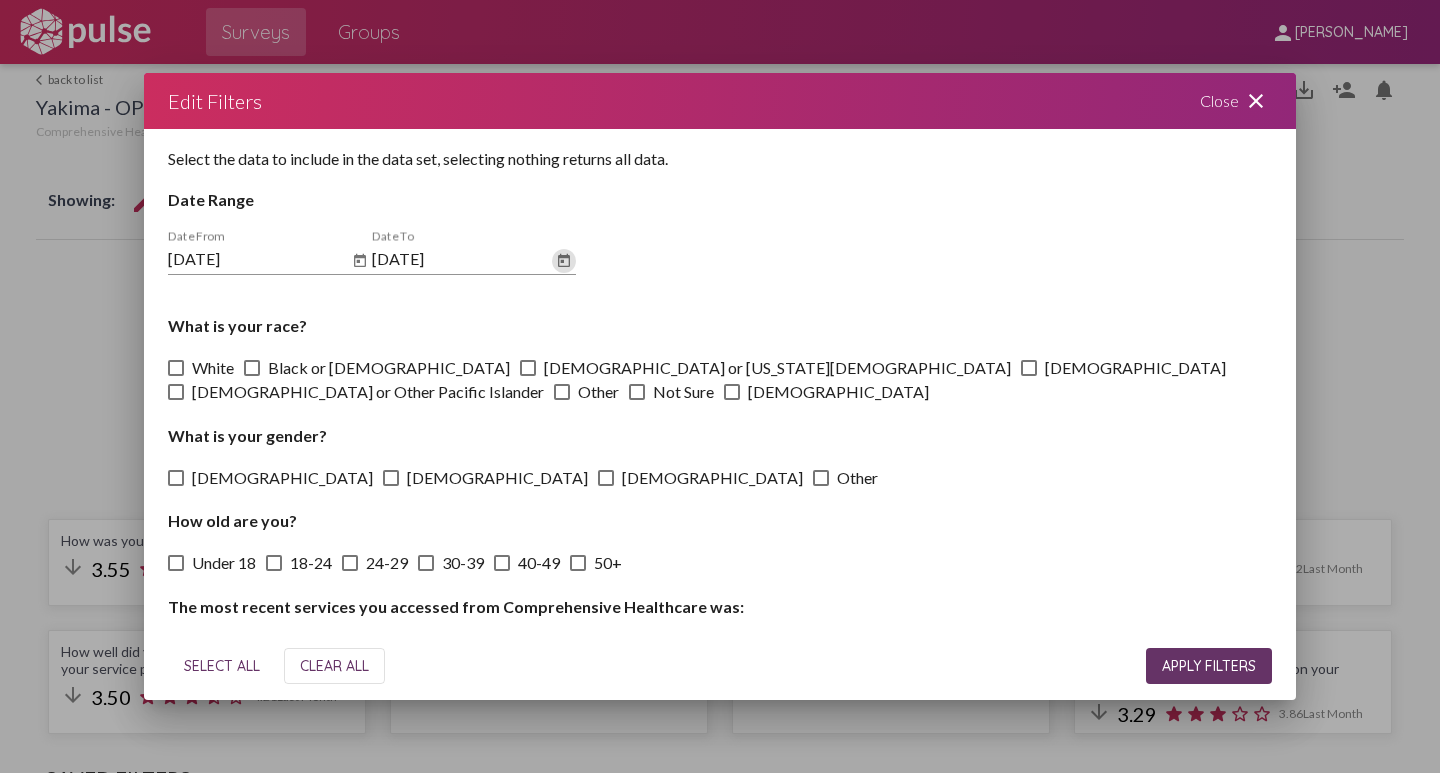 click on "APPLY FILTERS" at bounding box center [1209, 666] 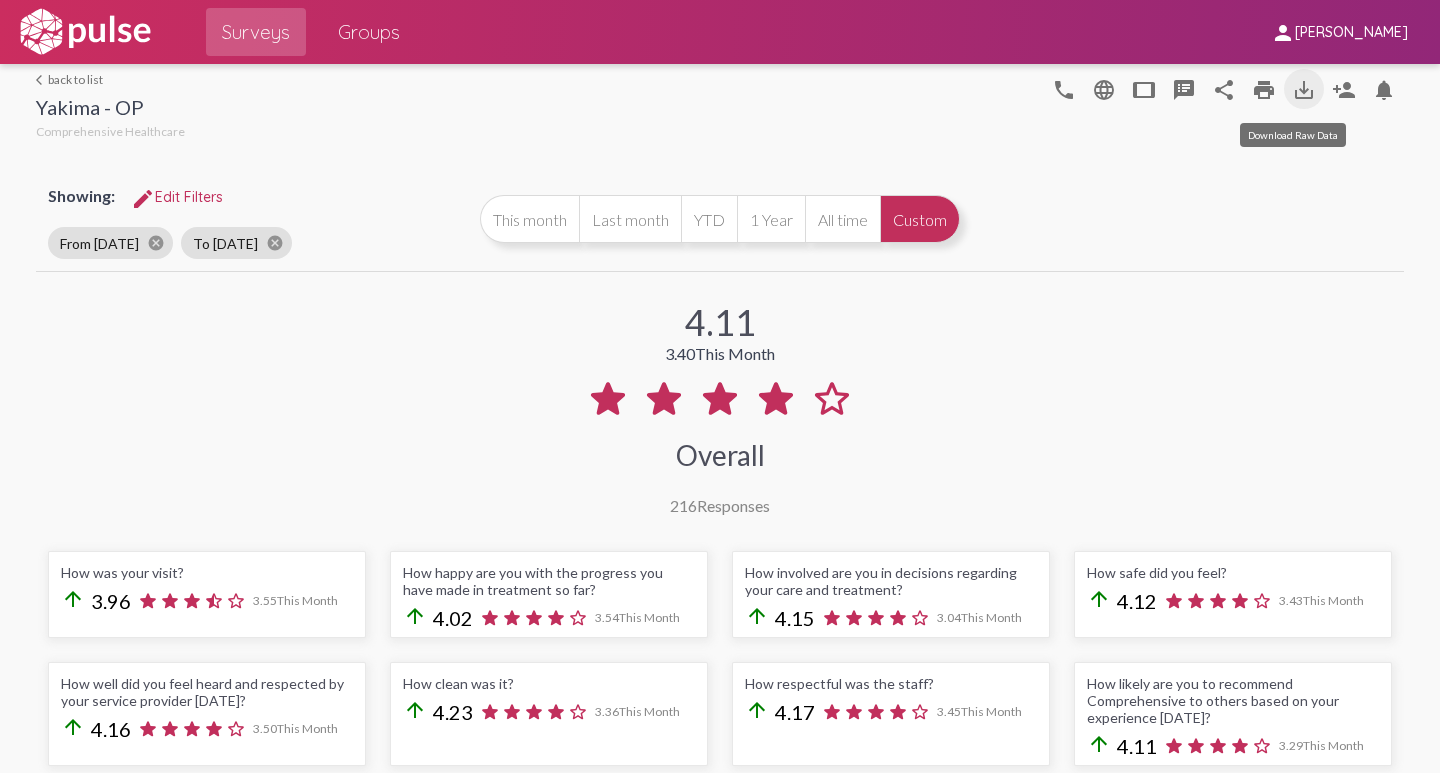 click on "save_alt" 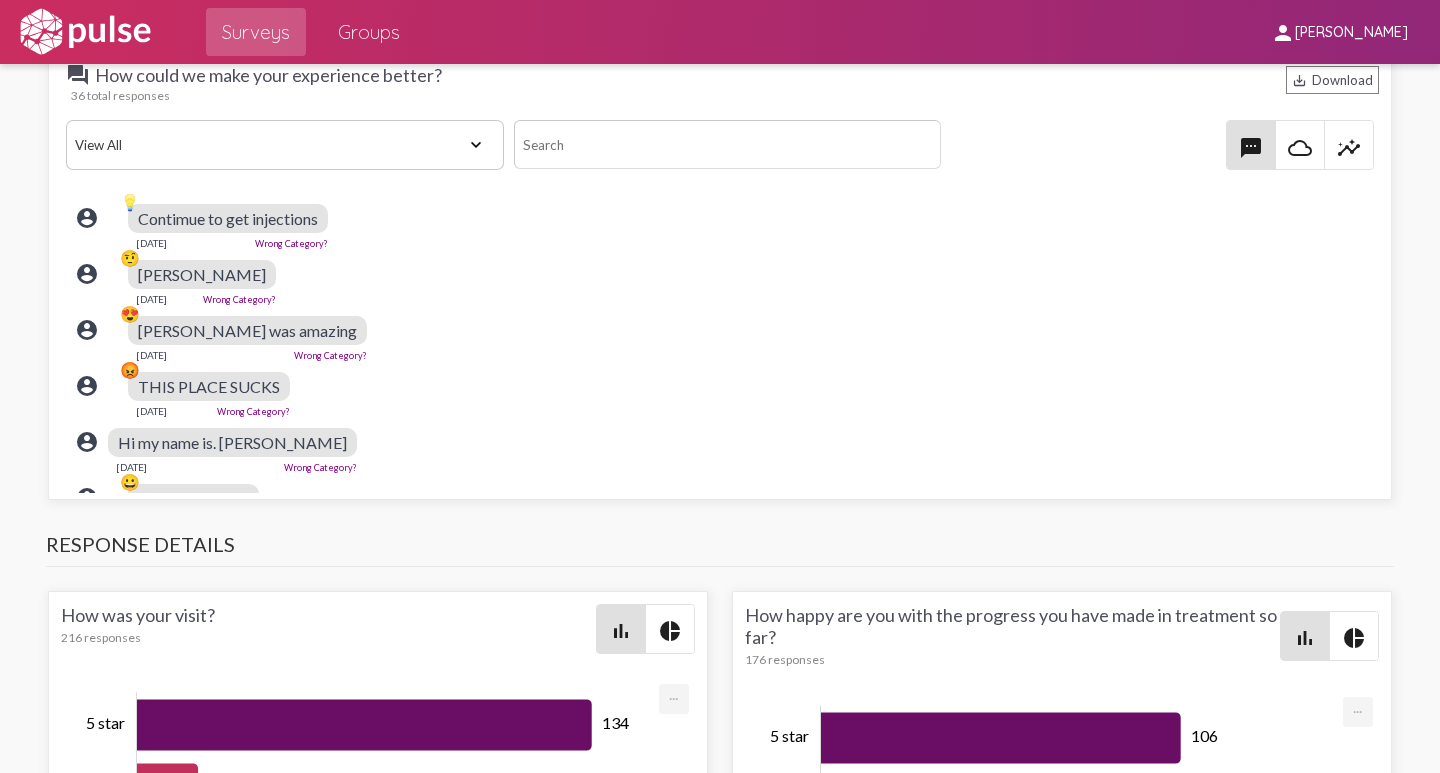 scroll, scrollTop: 2700, scrollLeft: 0, axis: vertical 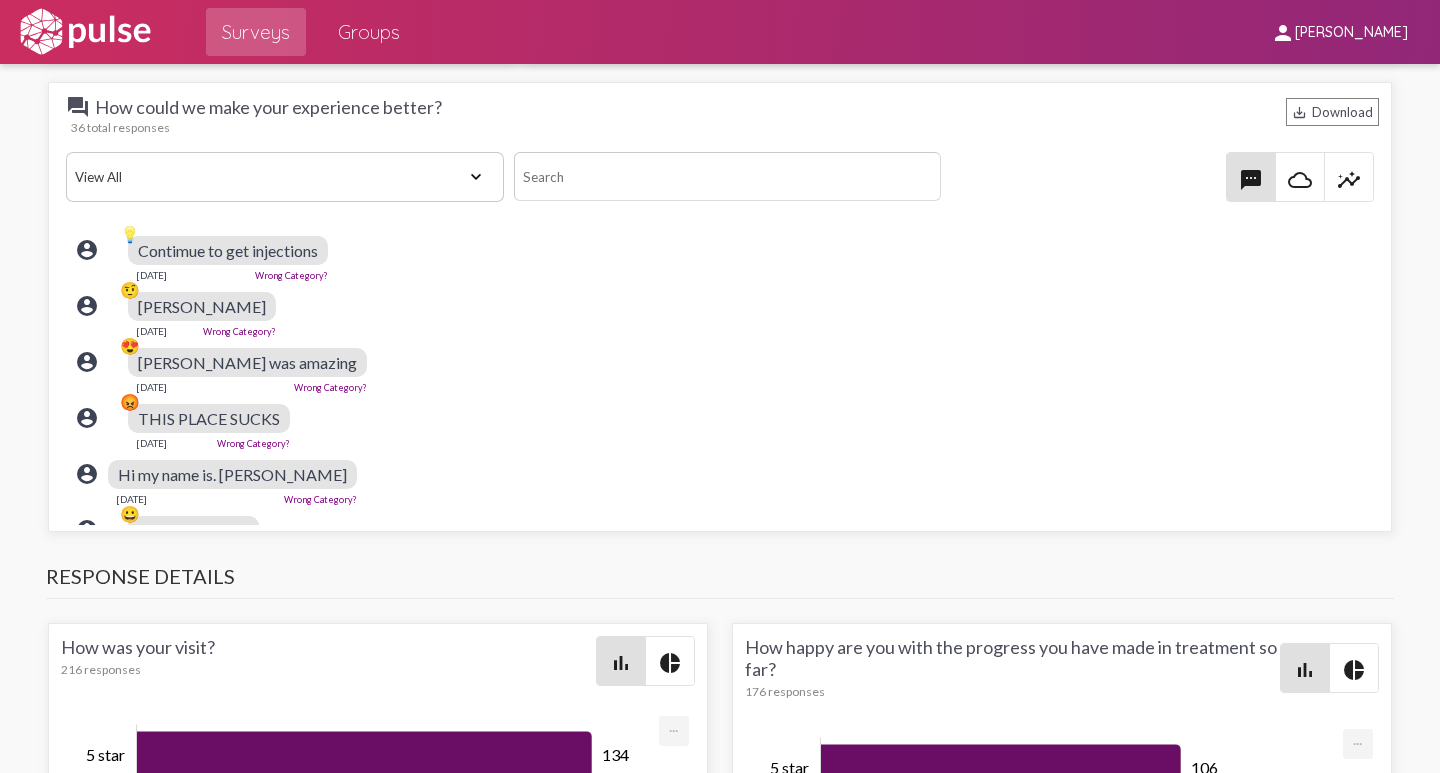click on "account_circle 😍 [PERSON_NAME] was amazing   [DATE]  Wrong Category?" 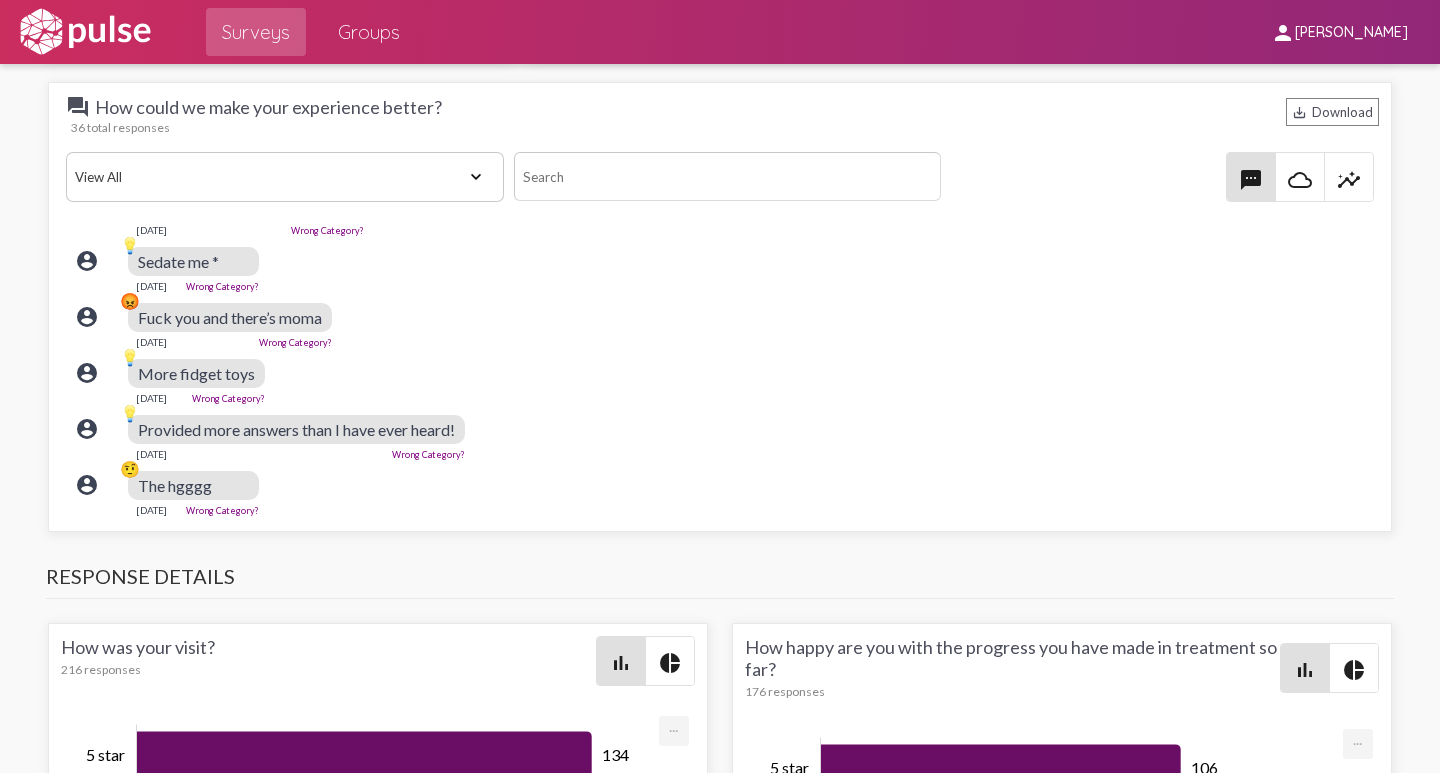 scroll, scrollTop: 1941, scrollLeft: 0, axis: vertical 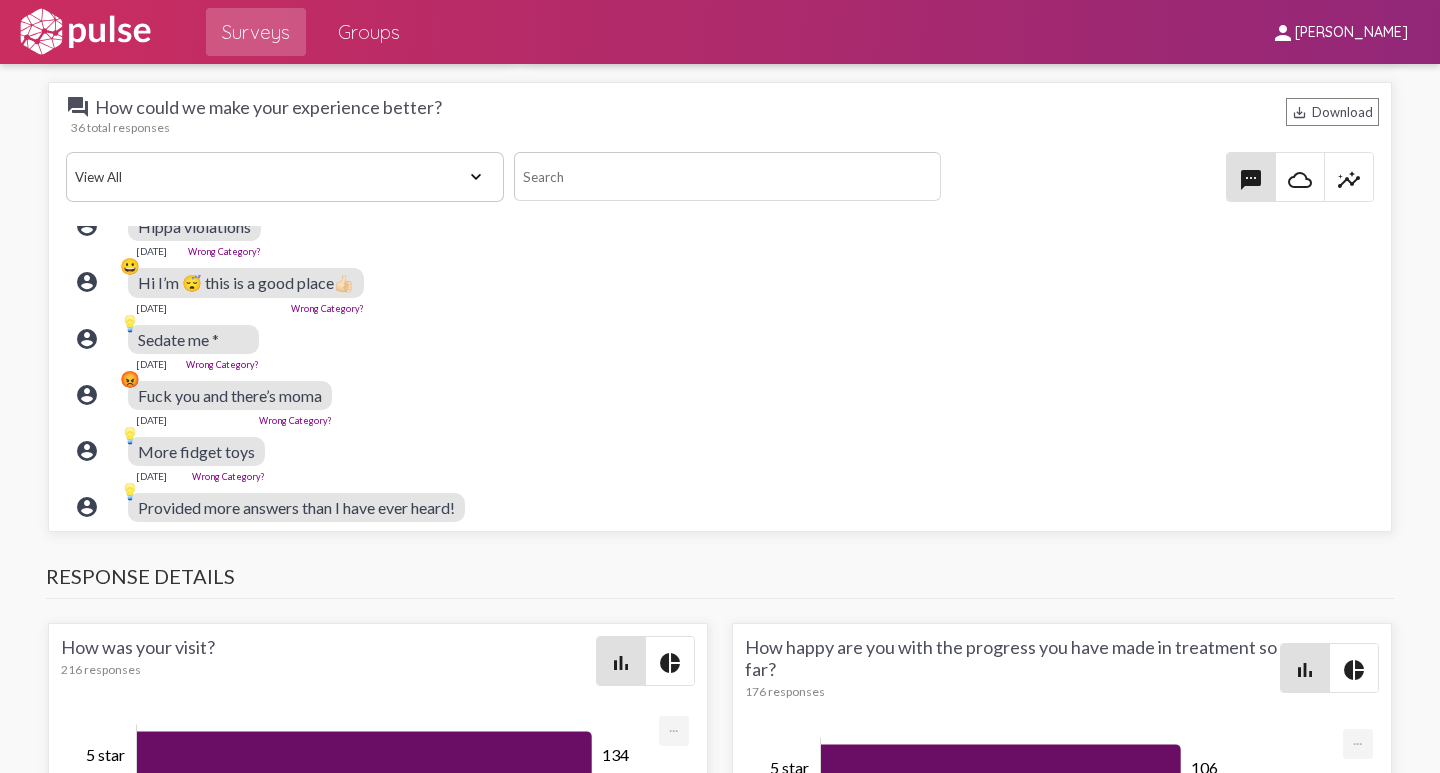 click on "View All Positive Neutral Negative Happy Meh Suggestions Angry Disgust Sadness Gratitude Question Fear Confused Concerned Frustrated Spam" 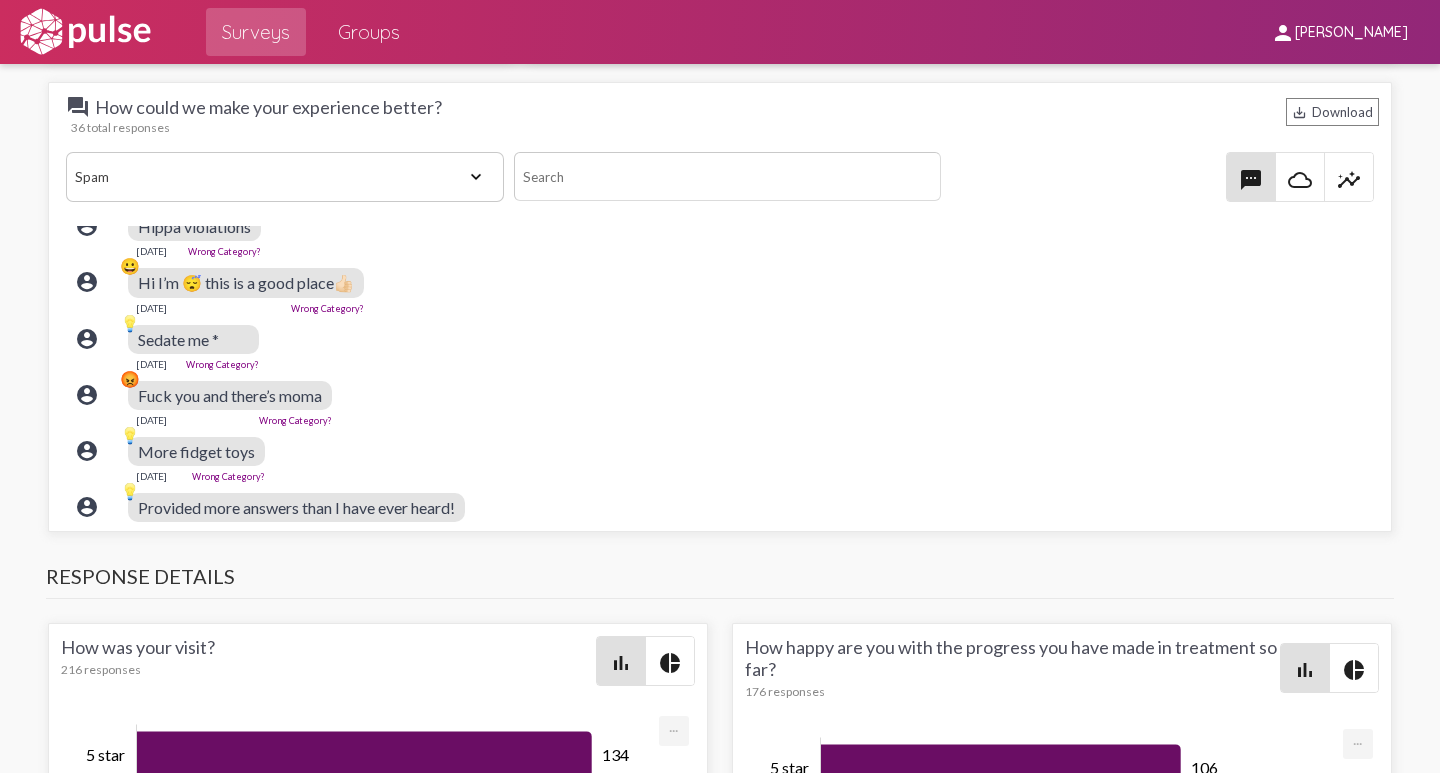 click on "View All Positive Neutral Negative Happy Meh Suggestions Angry Disgust Sadness Gratitude Question Fear Confused Concerned Frustrated Spam" 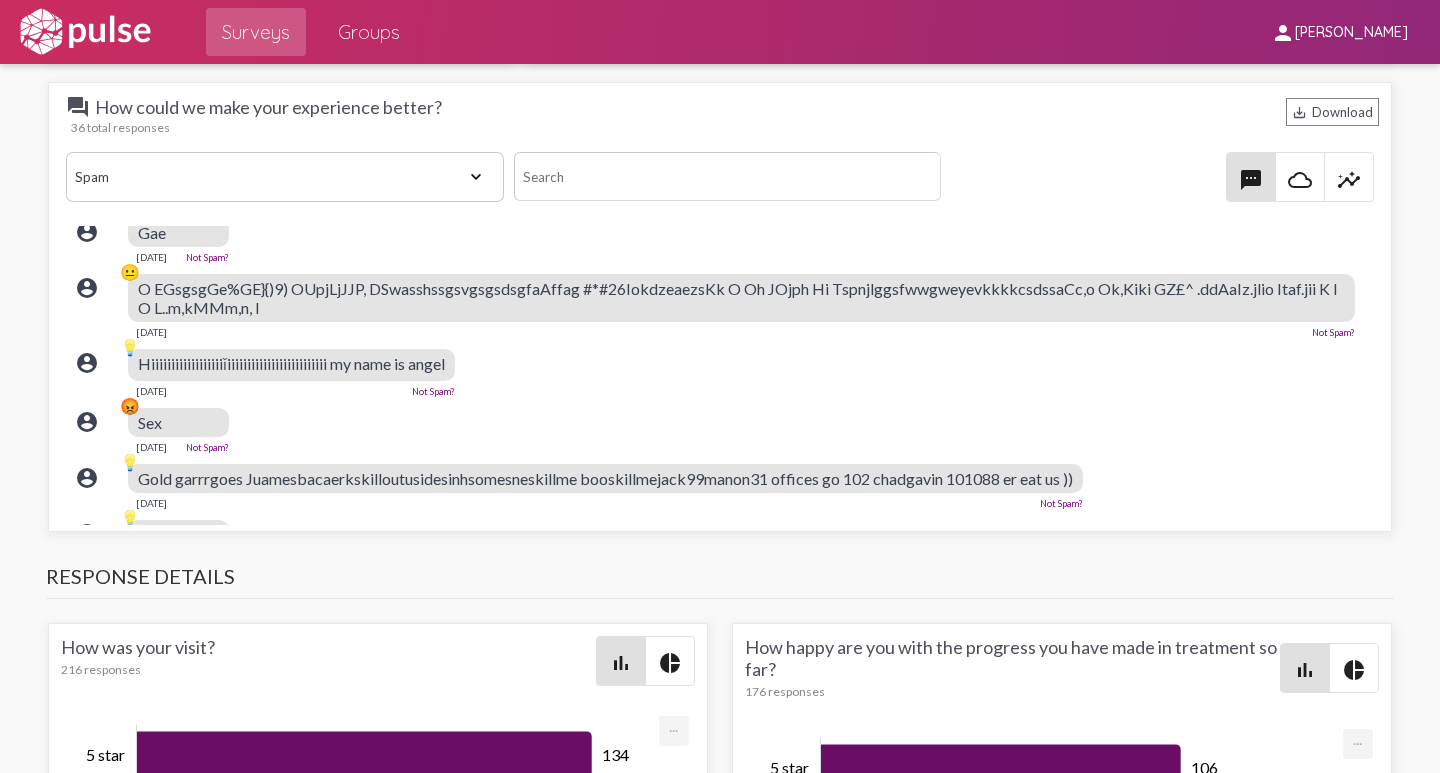 scroll, scrollTop: 0, scrollLeft: 0, axis: both 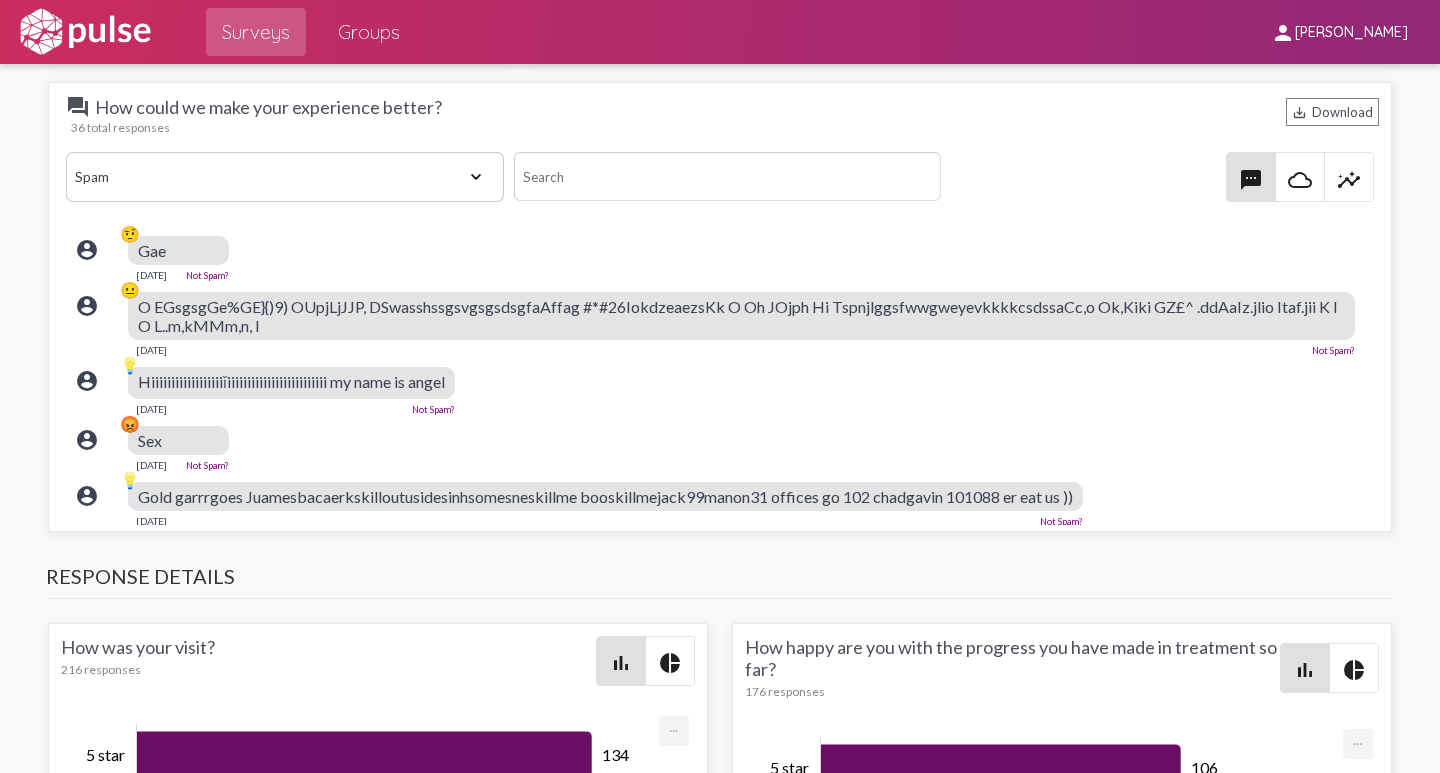 click on "account_circle 😡 Sex  [DATE]  Not Spam?" 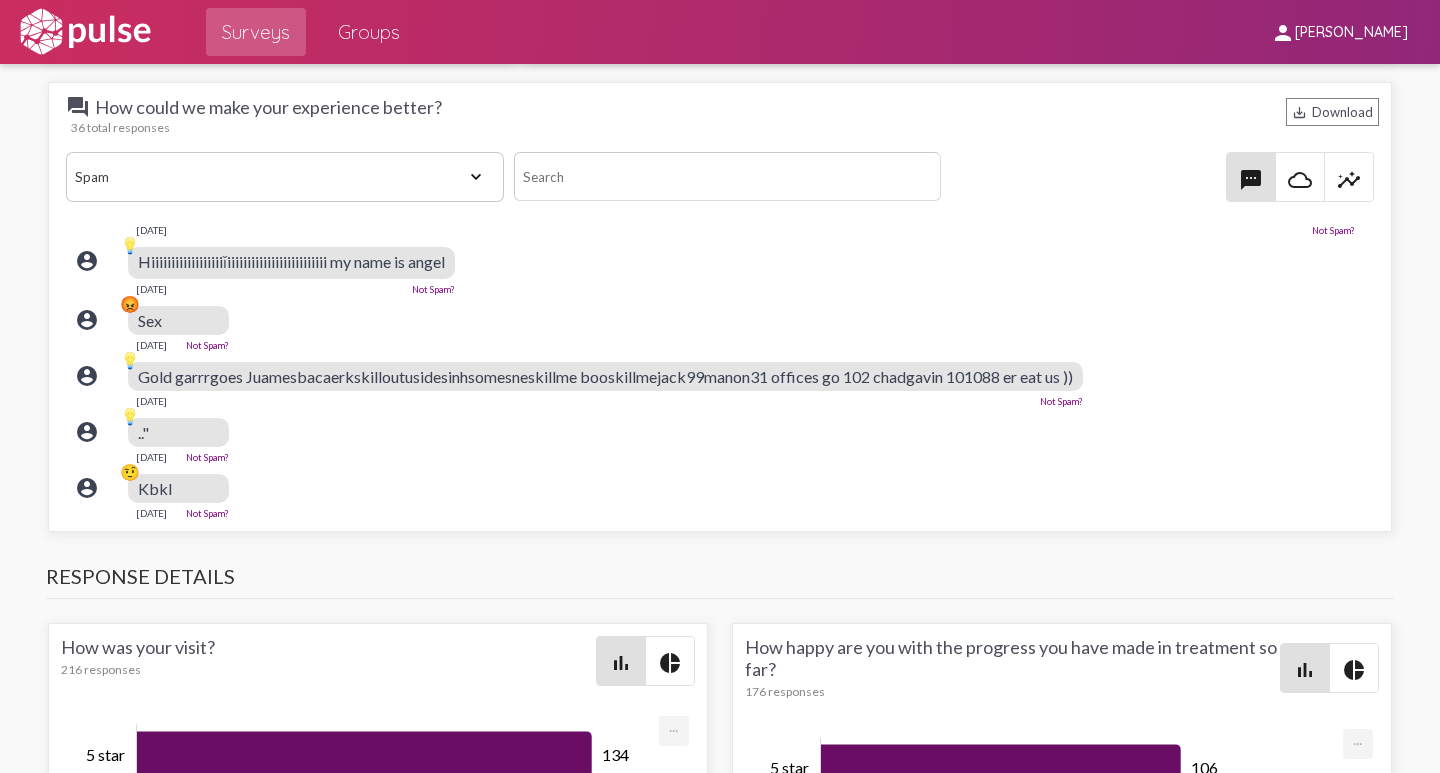 scroll, scrollTop: 121, scrollLeft: 0, axis: vertical 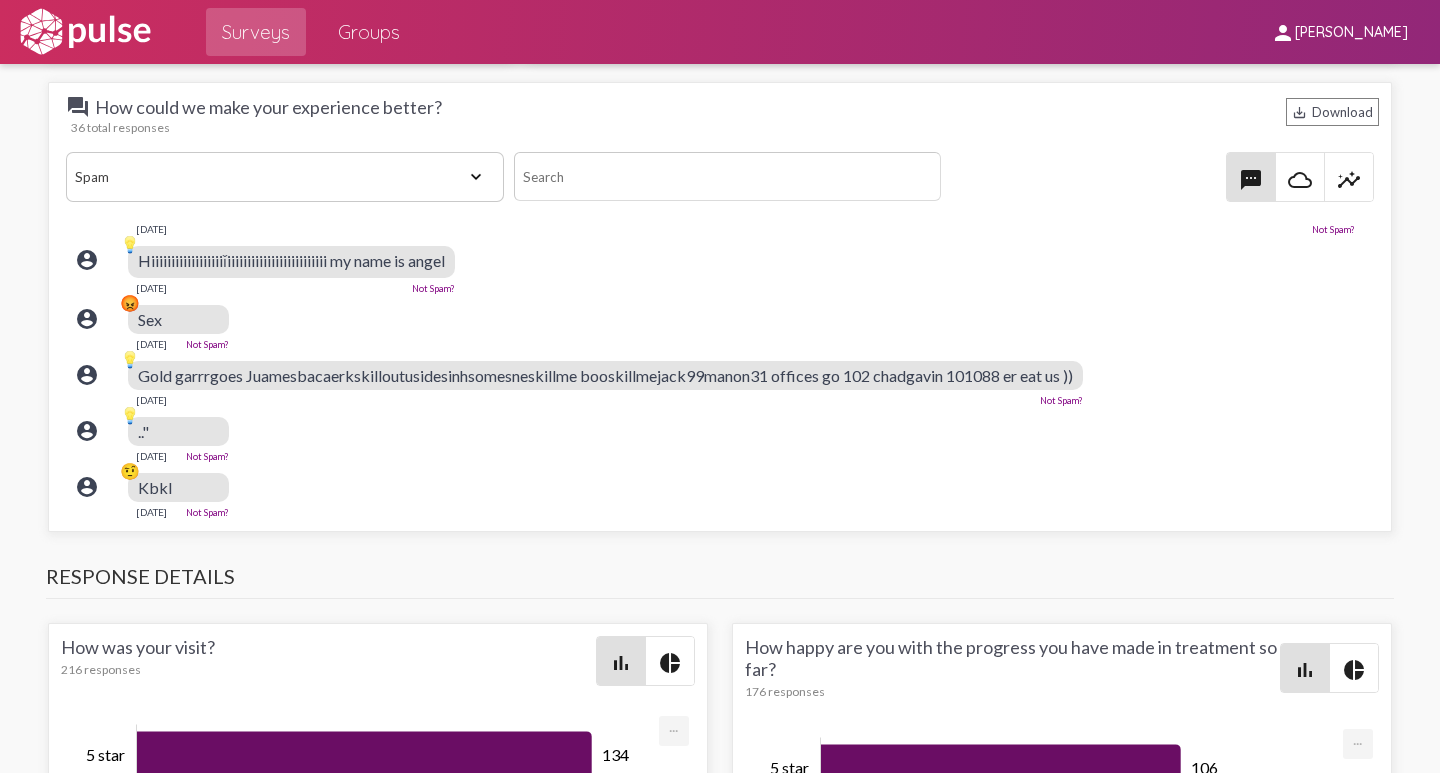 click on "View All Positive Neutral Negative Happy Meh Suggestions Angry Disgust Sadness Gratitude Question Fear Confused Concerned Frustrated Spam" 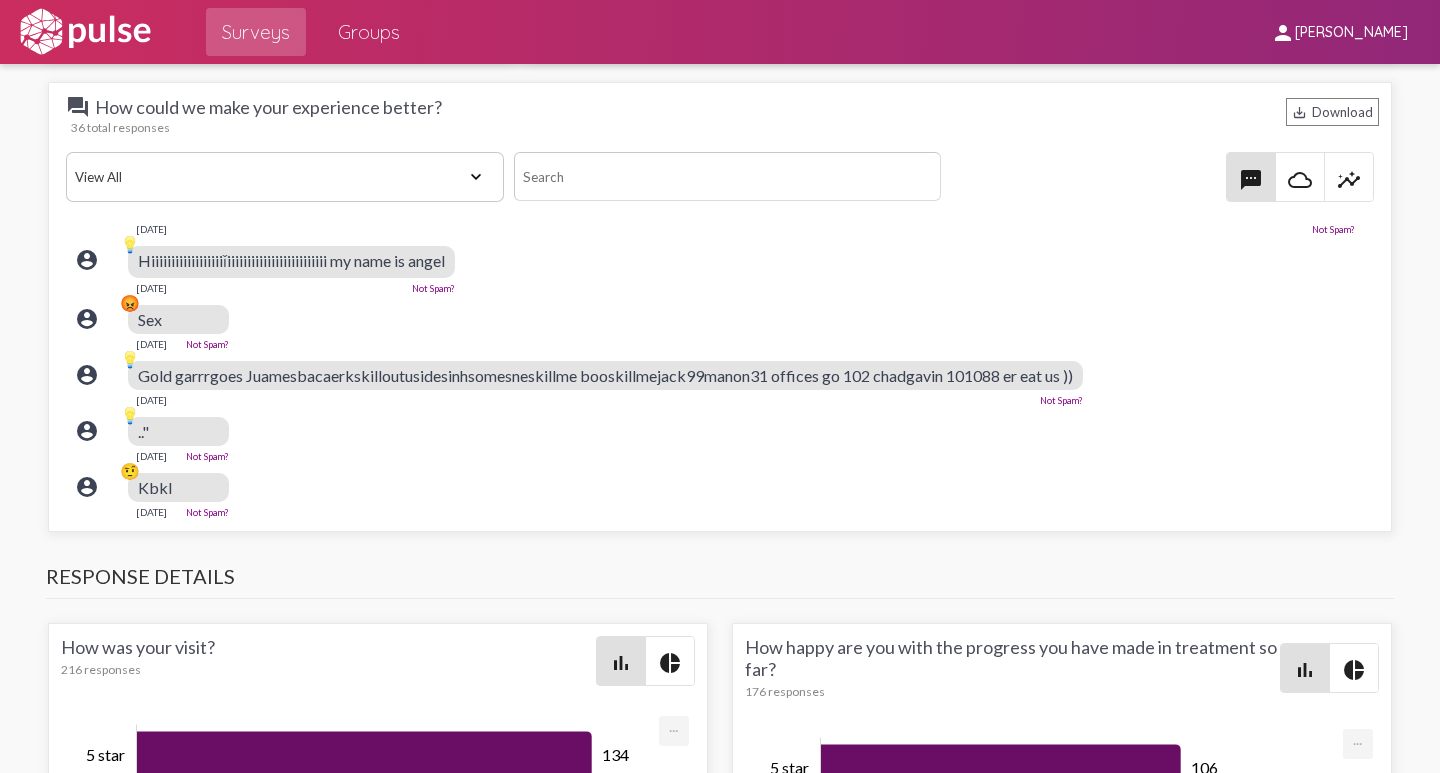 click on "View All Positive Neutral Negative Happy Meh Suggestions Angry Disgust Sadness Gratitude Question Fear Confused Concerned Frustrated Spam" 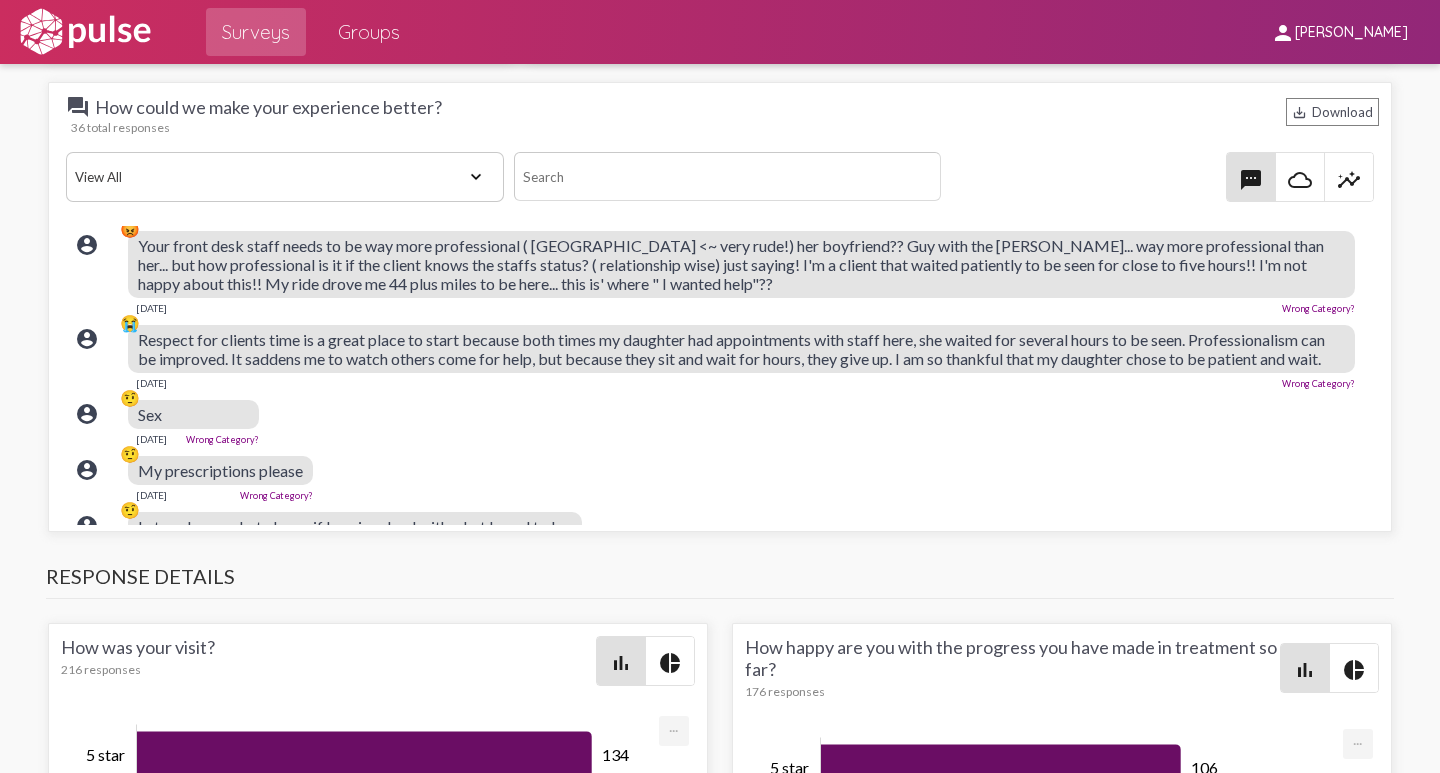 scroll, scrollTop: 1321, scrollLeft: 0, axis: vertical 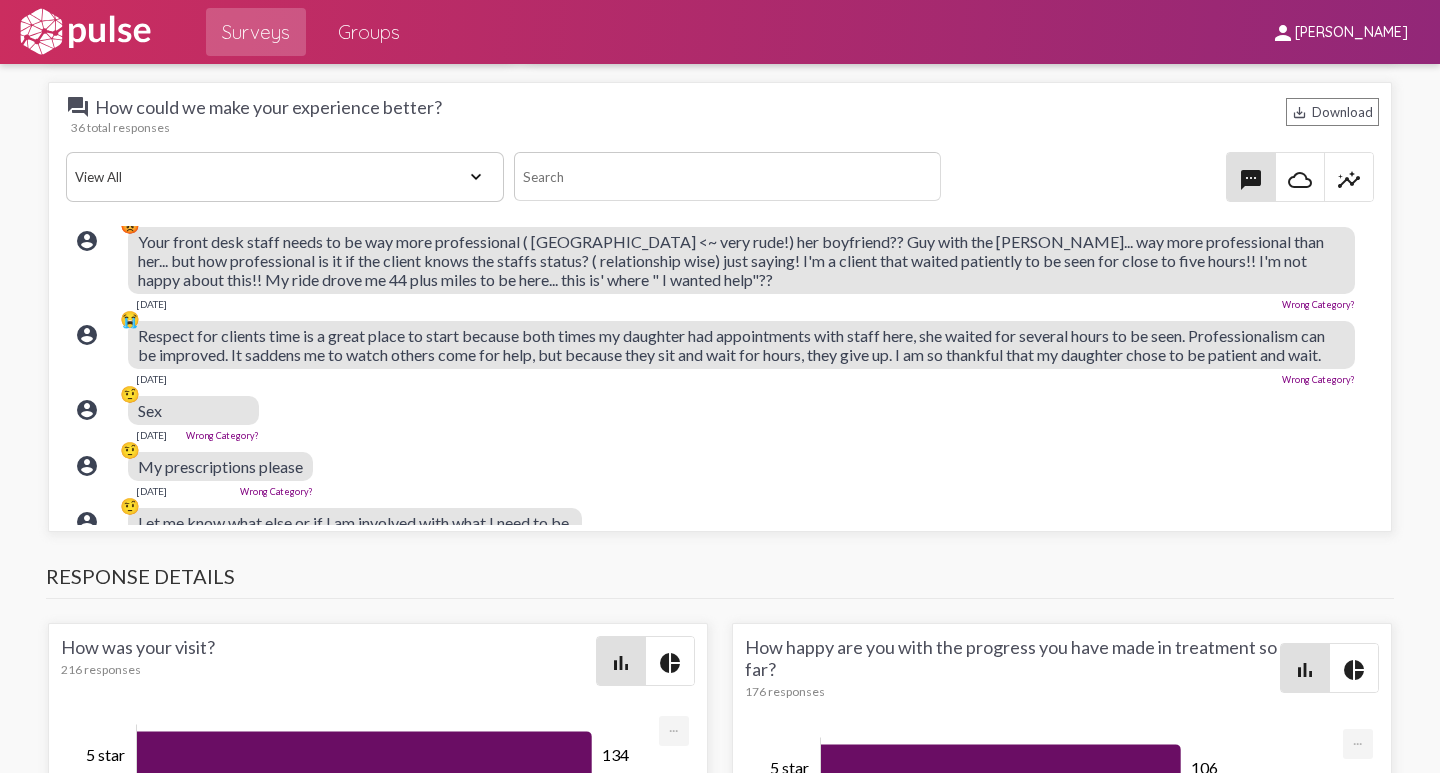 click on "Wrong Category?" 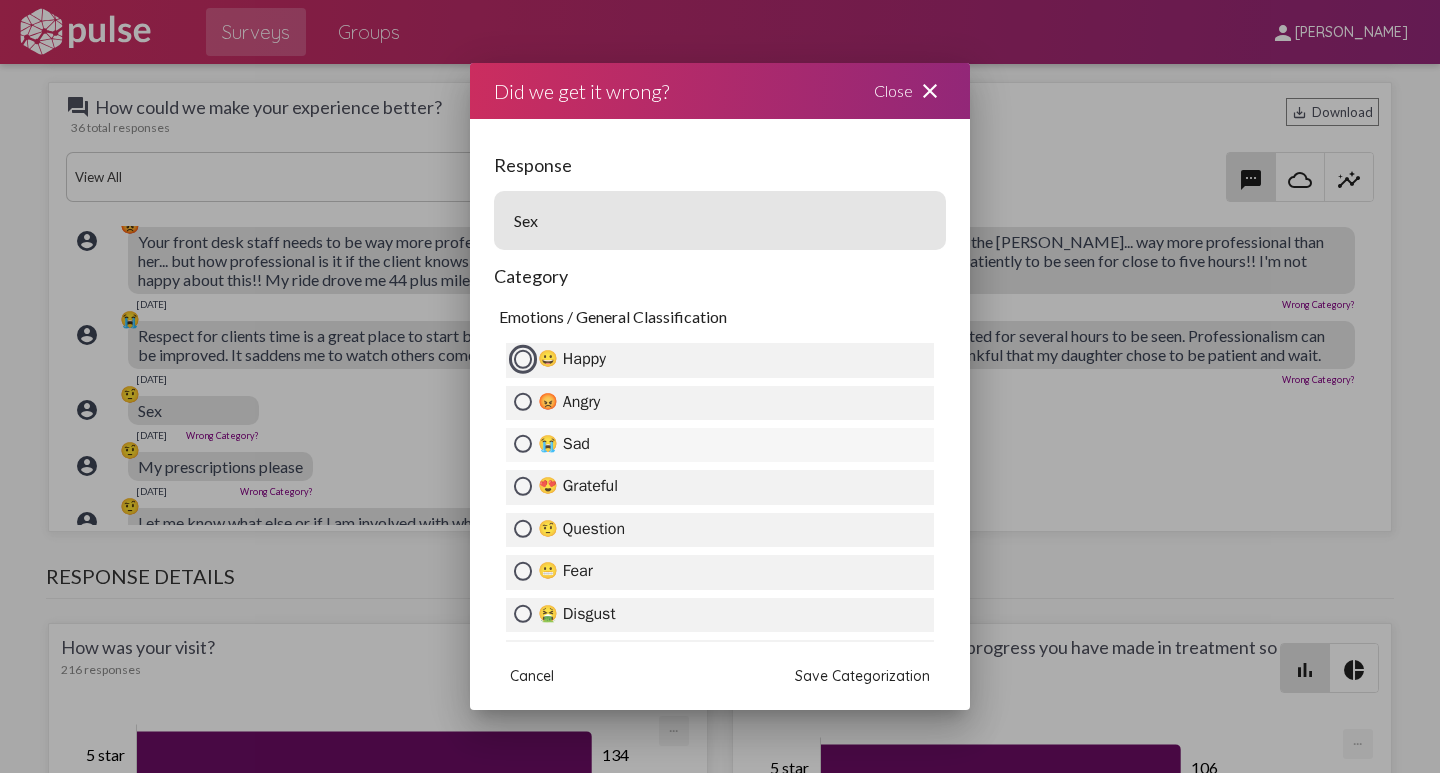 scroll, scrollTop: 200, scrollLeft: 0, axis: vertical 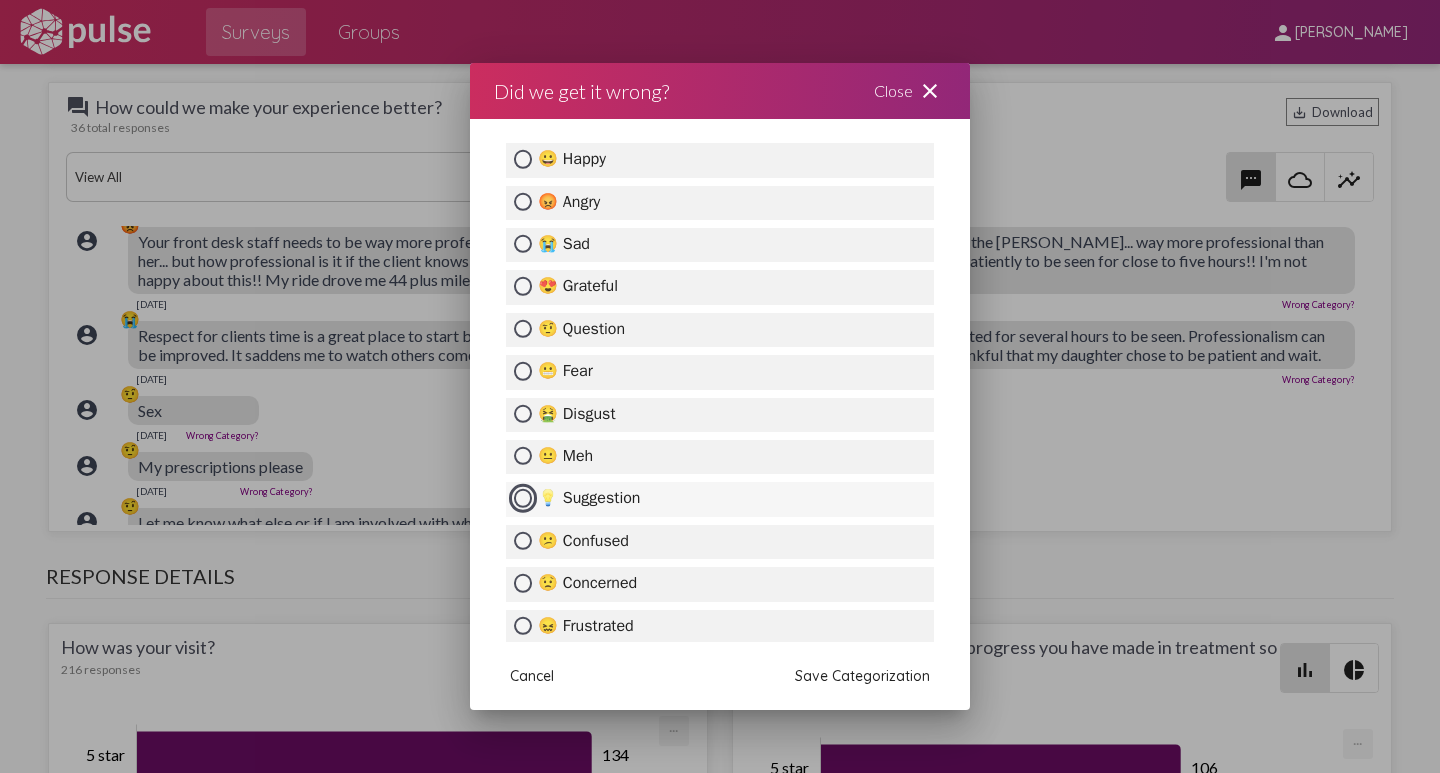 click on "💡 Suggestion" at bounding box center [523, 498] 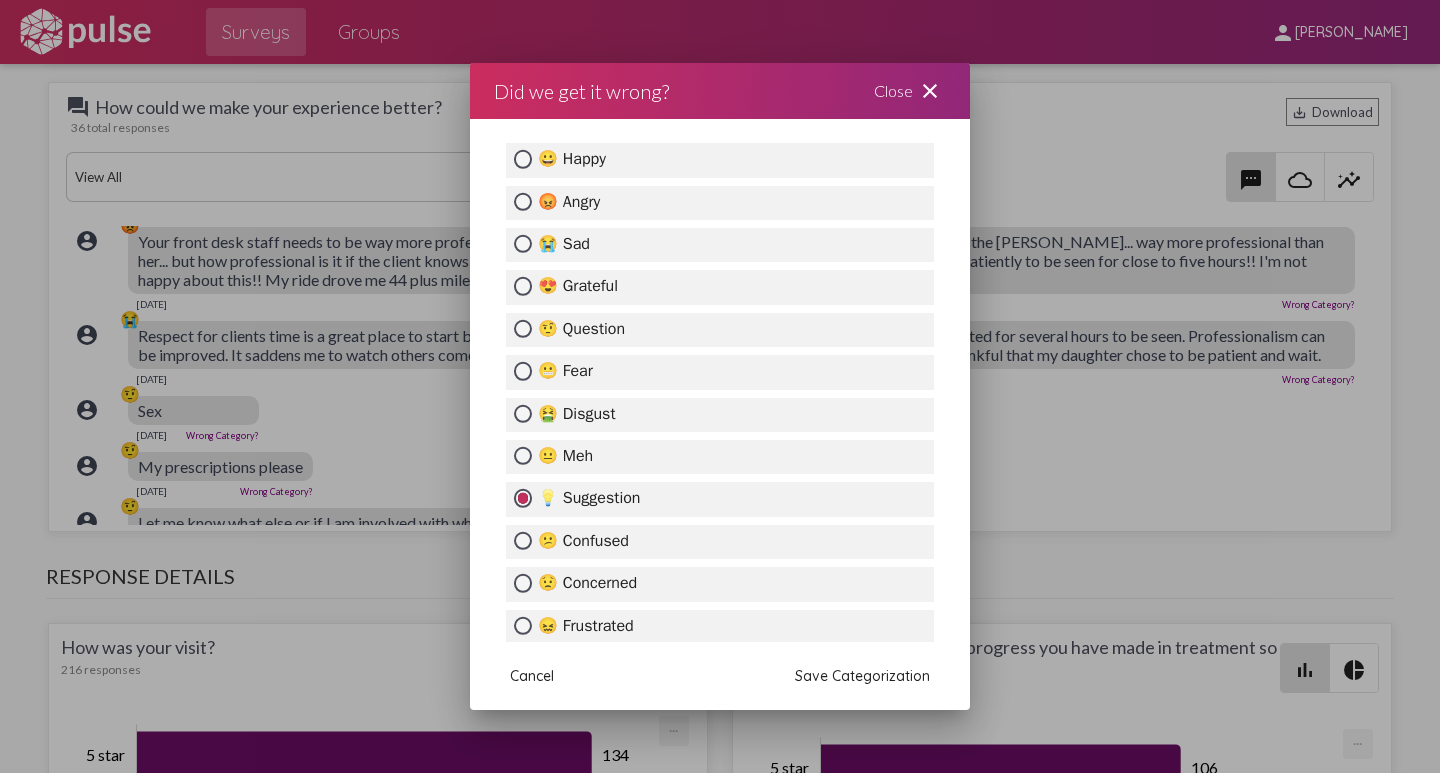 click on "Save Categorization" at bounding box center (862, 676) 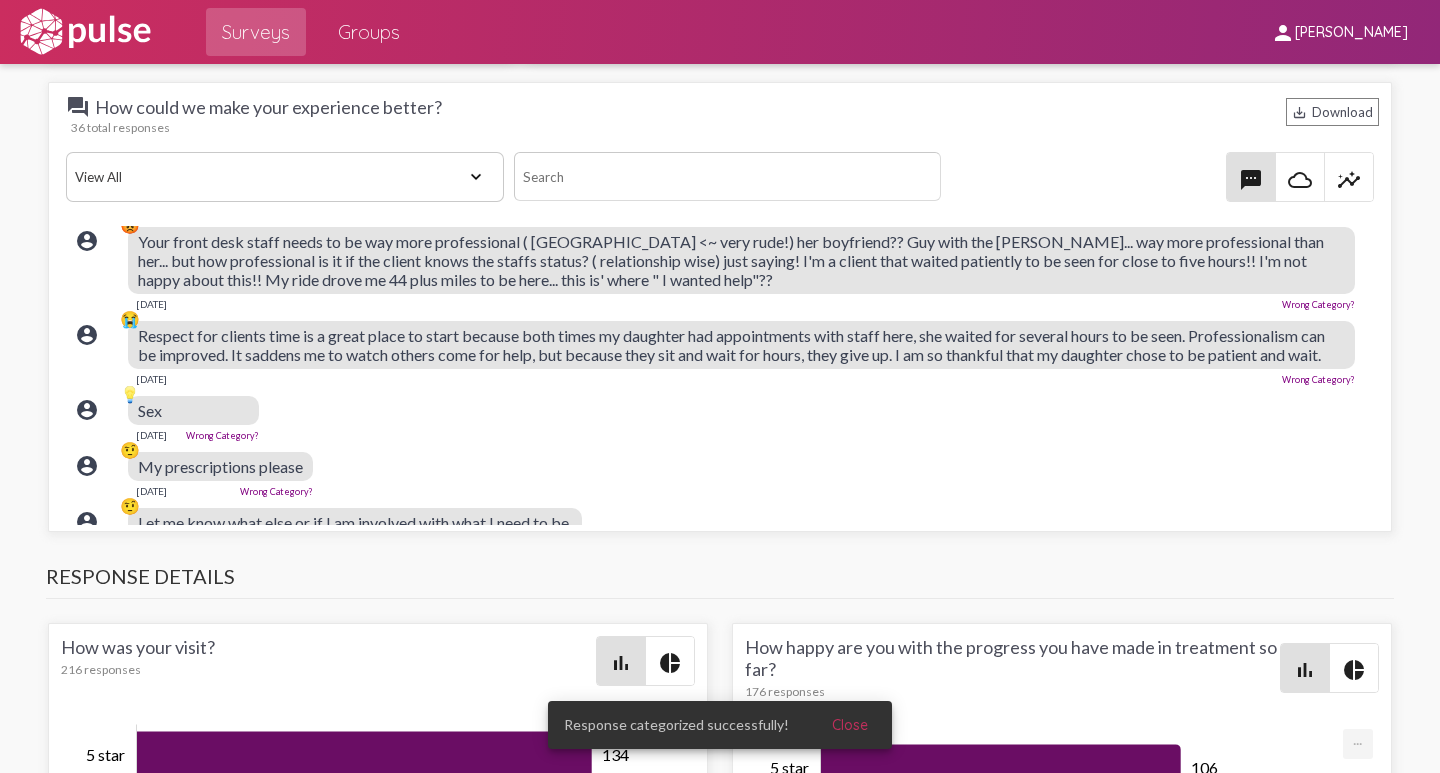 click on "Wrong Category?" 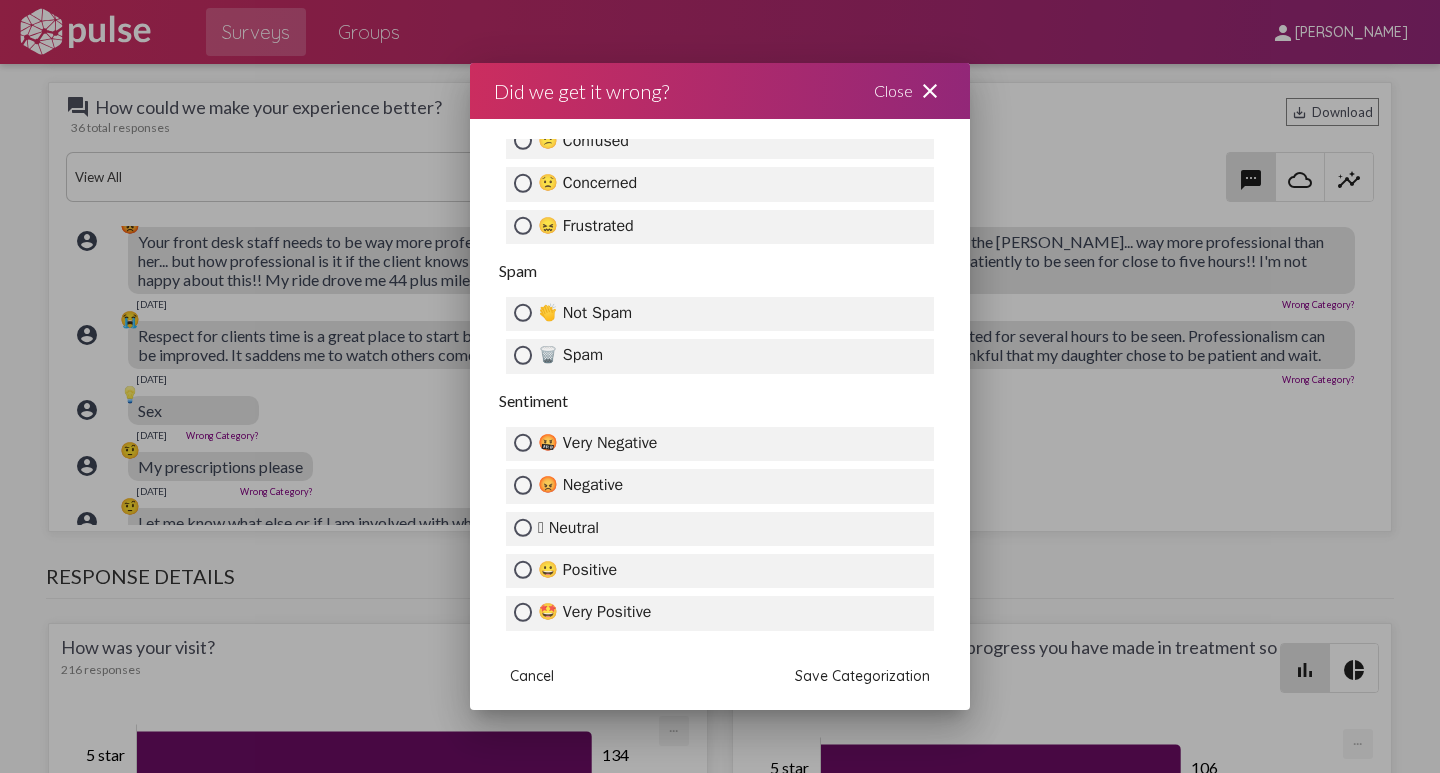 scroll, scrollTop: 601, scrollLeft: 0, axis: vertical 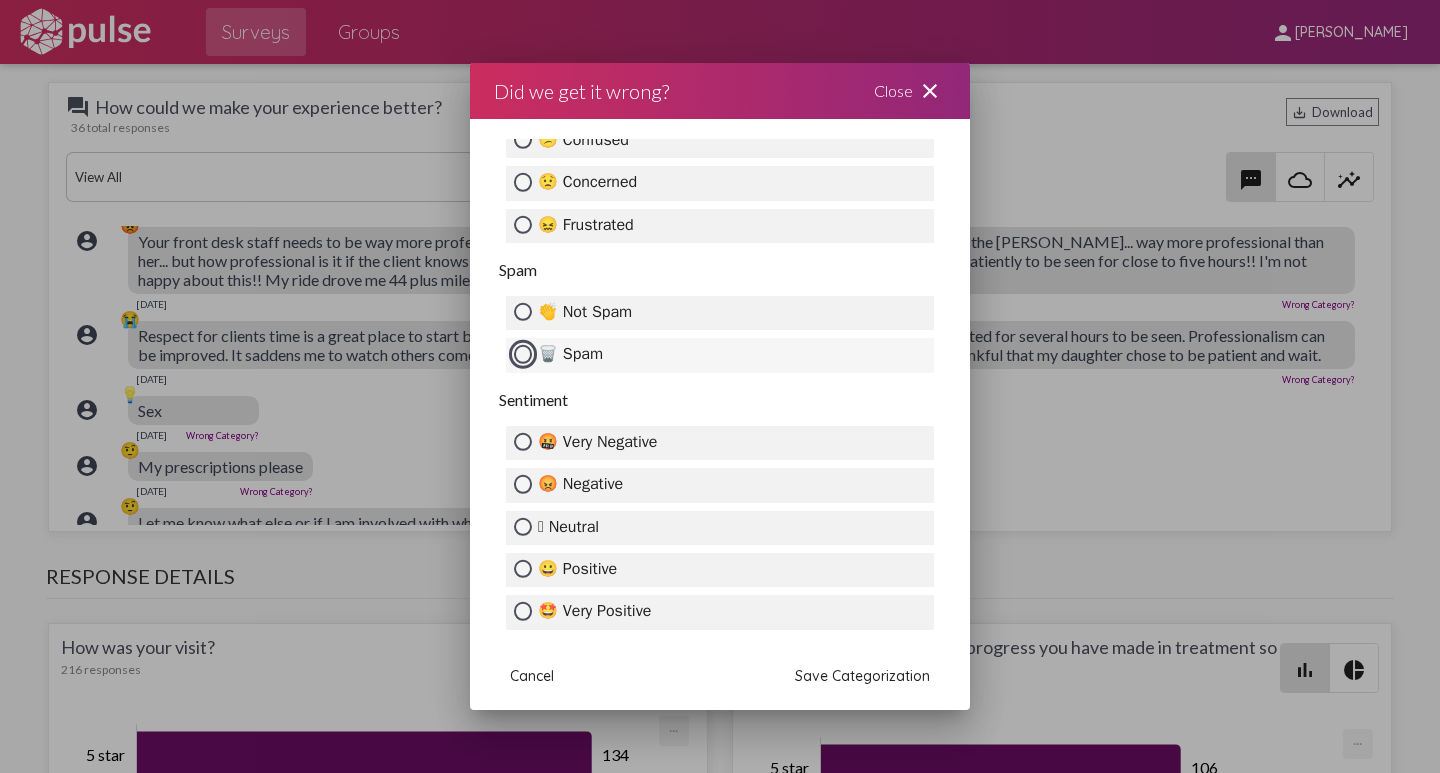 click on "🗑️ Spam" at bounding box center [523, 354] 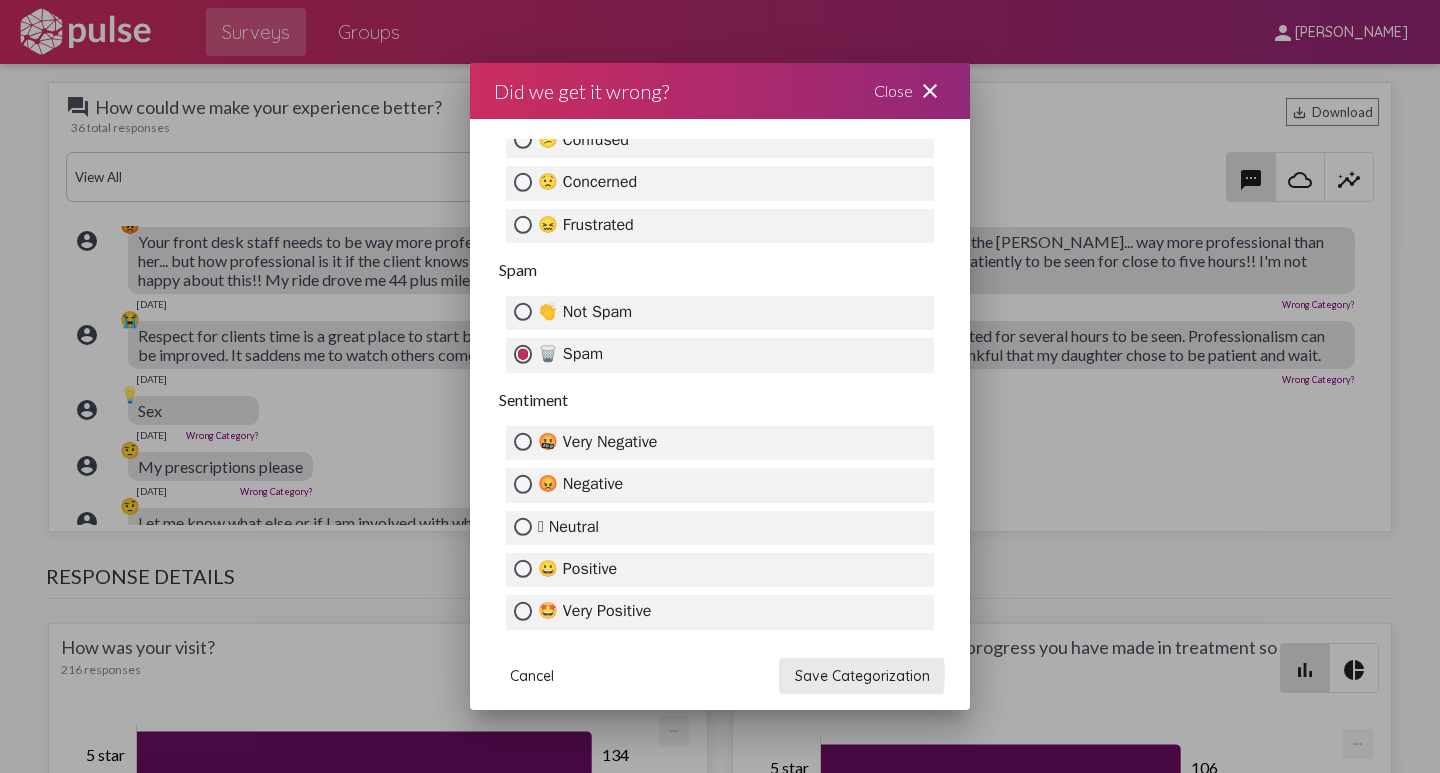 click on "Save Categorization" at bounding box center (862, 676) 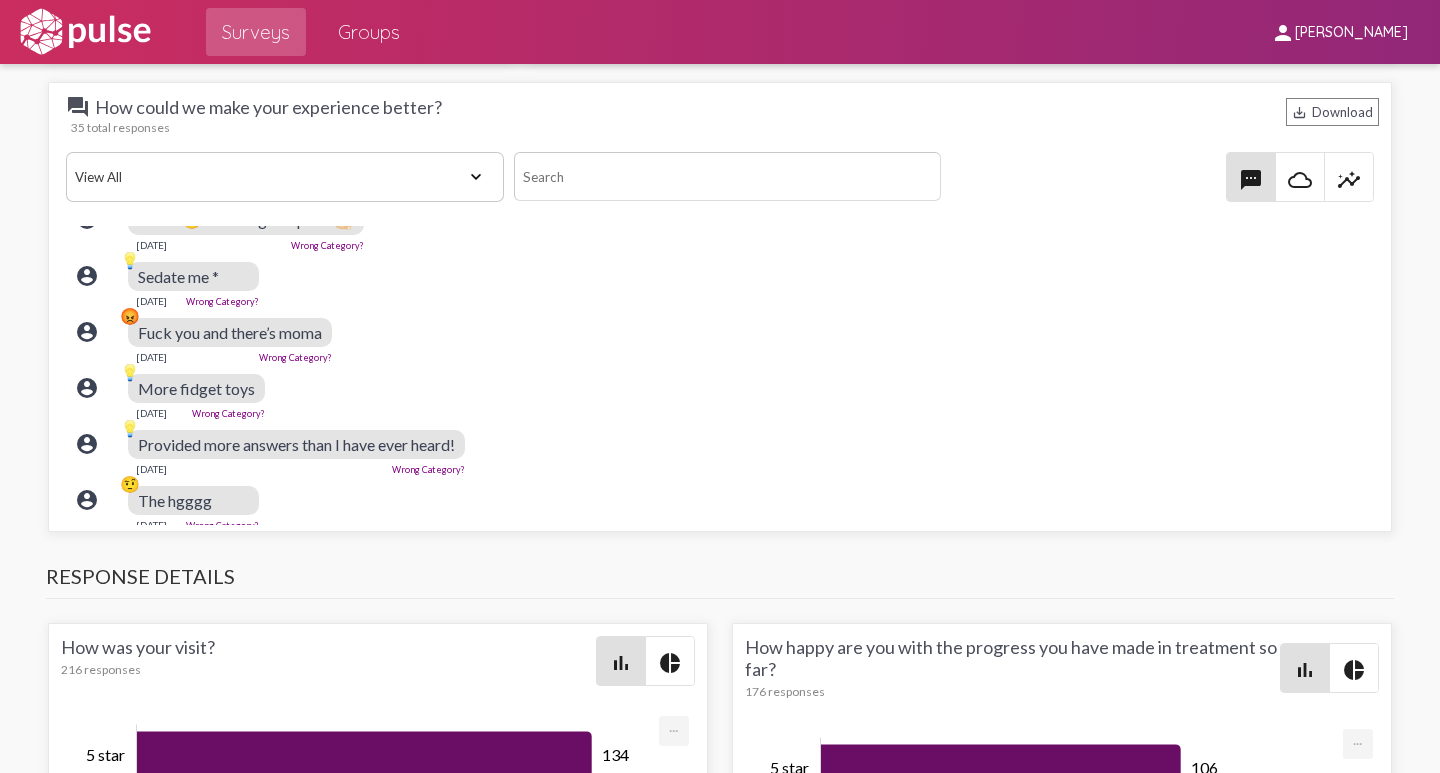scroll, scrollTop: 1885, scrollLeft: 0, axis: vertical 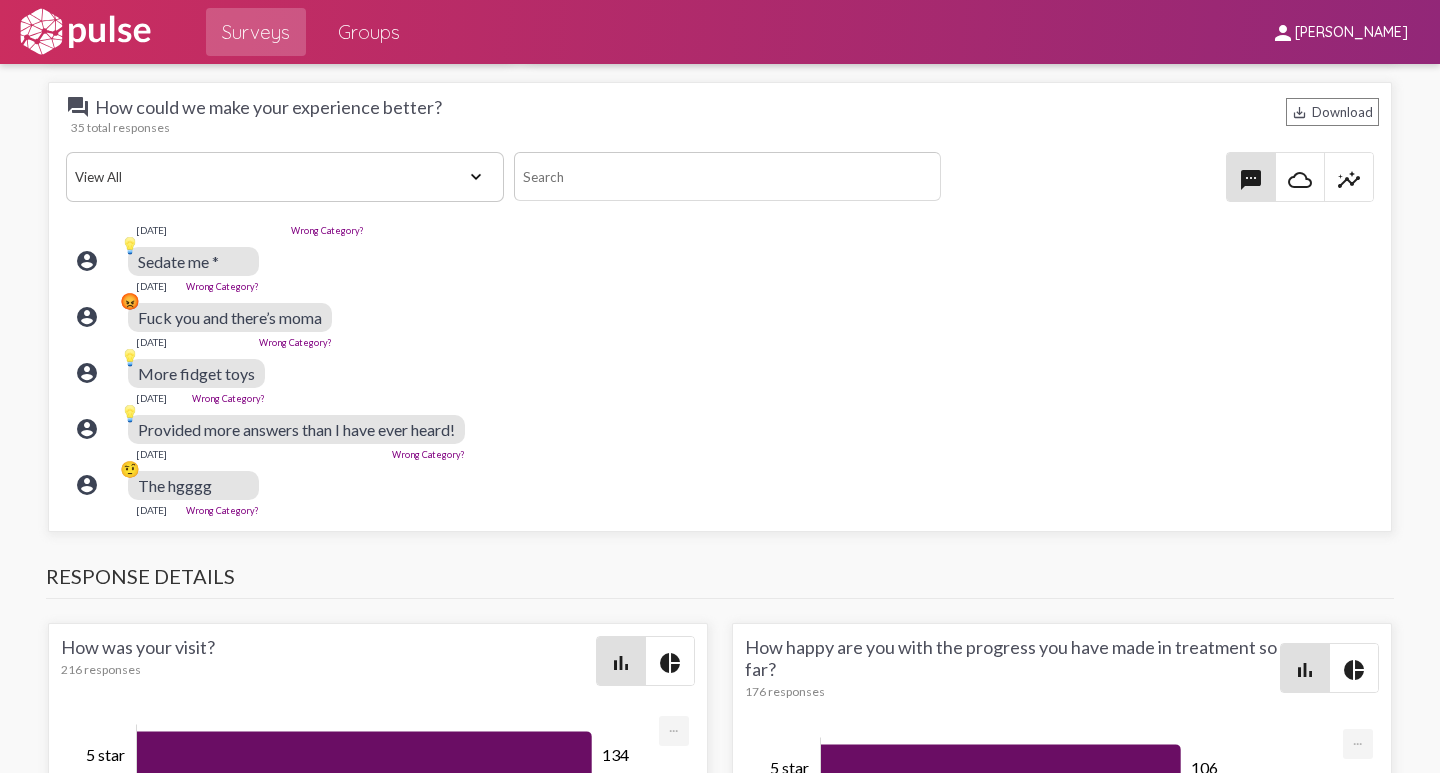click on "Wrong Category?" 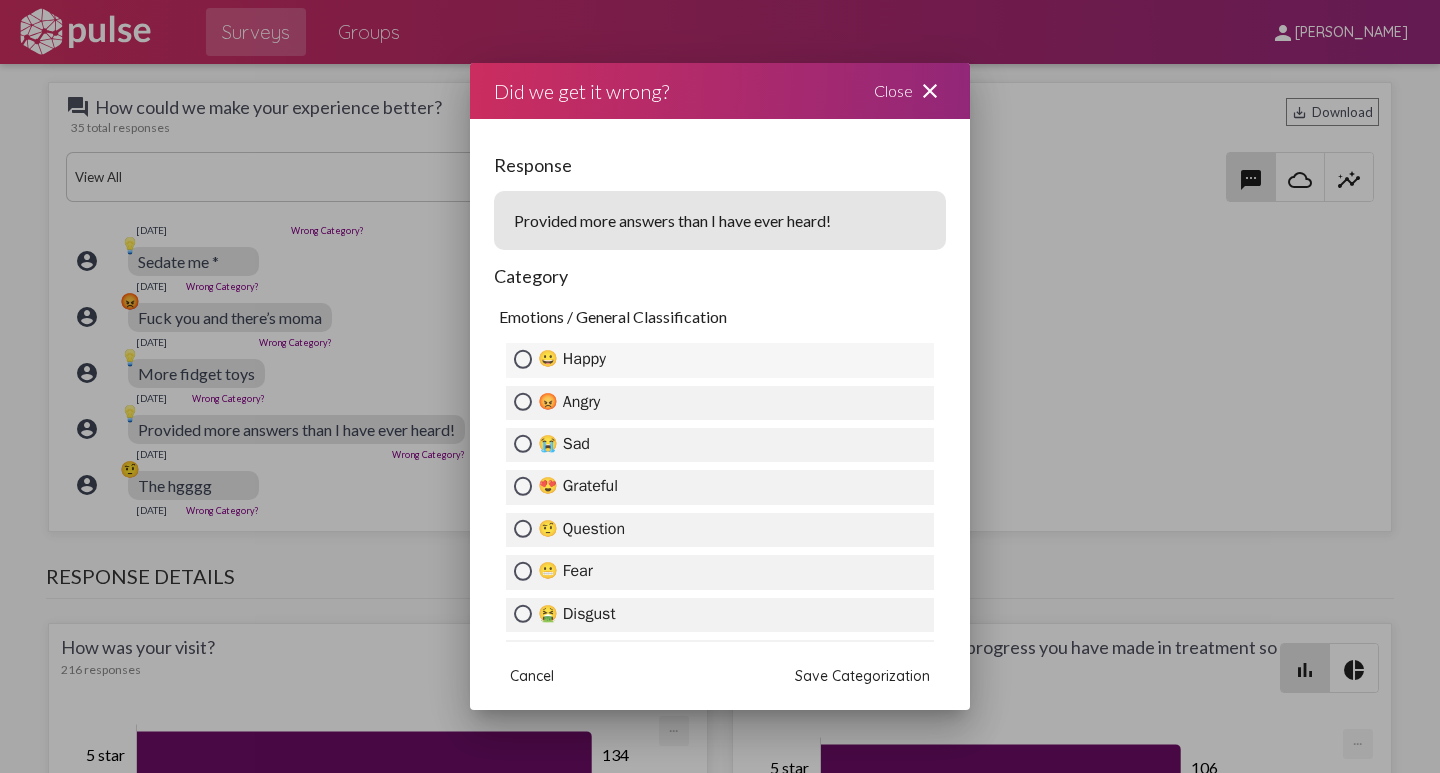 click on "😀 Happy" at bounding box center [523, 359] 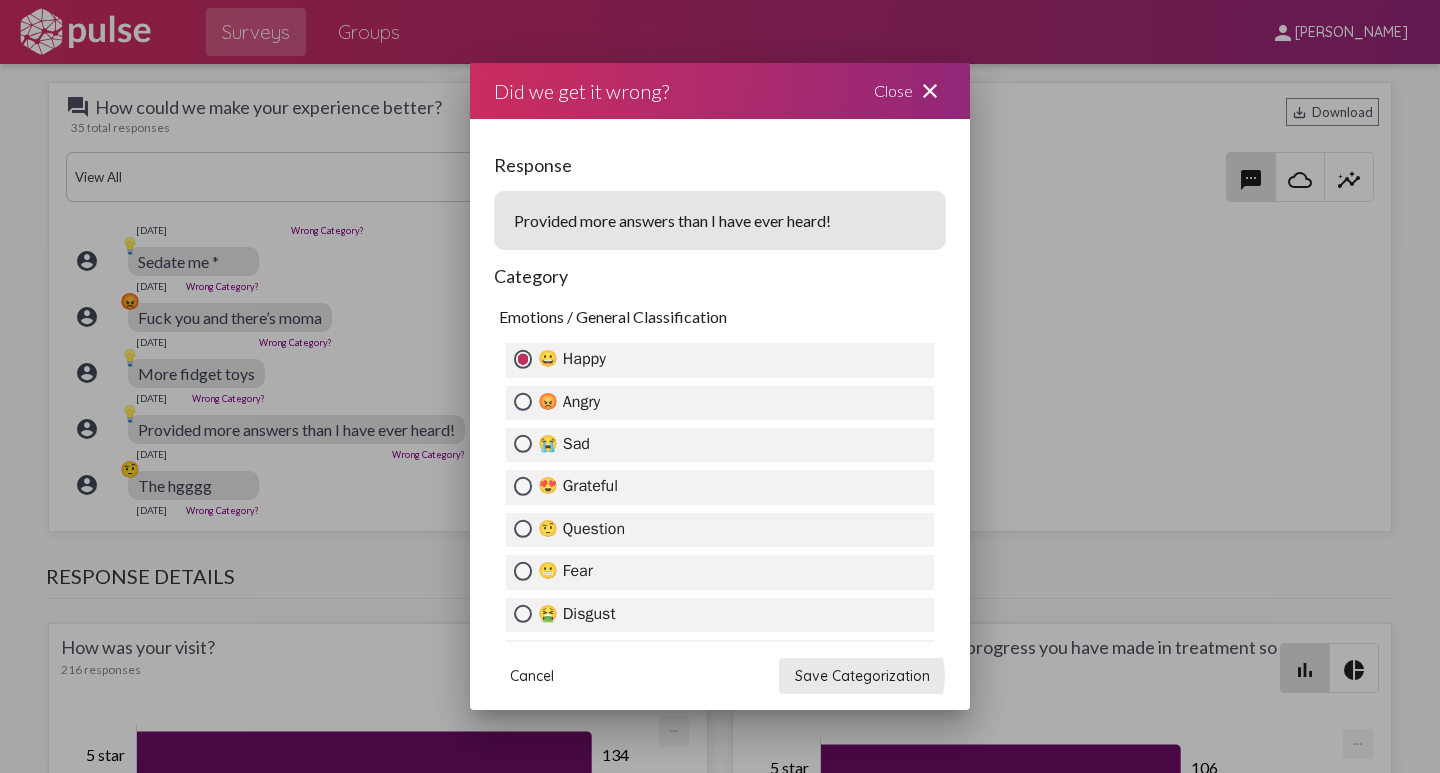 click on "Save Categorization" at bounding box center (862, 676) 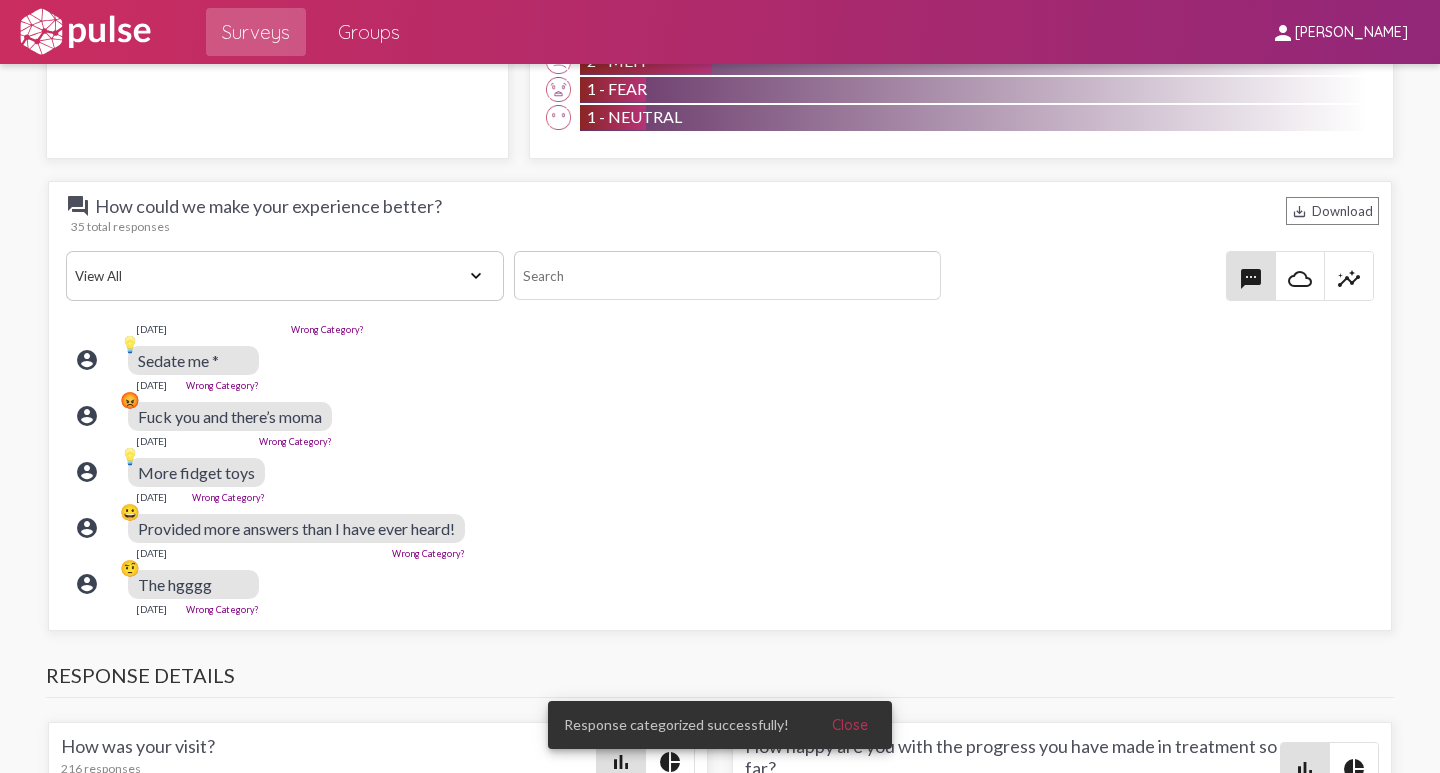scroll, scrollTop: 2600, scrollLeft: 0, axis: vertical 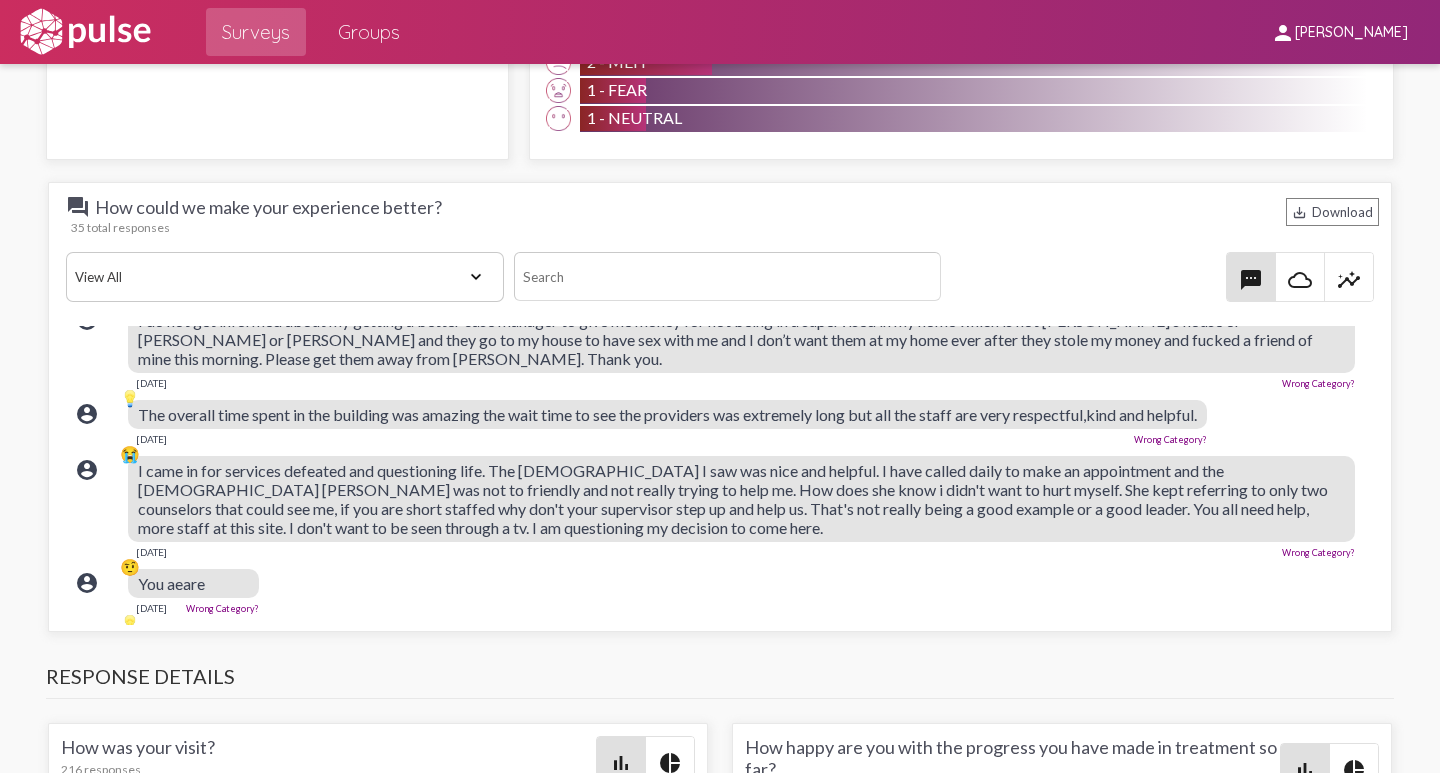 click on "Wrong Category?" 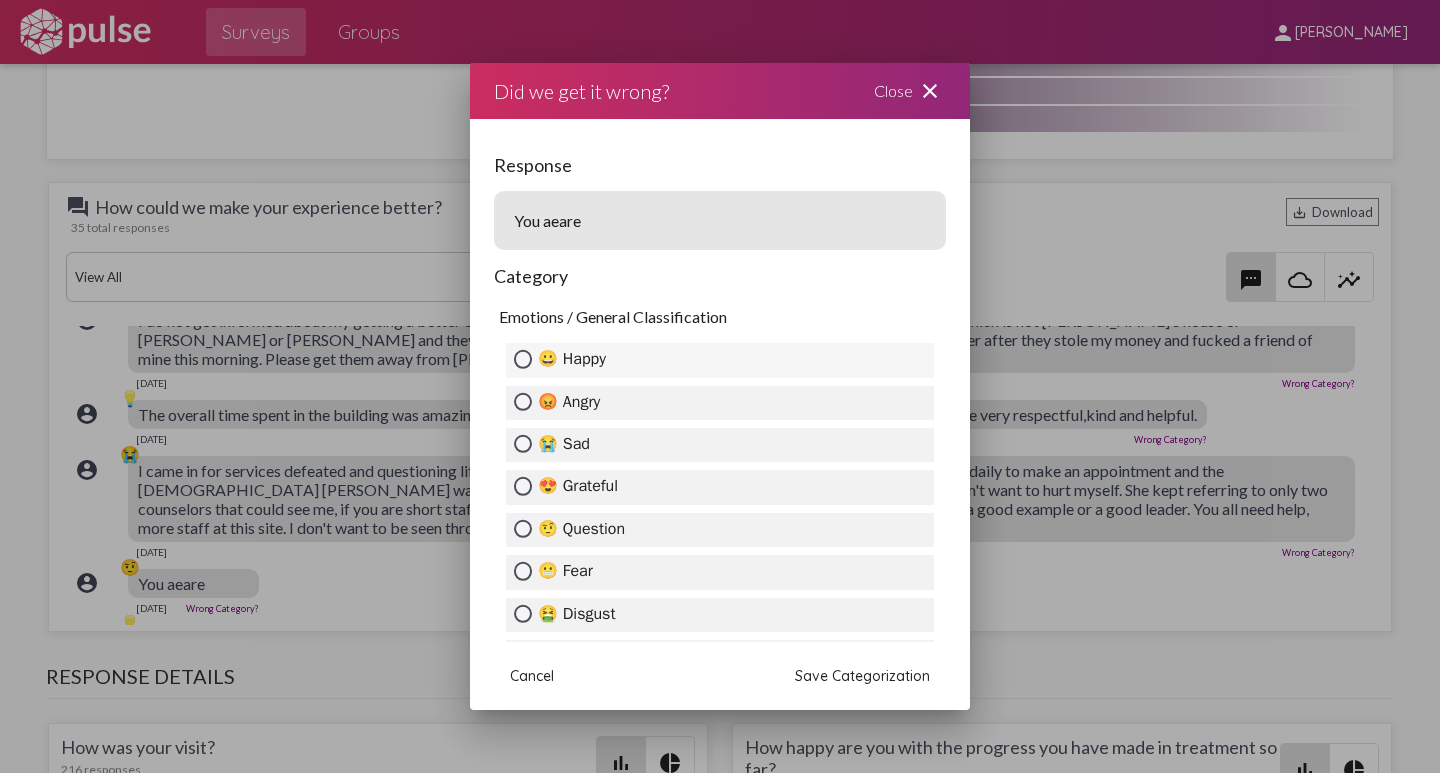 click on "😀 Happy" at bounding box center [523, 359] 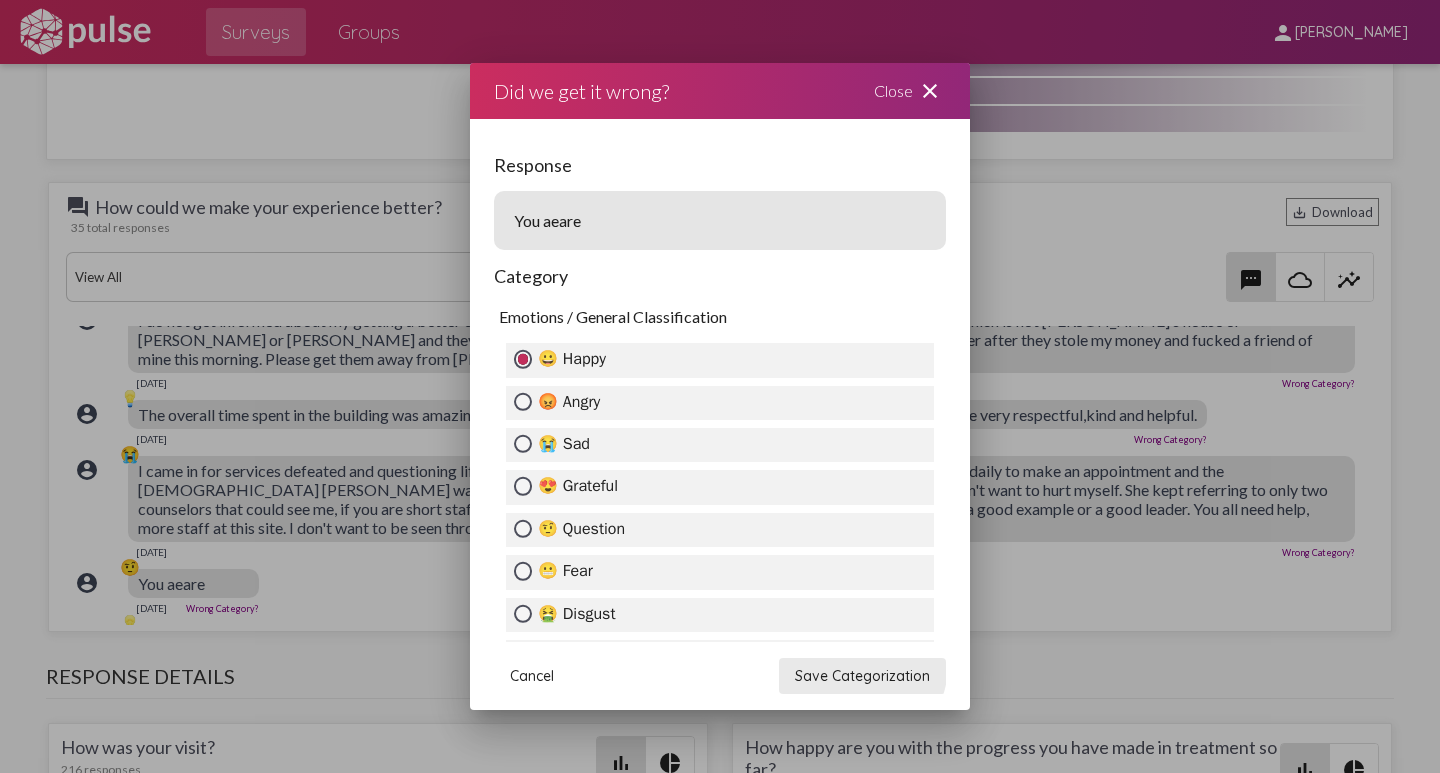 click on "Save Categorization" at bounding box center (862, 676) 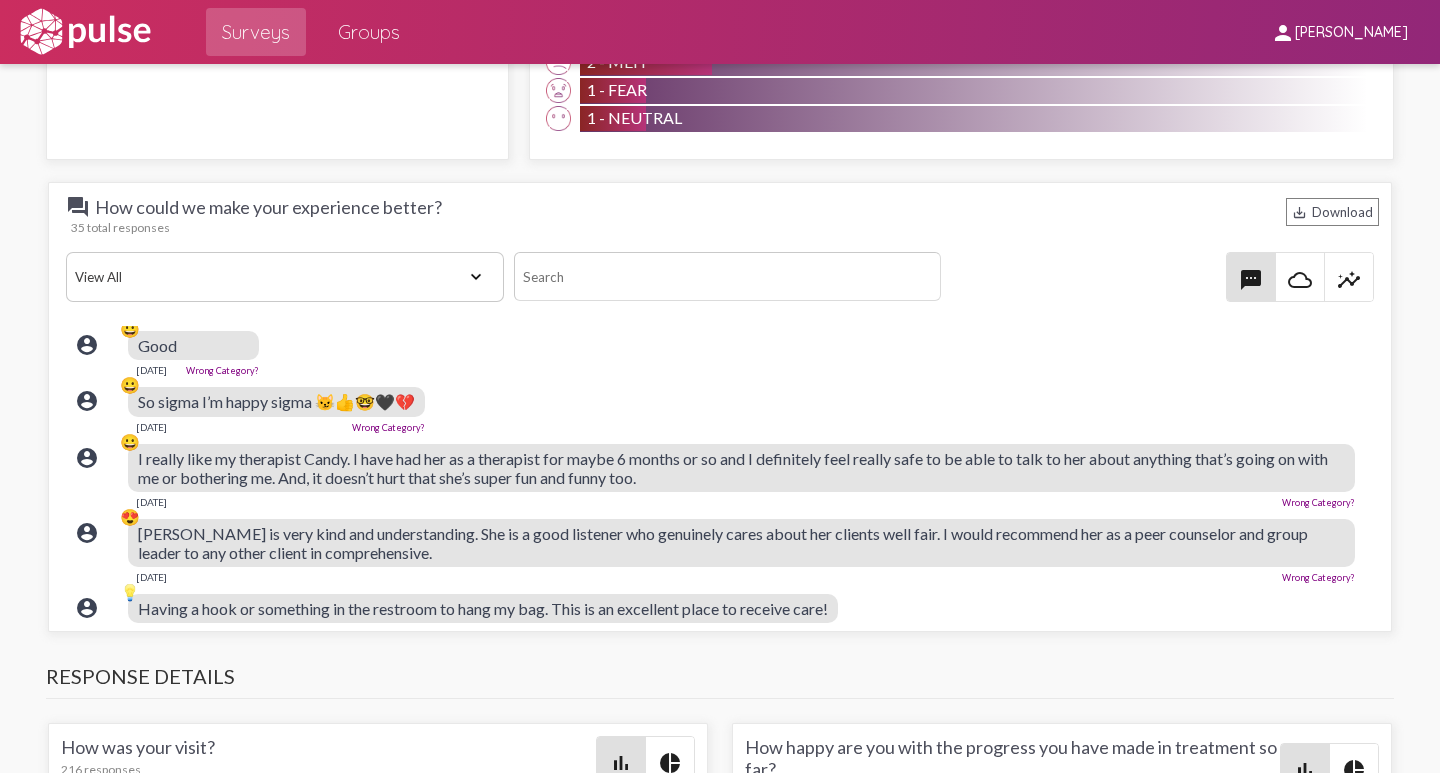 scroll, scrollTop: 0, scrollLeft: 0, axis: both 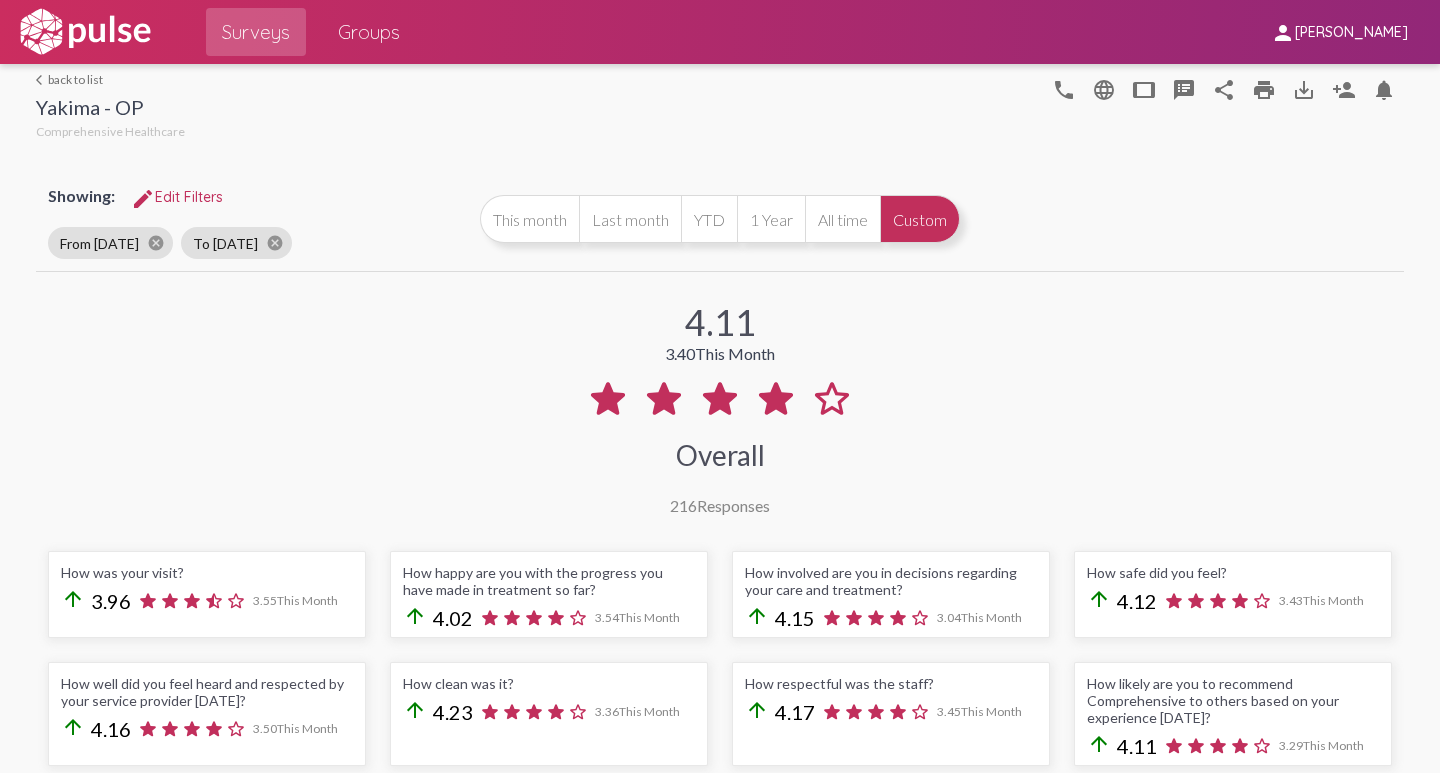 click on "arrow_back_ios  back to list" 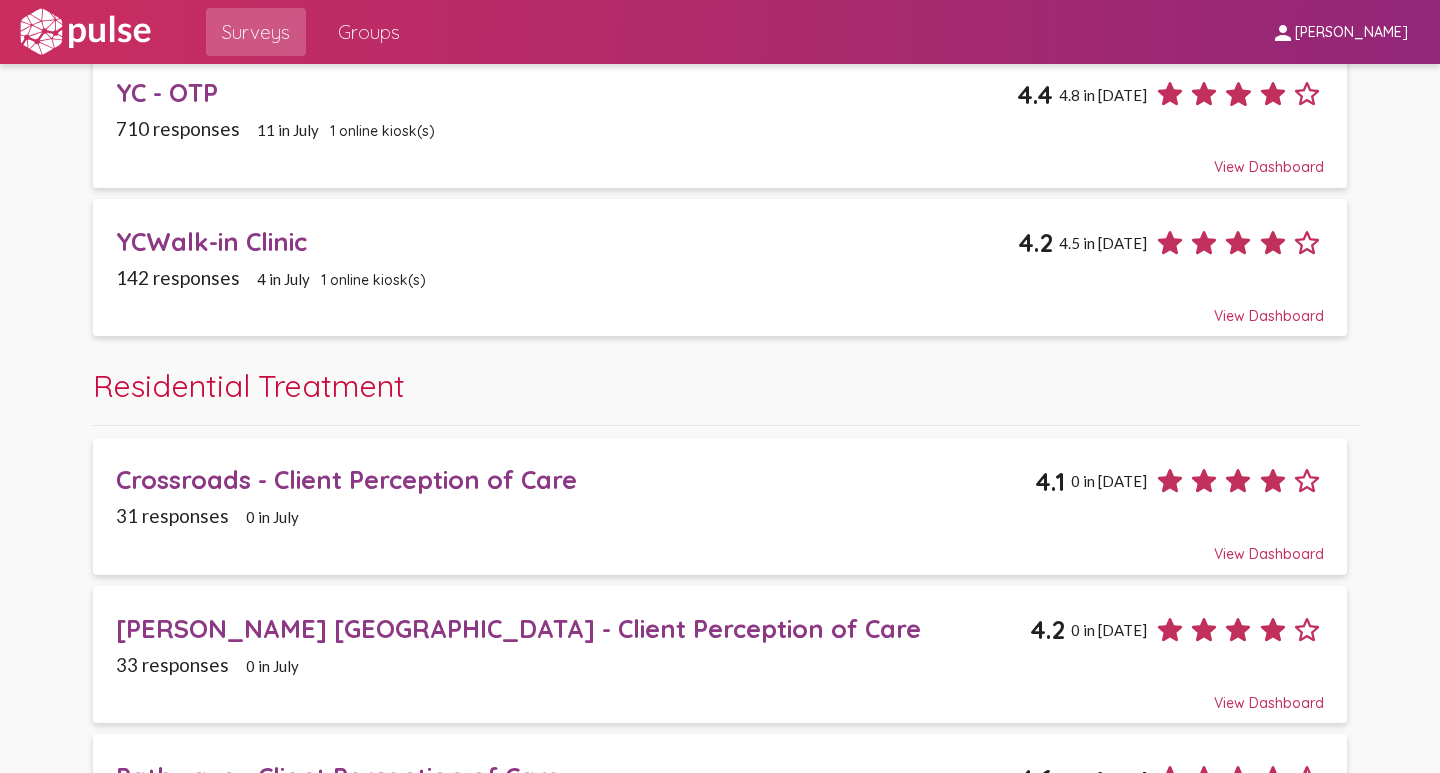 scroll, scrollTop: 2231, scrollLeft: 0, axis: vertical 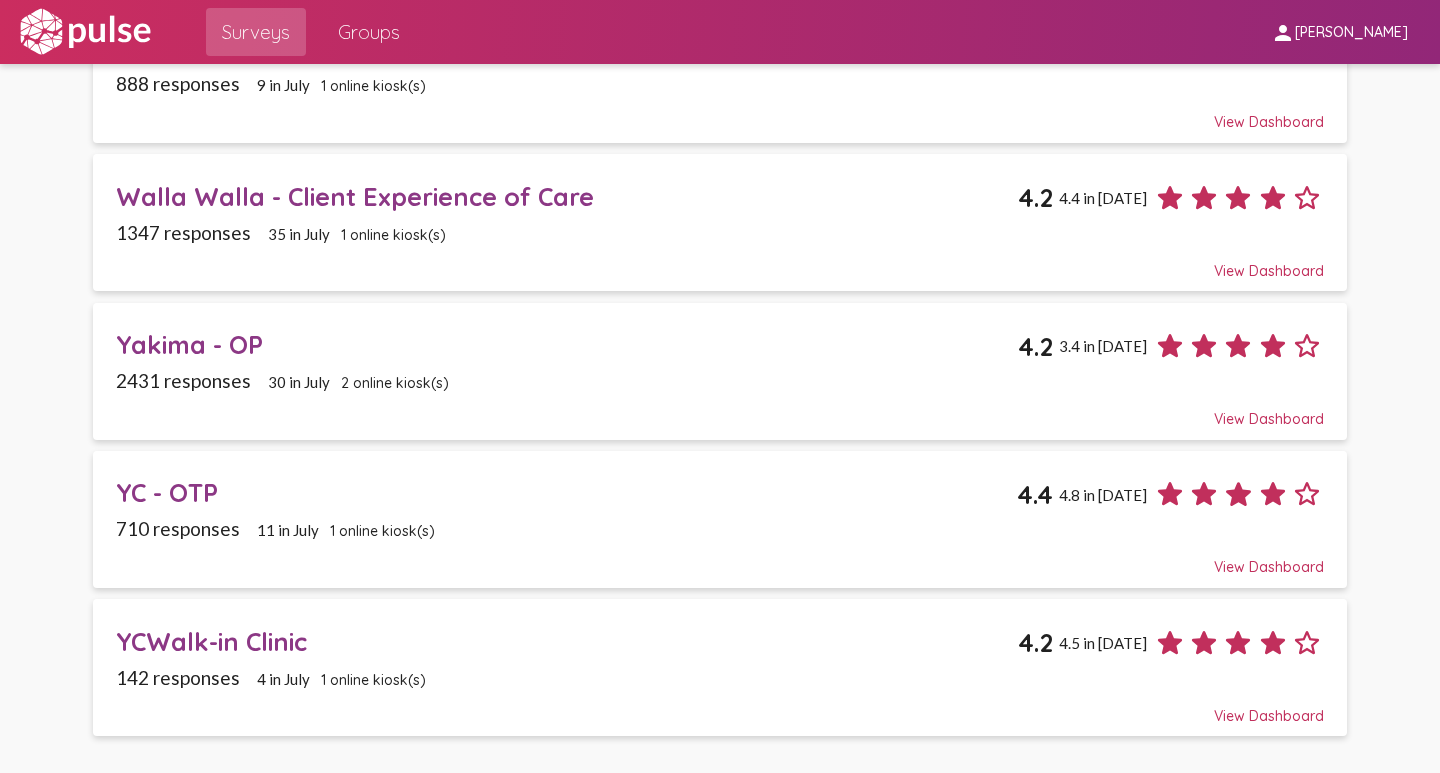 click on "YC - OTP" 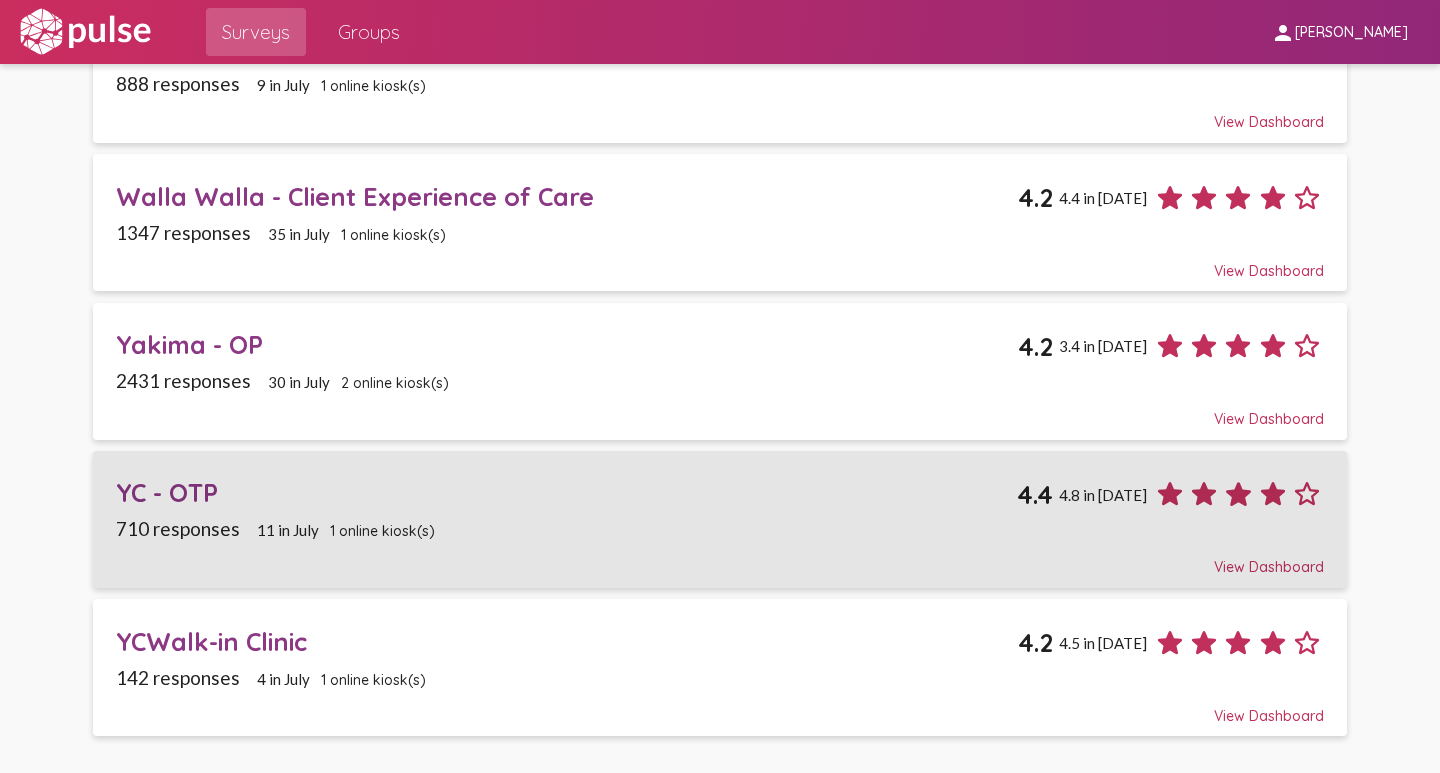 scroll, scrollTop: 0, scrollLeft: 0, axis: both 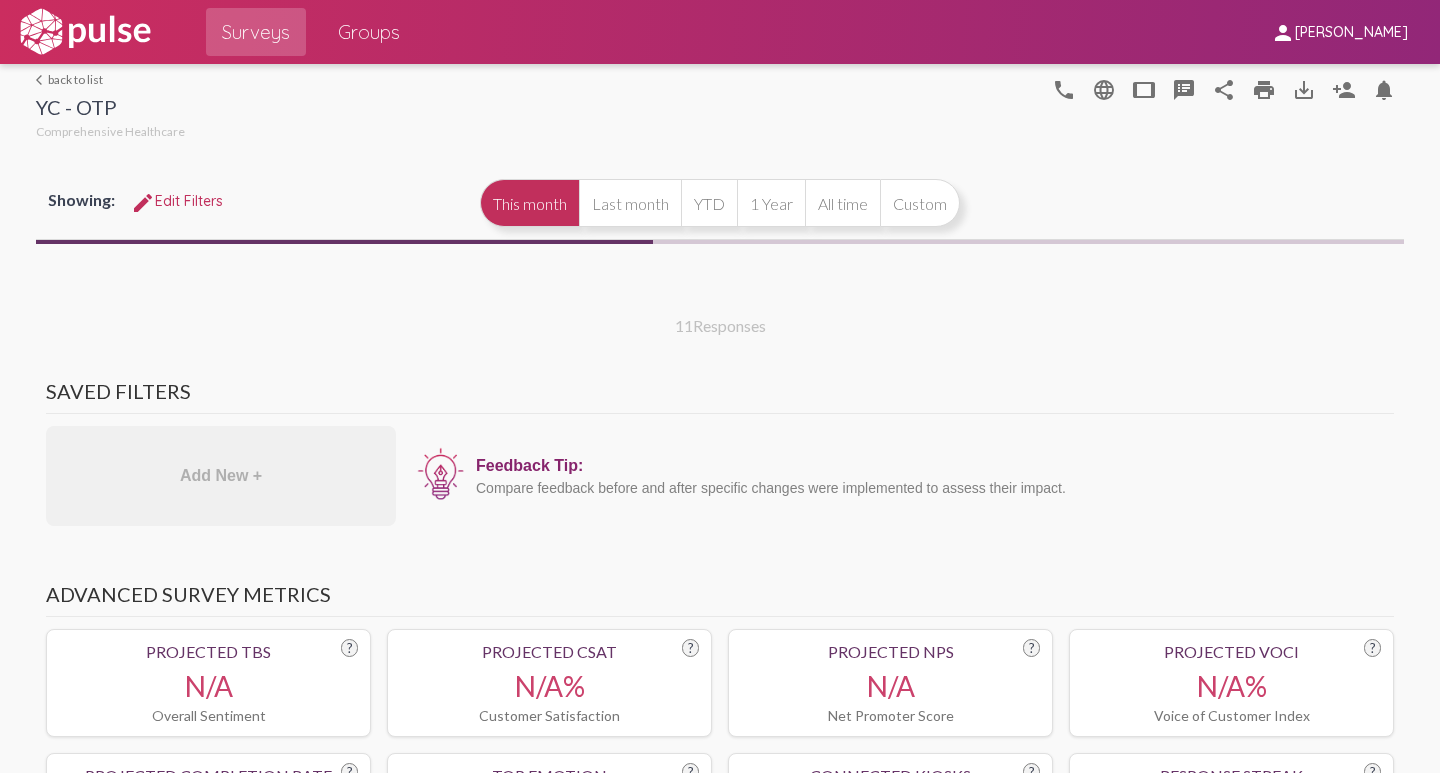 select on "All" 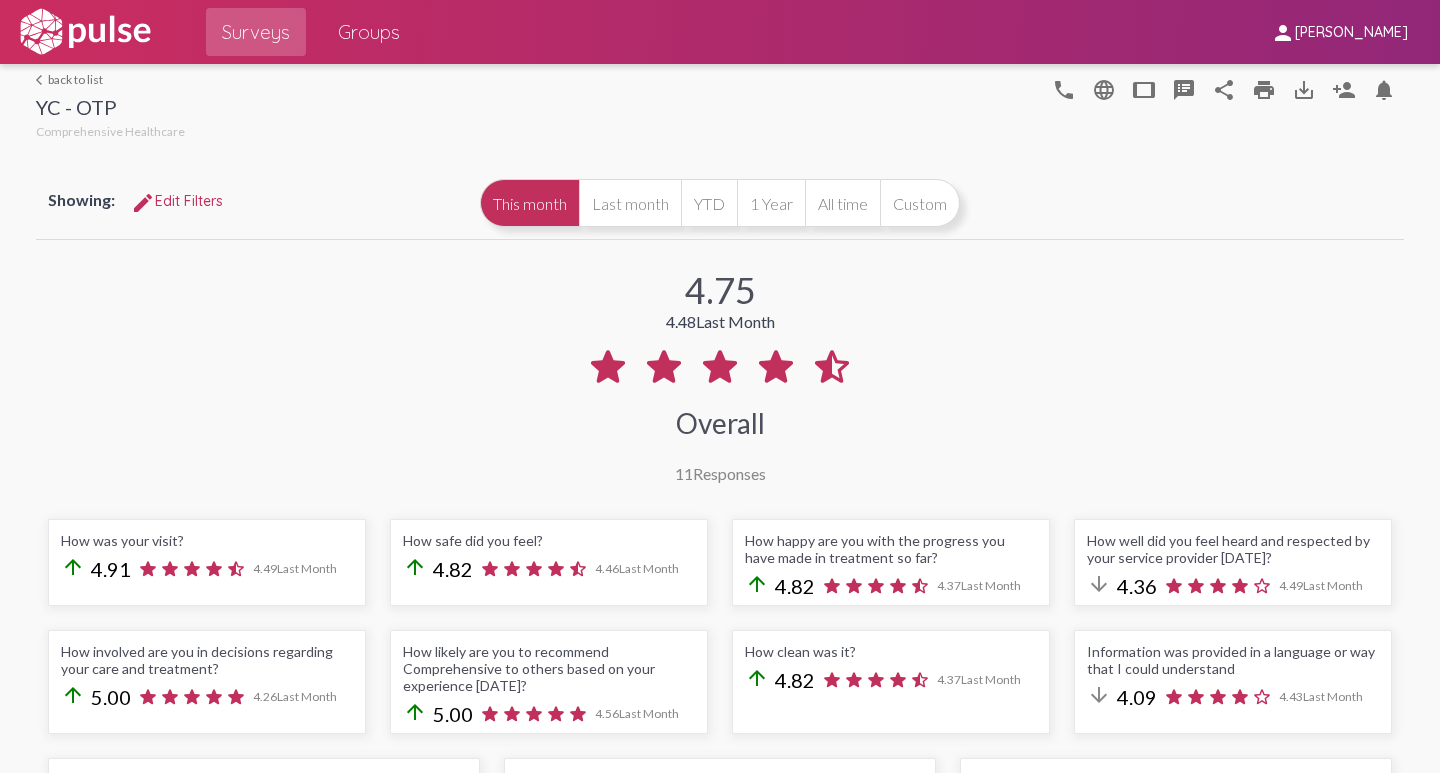 click on "edit Edit Filters" 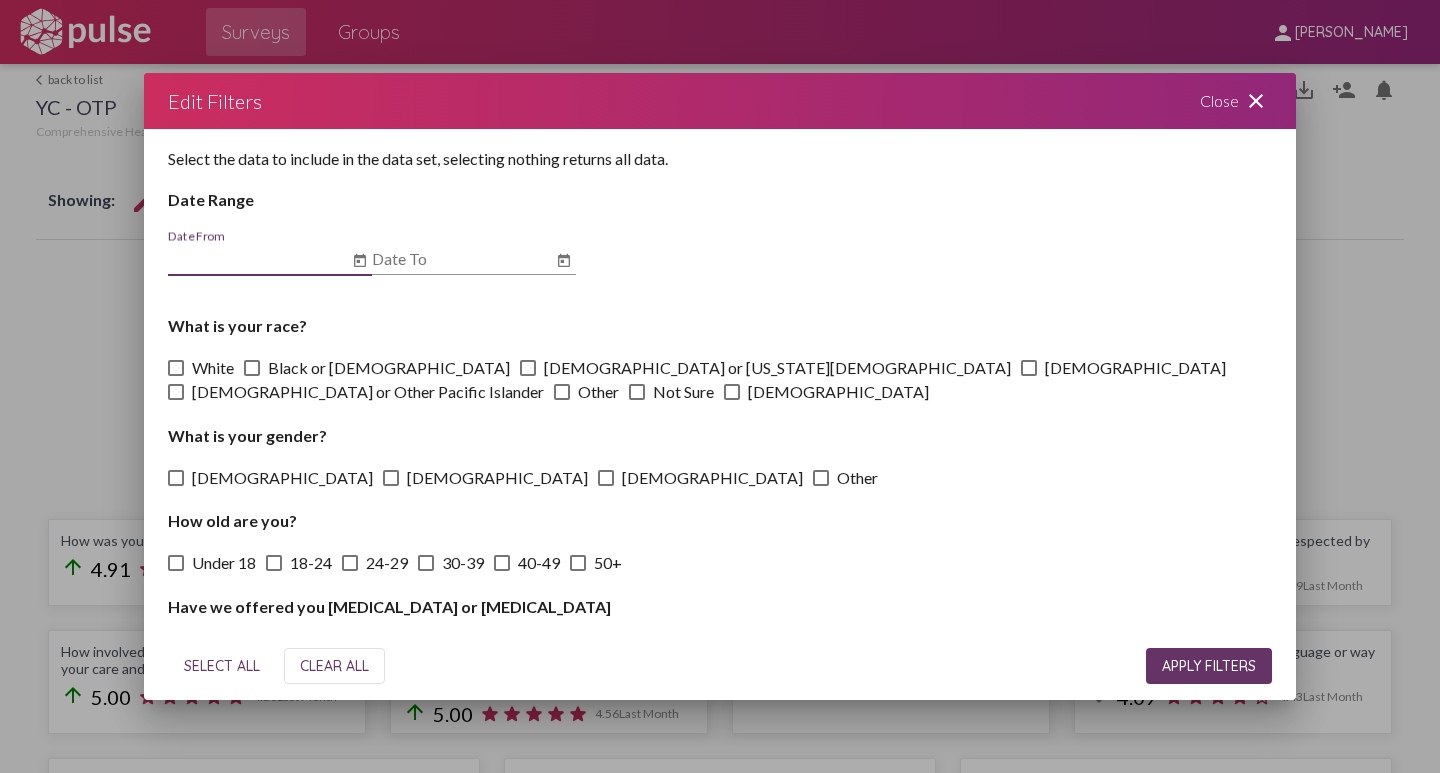 click 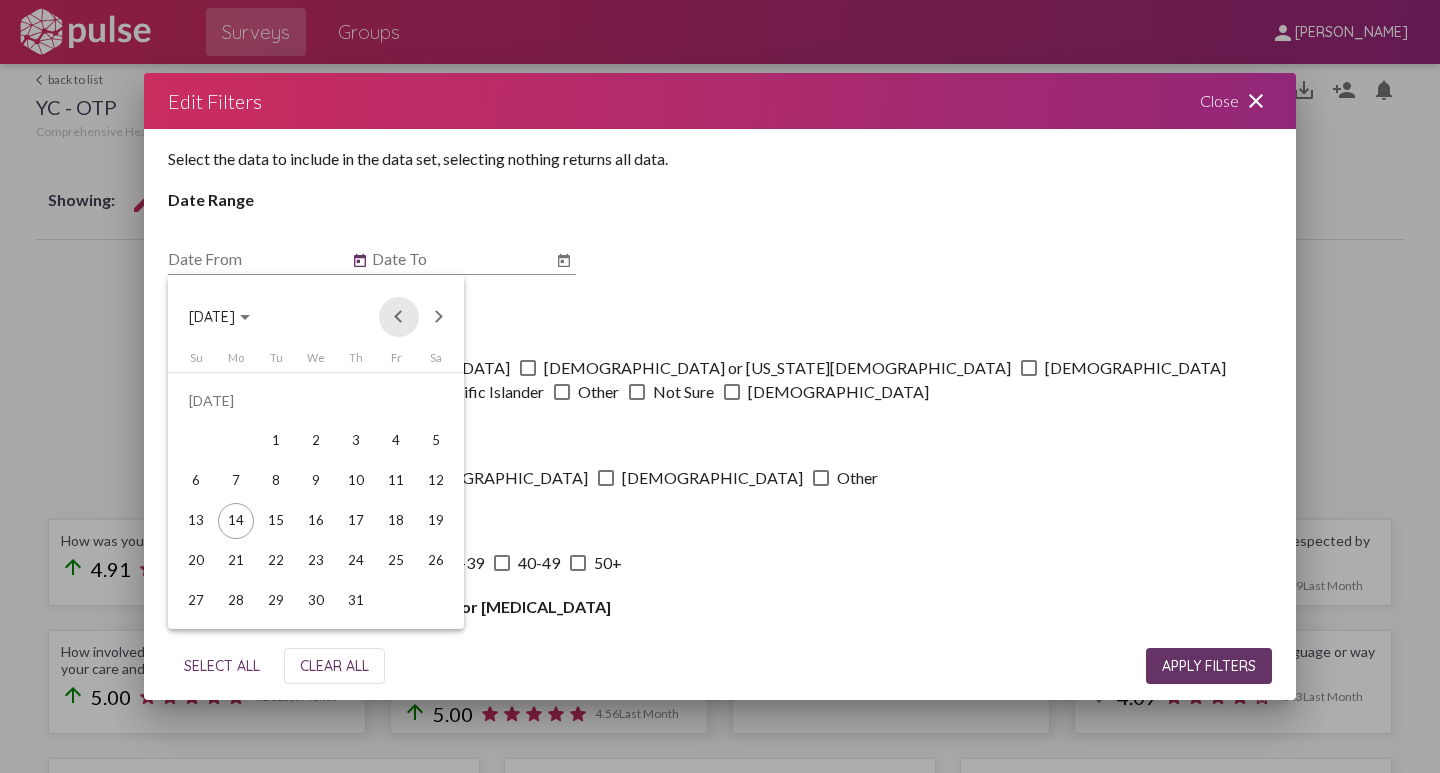 click at bounding box center [399, 317] 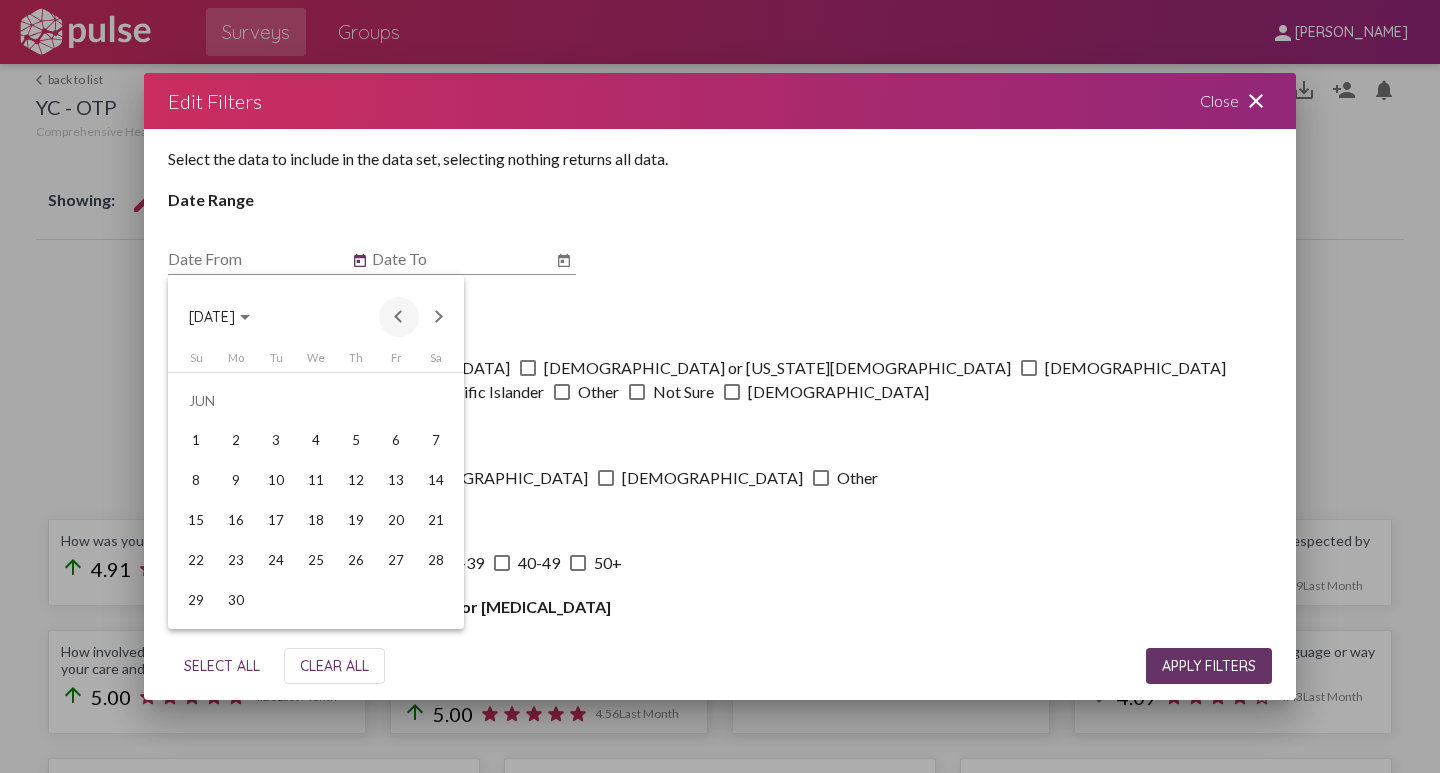 click at bounding box center [399, 317] 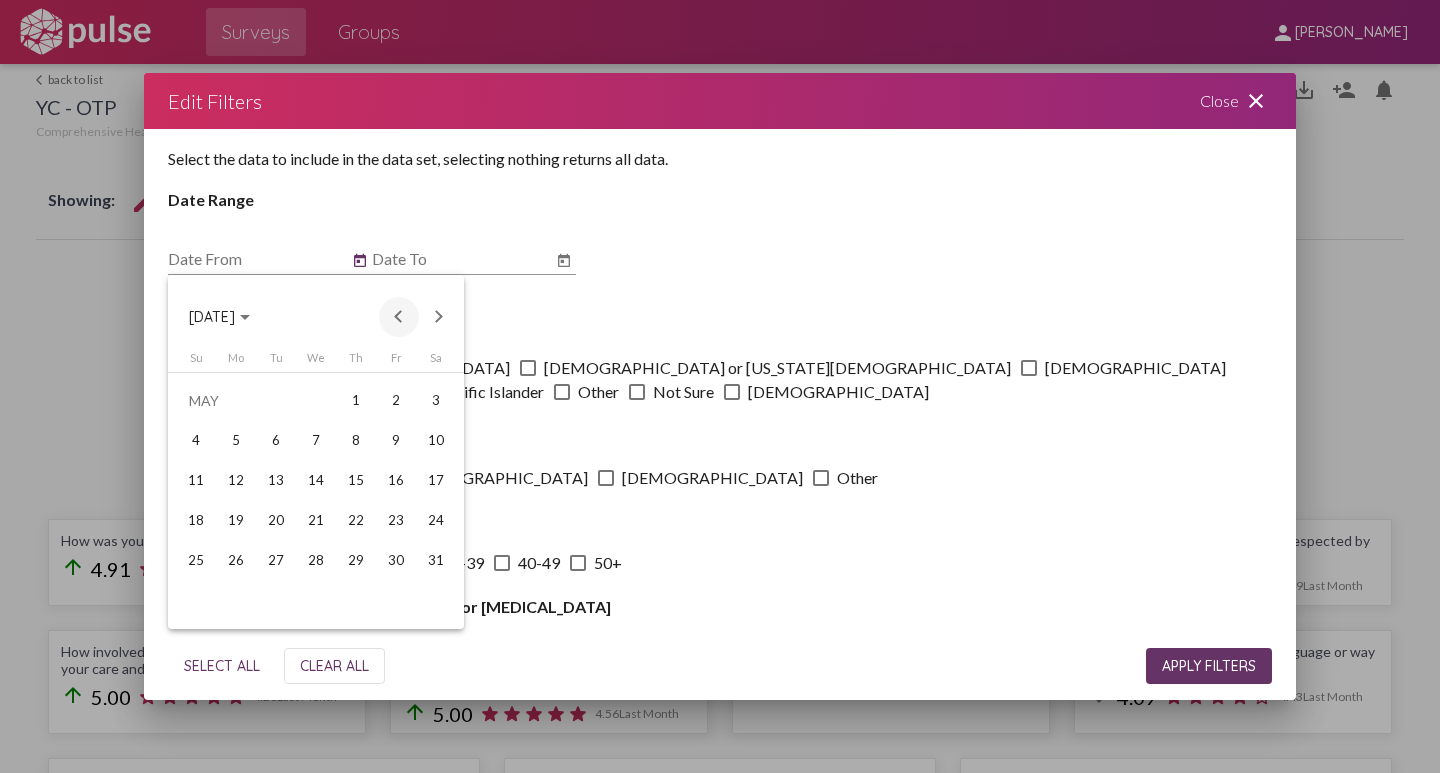 click at bounding box center [399, 317] 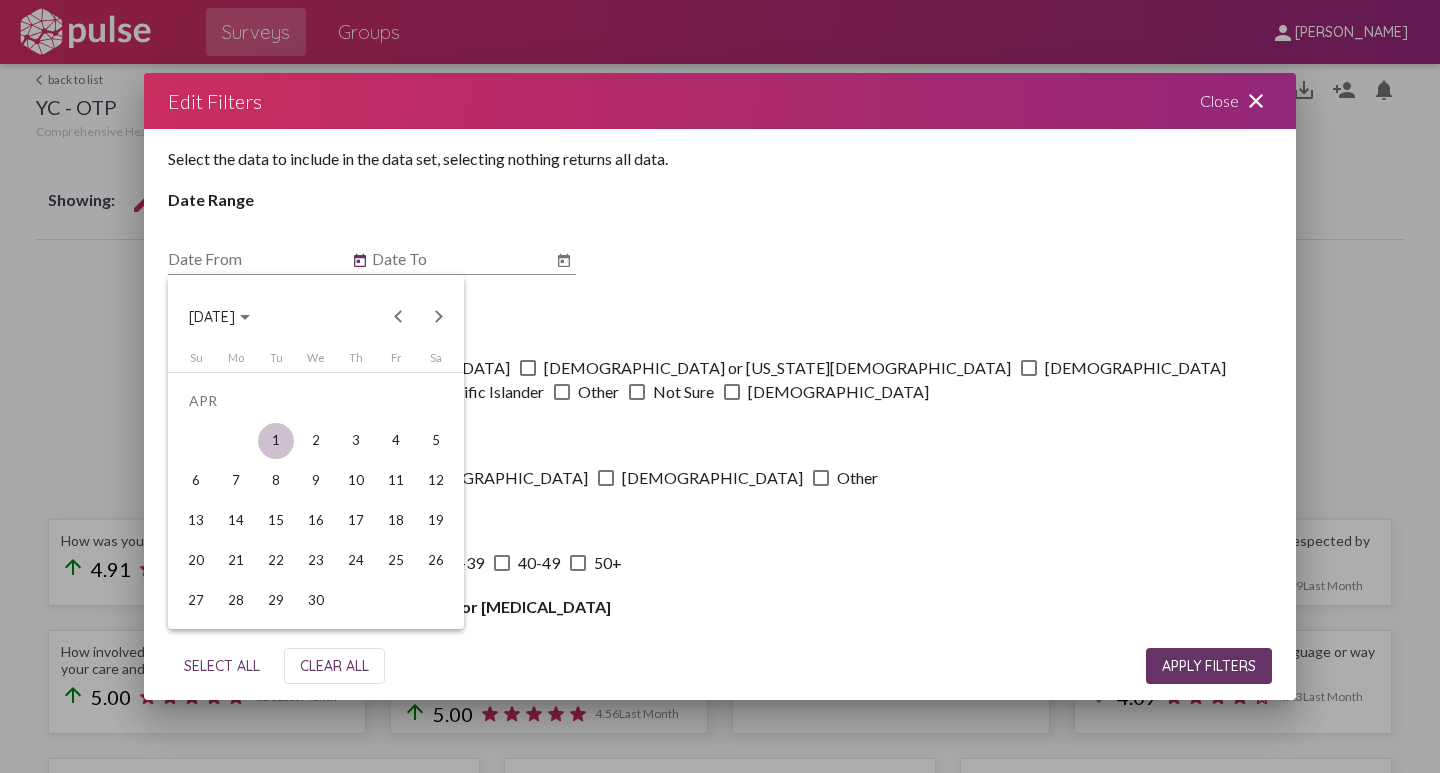 click on "1" at bounding box center [276, 441] 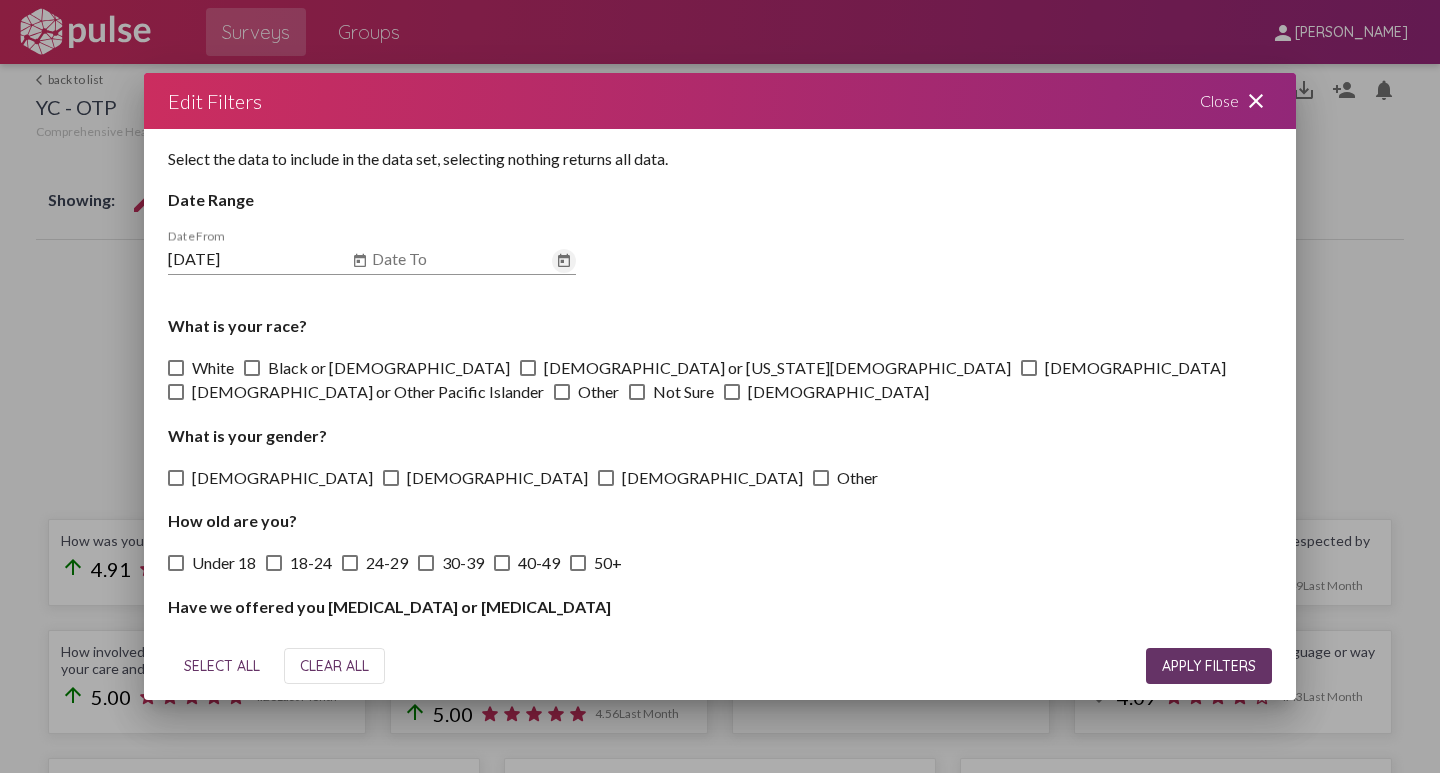 click 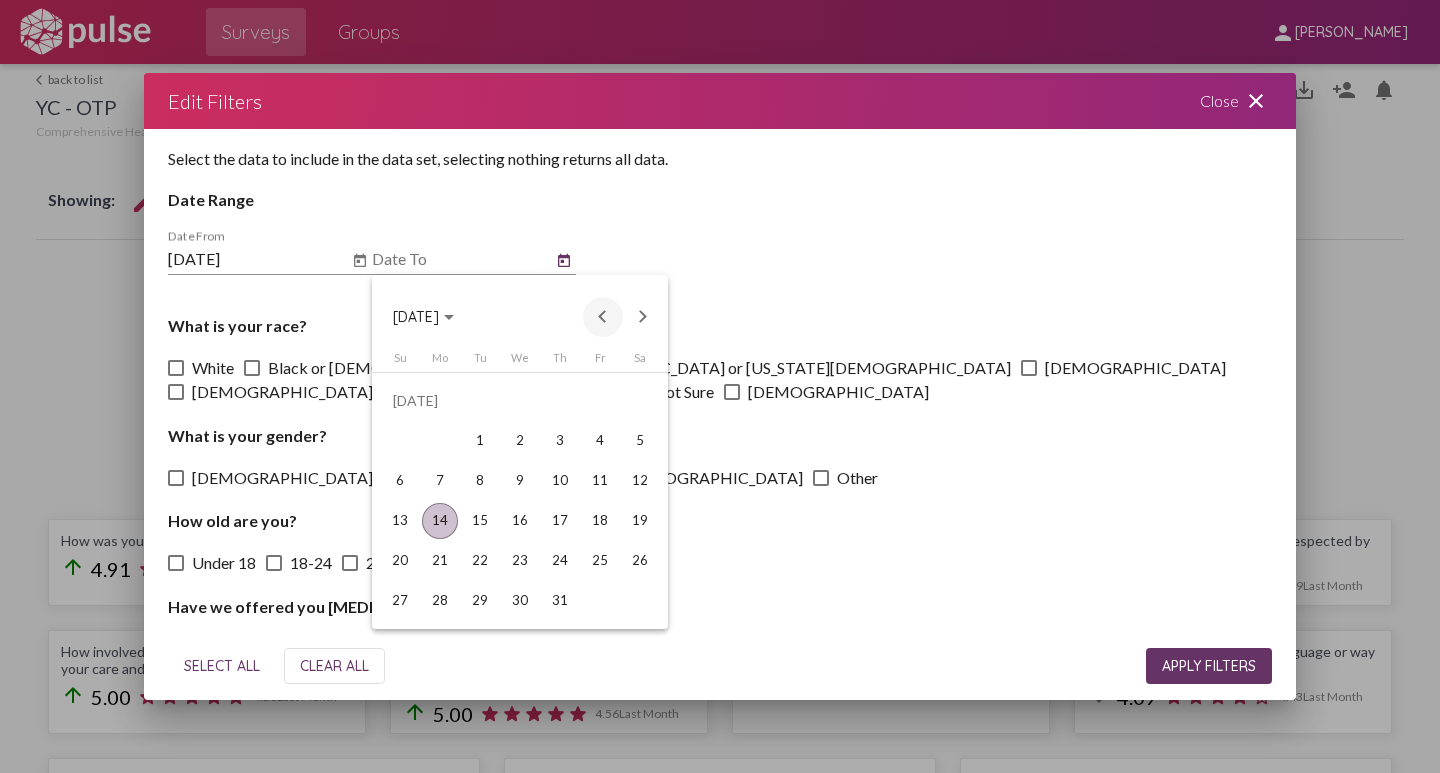 click at bounding box center [603, 317] 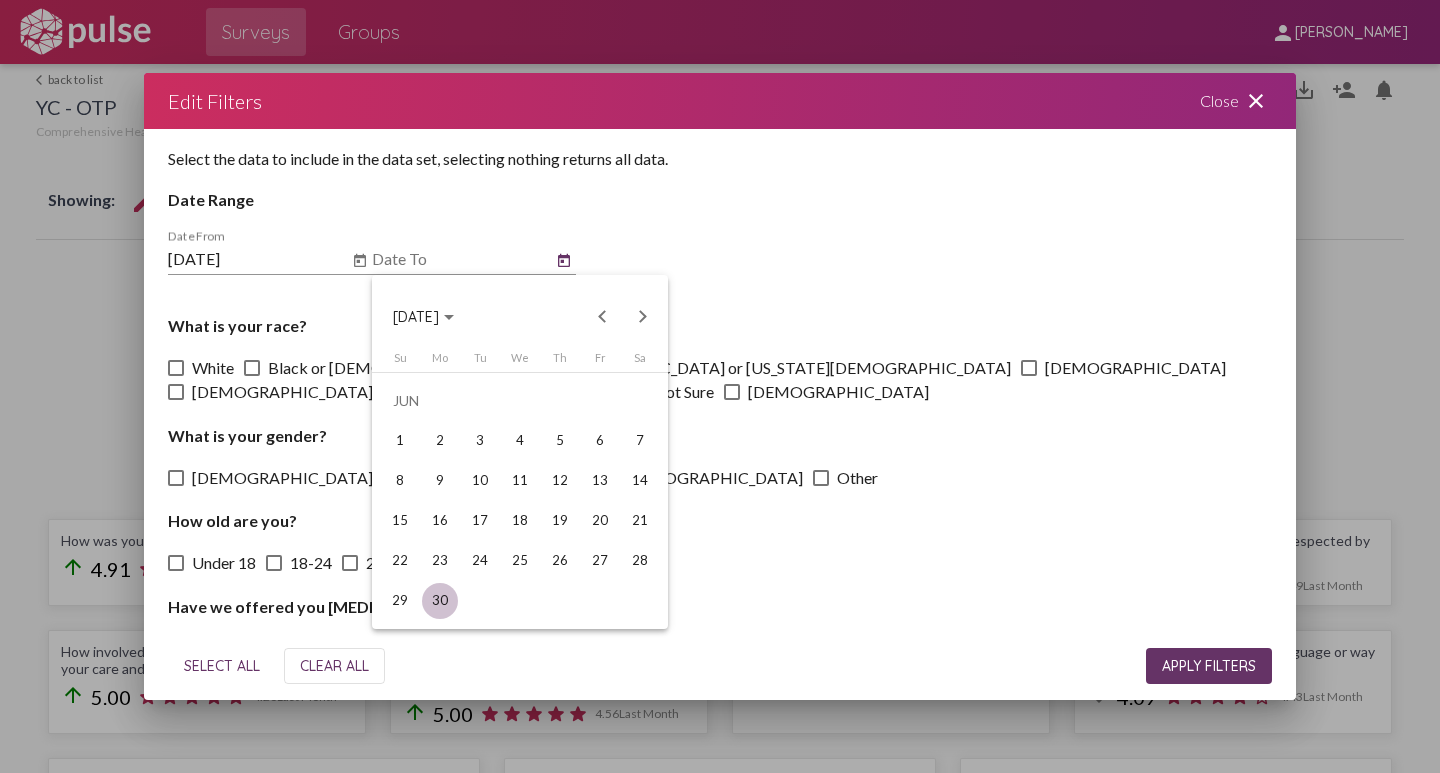 click on "30" at bounding box center (440, 601) 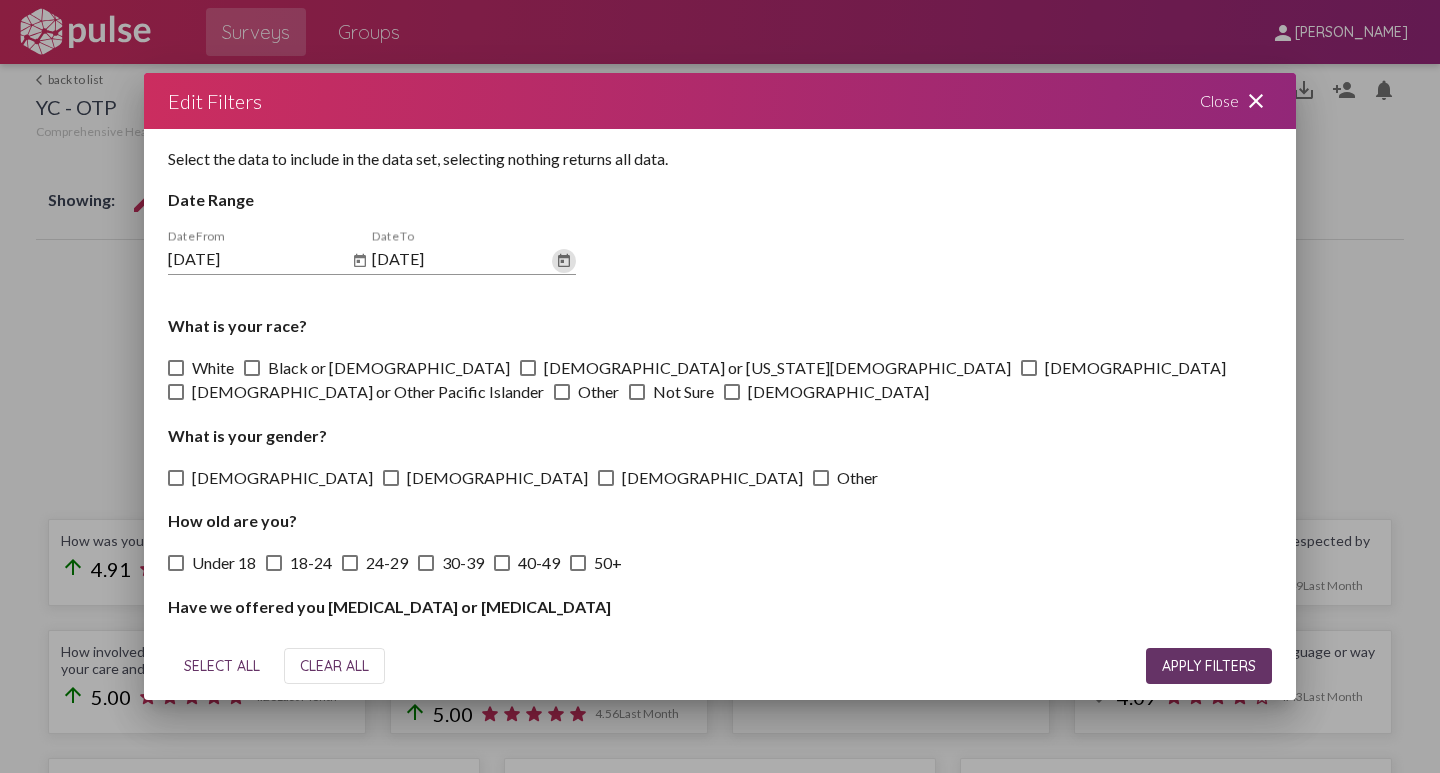 click on "APPLY FILTERS" at bounding box center [1209, 666] 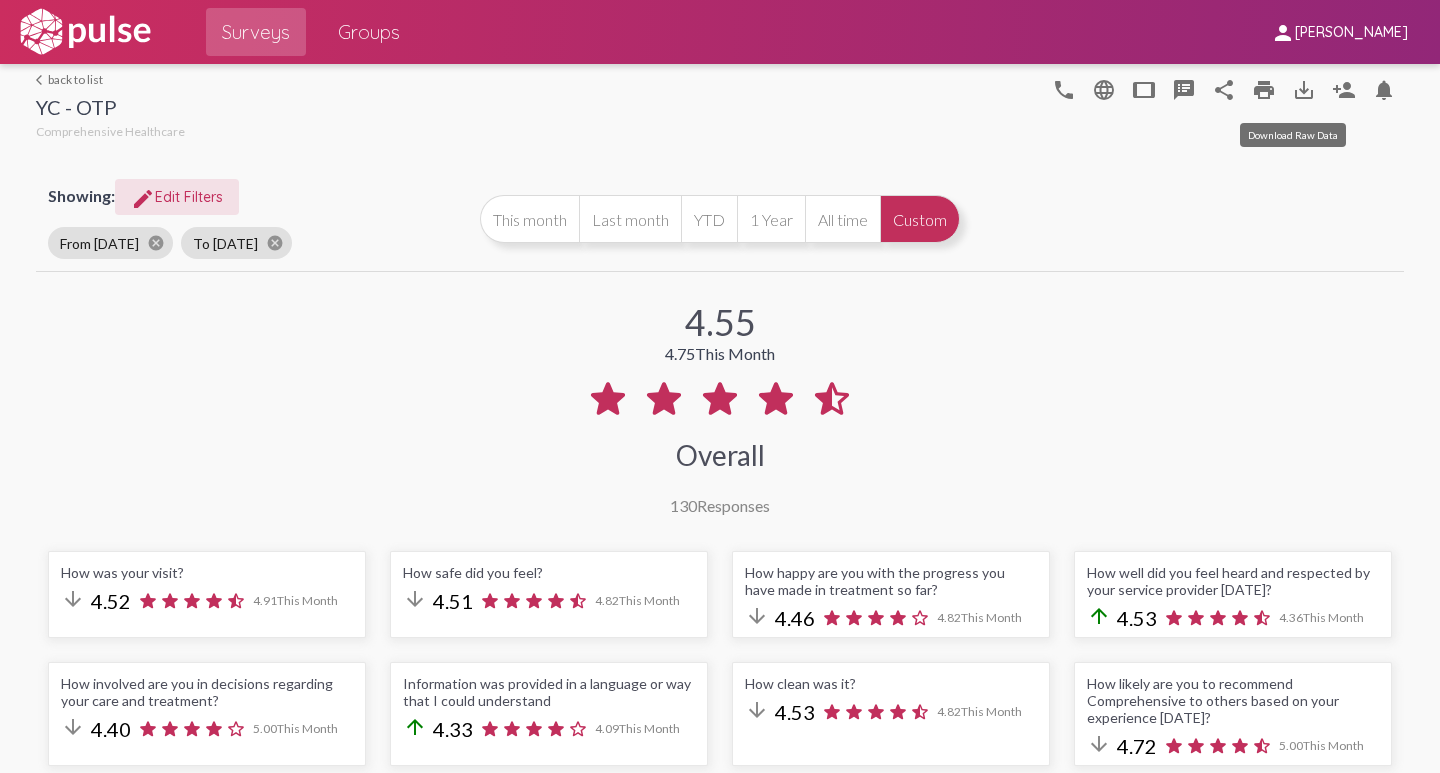 click on "save_alt" 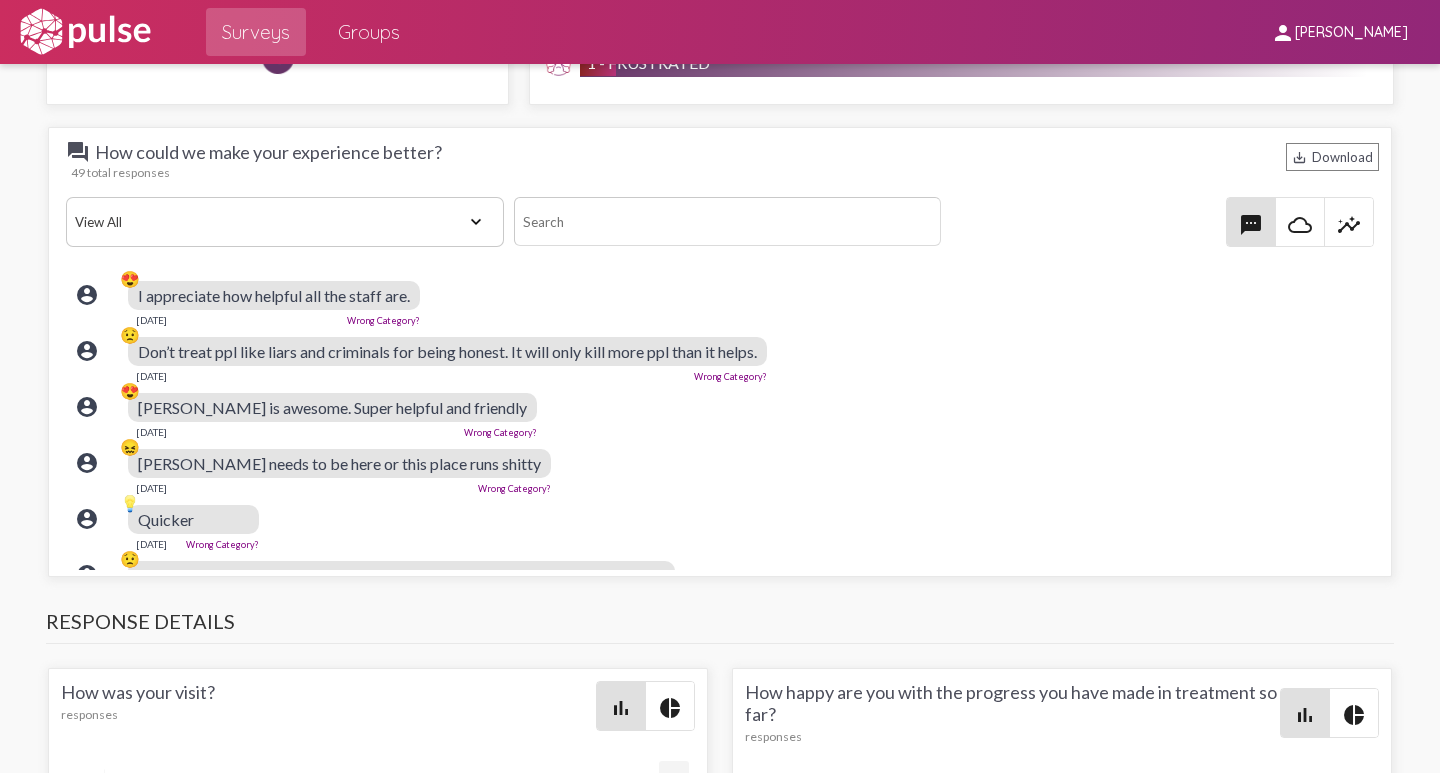 scroll, scrollTop: 2700, scrollLeft: 0, axis: vertical 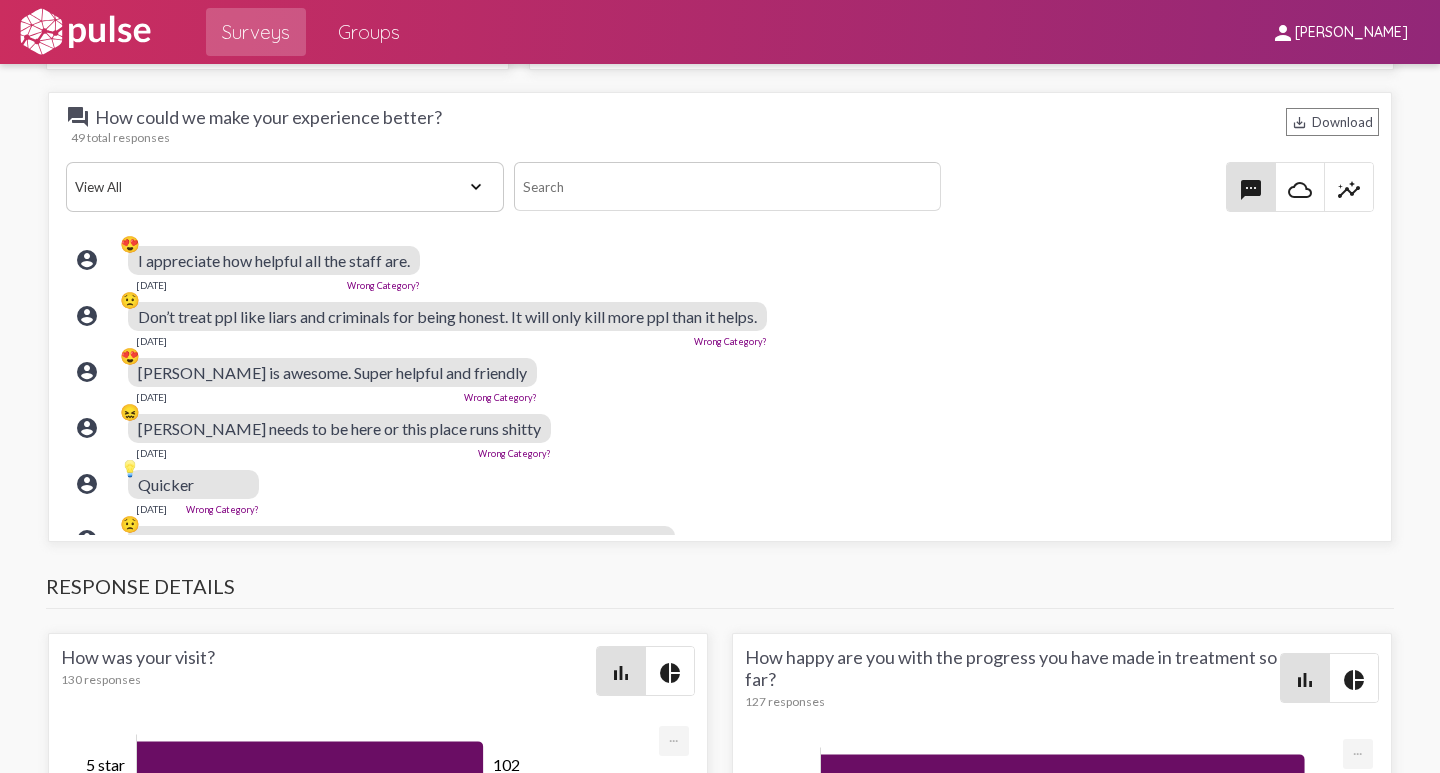 drag, startPoint x: 1052, startPoint y: 305, endPoint x: 995, endPoint y: 305, distance: 57 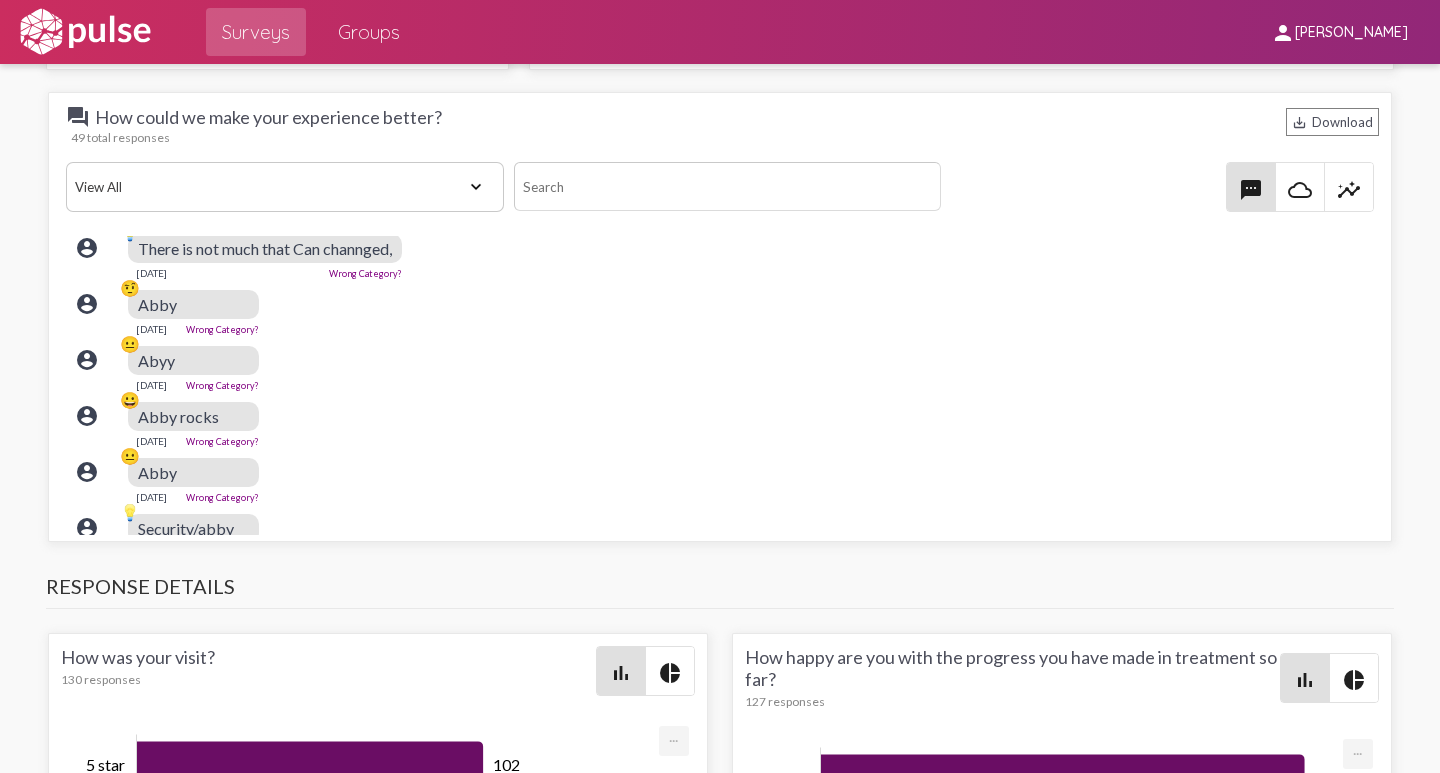 scroll, scrollTop: 2495, scrollLeft: 0, axis: vertical 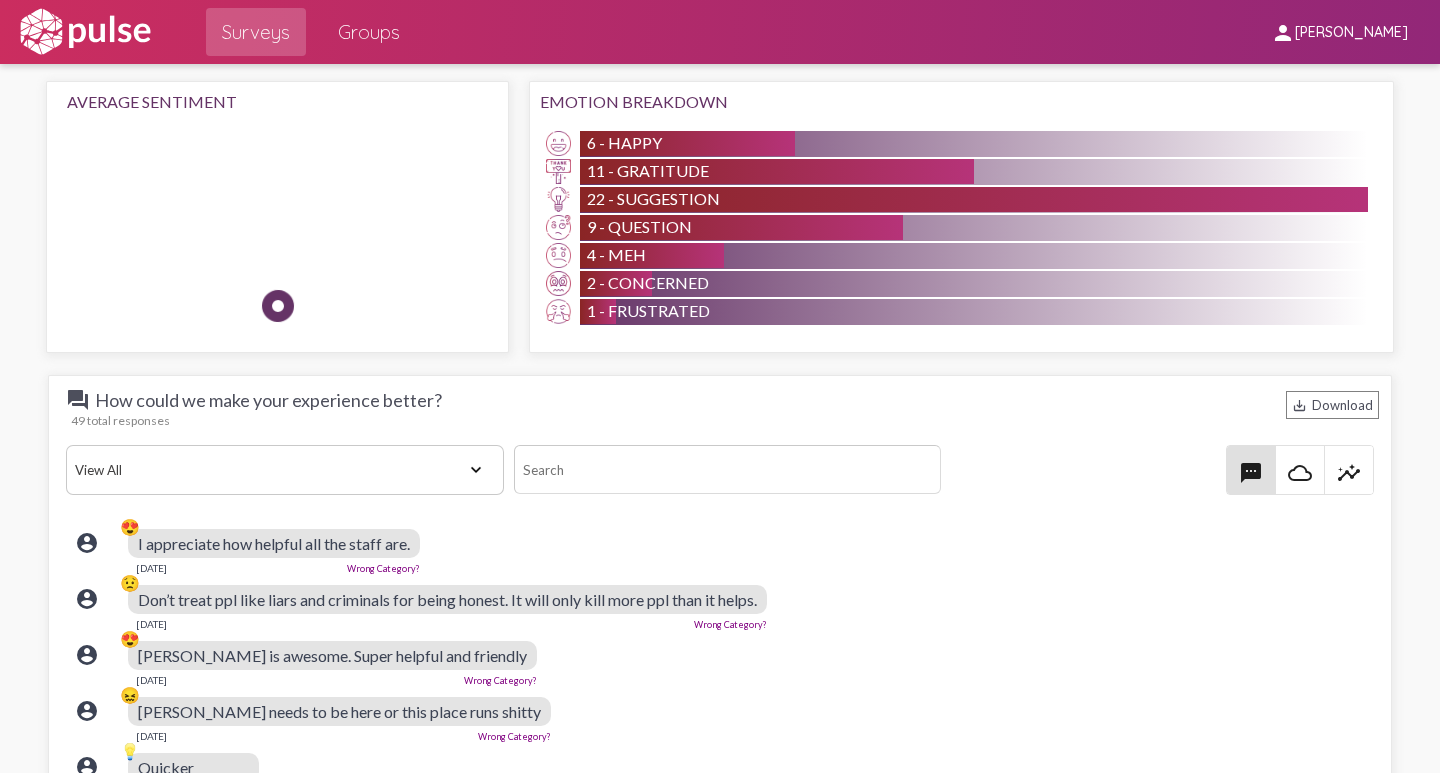 click on "View All Positive Neutral Negative Happy Meh Suggestions Angry Disgust Sadness Gratitude Question Fear Confused Concerned Frustrated Spam" 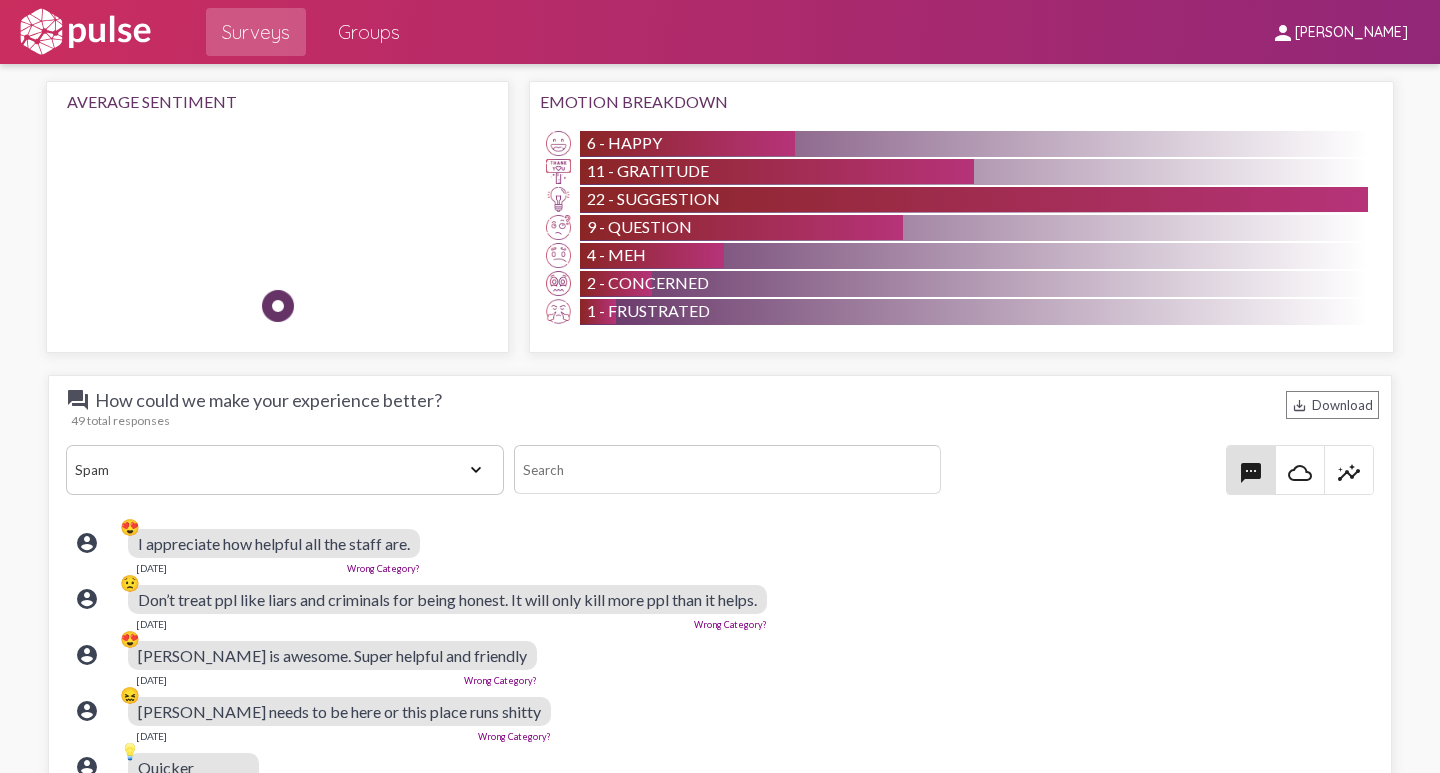 click on "View All Positive Neutral Negative Happy Meh Suggestions Angry Disgust Sadness Gratitude Question Fear Confused Concerned Frustrated Spam" 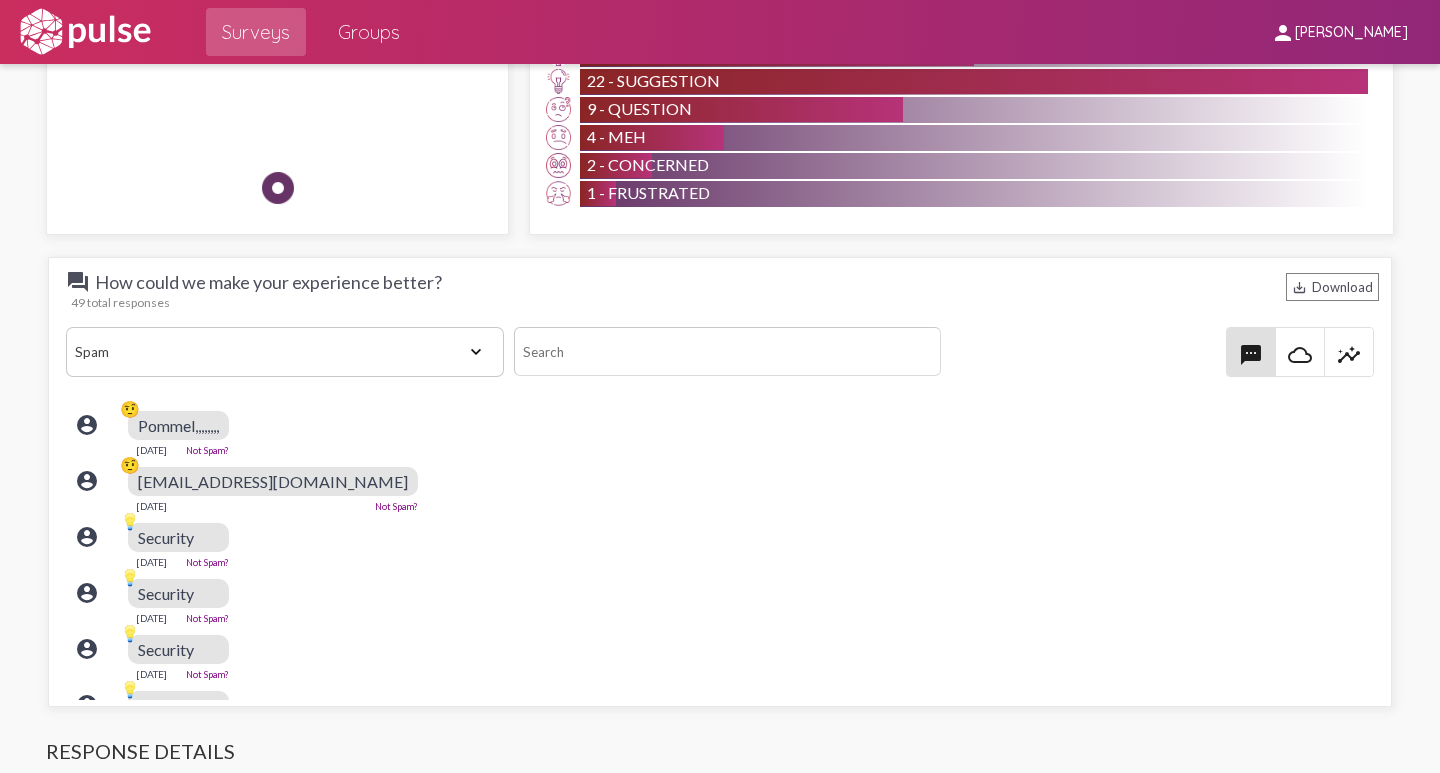 scroll, scrollTop: 2717, scrollLeft: 0, axis: vertical 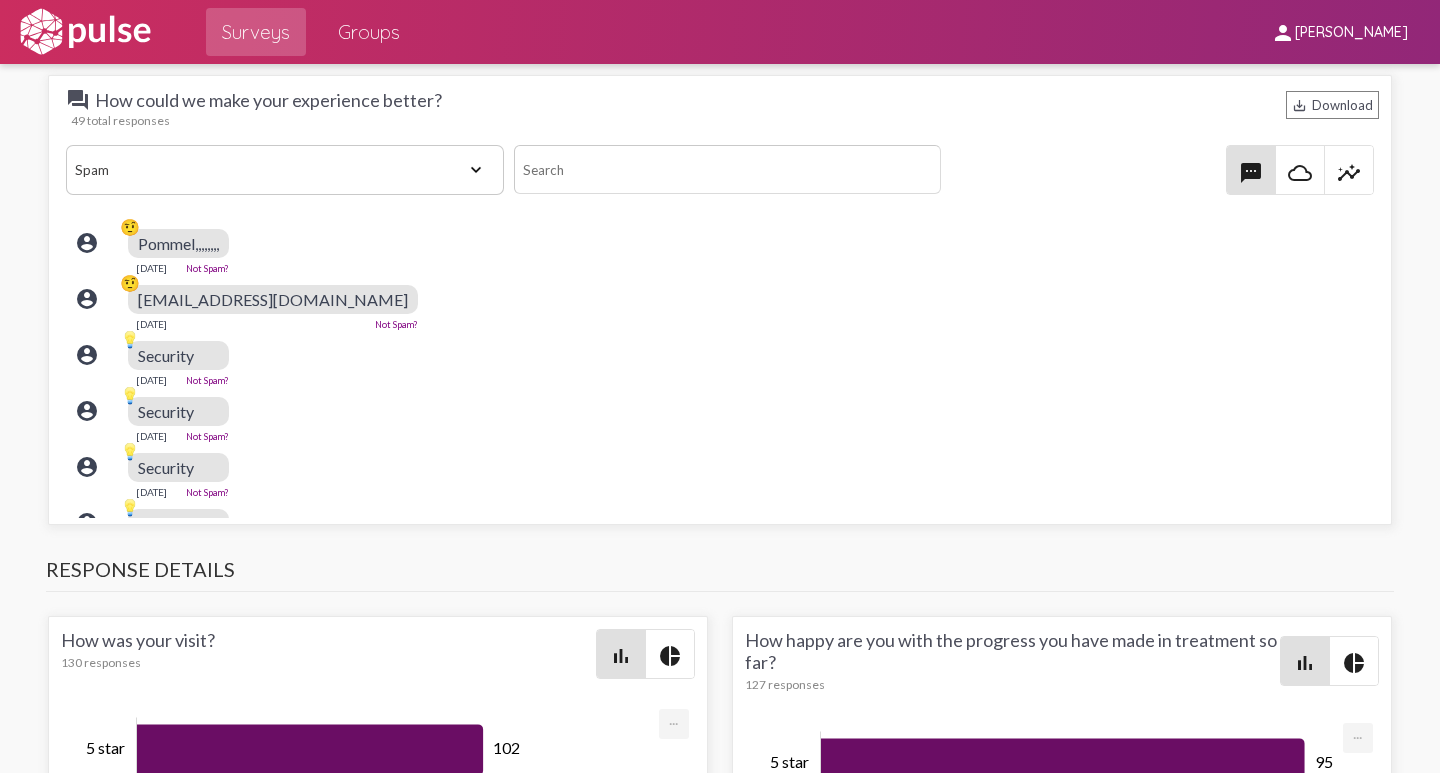 click on "account_circle 💡 Security   [DATE]  Not Spam?" 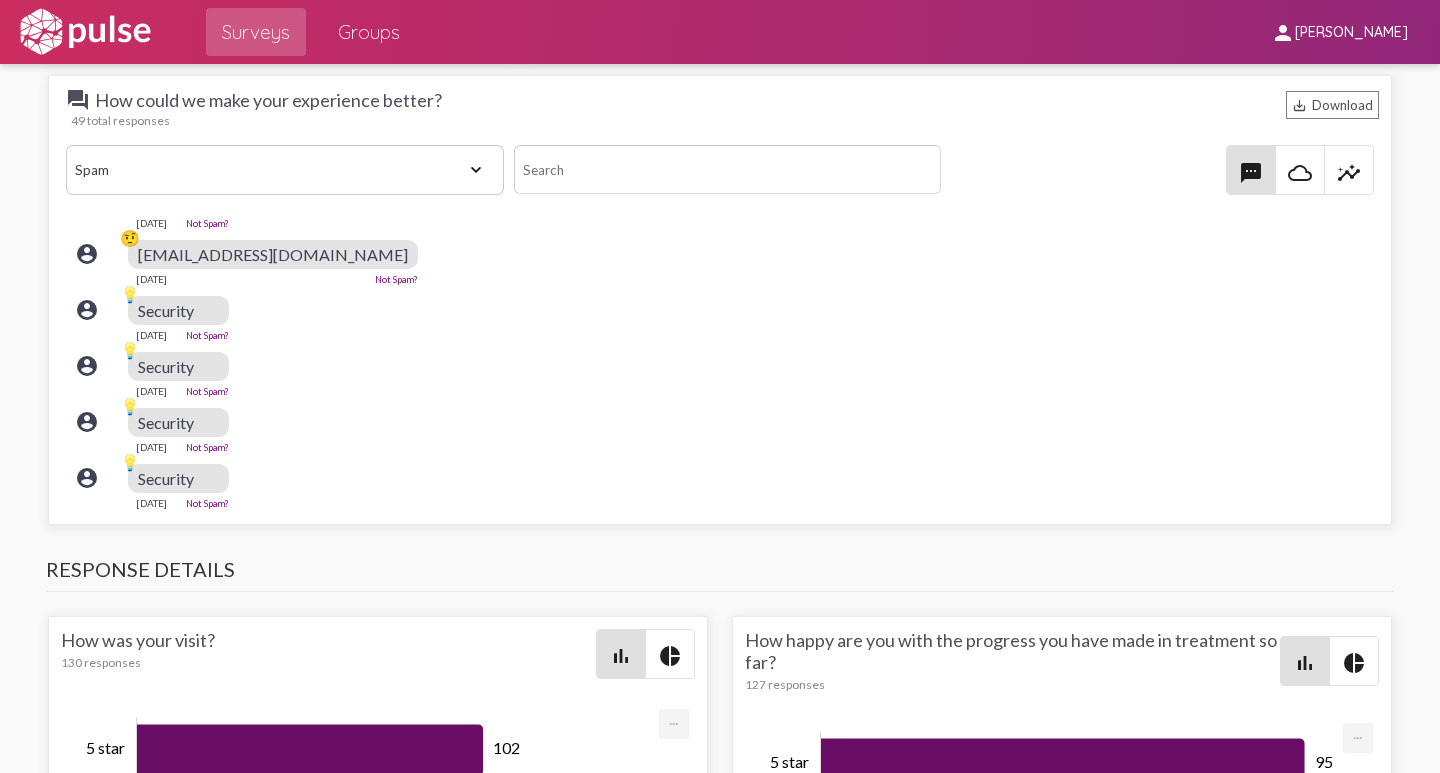 click on "account_circle 💡 Security   [DATE]  Not Spam?" 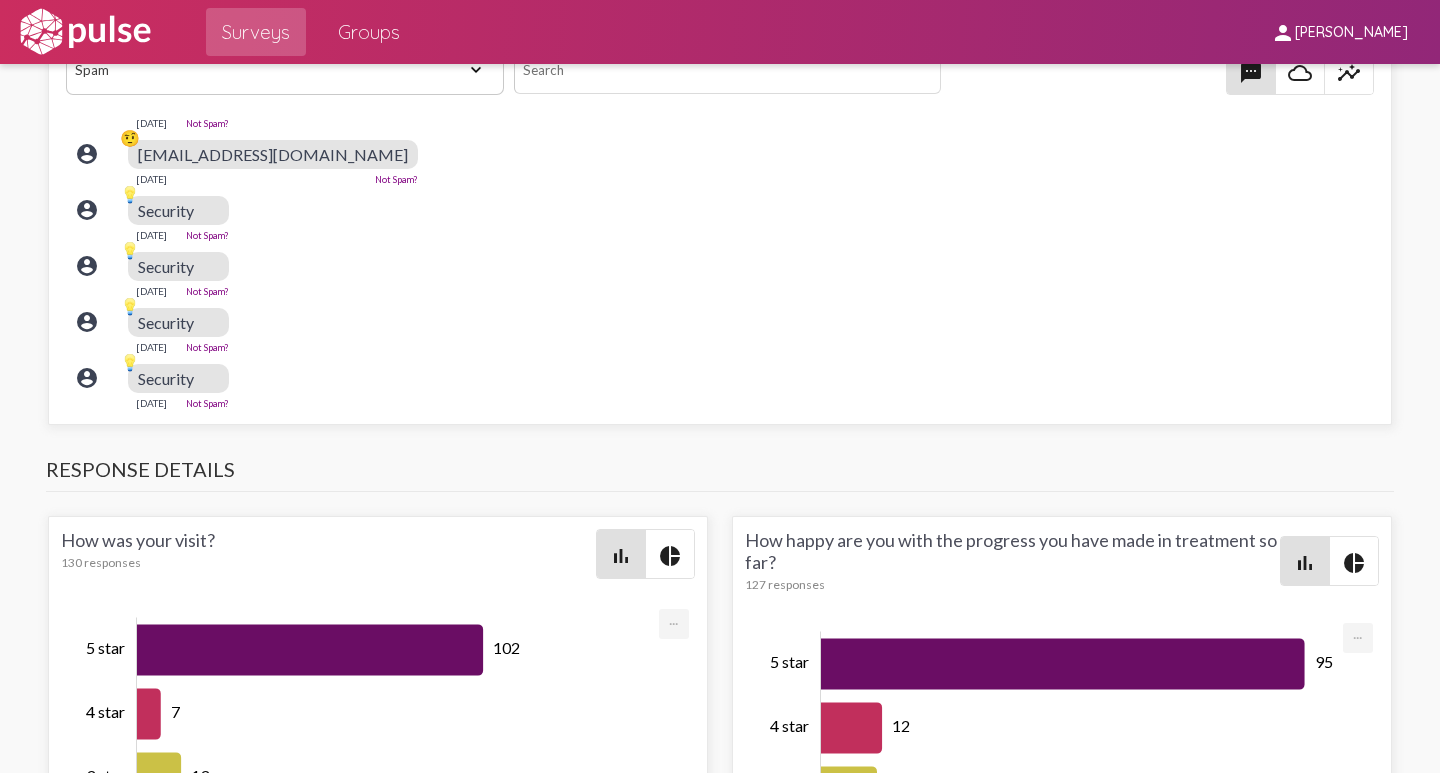 scroll, scrollTop: 0, scrollLeft: 0, axis: both 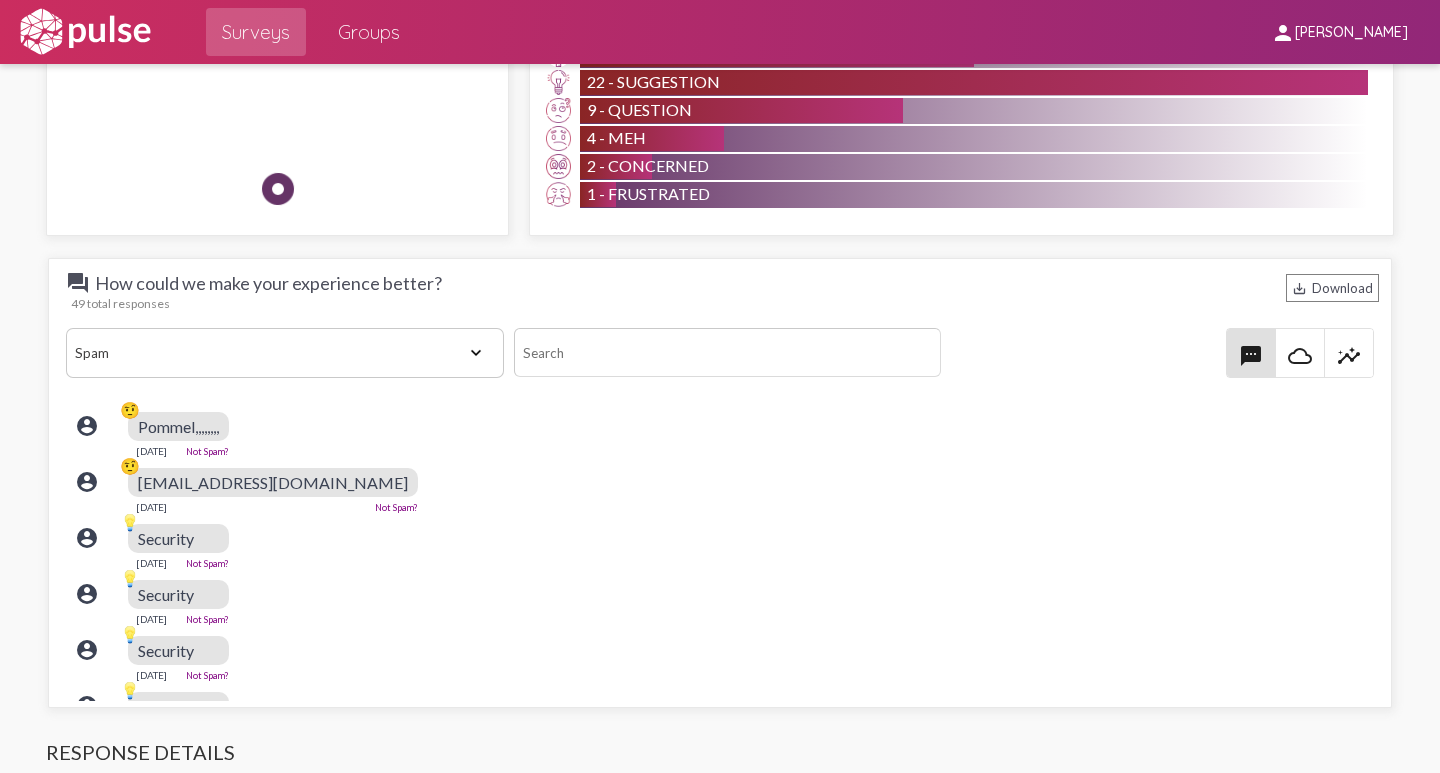 click on "View All Positive Neutral Negative Happy Meh Suggestions Angry Disgust Sadness Gratitude Question Fear Confused Concerned Frustrated Spam" 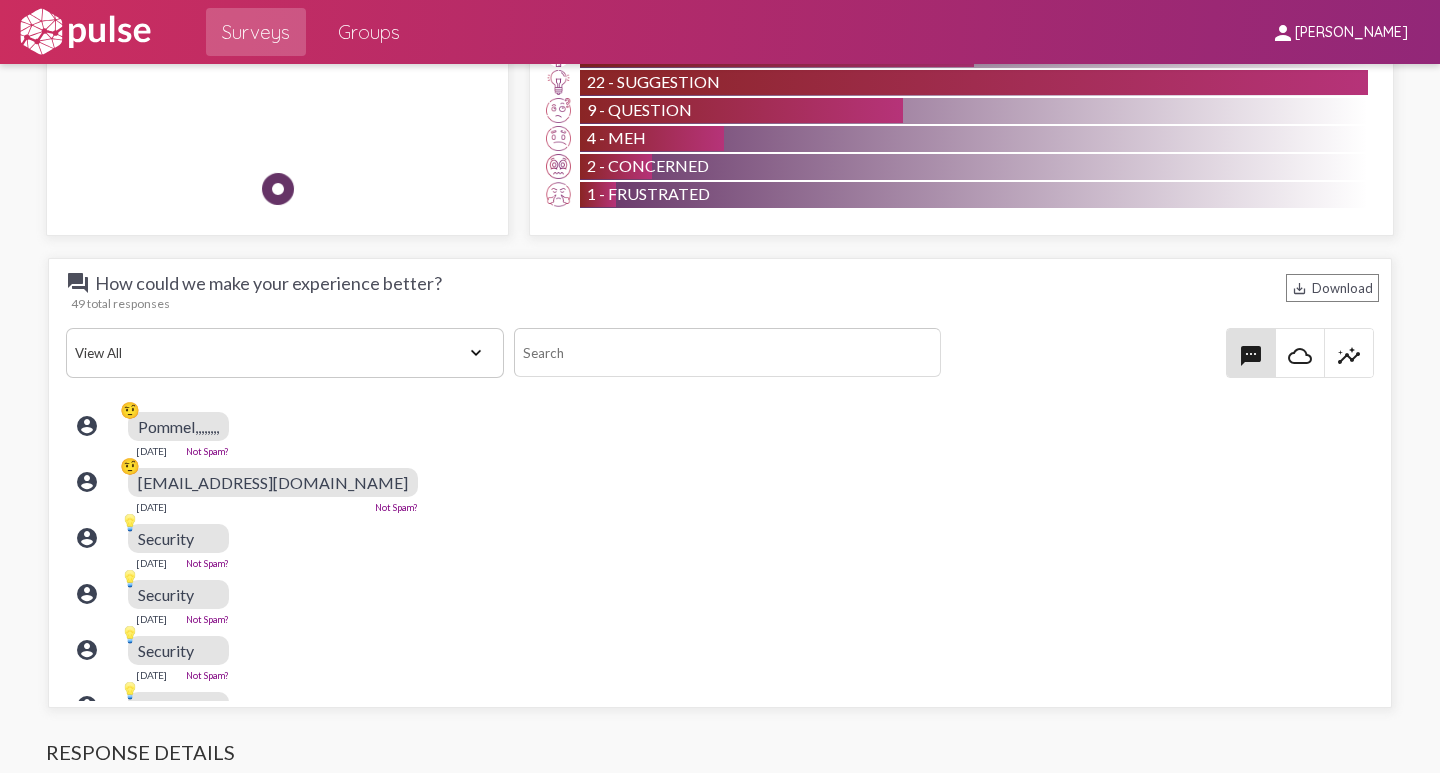 click on "View All Positive Neutral Negative Happy Meh Suggestions Angry Disgust Sadness Gratitude Question Fear Confused Concerned Frustrated Spam" 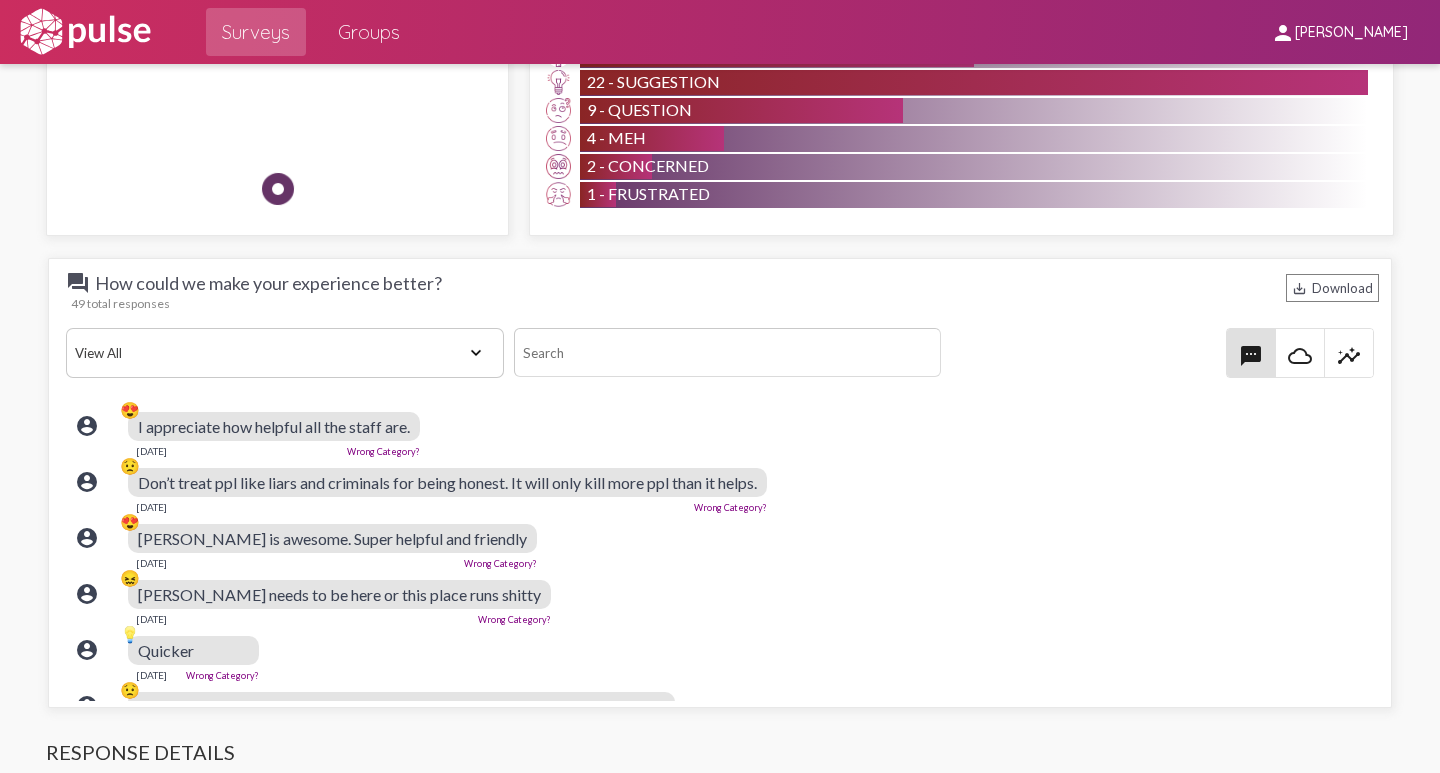 click on "account_circle 😍 [PERSON_NAME] is awesome. Super helpful and friendly   [DATE]  Wrong Category?" 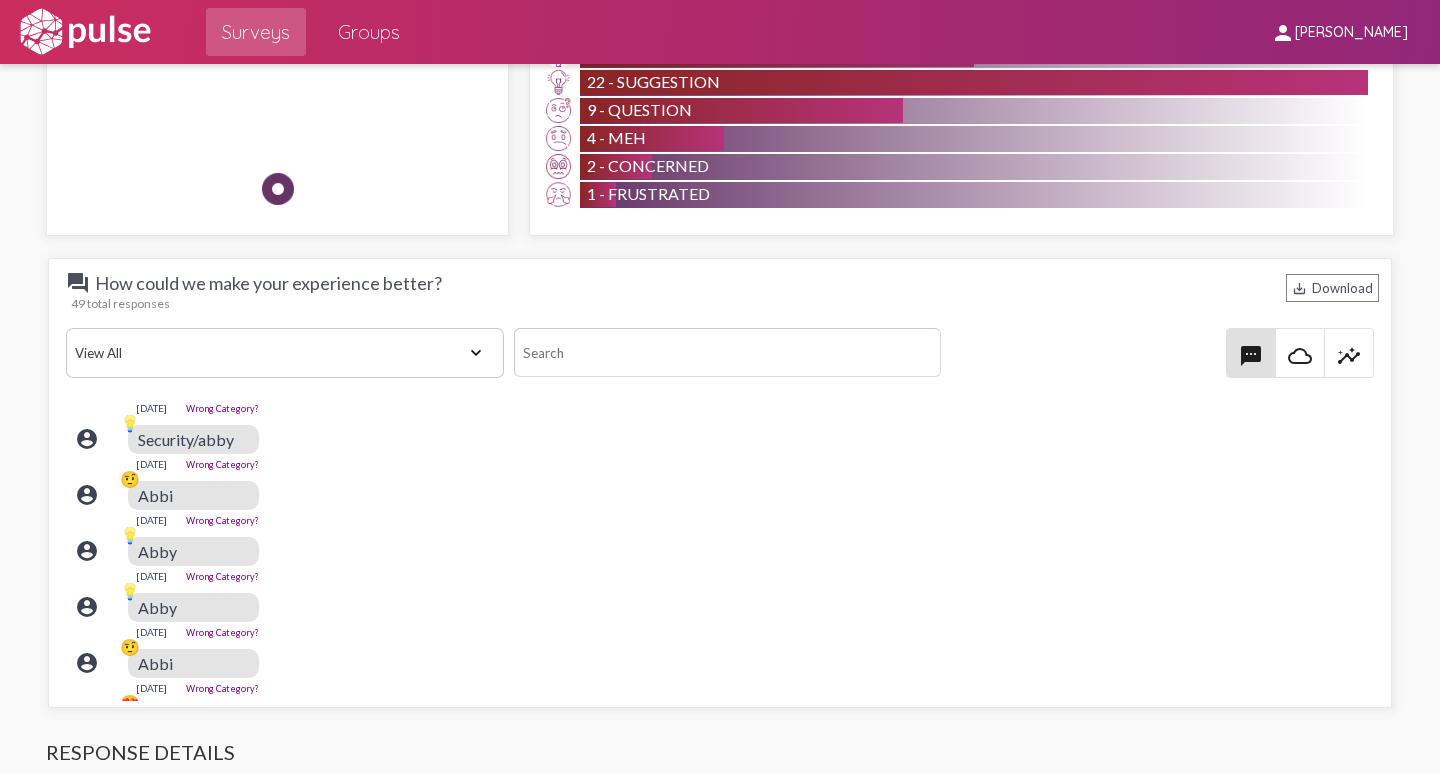 scroll, scrollTop: 2200, scrollLeft: 0, axis: vertical 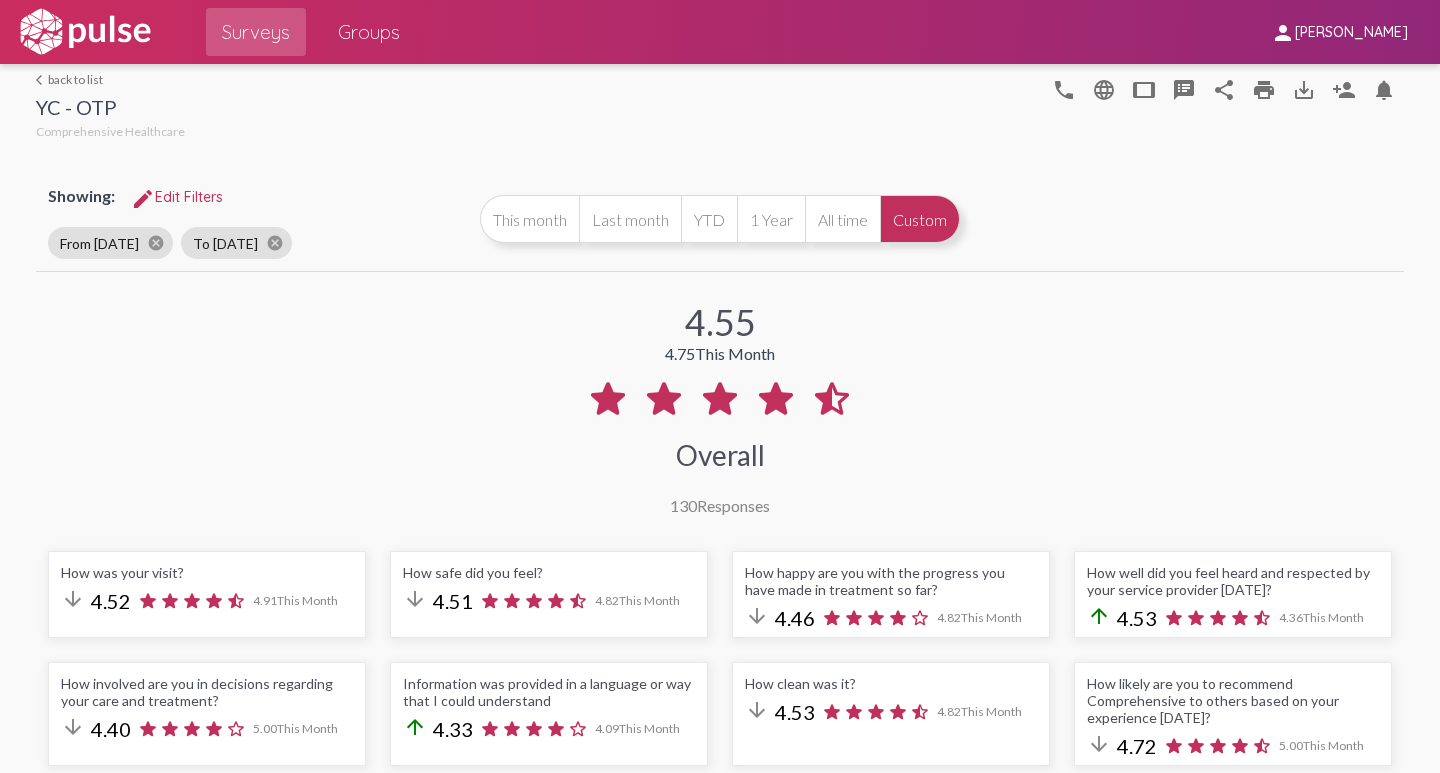 click on "arrow_back_ios  back to list" 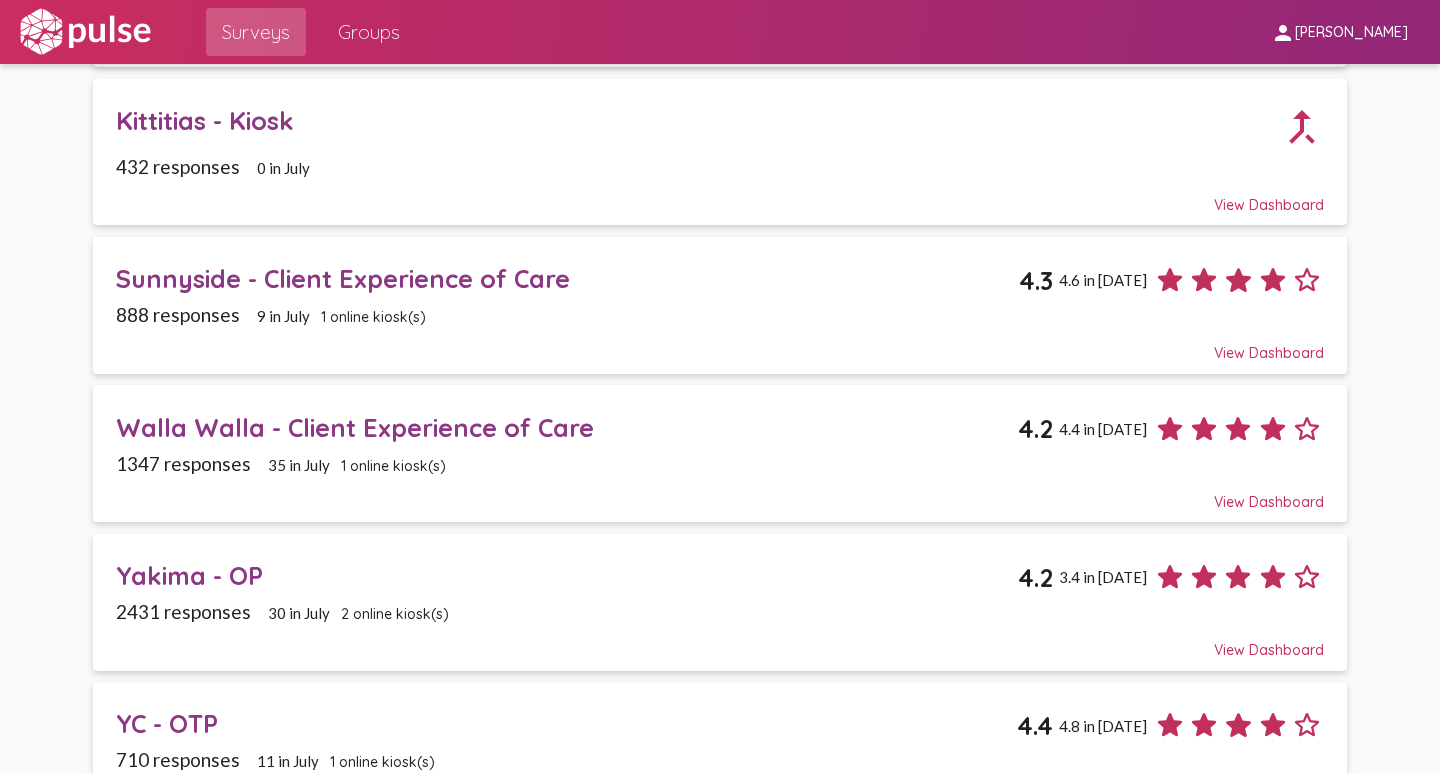 scroll, scrollTop: 2600, scrollLeft: 0, axis: vertical 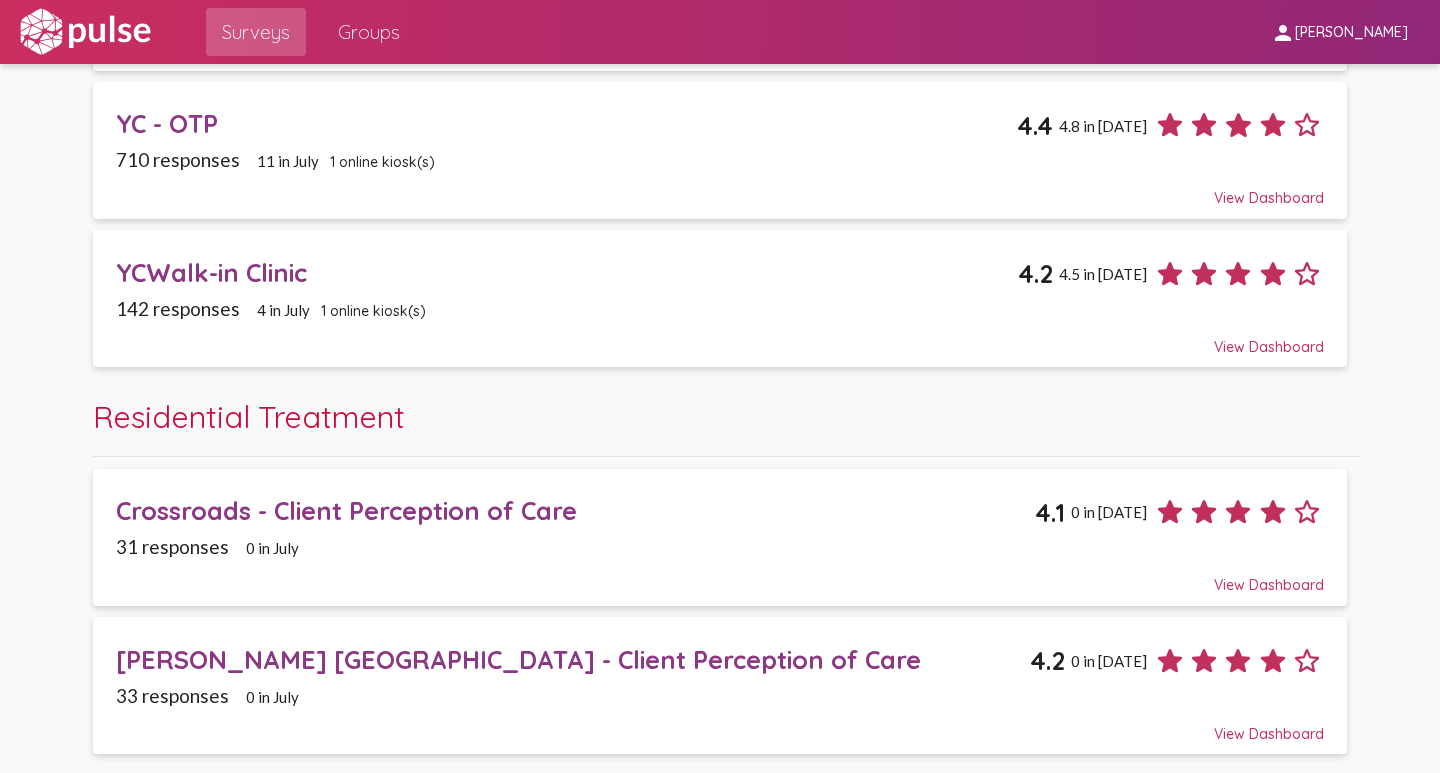 click on "YCWalk-in Clinic" 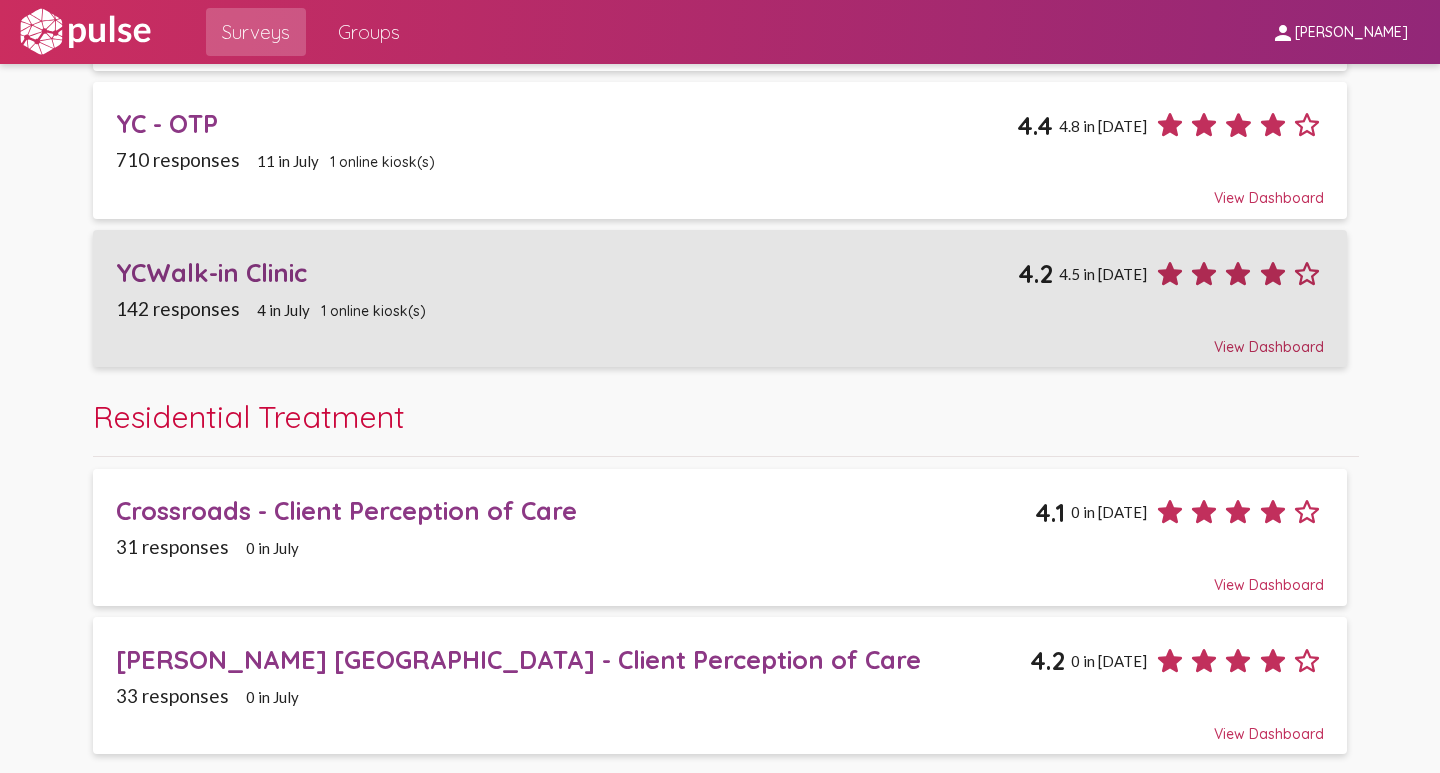 scroll, scrollTop: 0, scrollLeft: 0, axis: both 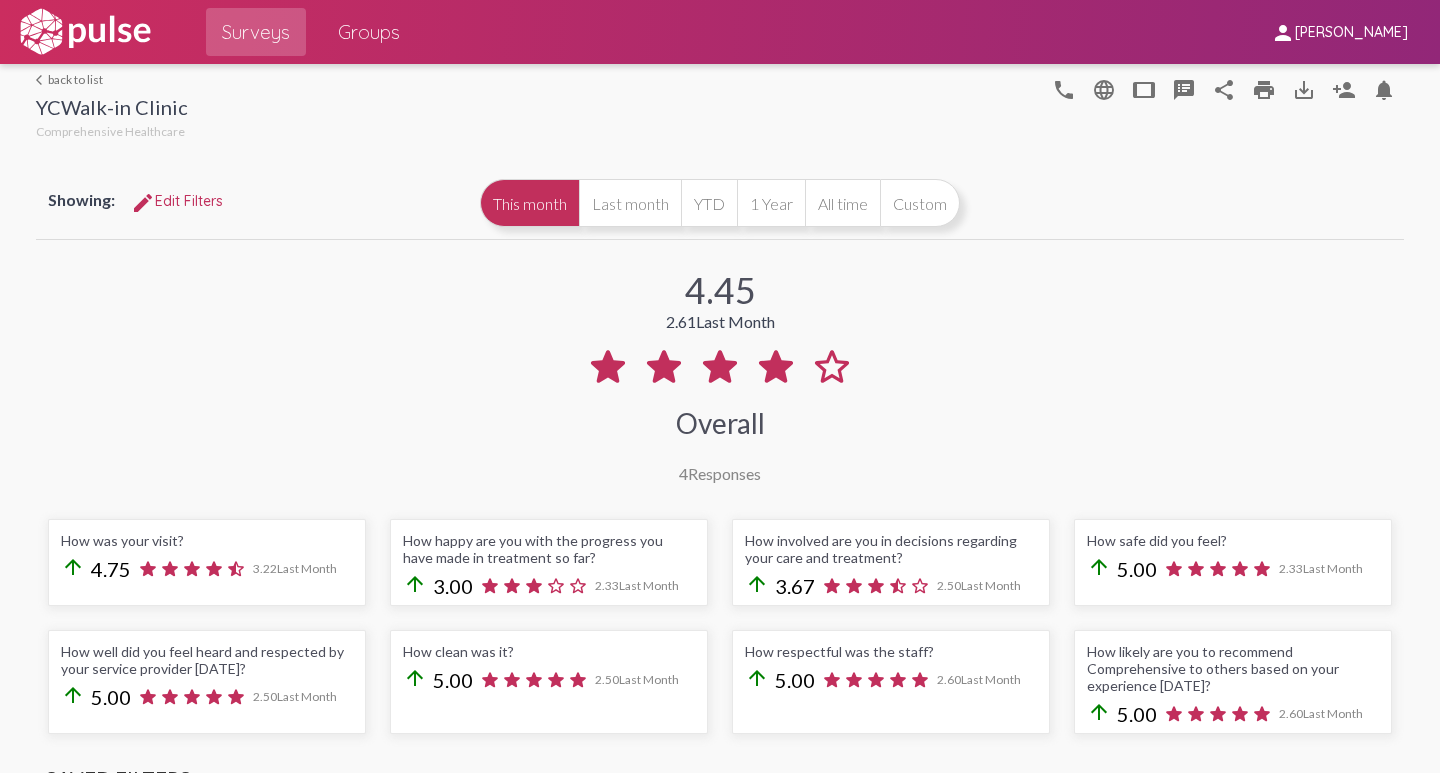 select on "All" 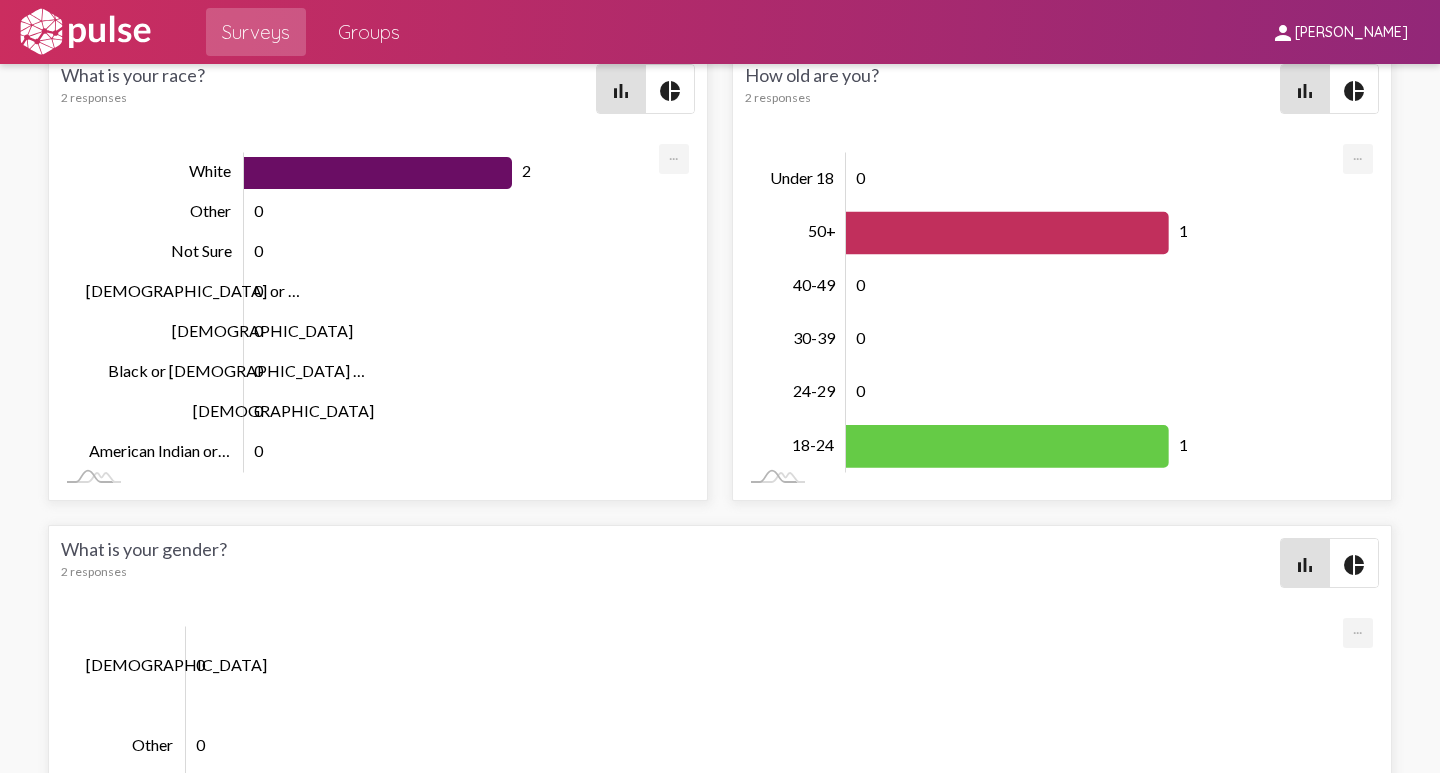 scroll, scrollTop: 4643, scrollLeft: 0, axis: vertical 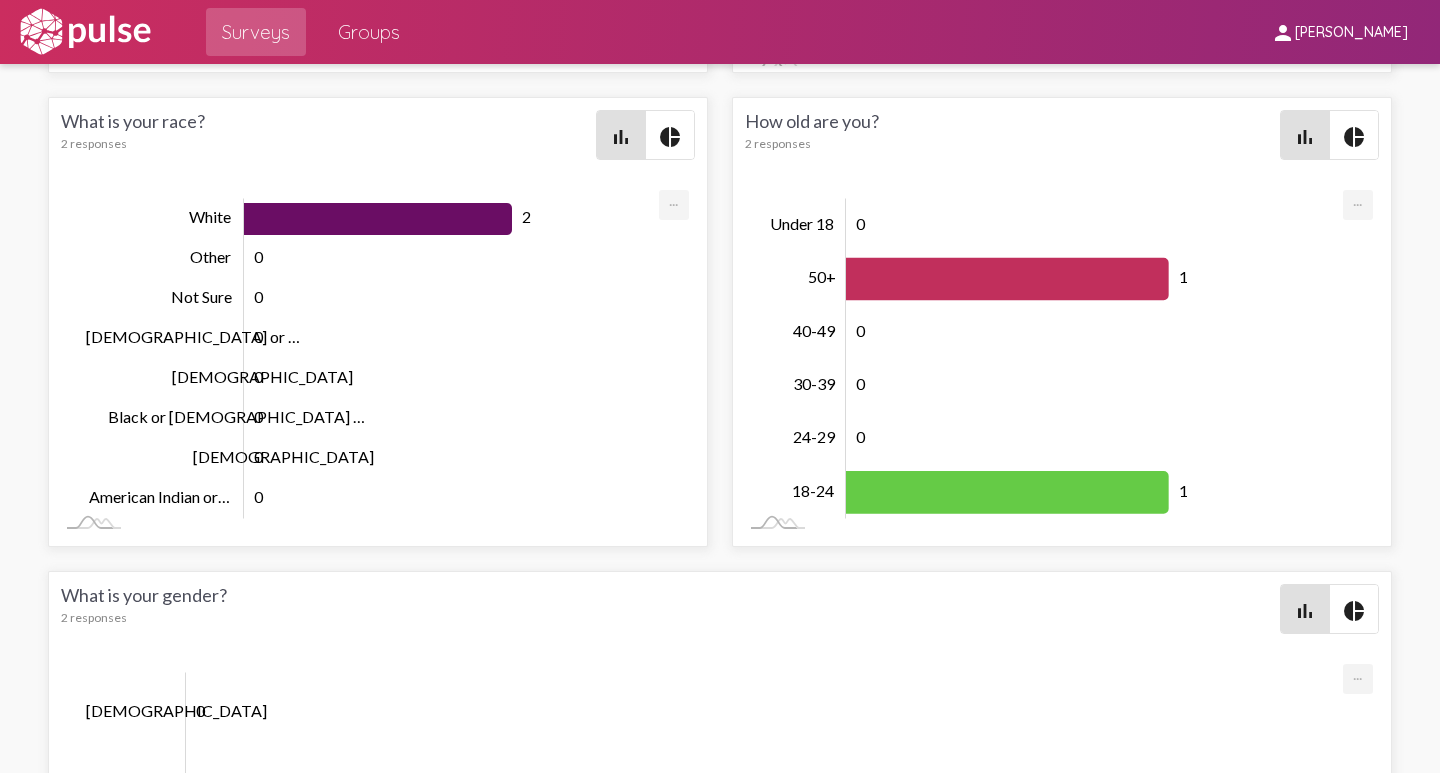 click on "What is your gender?  2 responses bar_chart pie_chart" 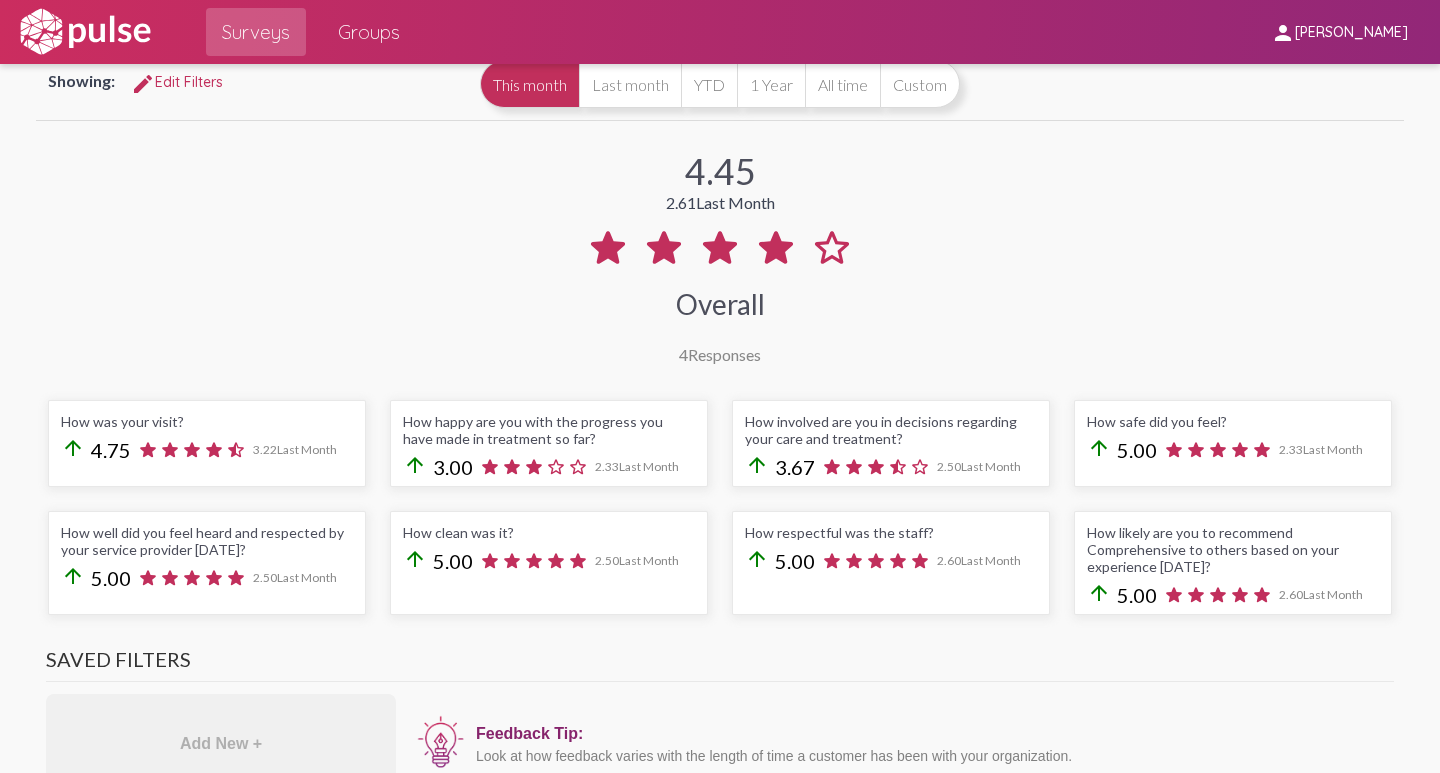 scroll, scrollTop: 0, scrollLeft: 0, axis: both 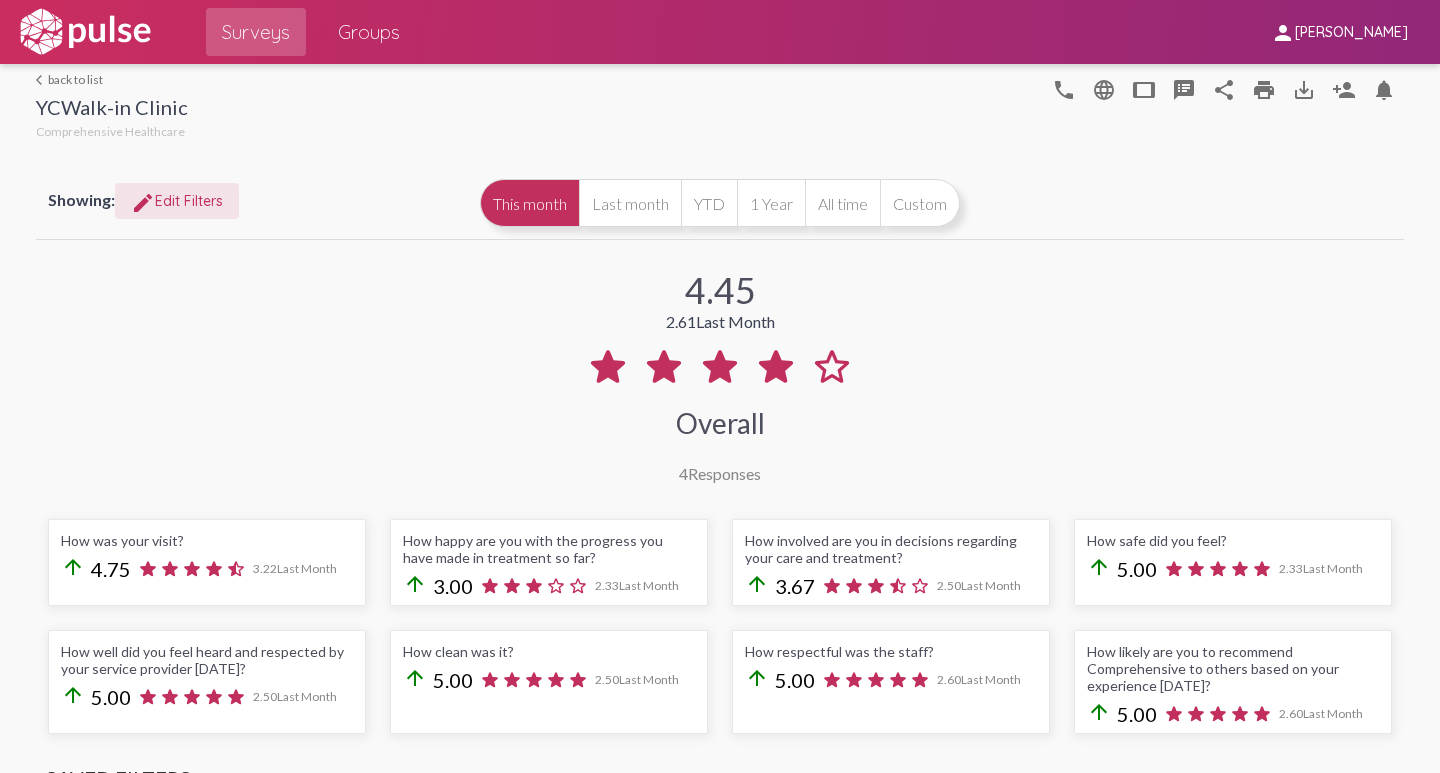 click on "edit Edit Filters" 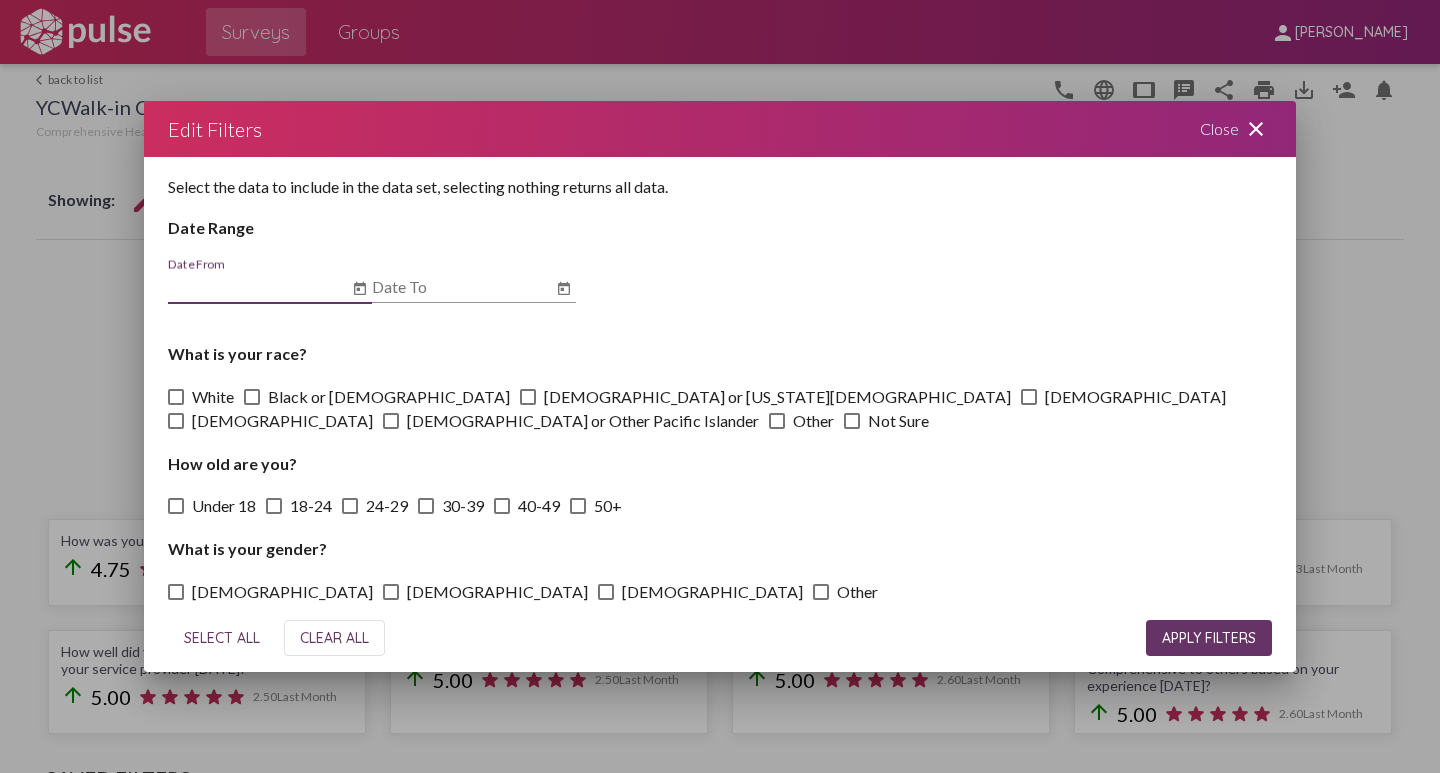 click 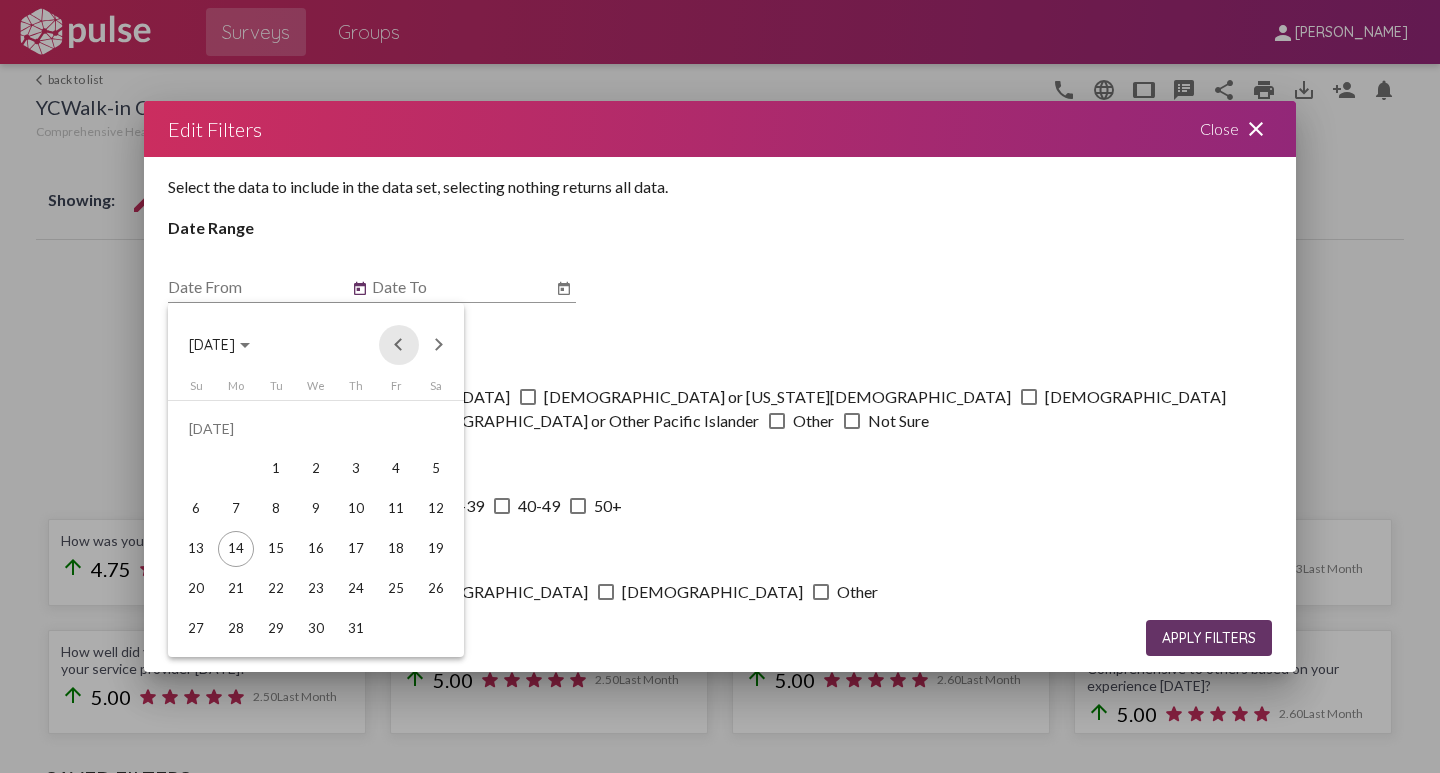 click at bounding box center [399, 345] 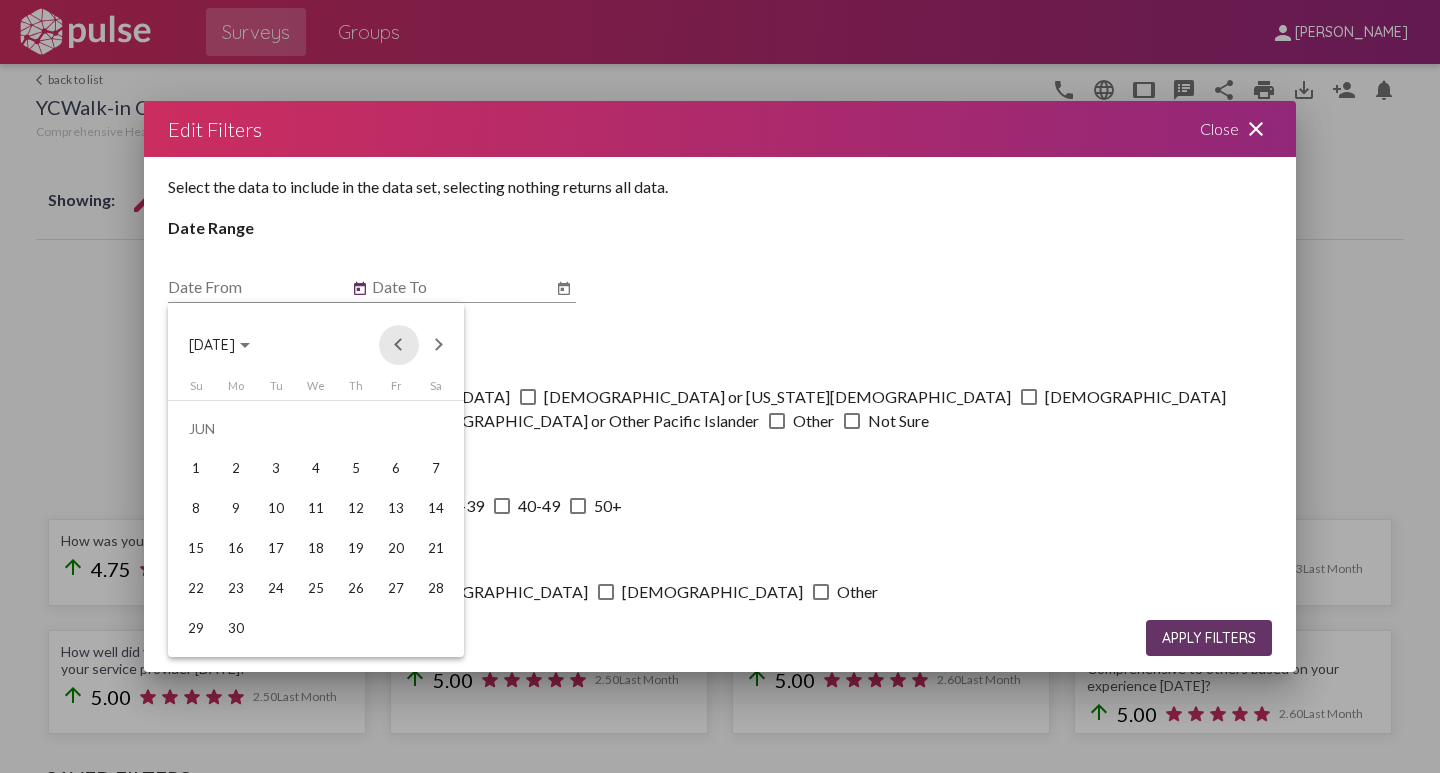 click at bounding box center (399, 345) 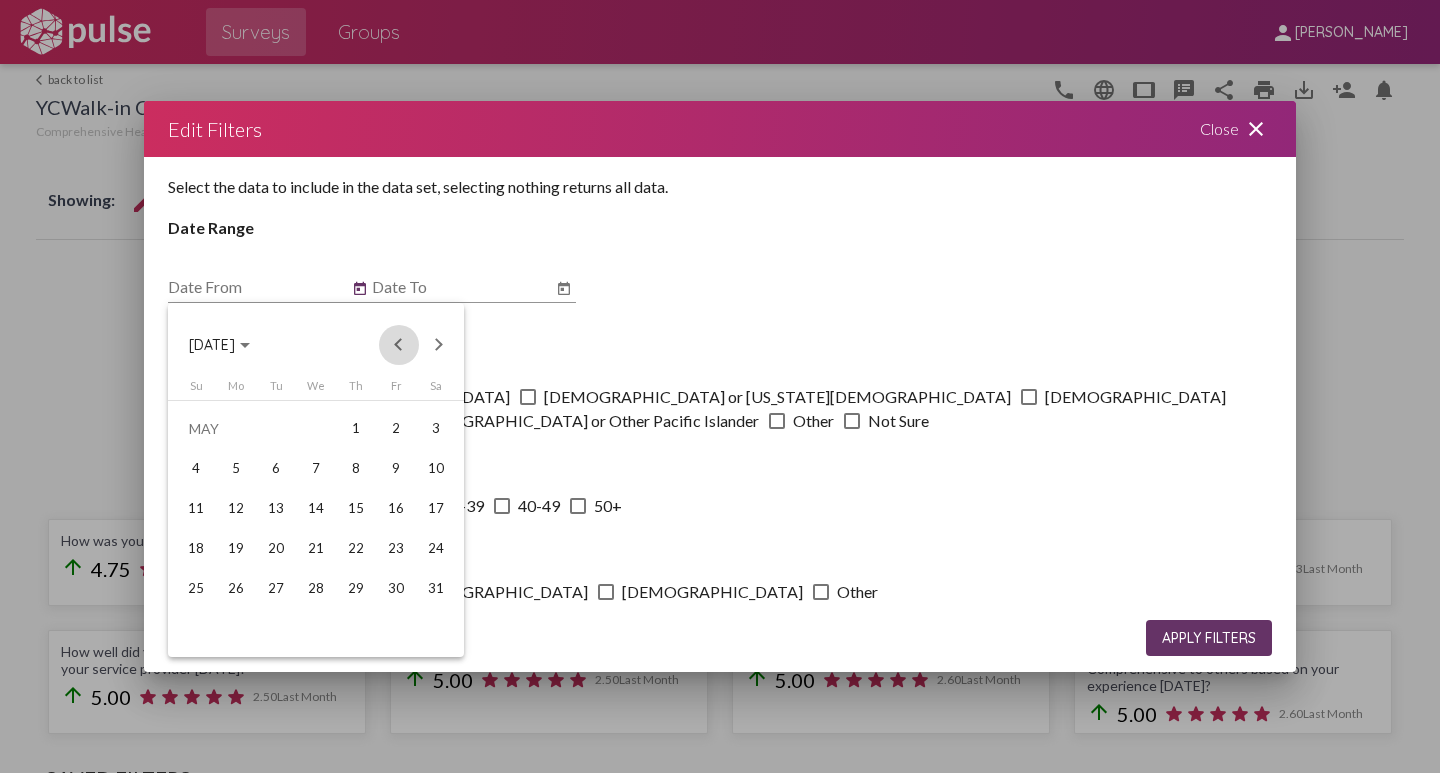 click at bounding box center (399, 345) 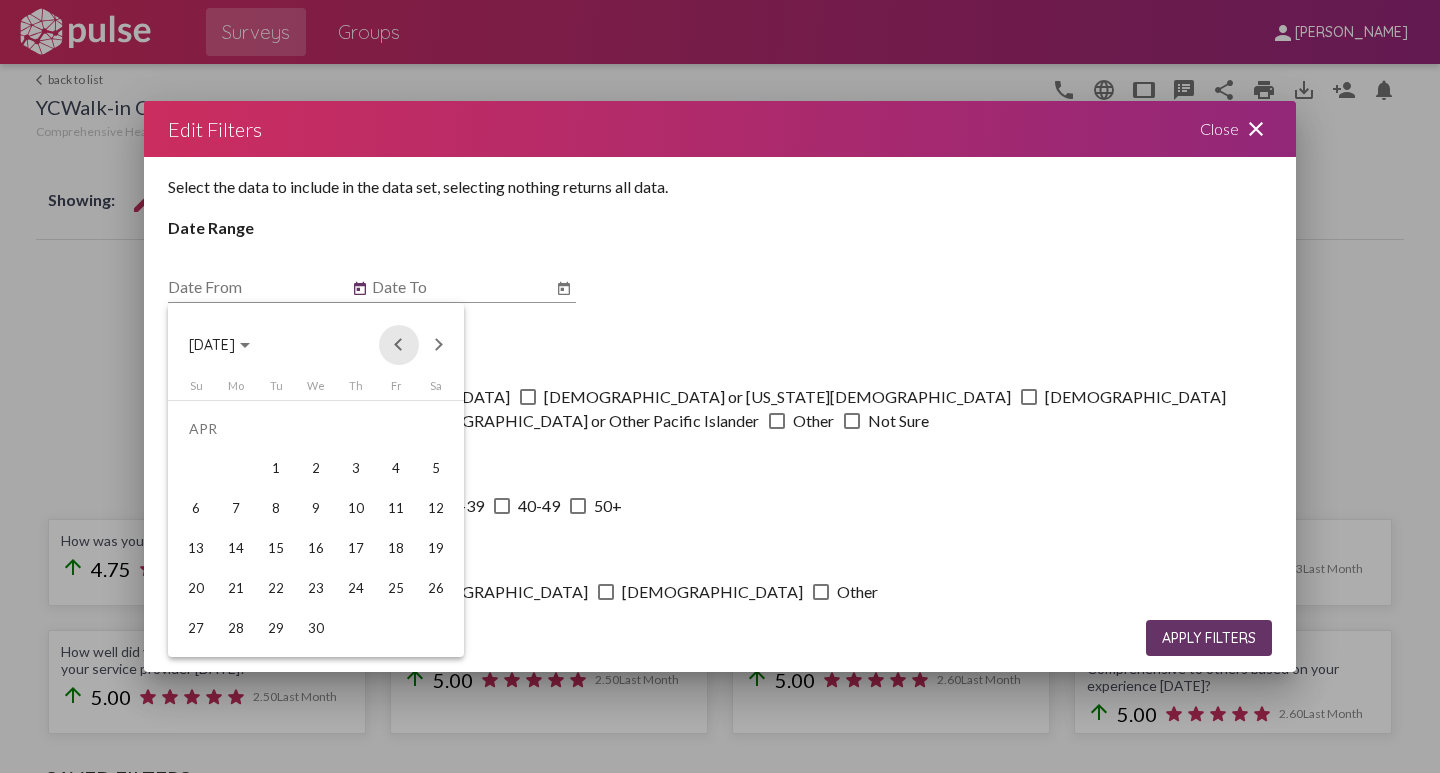 click at bounding box center [399, 345] 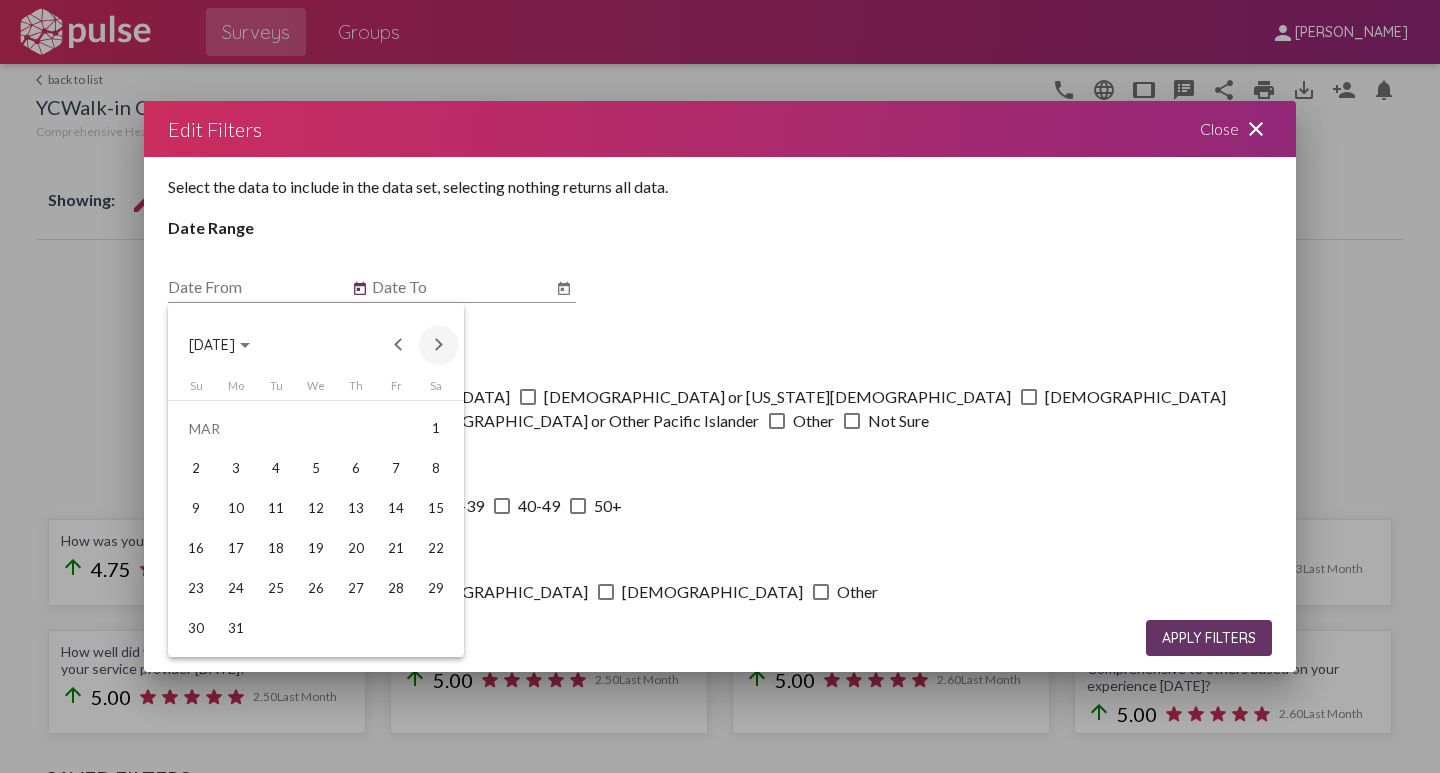 click at bounding box center (439, 345) 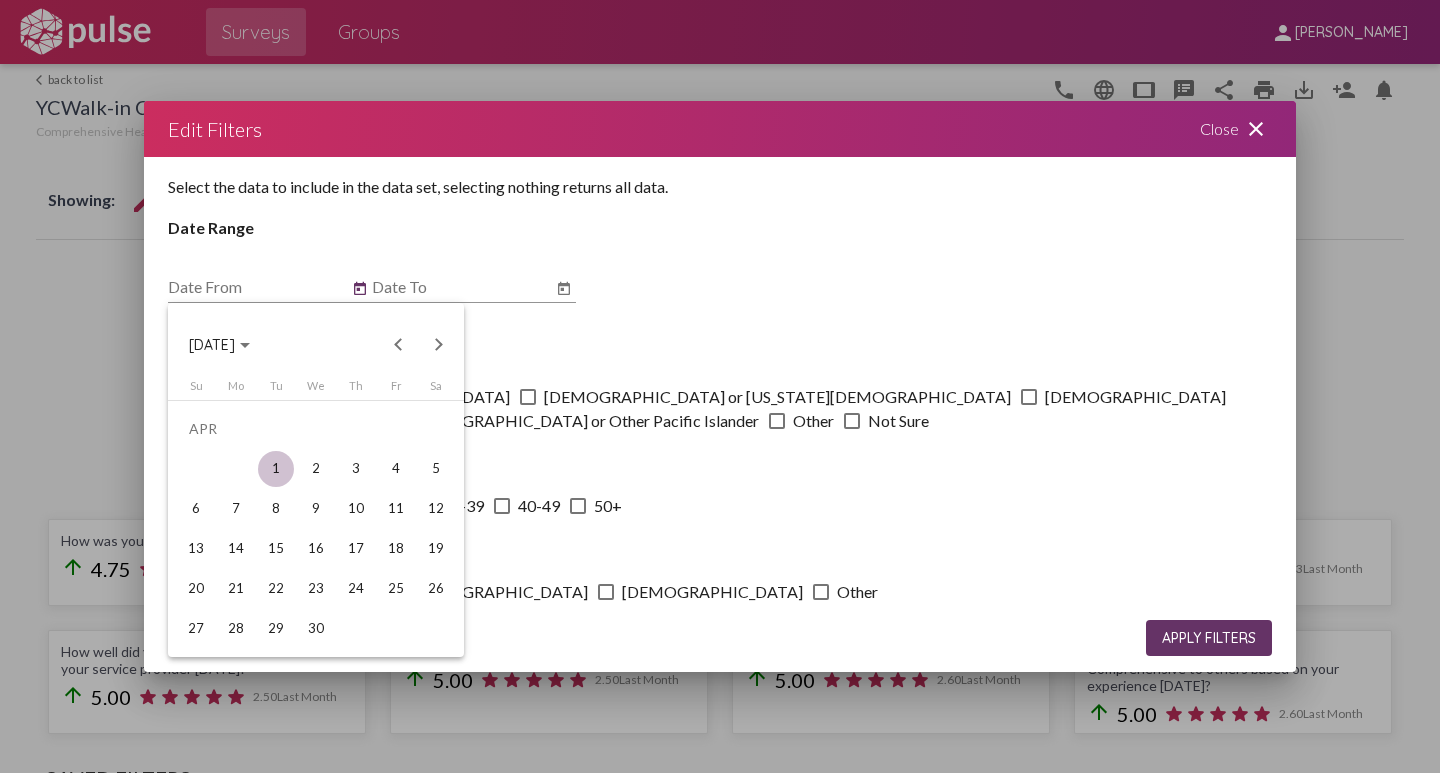 click on "1" at bounding box center [276, 469] 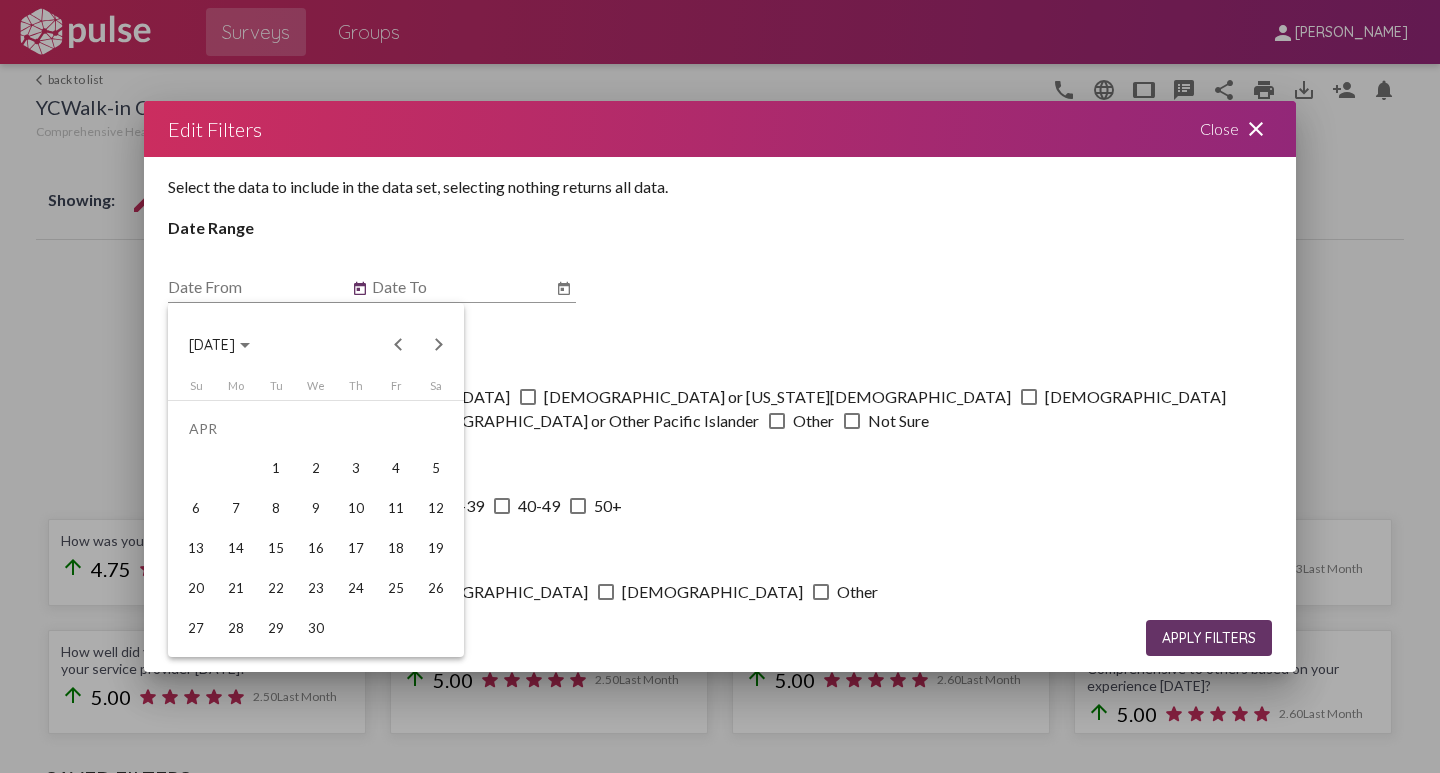 type on "[DATE]" 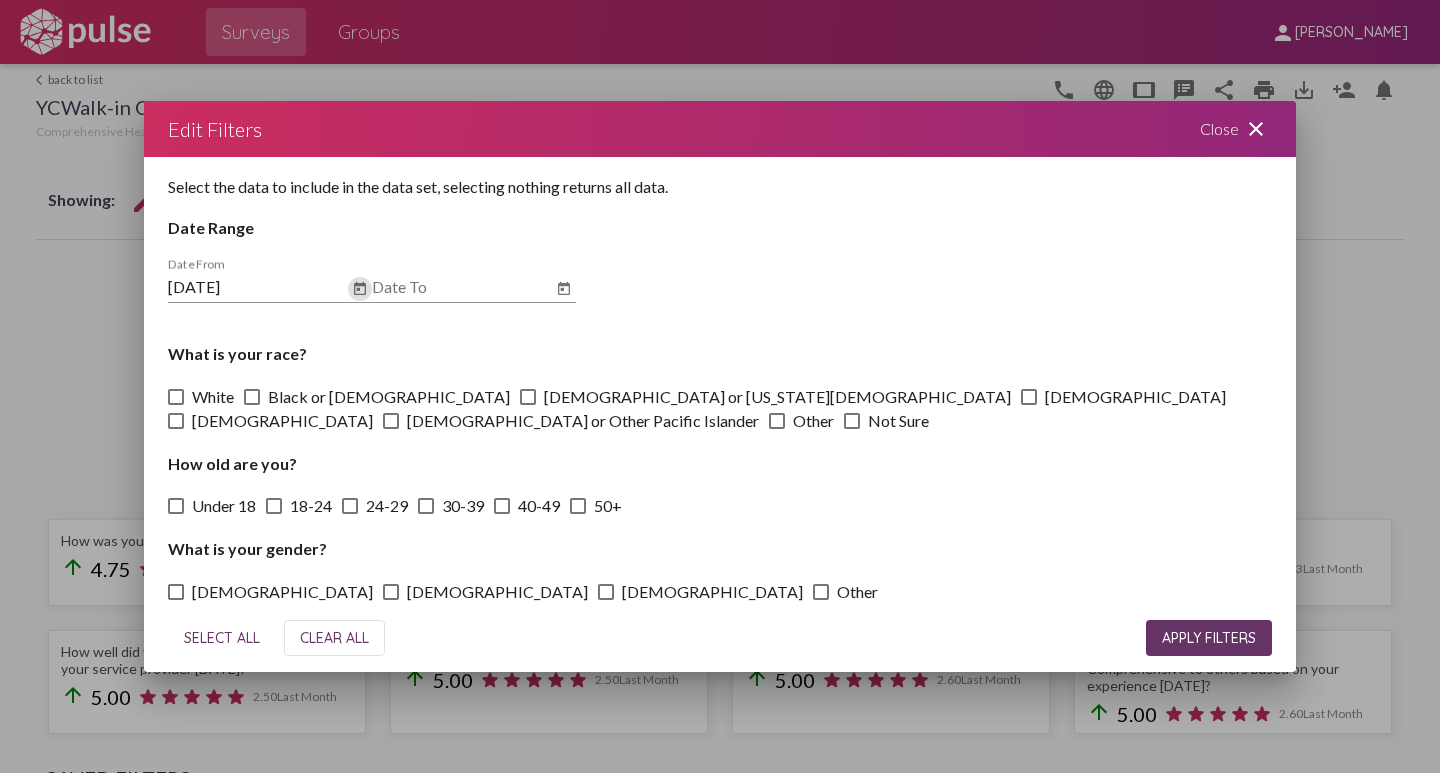 click 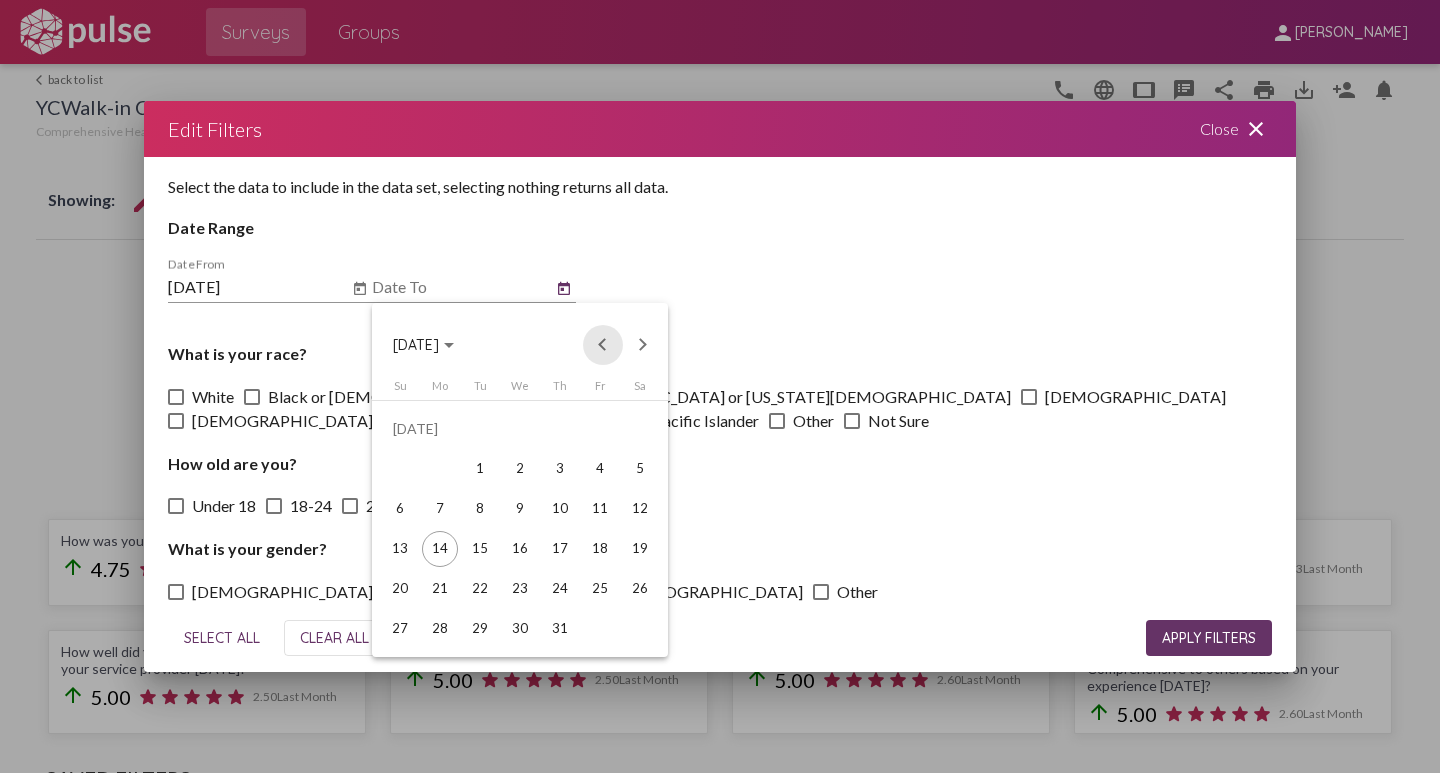 click at bounding box center [603, 345] 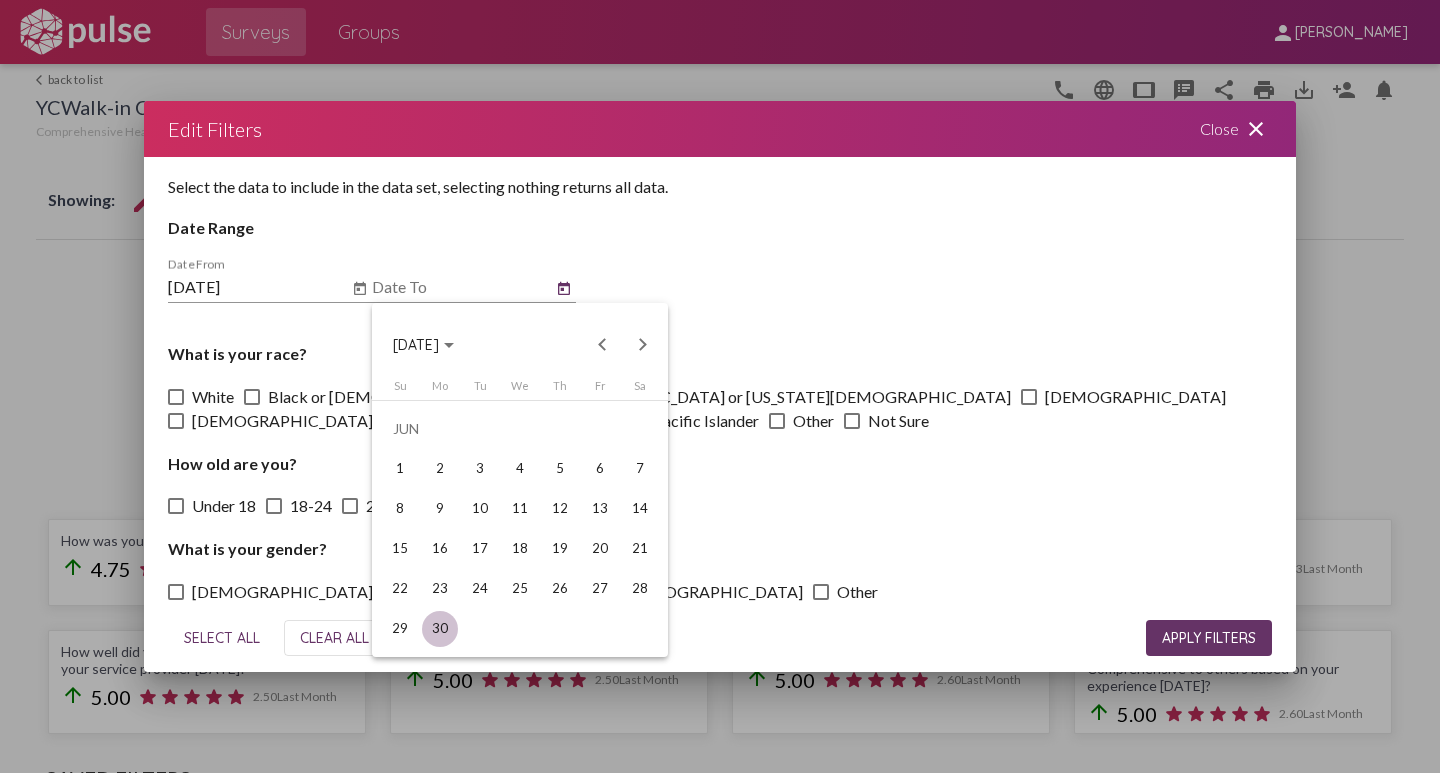 click on "30" at bounding box center [440, 629] 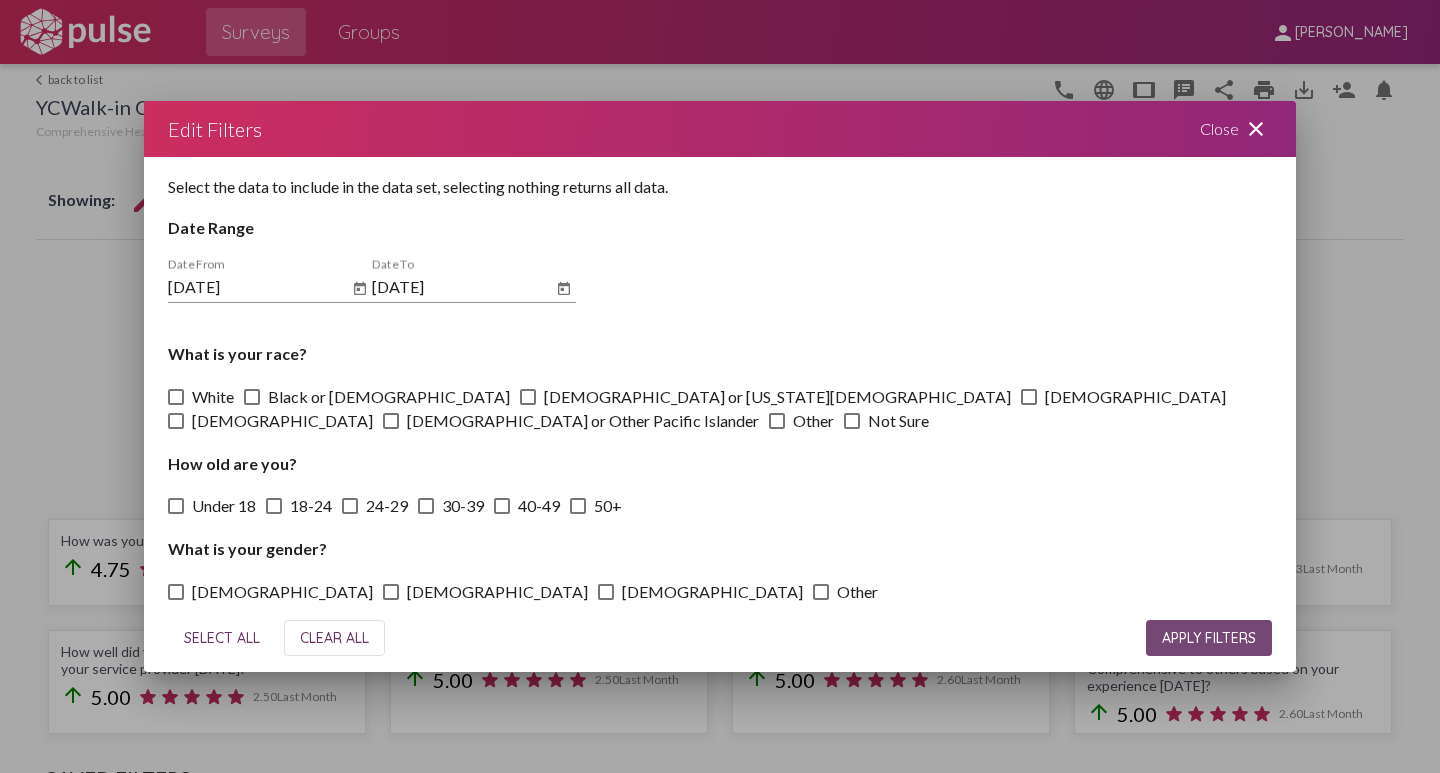 click on "APPLY FILTERS" at bounding box center [1209, 638] 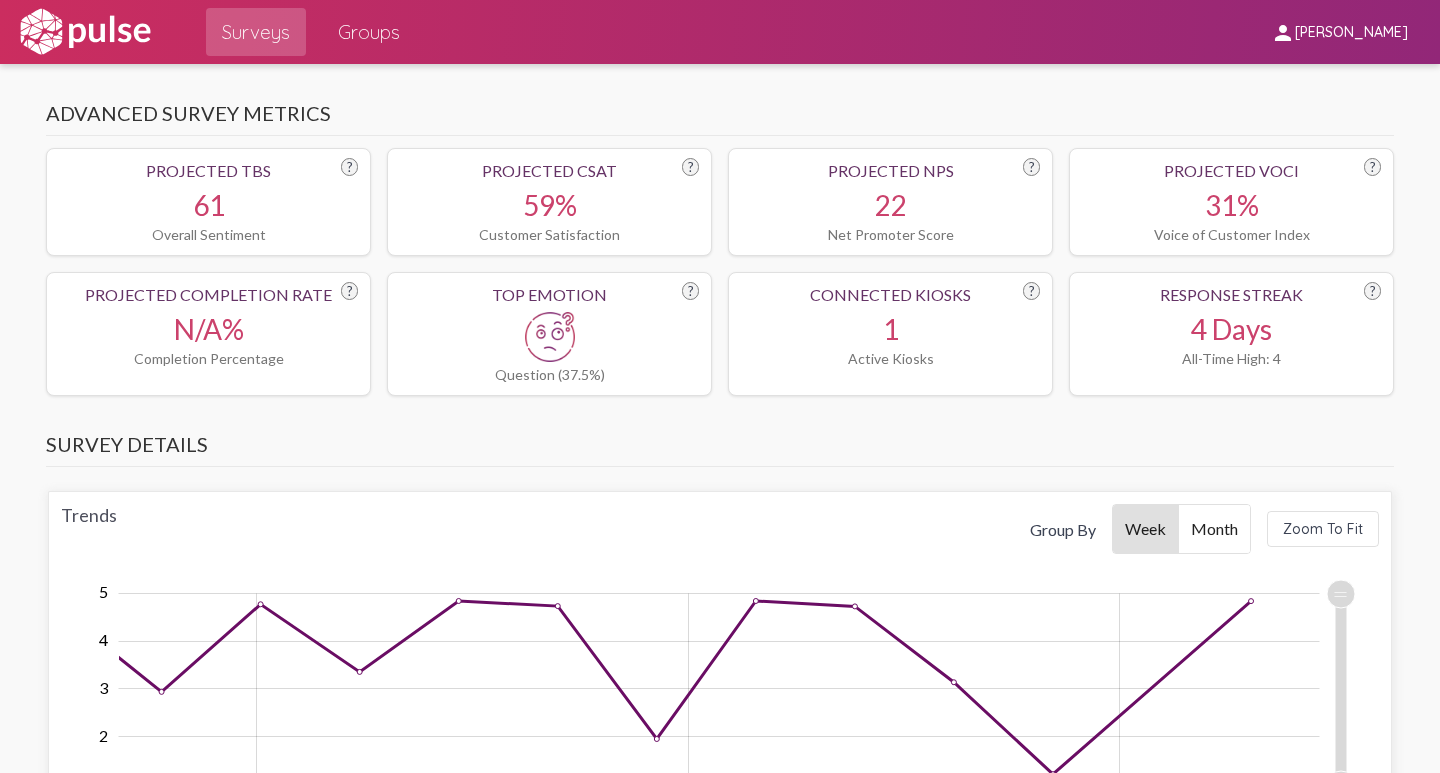 scroll, scrollTop: 1600, scrollLeft: 0, axis: vertical 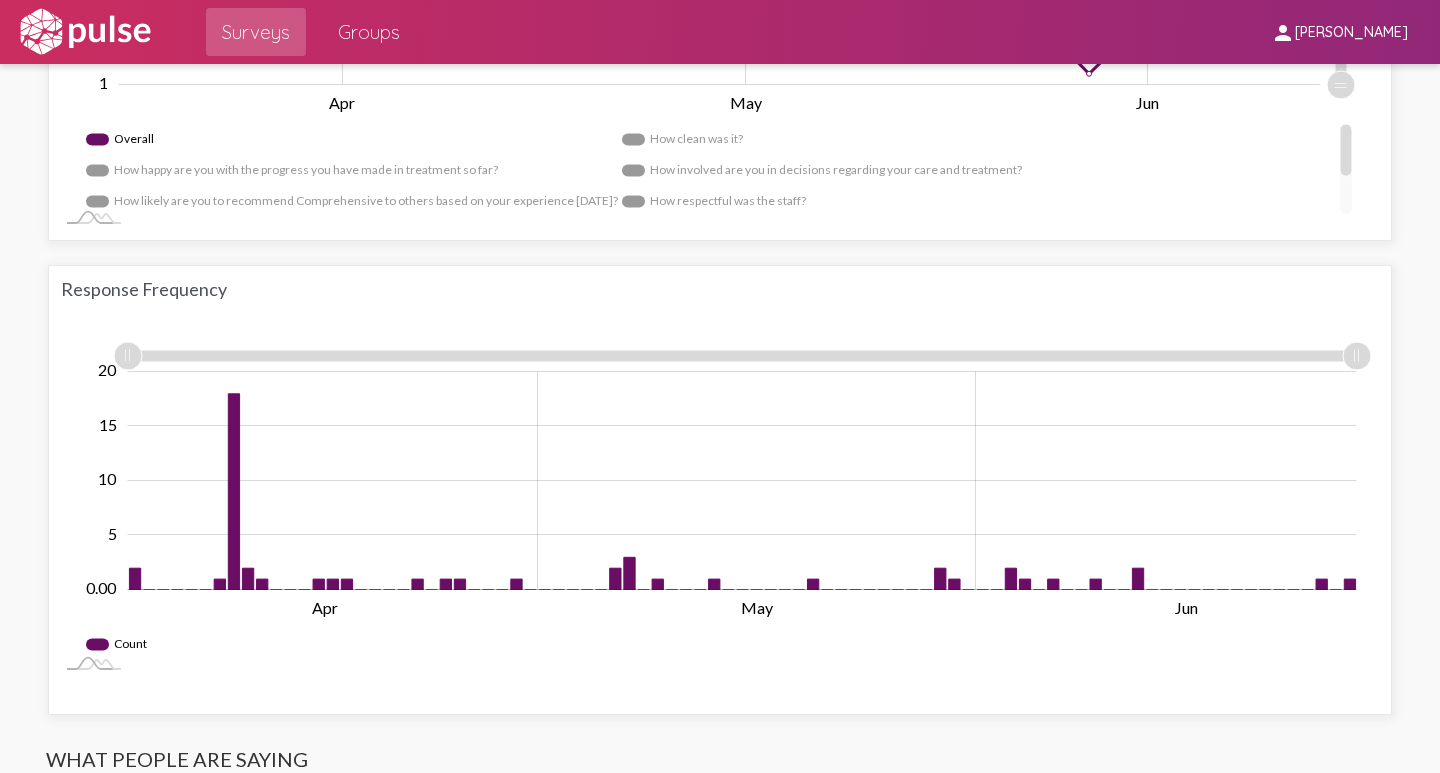 type 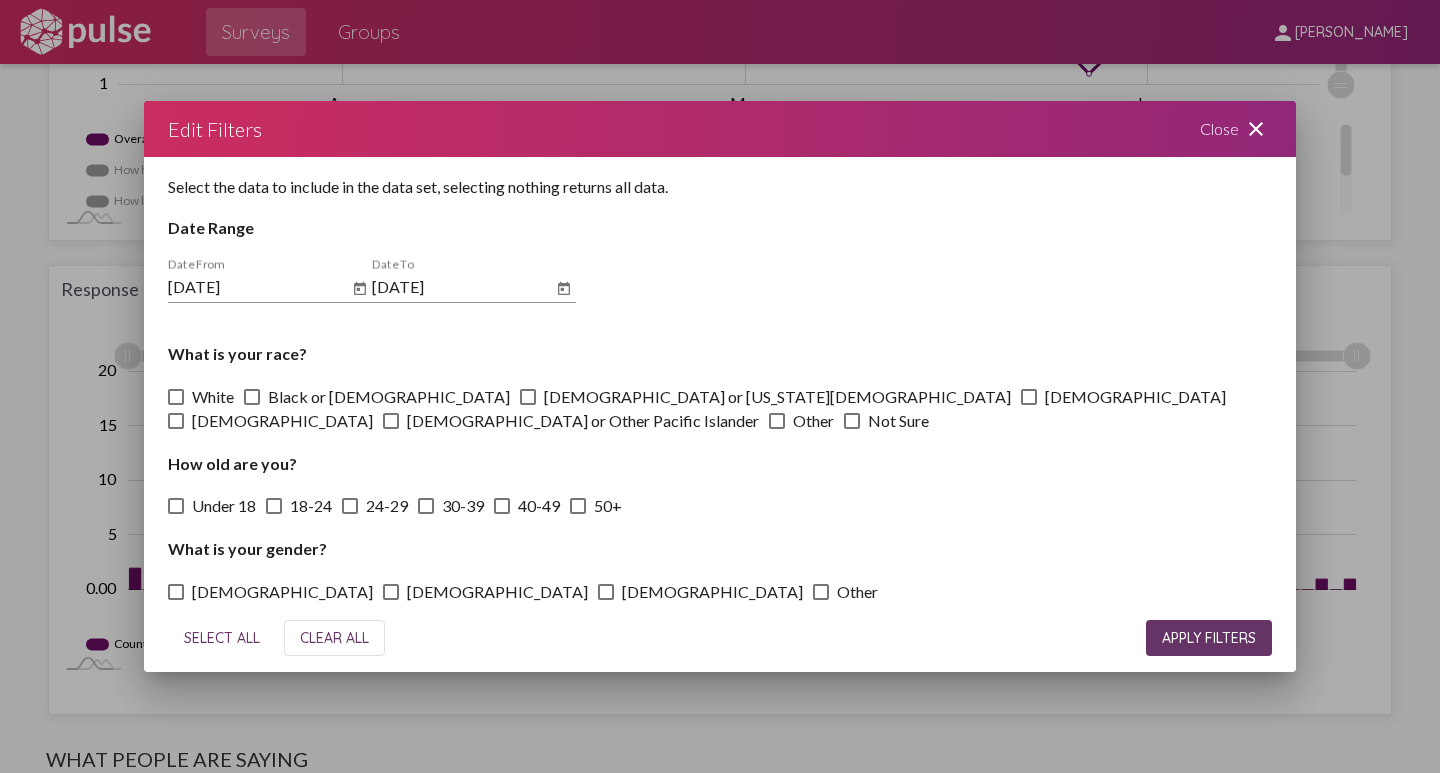 click on "Select the data to include in the data set, selecting nothing returns all data. Date Range [DATE] Date From [DATE] Date To What is your race?   [DEMOGRAPHIC_DATA] or [DEMOGRAPHIC_DATA]   [DEMOGRAPHIC_DATA] or [US_STATE][DEMOGRAPHIC_DATA]   [DEMOGRAPHIC_DATA] or Other [DEMOGRAPHIC_DATA] Islander   Other   Not Sure How old are you?   Under [PHONE_NUMBER]   [PHONE_NUMBER]   50+ What is your gender?   [DEMOGRAPHIC_DATA]   [DEMOGRAPHIC_DATA]   [DEMOGRAPHIC_DATA]   Other" at bounding box center (720, 380) 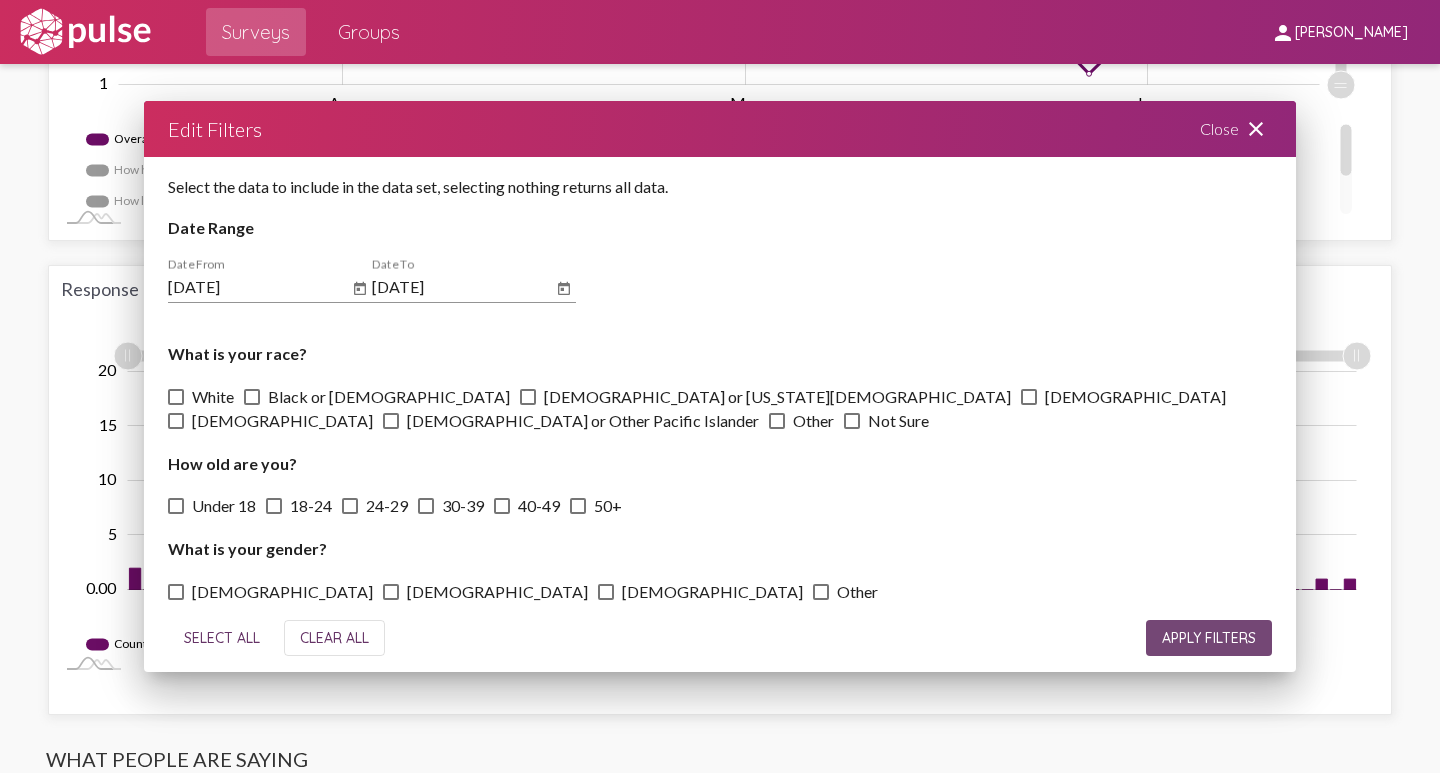 scroll, scrollTop: 0, scrollLeft: 0, axis: both 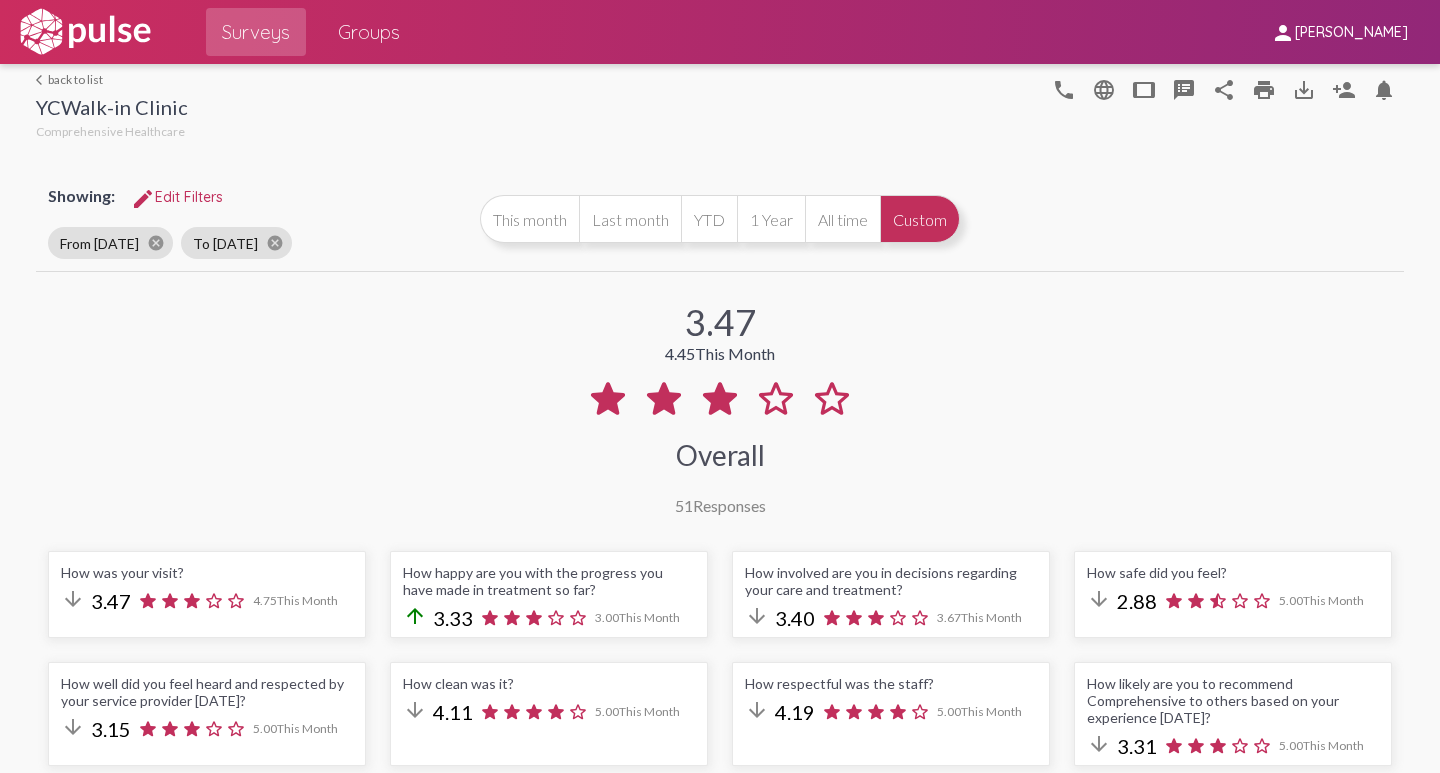 click on "3.47  4.45   This Month Overall 51  Responses" 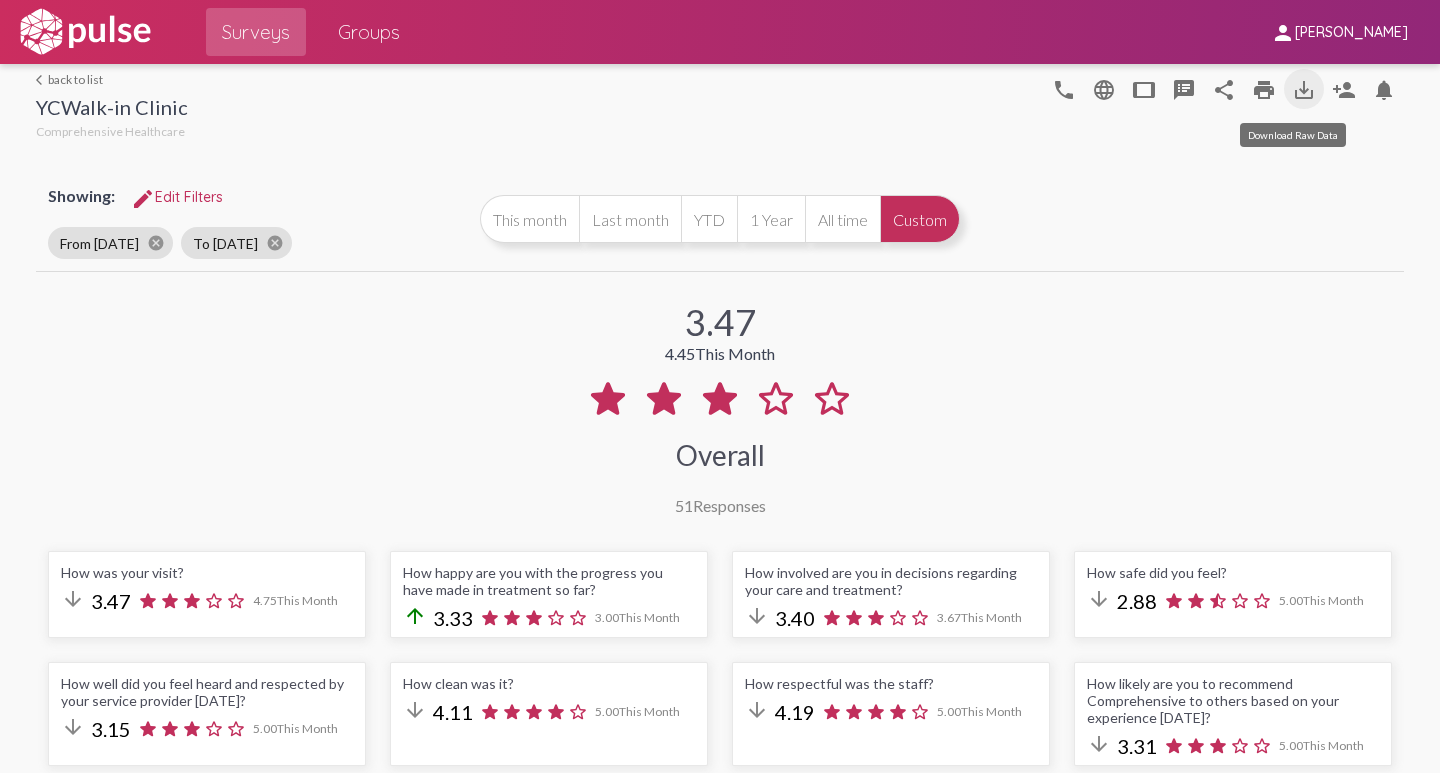 click on "save_alt" 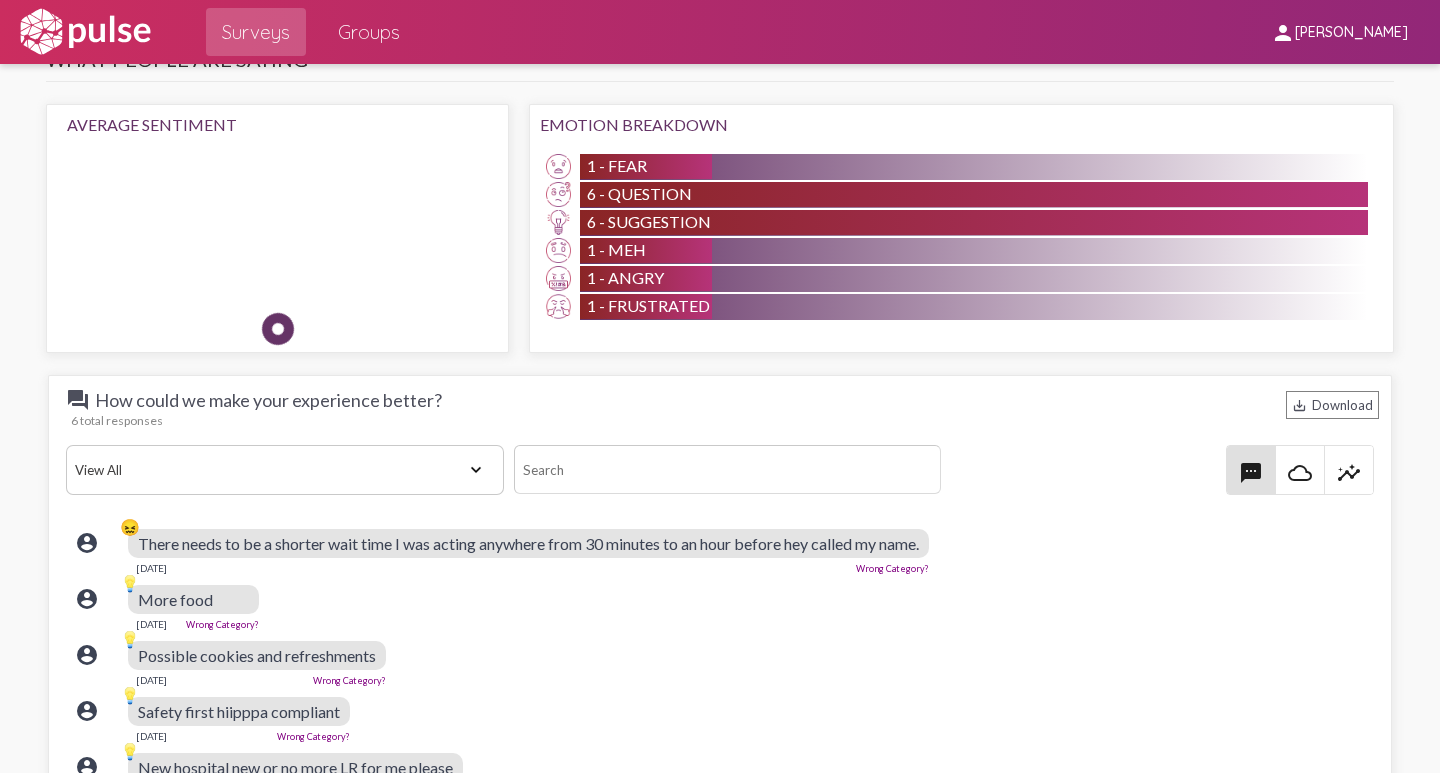 scroll, scrollTop: 2600, scrollLeft: 0, axis: vertical 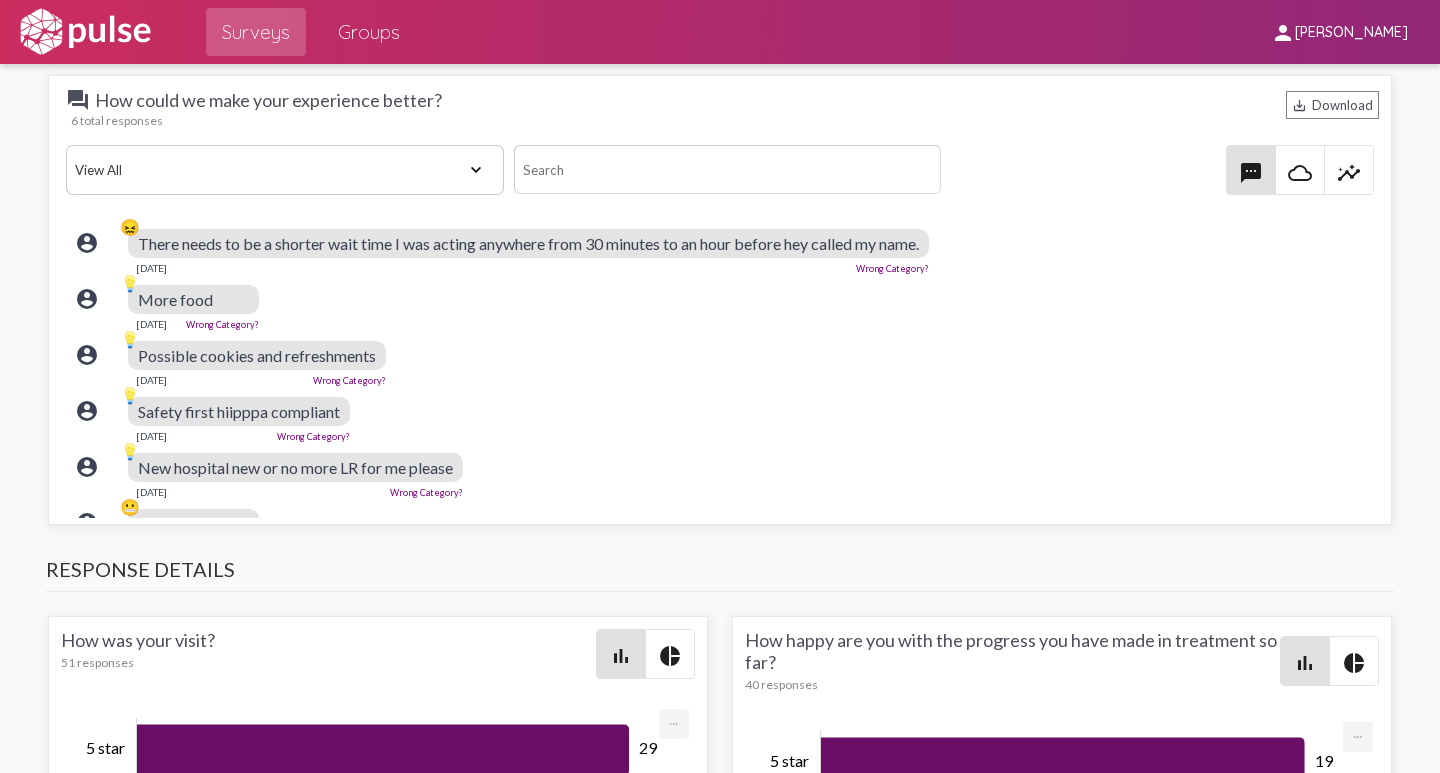 click on "account_circle 💡 Possible cookies and refreshments   [DATE]  Wrong Category?" 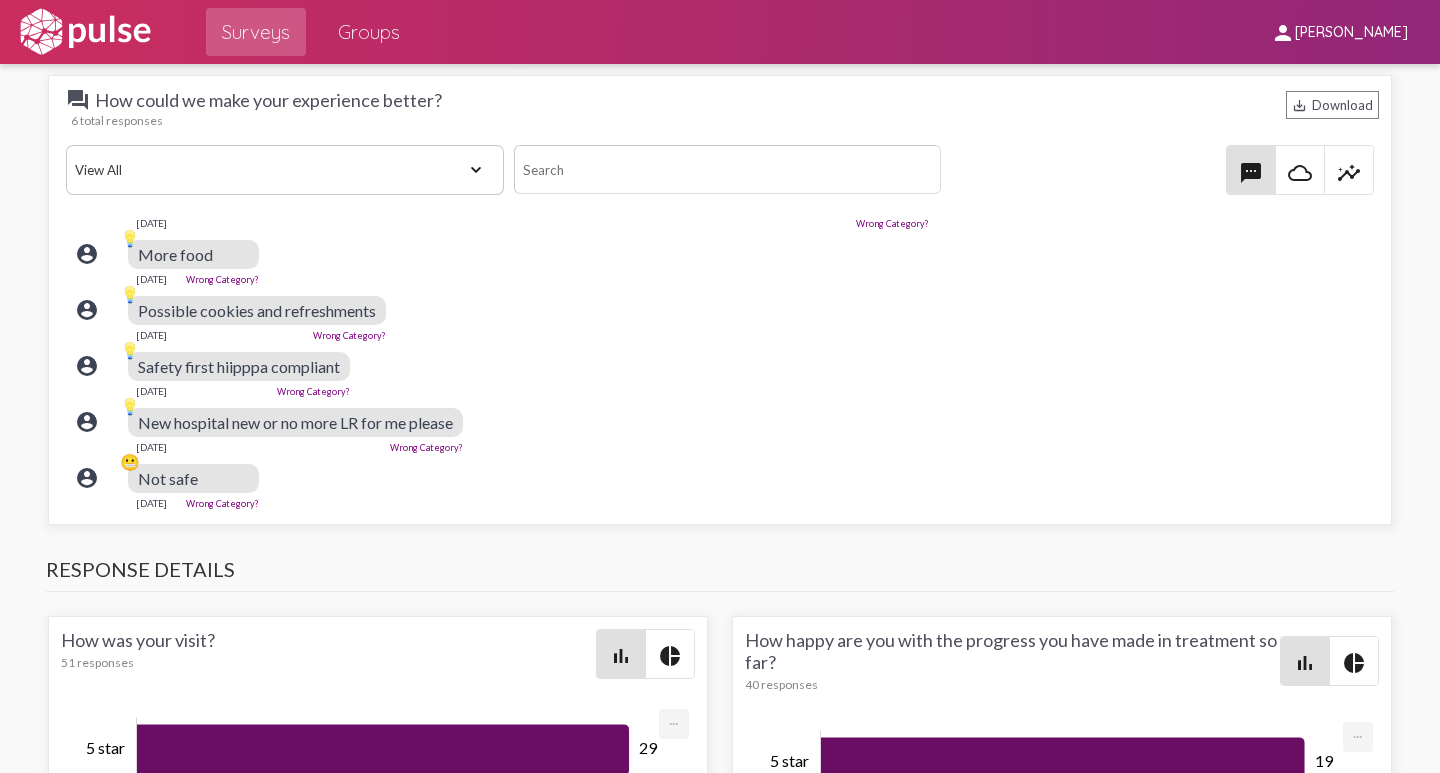 click on "View All Positive Neutral Negative Happy Meh Suggestions Angry Disgust Sadness Gratitude Question Fear Confused Concerned Frustrated Spam" 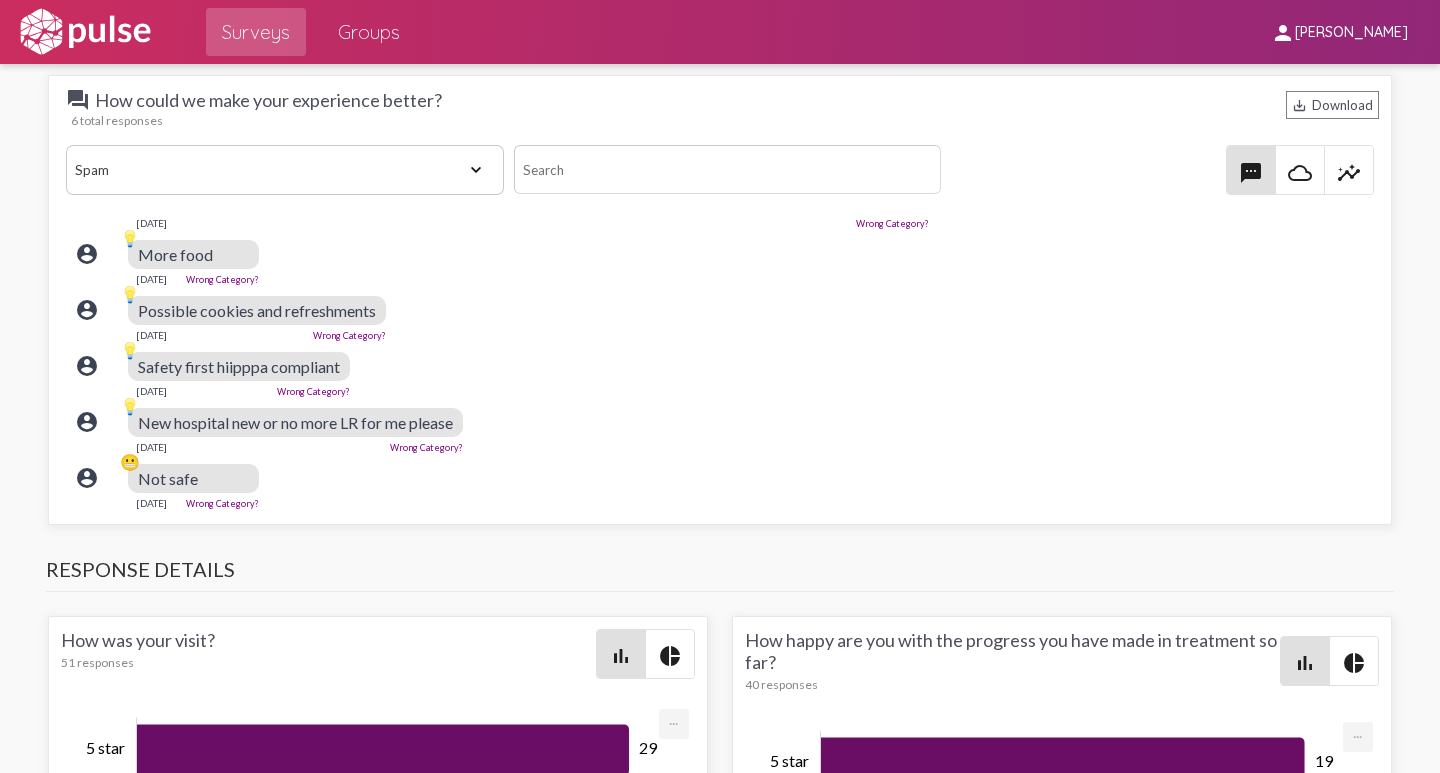 click on "View All Positive Neutral Negative Happy Meh Suggestions Angry Disgust Sadness Gratitude Question Fear Confused Concerned Frustrated Spam" 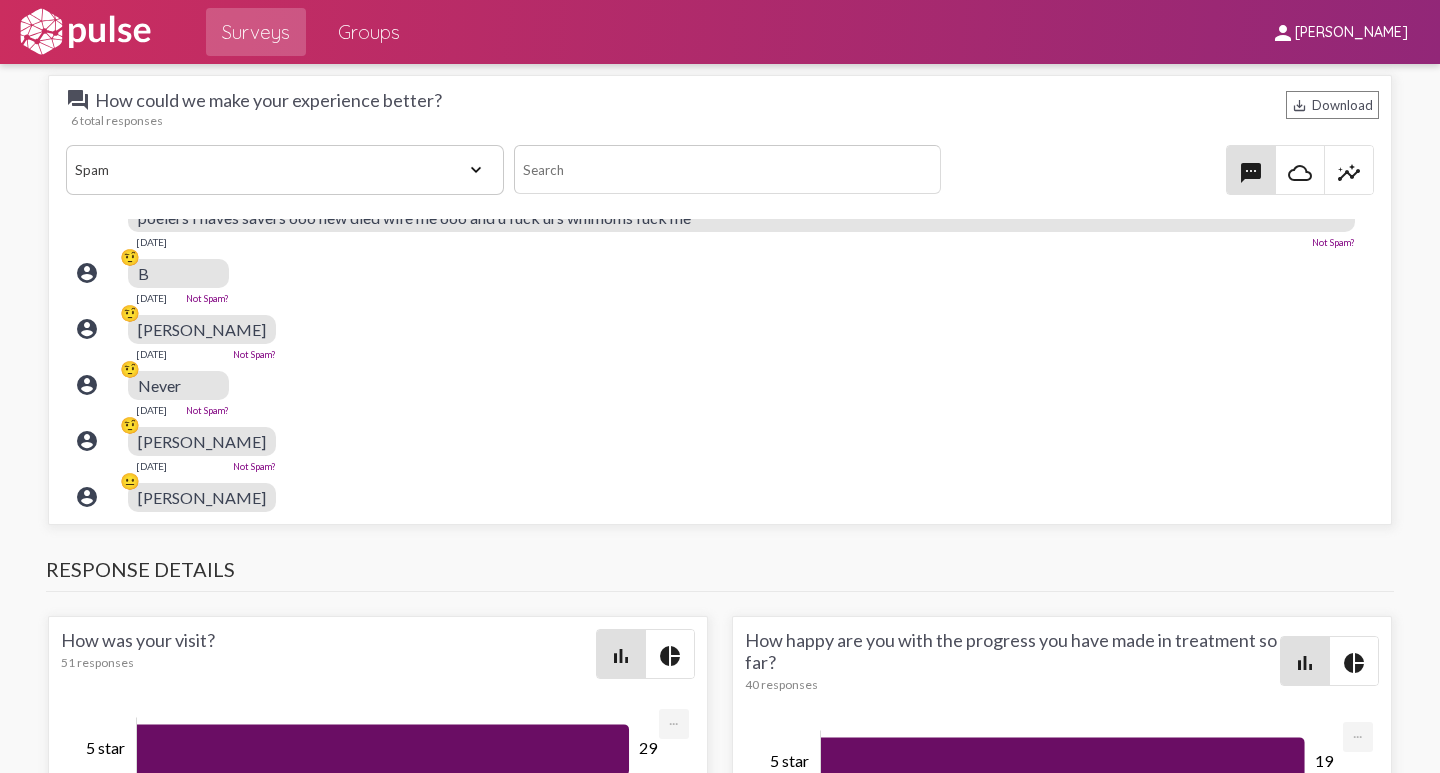 click on "account_circle 🤨 [PERSON_NAME]  [DATE]  Not Spam?" 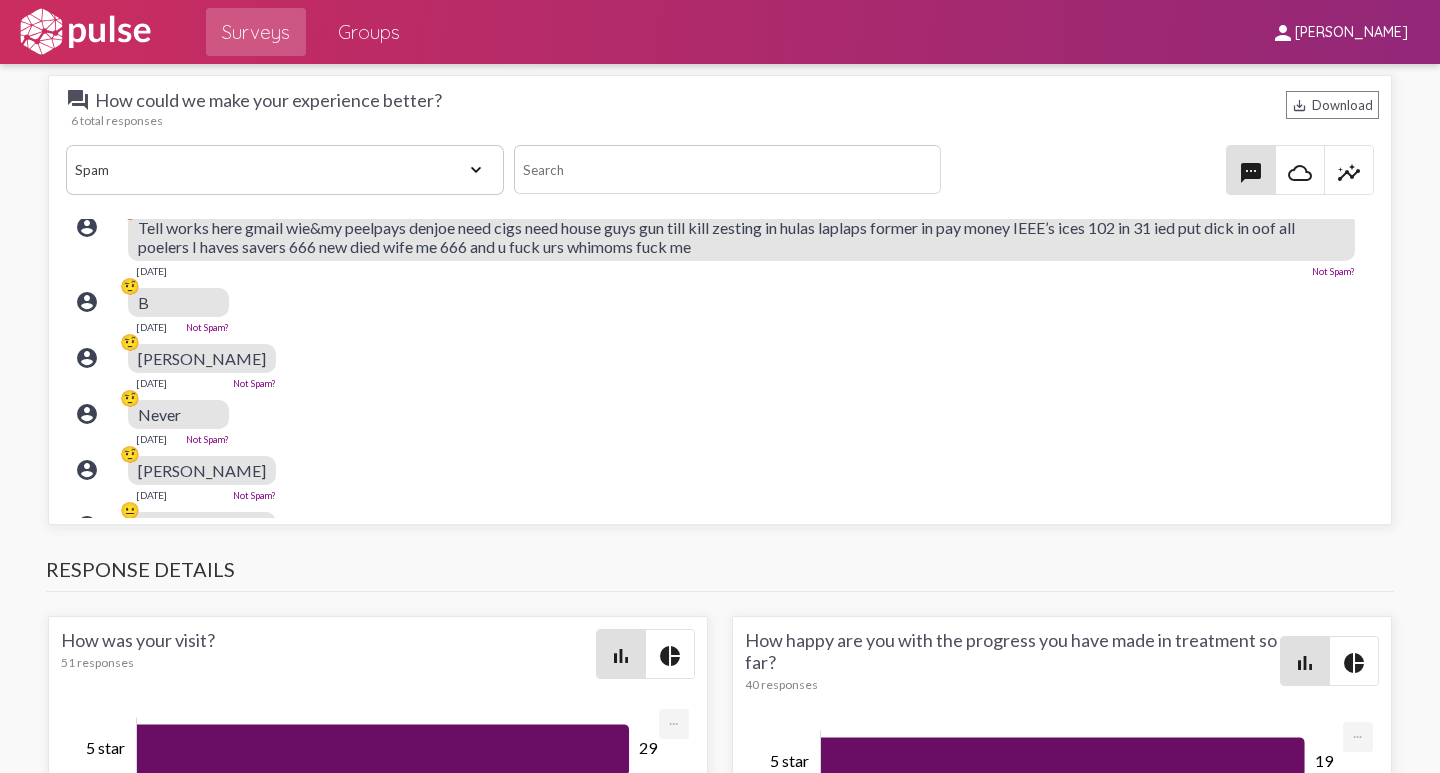 scroll, scrollTop: 0, scrollLeft: 0, axis: both 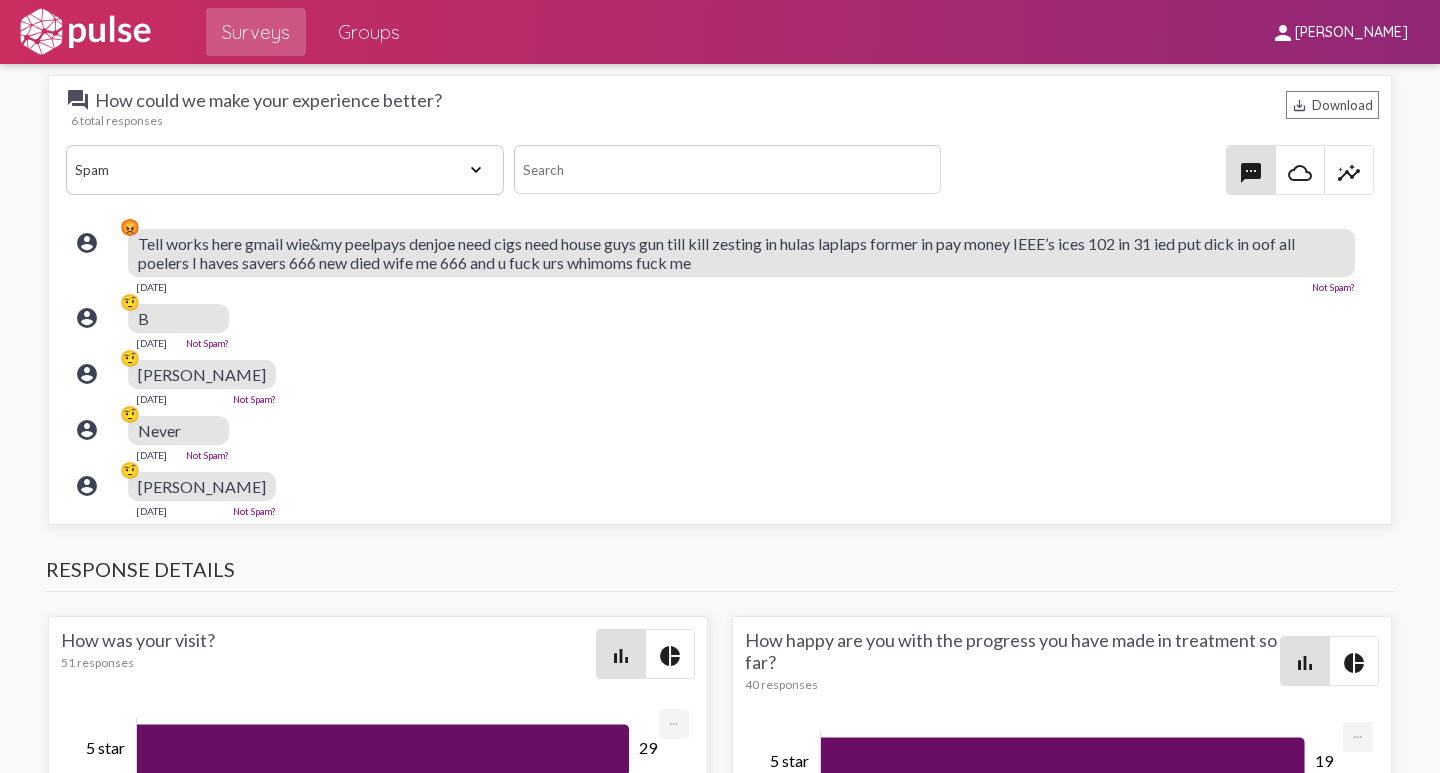 click on "account_circle 🤨 Never  [DATE]  Not Spam?" 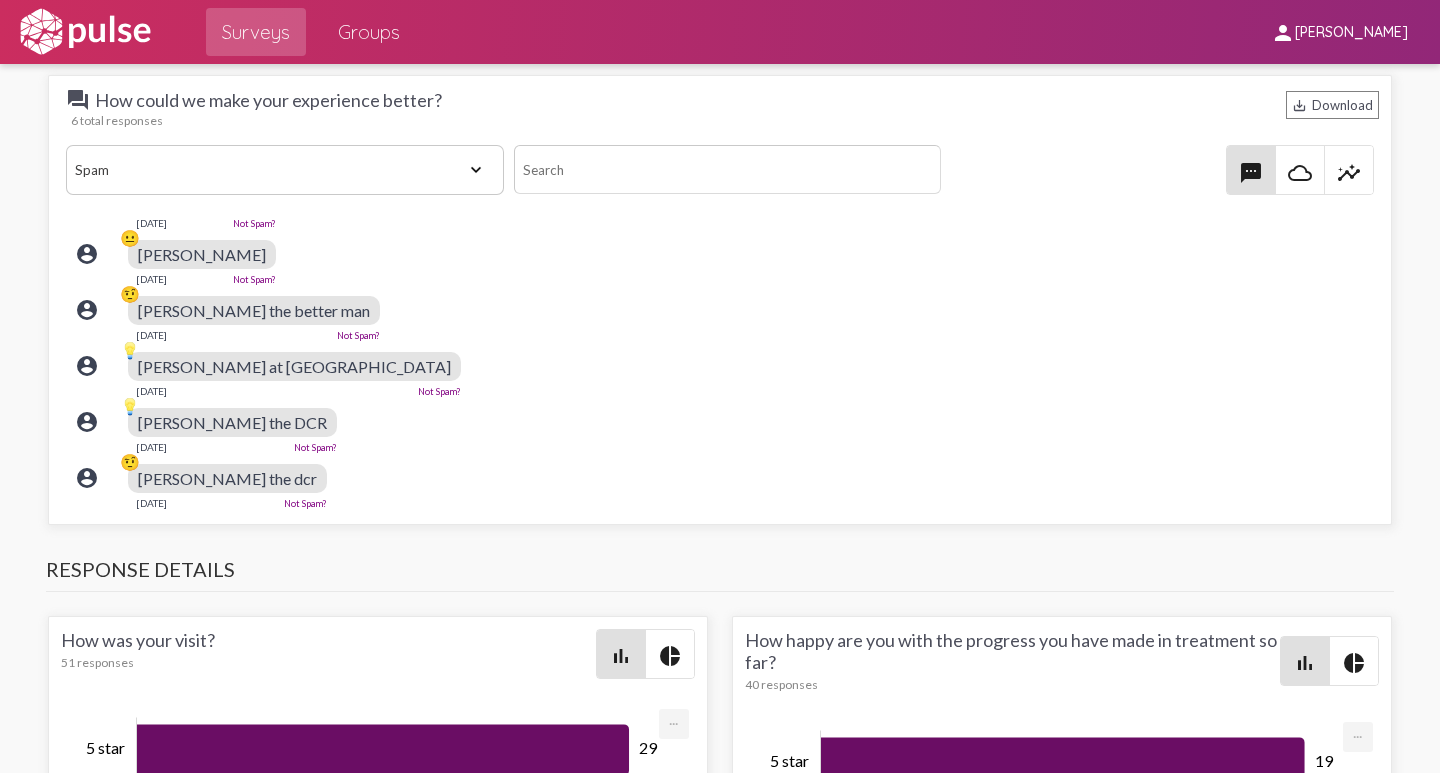 click on "account_circle 💡 [PERSON_NAME] at [GEOGRAPHIC_DATA]  [DATE]  Not Spam?" 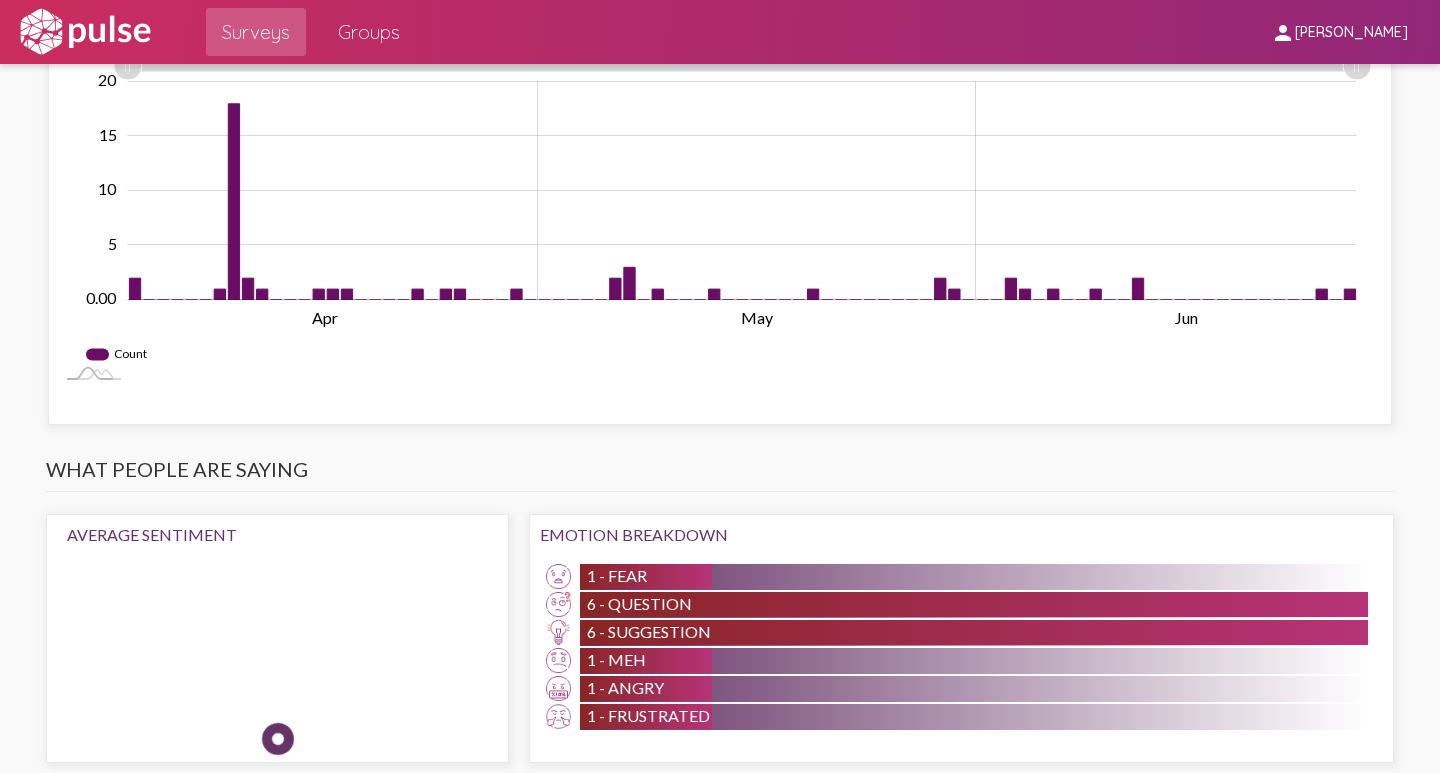 scroll, scrollTop: 1700, scrollLeft: 0, axis: vertical 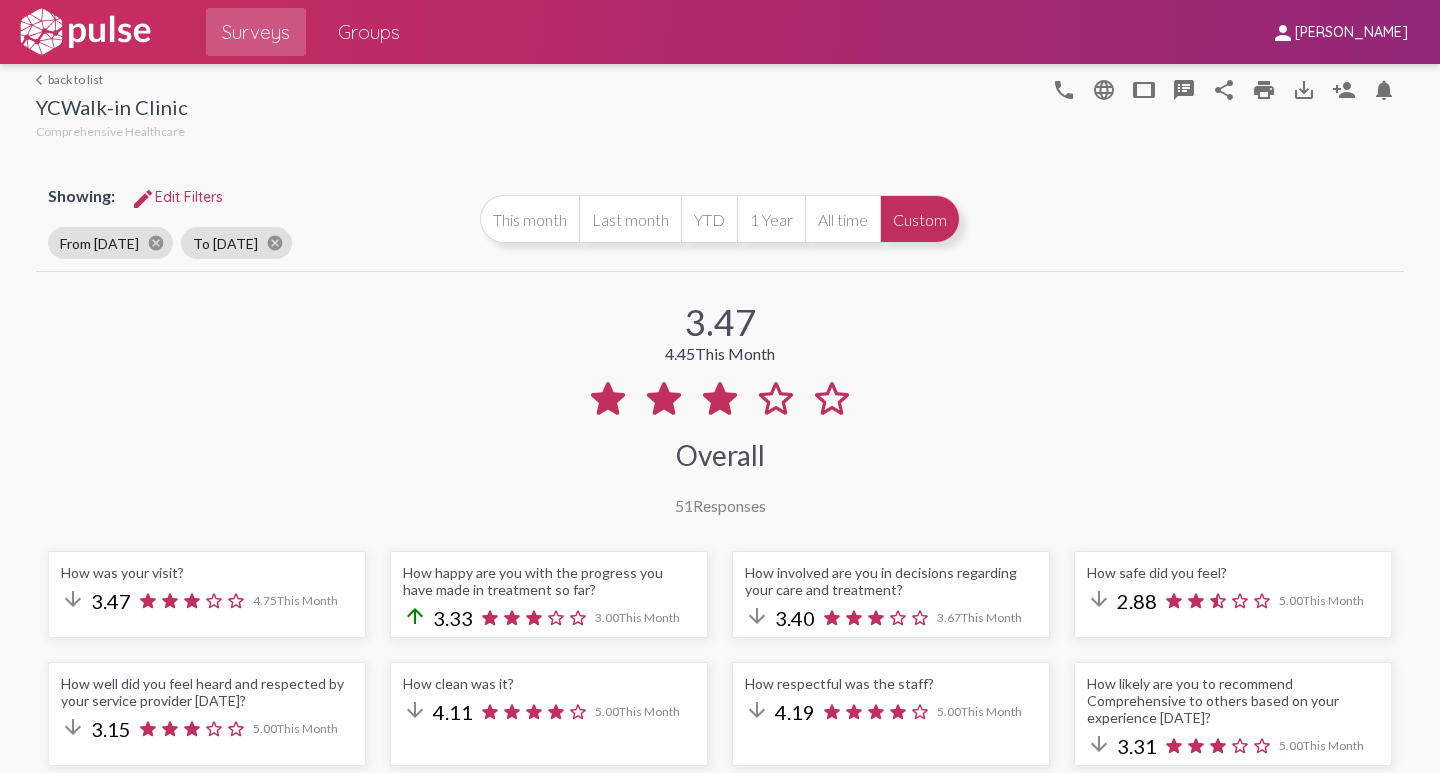 click on "arrow_back_ios  back to list" 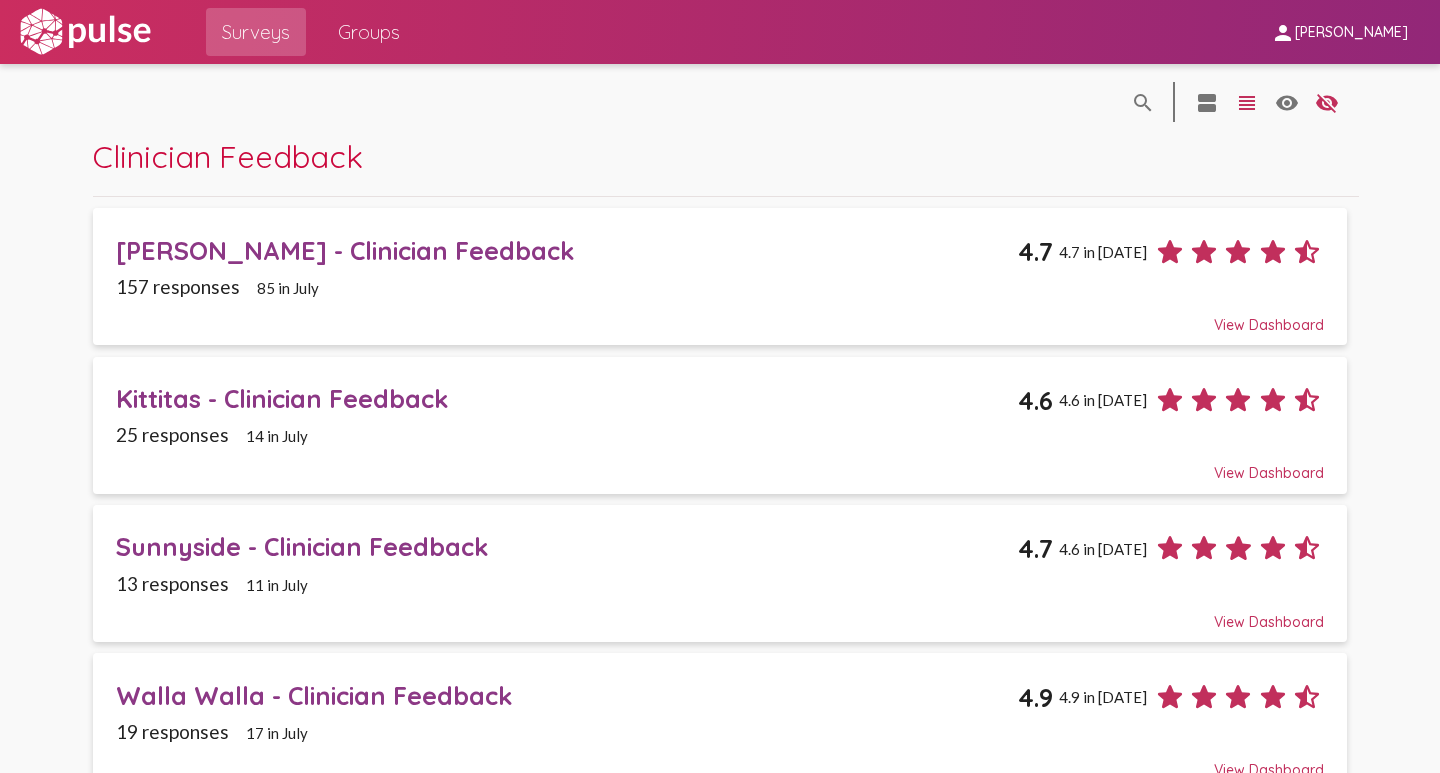 click on "[PERSON_NAME] - Clinician Feedback" 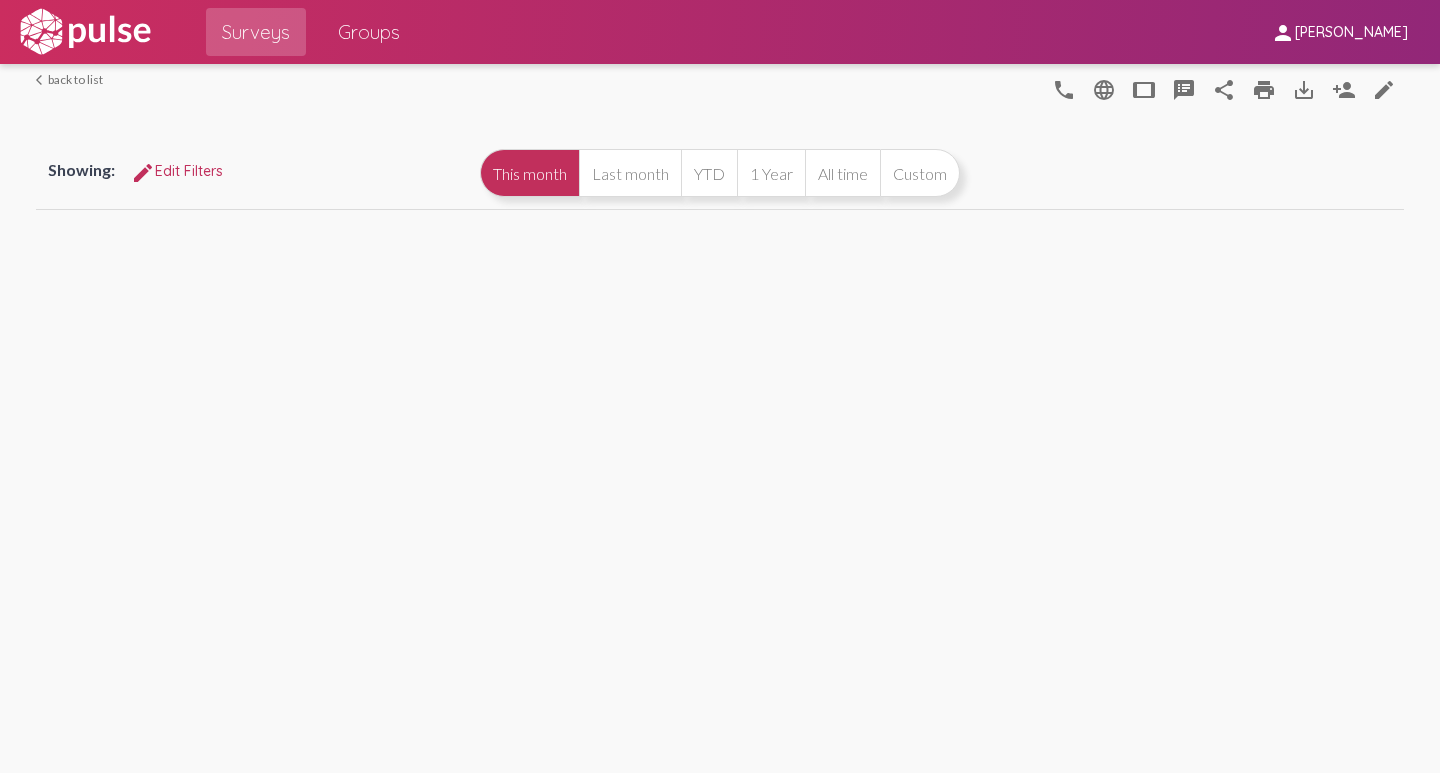 select 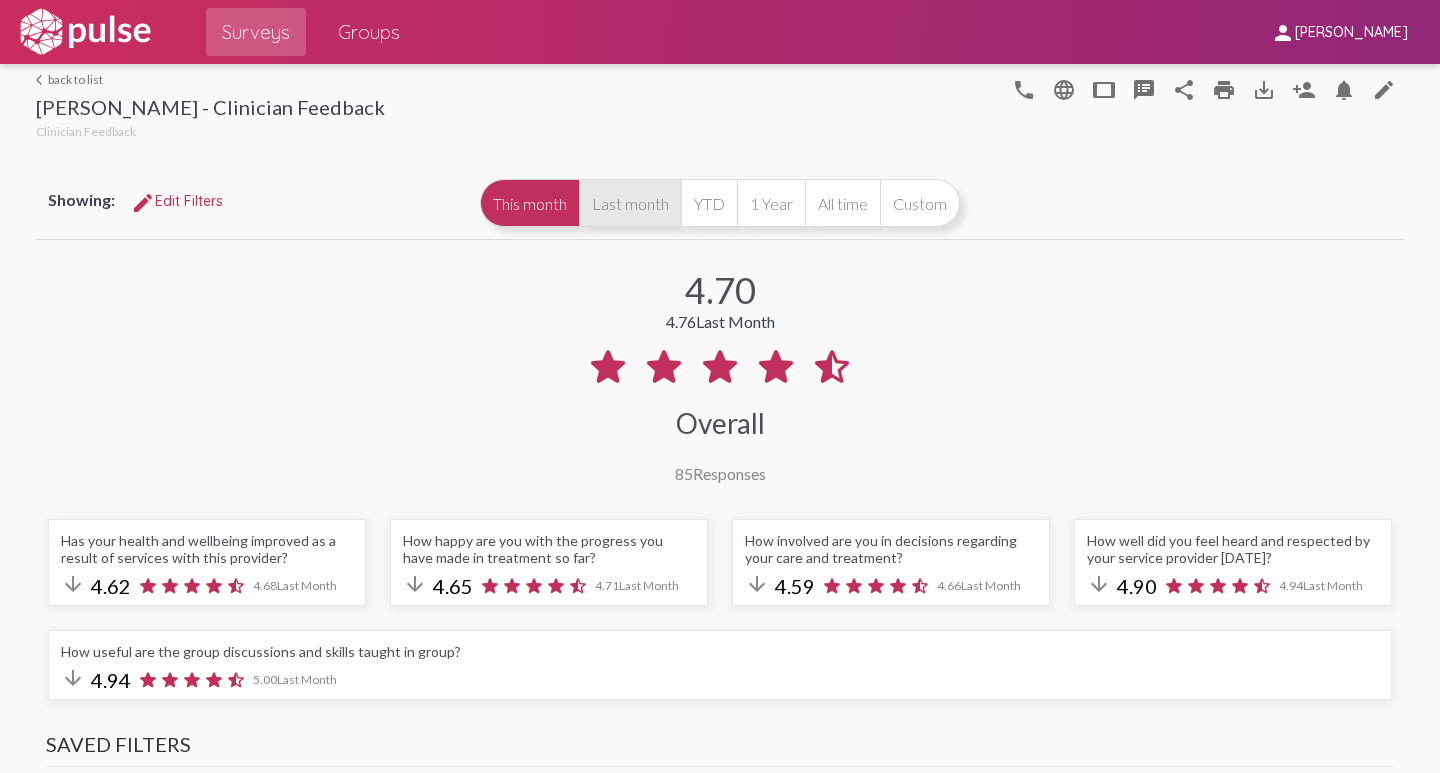 select on "All" 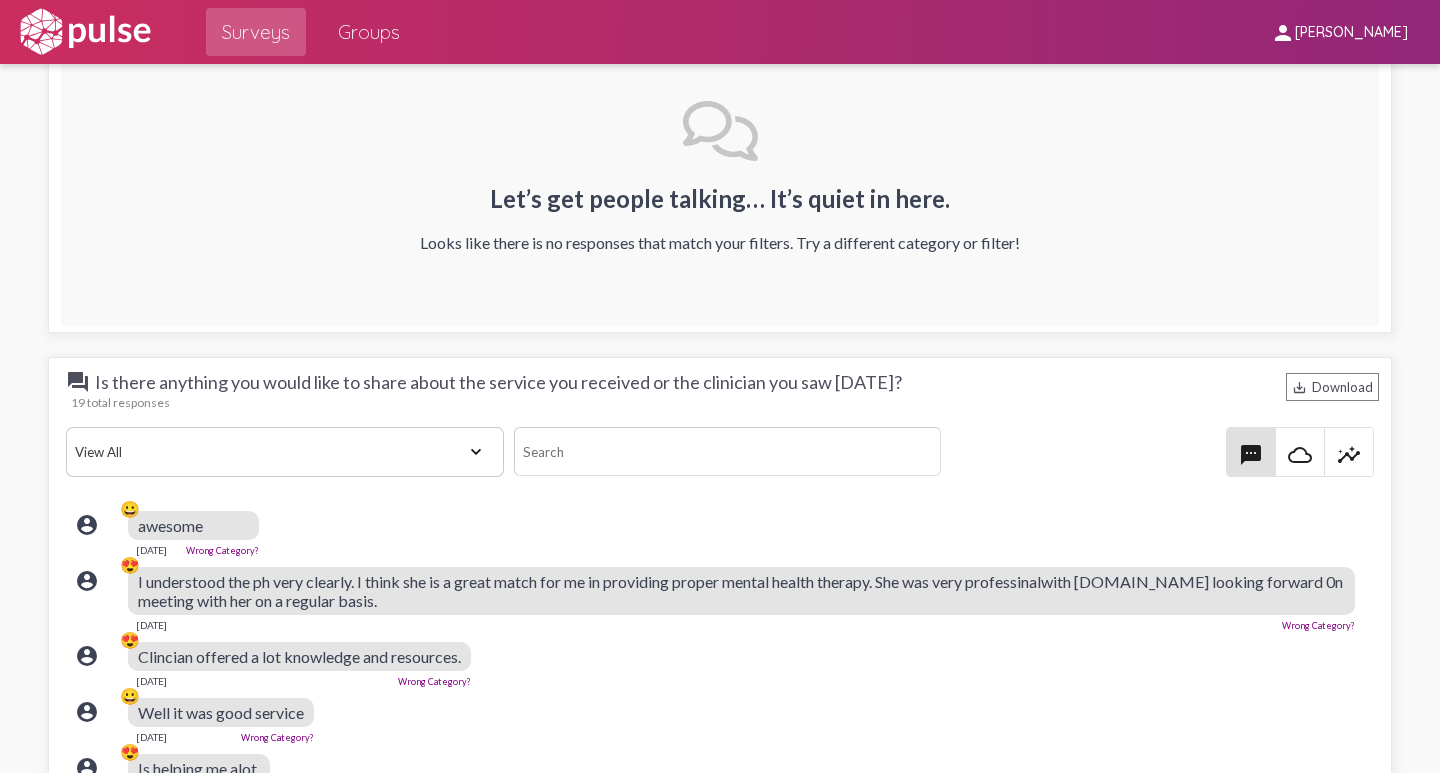 scroll, scrollTop: 3000, scrollLeft: 0, axis: vertical 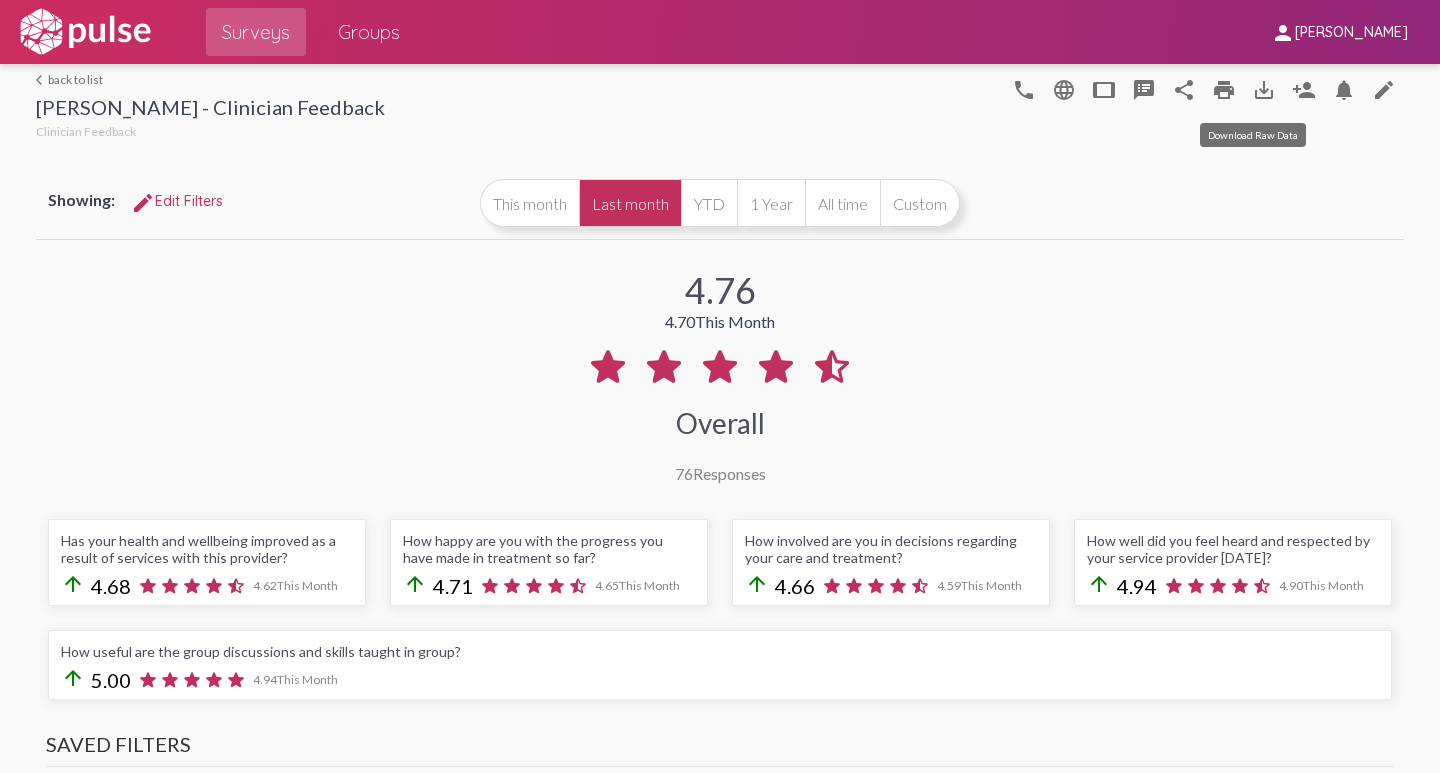 click on "save_alt" 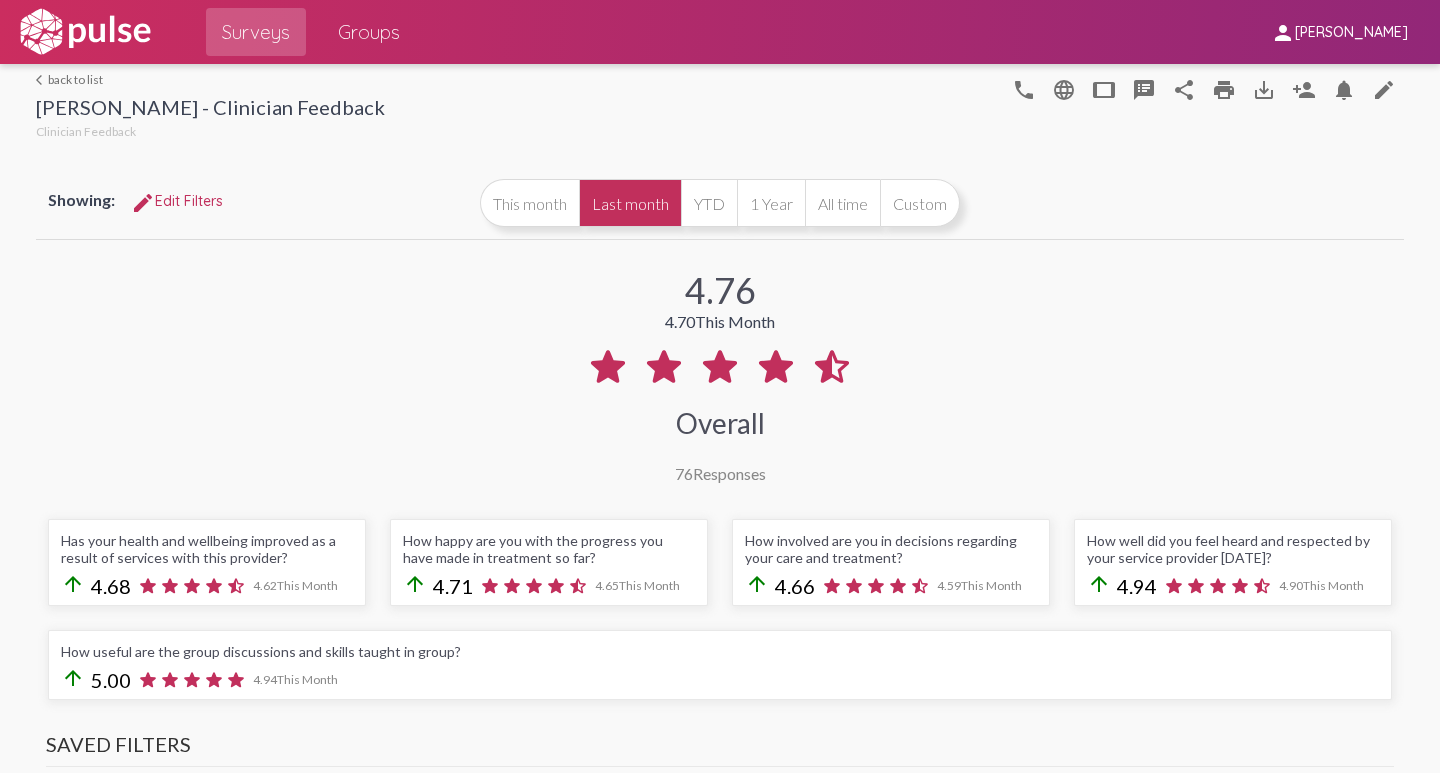 click on "arrow_back_ios  back to list" 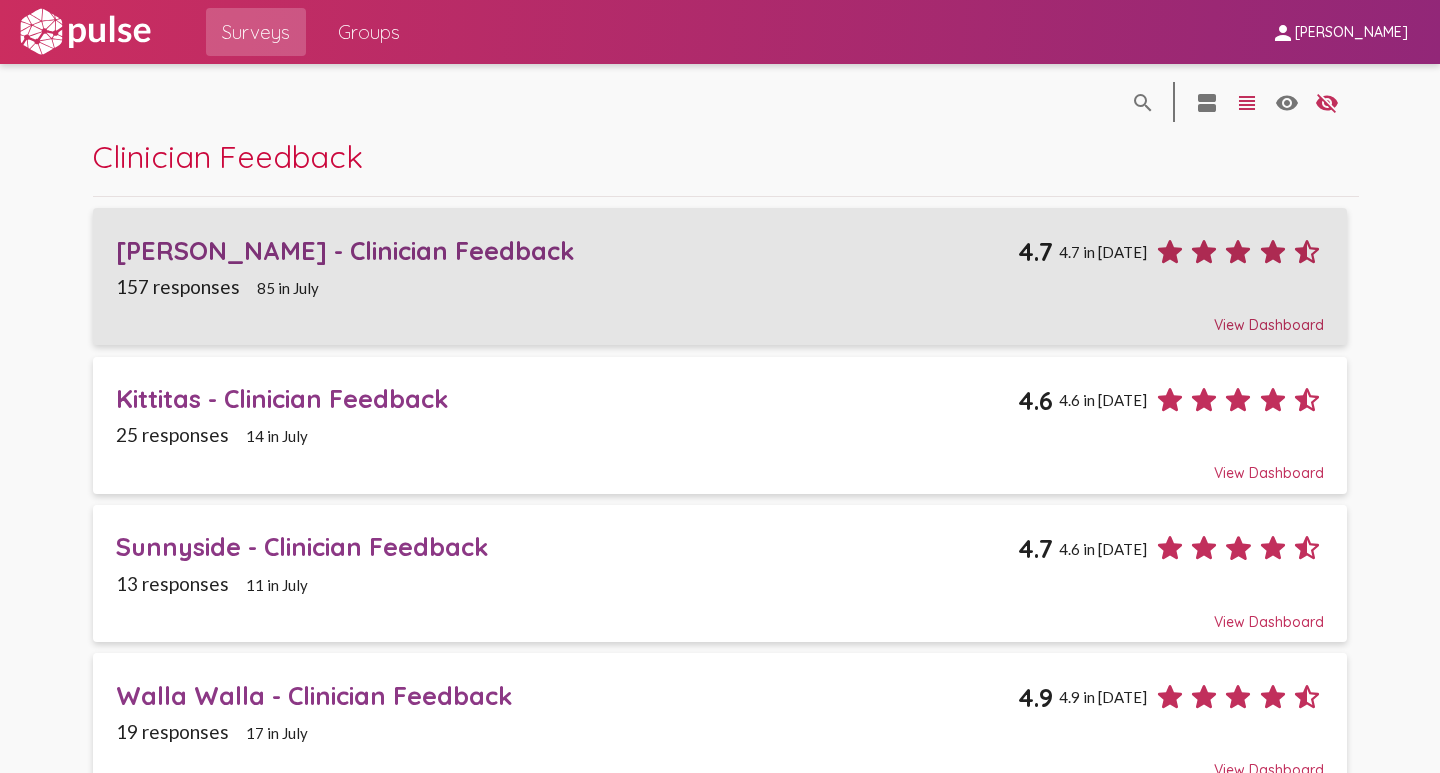 click on "[PERSON_NAME] - Clinician Feedback" 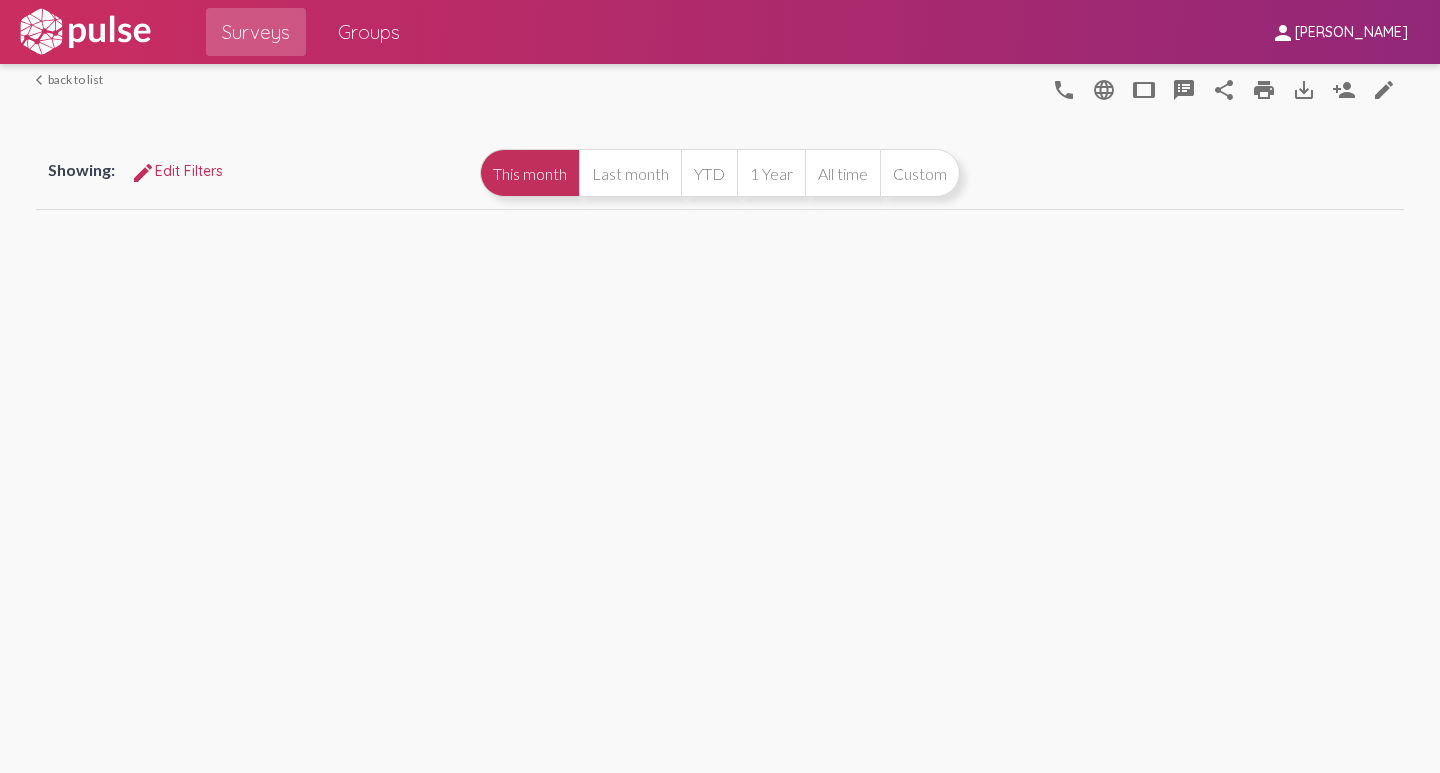 select 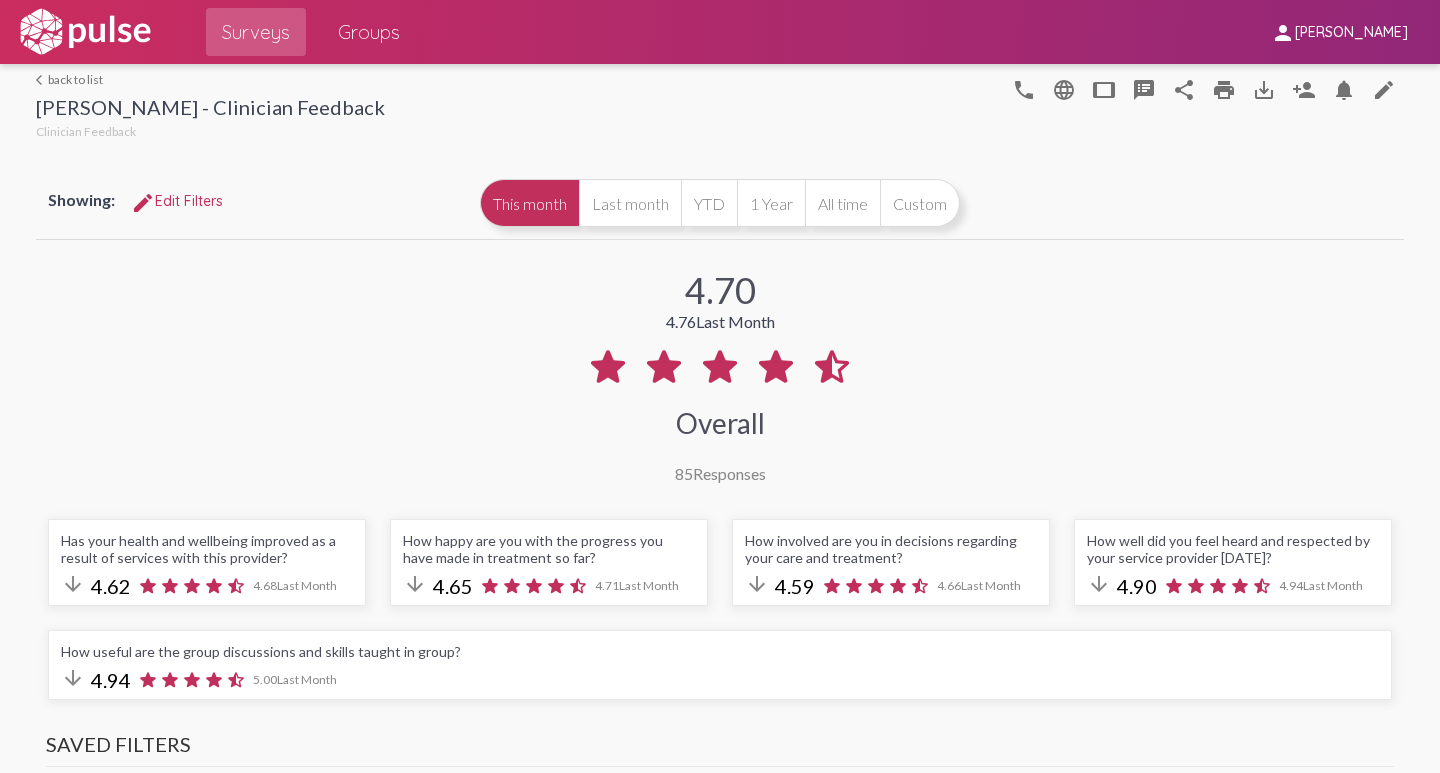 select on "All" 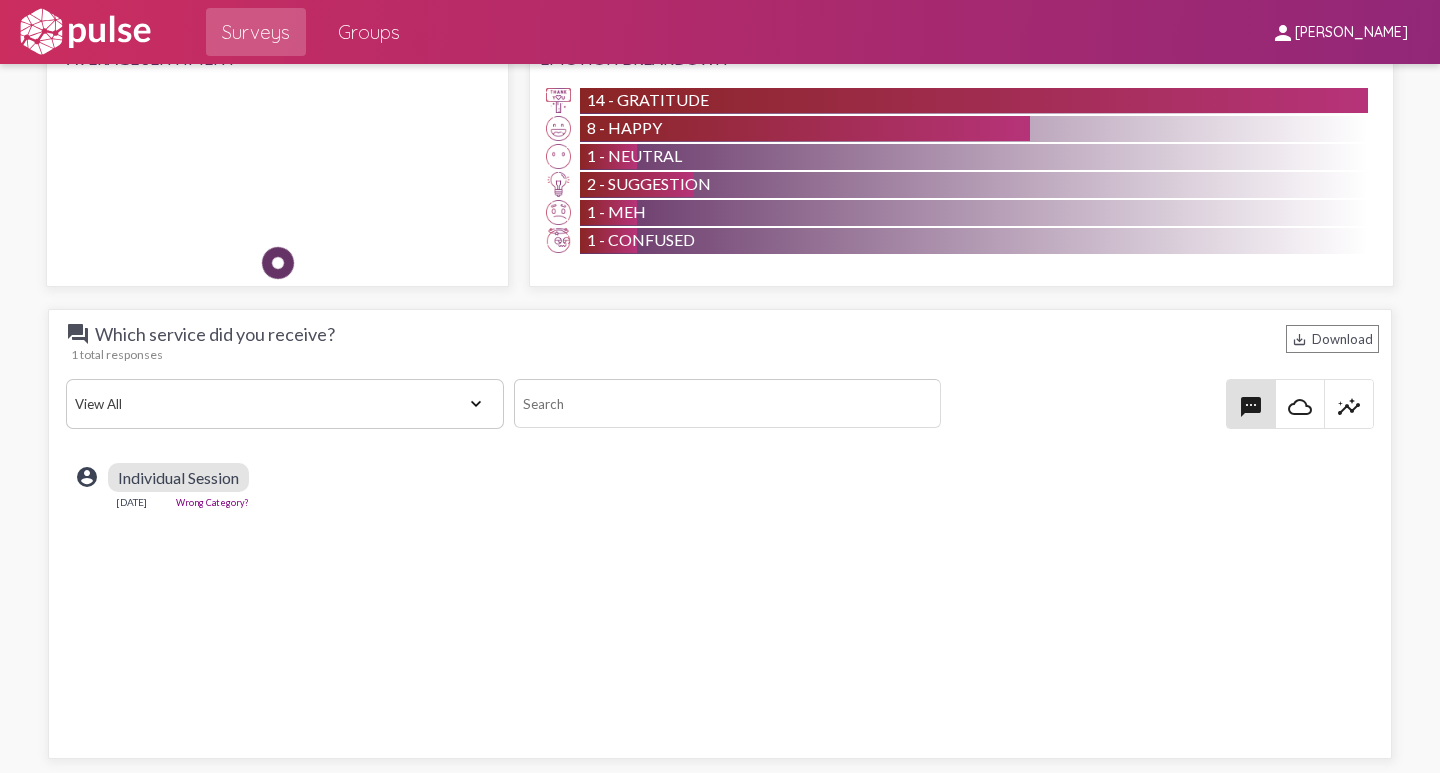 scroll, scrollTop: 2400, scrollLeft: 0, axis: vertical 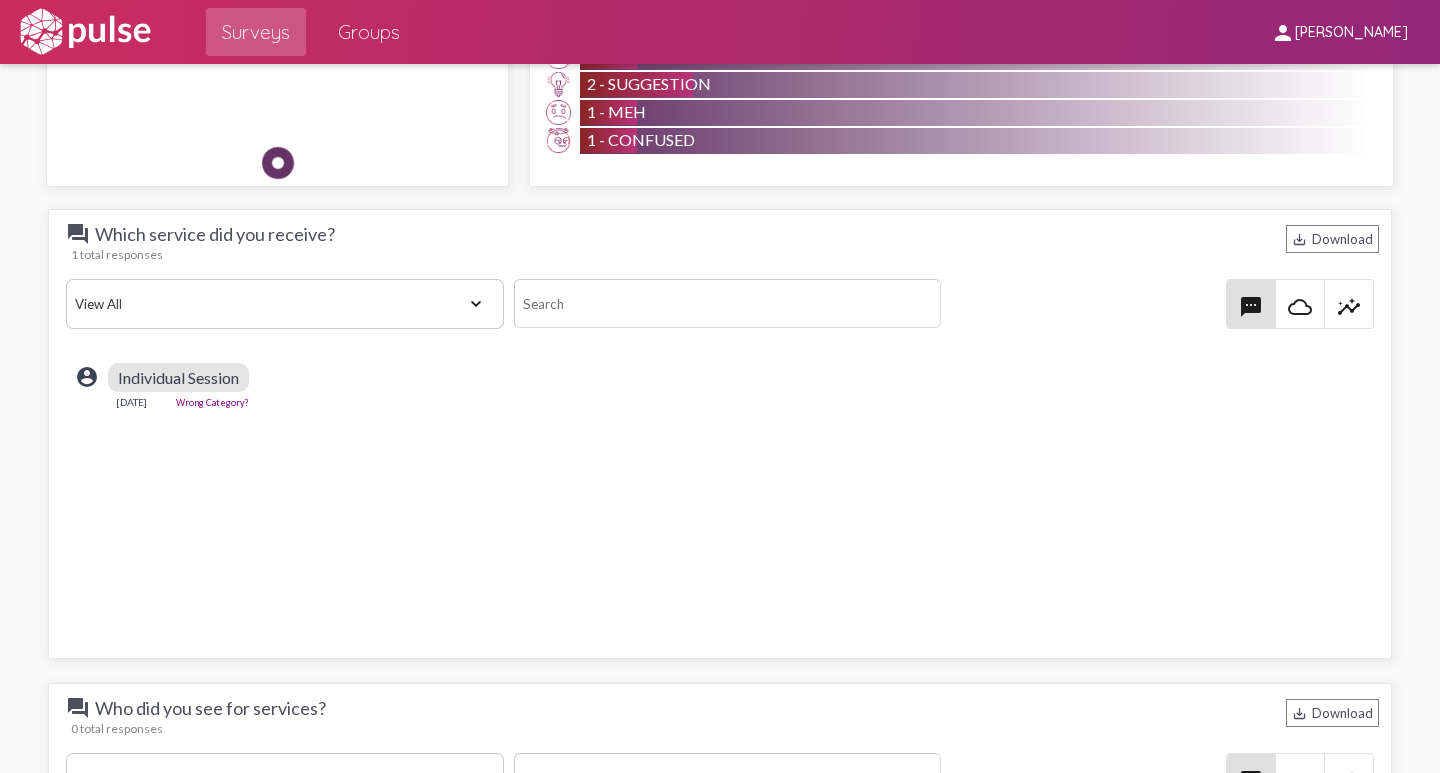 click on "View All Positive Neutral Negative Happy Meh Suggestions Angry Disgust Sadness Gratitude Question Fear Confused Concerned Frustrated Spam" 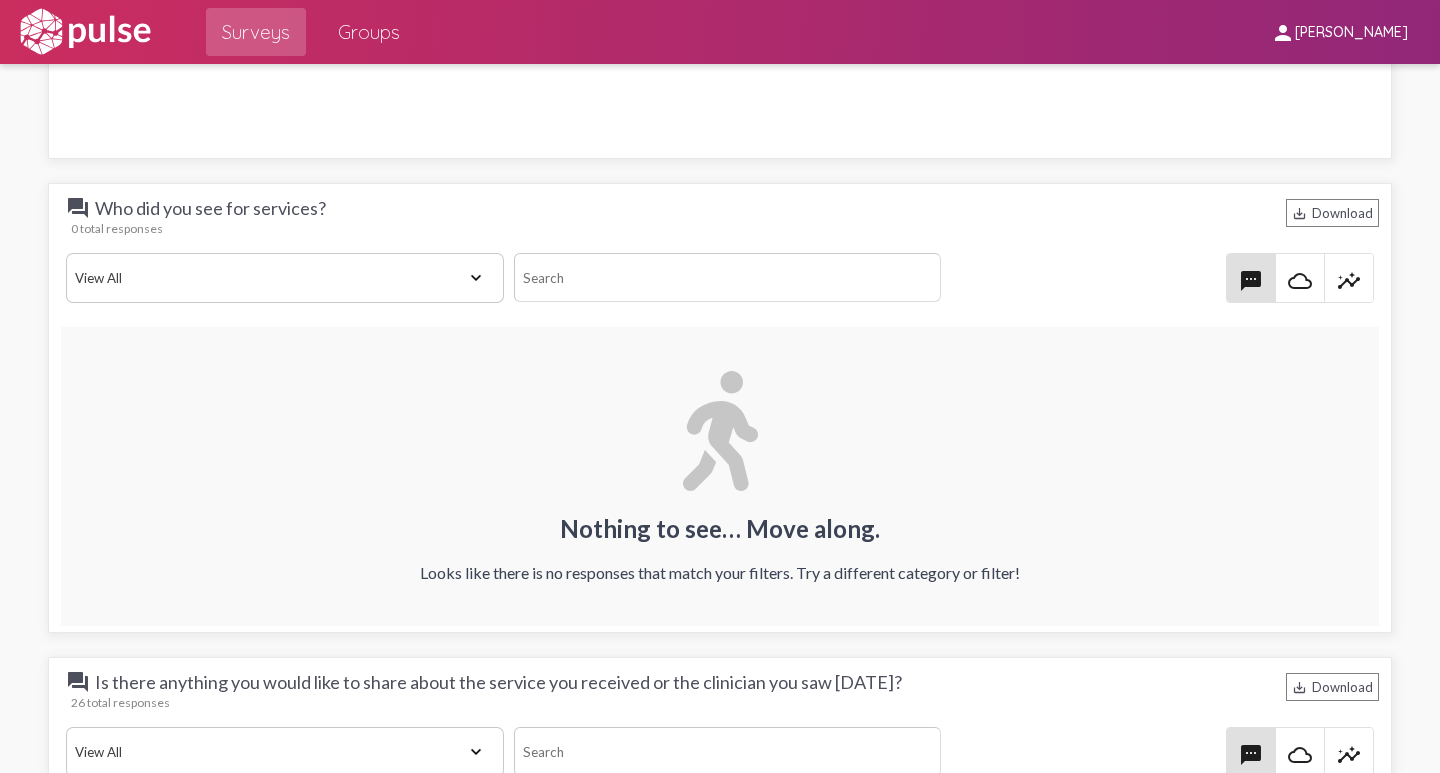 scroll, scrollTop: 3500, scrollLeft: 0, axis: vertical 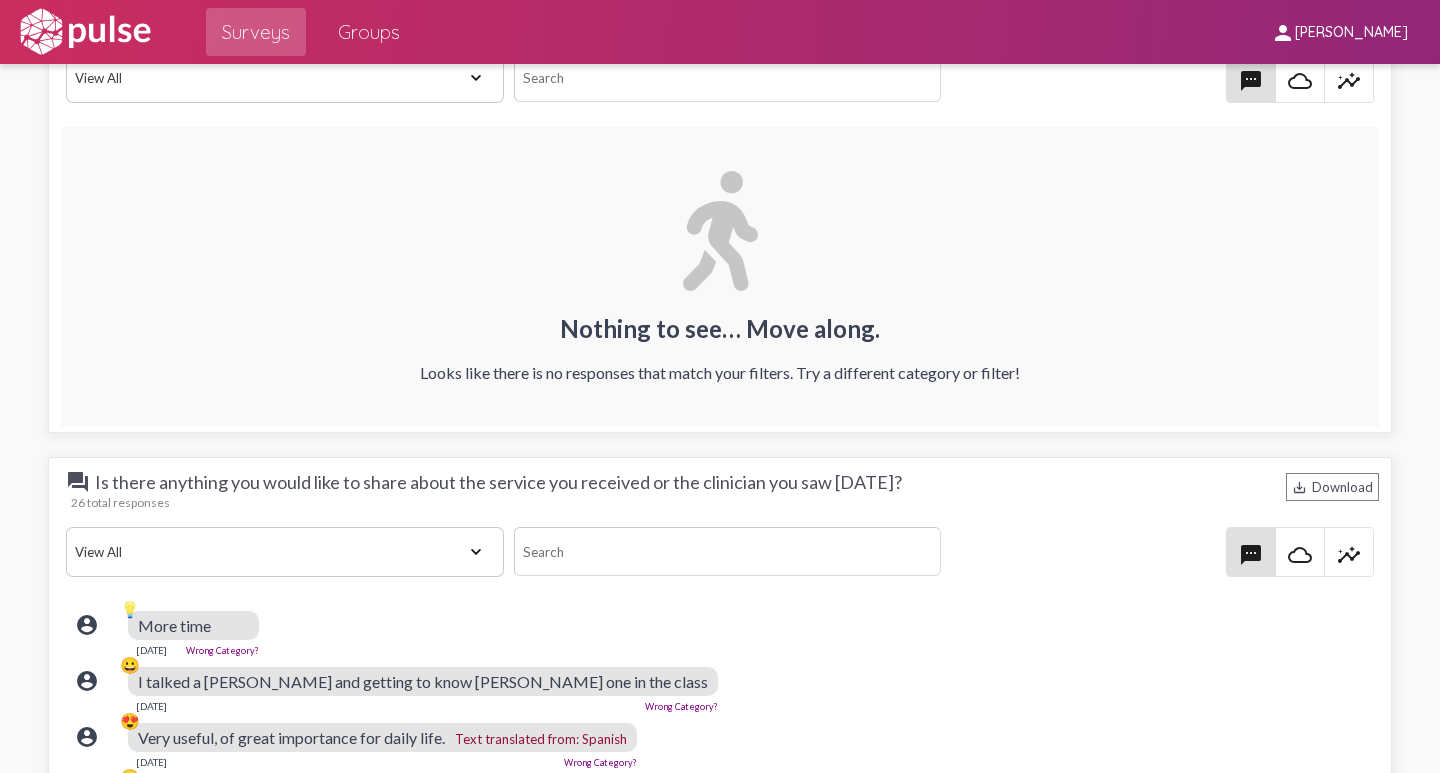 click on "View All Positive Neutral Negative Happy Meh Suggestions Angry Disgust Sadness Gratitude Question Fear Confused Concerned Frustrated Spam" 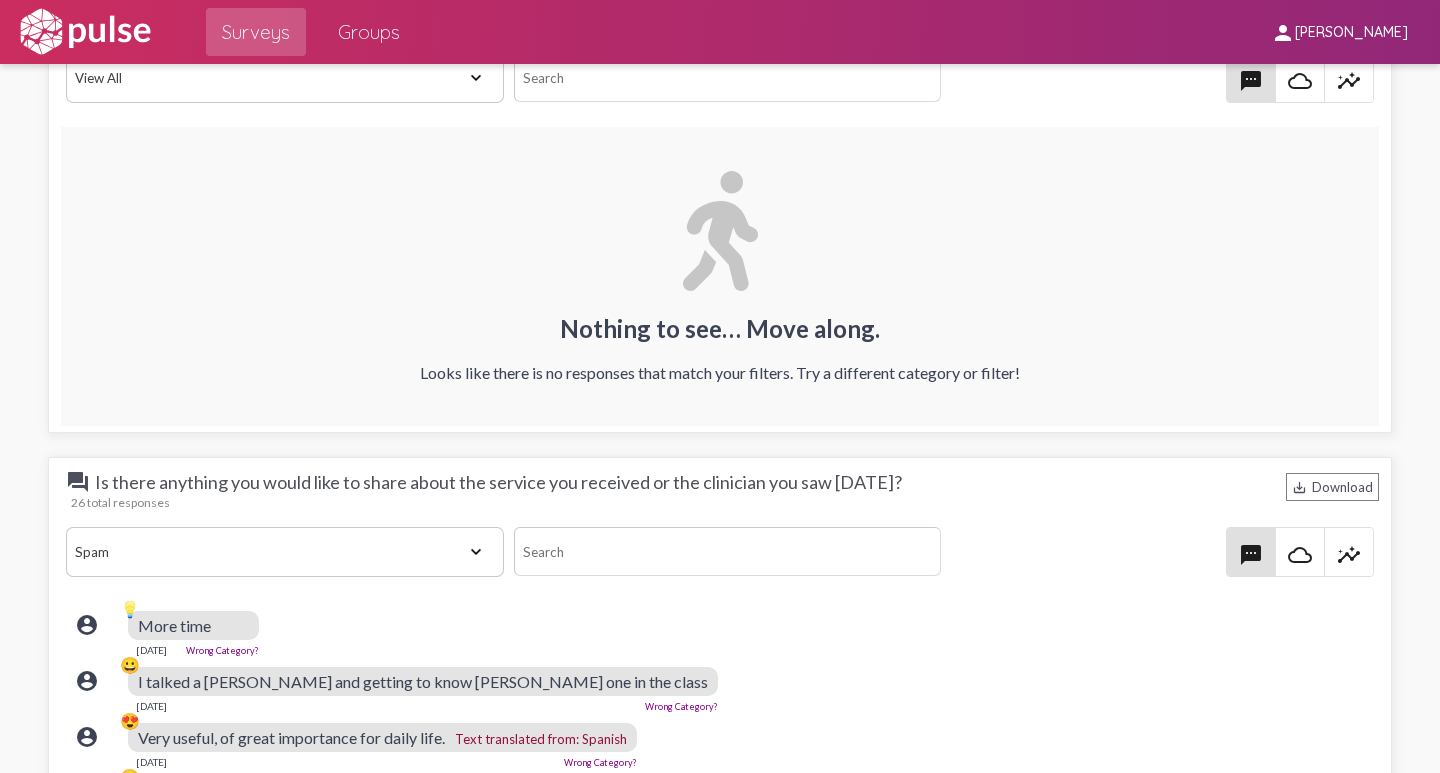 click on "View All Positive Neutral Negative Happy Meh Suggestions Angry Disgust Sadness Gratitude Question Fear Confused Concerned Frustrated Spam" 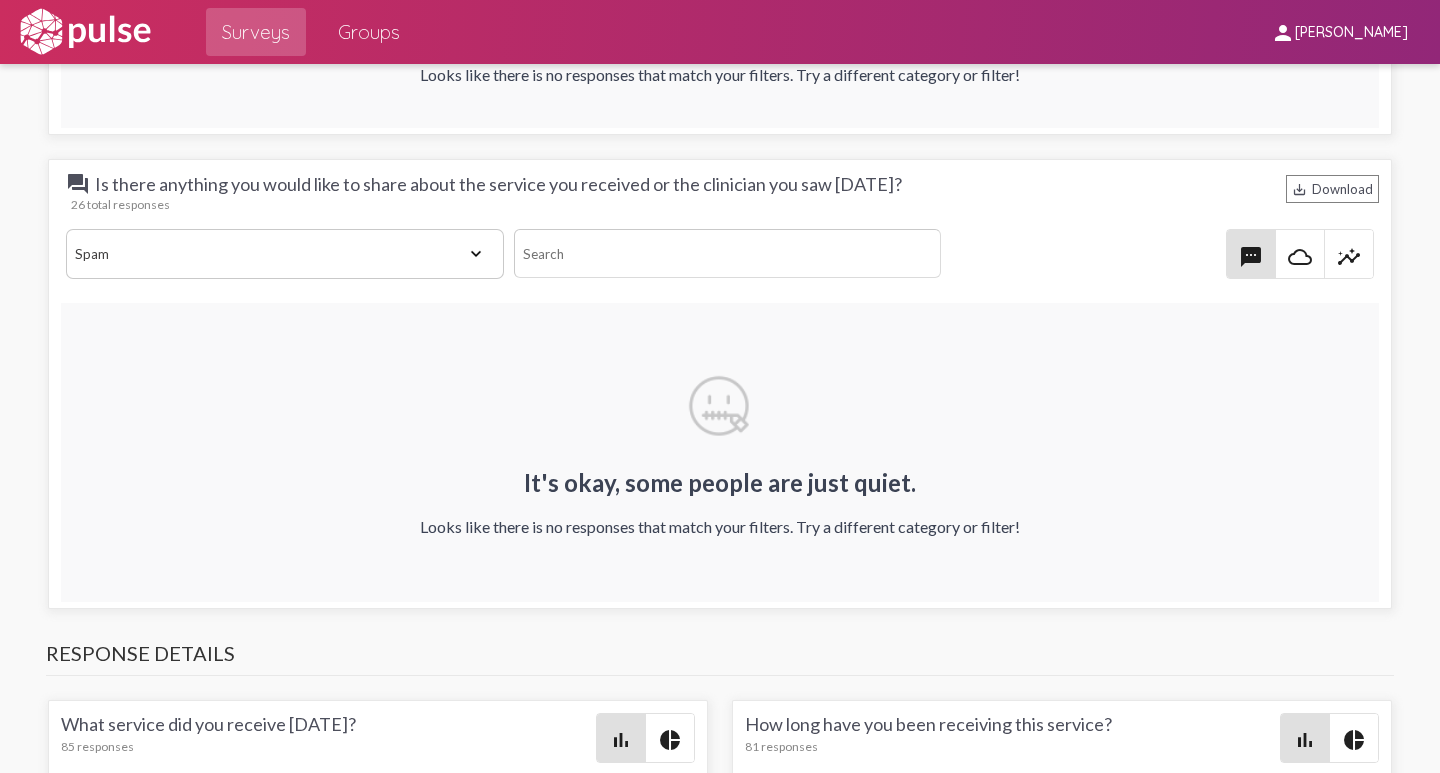 scroll, scrollTop: 3100, scrollLeft: 0, axis: vertical 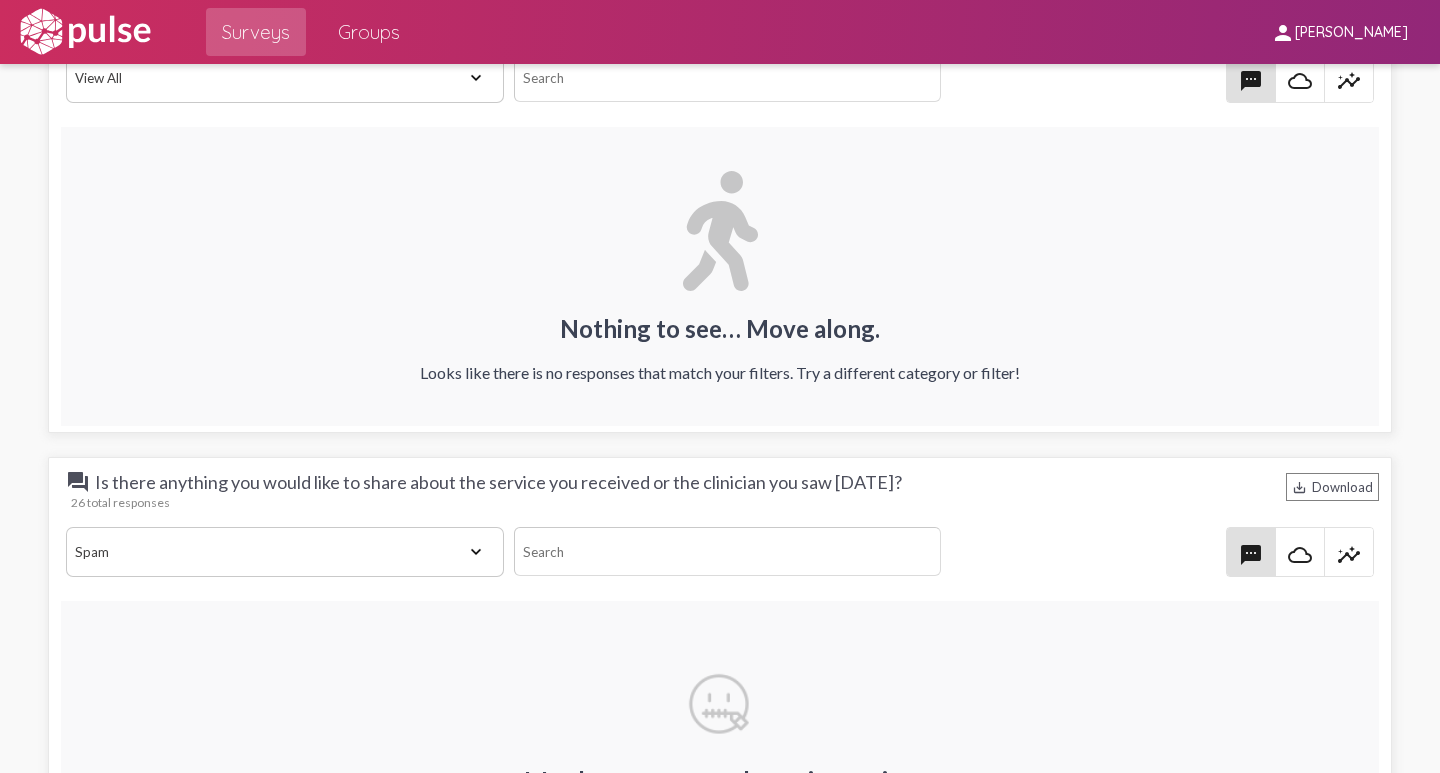 click on "View All Positive Neutral Negative Happy Meh Suggestions Angry Disgust Sadness Gratitude Question Fear Confused Concerned Frustrated Spam" 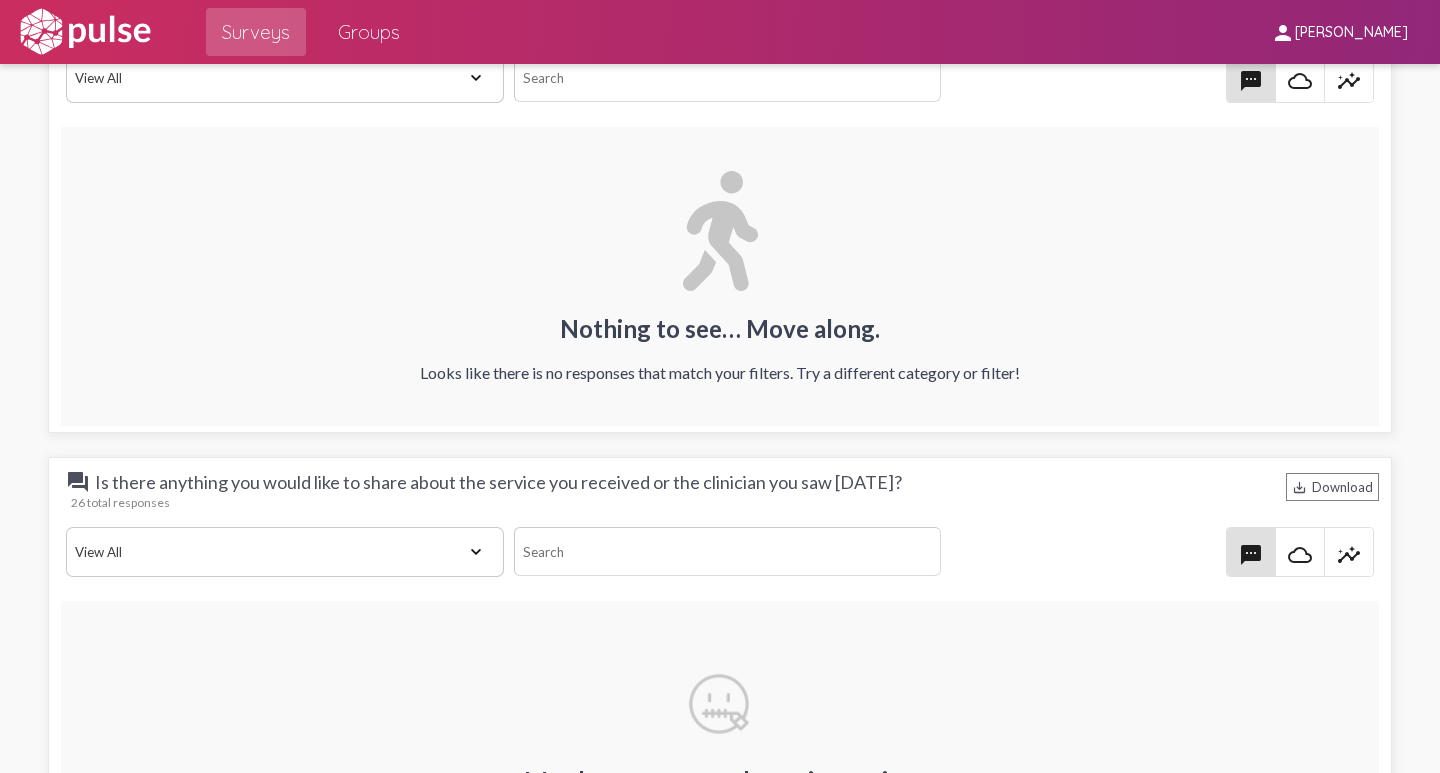 click on "View All Positive Neutral Negative Happy Meh Suggestions Angry Disgust Sadness Gratitude Question Fear Confused Concerned Frustrated Spam" 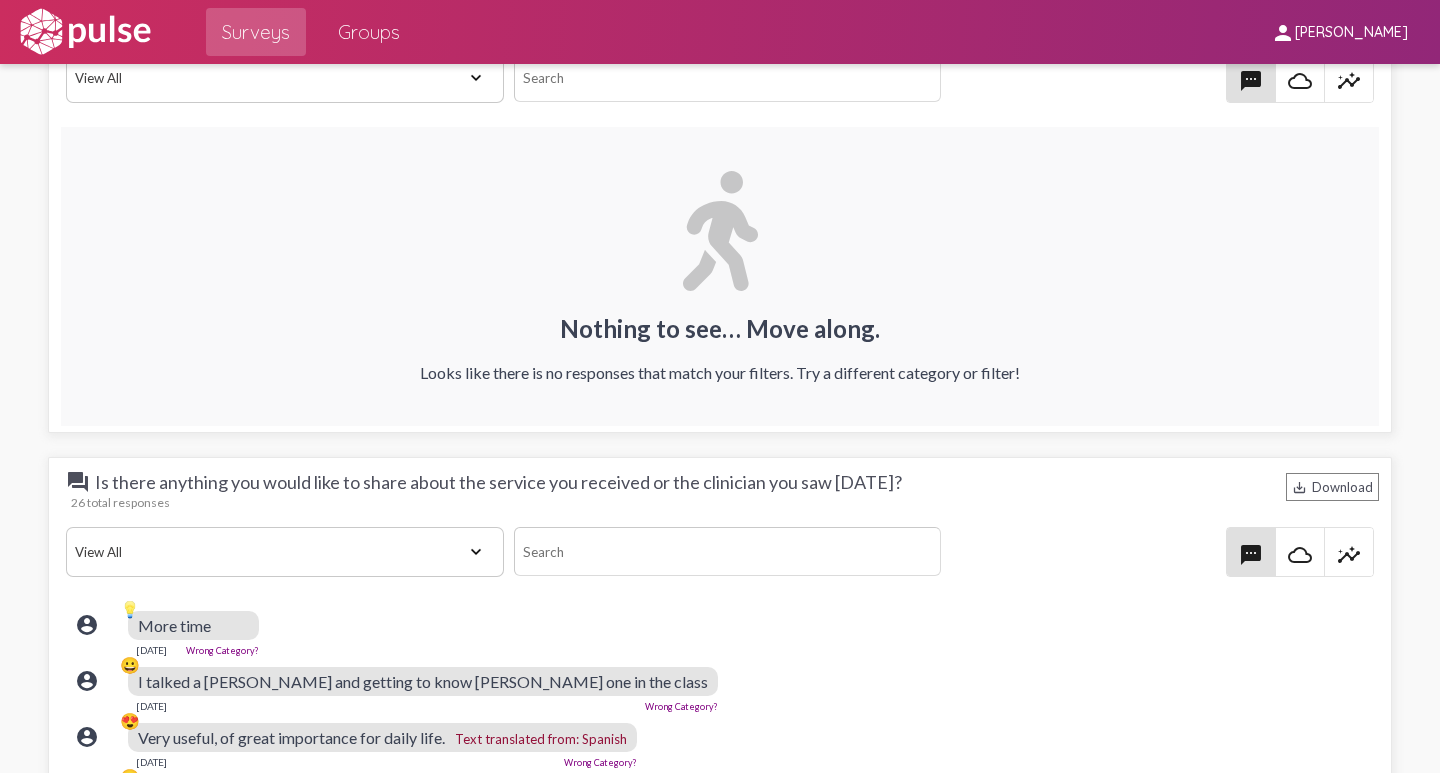 scroll, scrollTop: 3300, scrollLeft: 0, axis: vertical 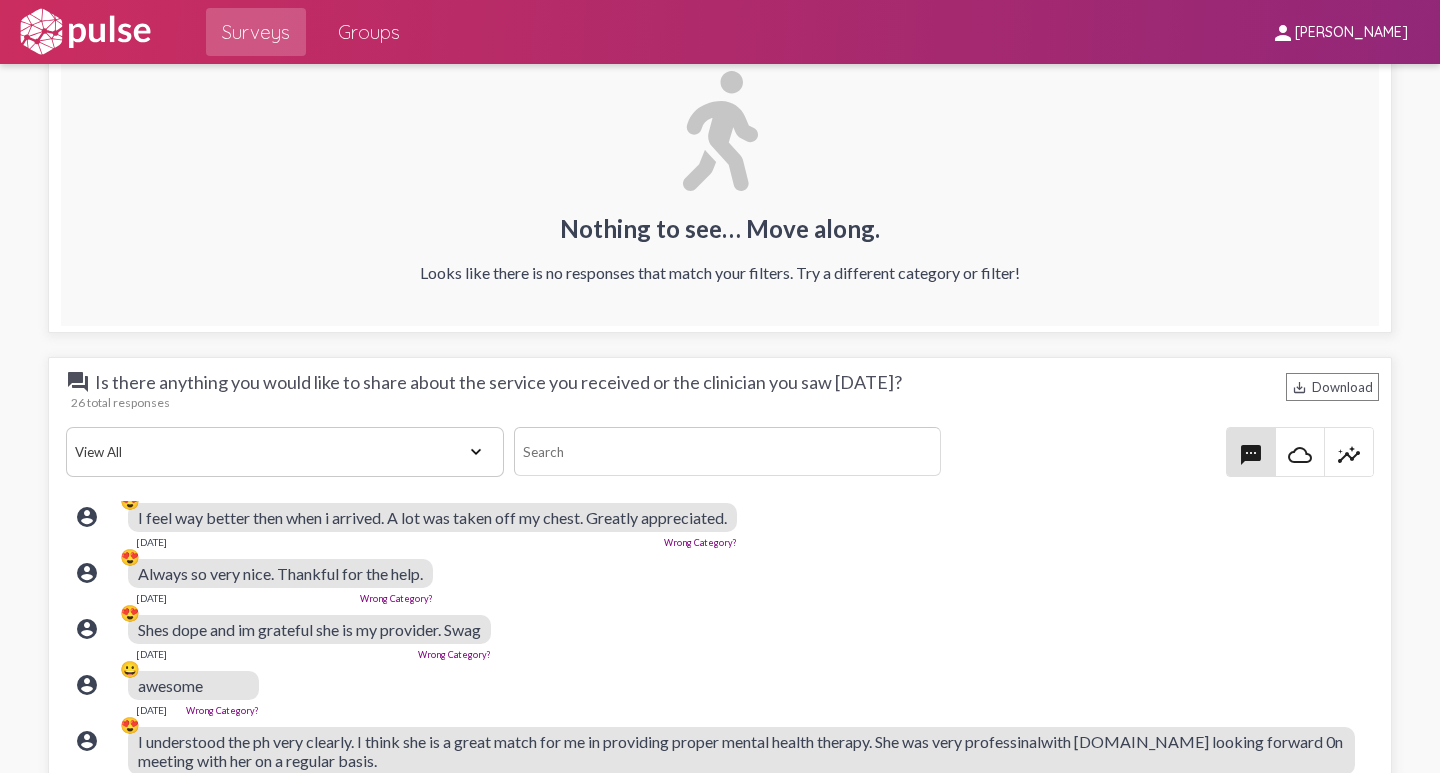 click on "account_circle 😍 I feel way better then when i arrived. A lot was taken off my chest. Greatly appreciated.  [DATE]  Wrong Category?" 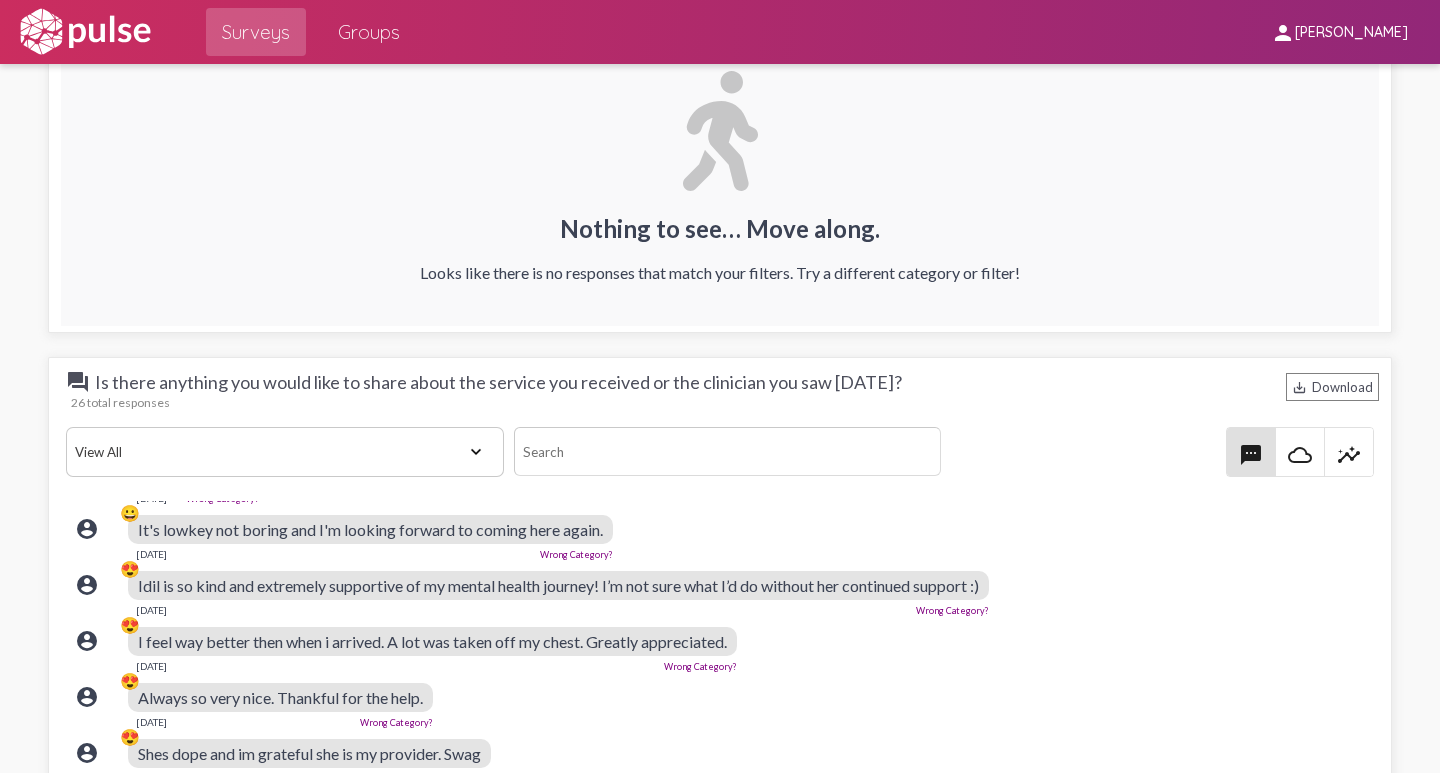 scroll, scrollTop: 1071, scrollLeft: 0, axis: vertical 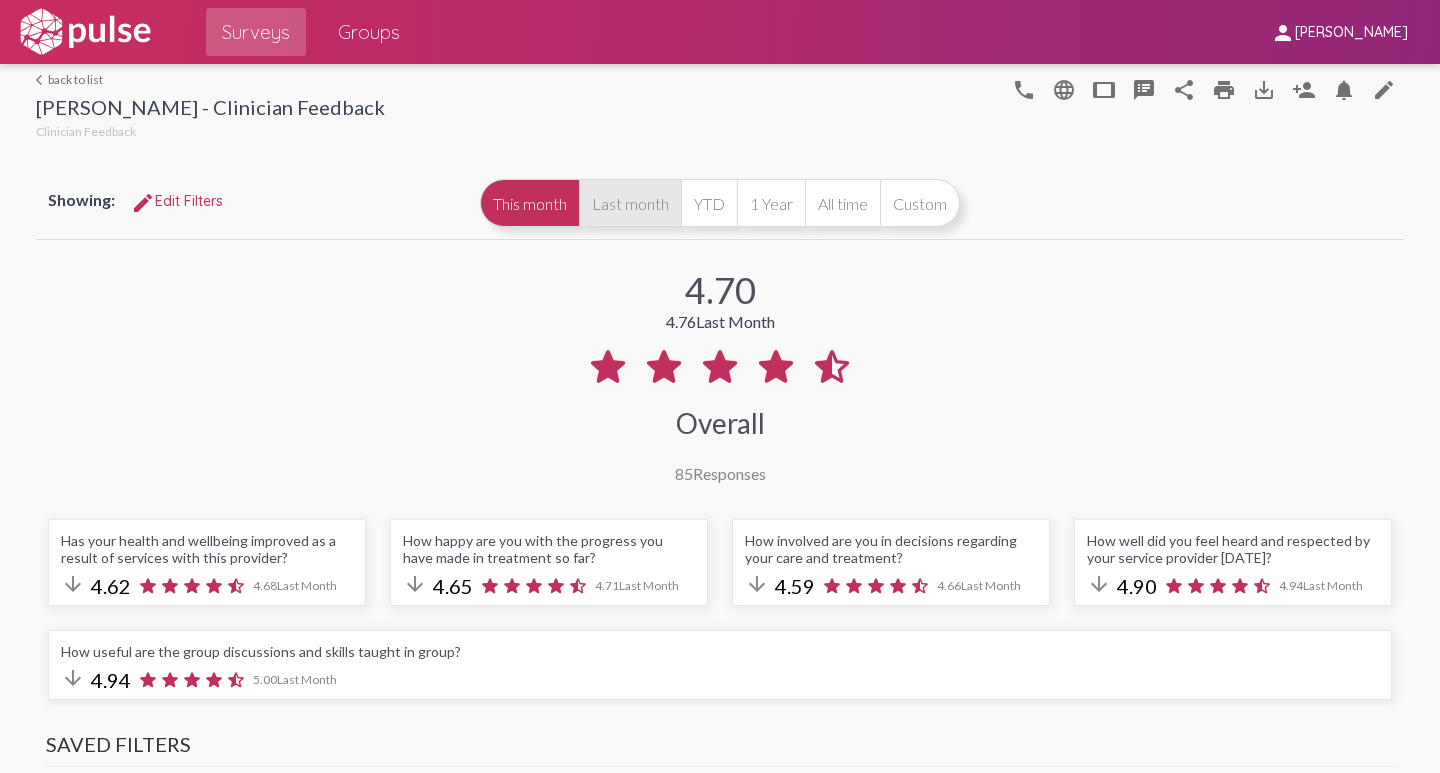 click on "Last month" 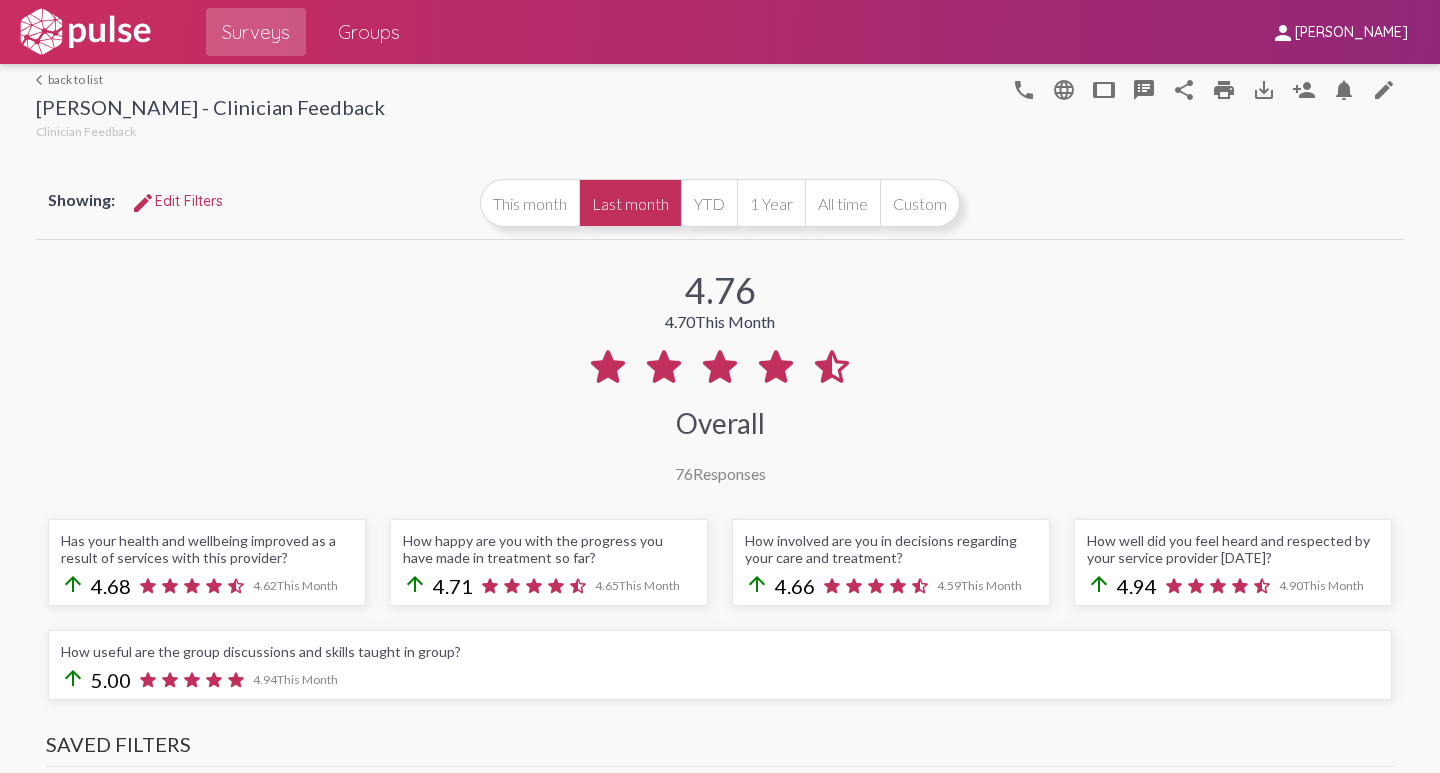 scroll, scrollTop: 792, scrollLeft: 0, axis: vertical 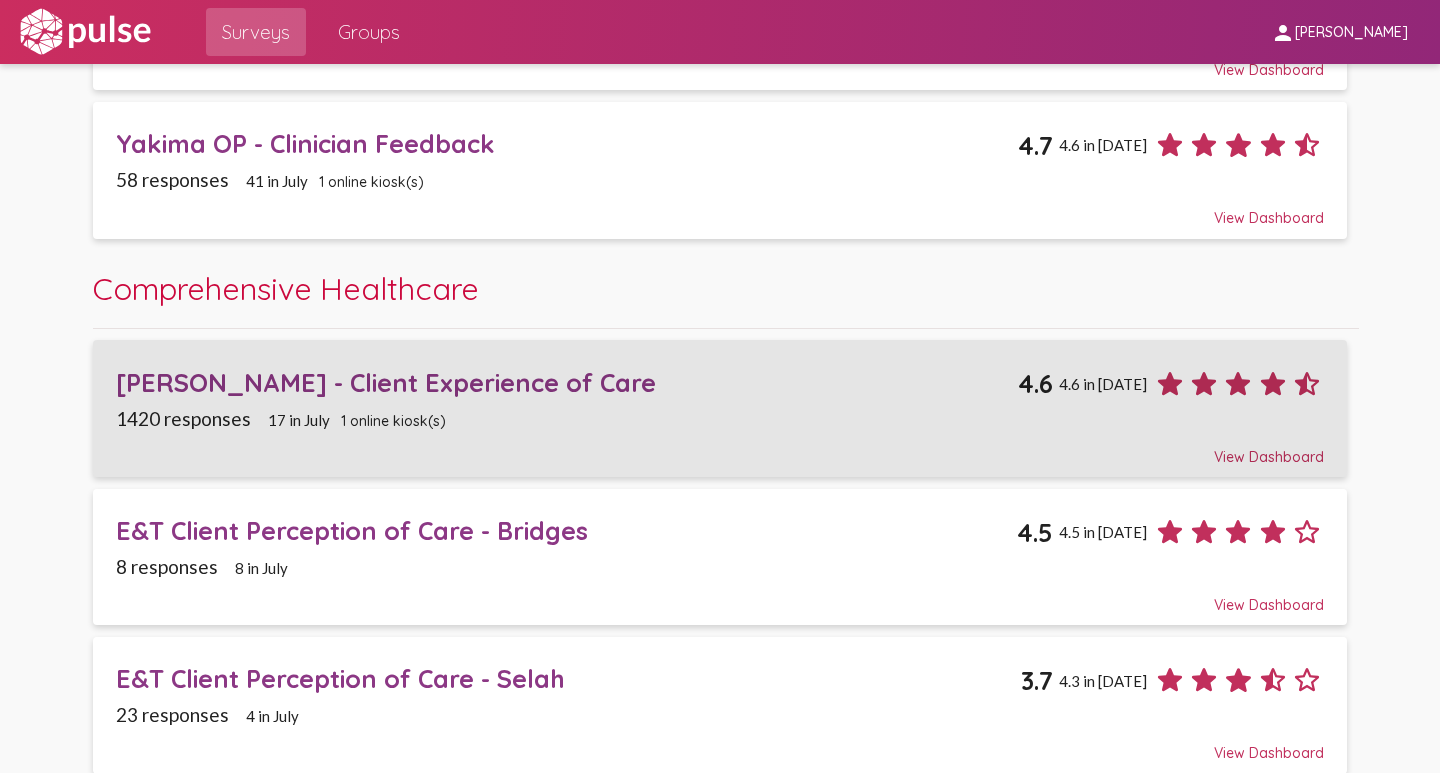 click on "[PERSON_NAME] - Client Experience of Care" 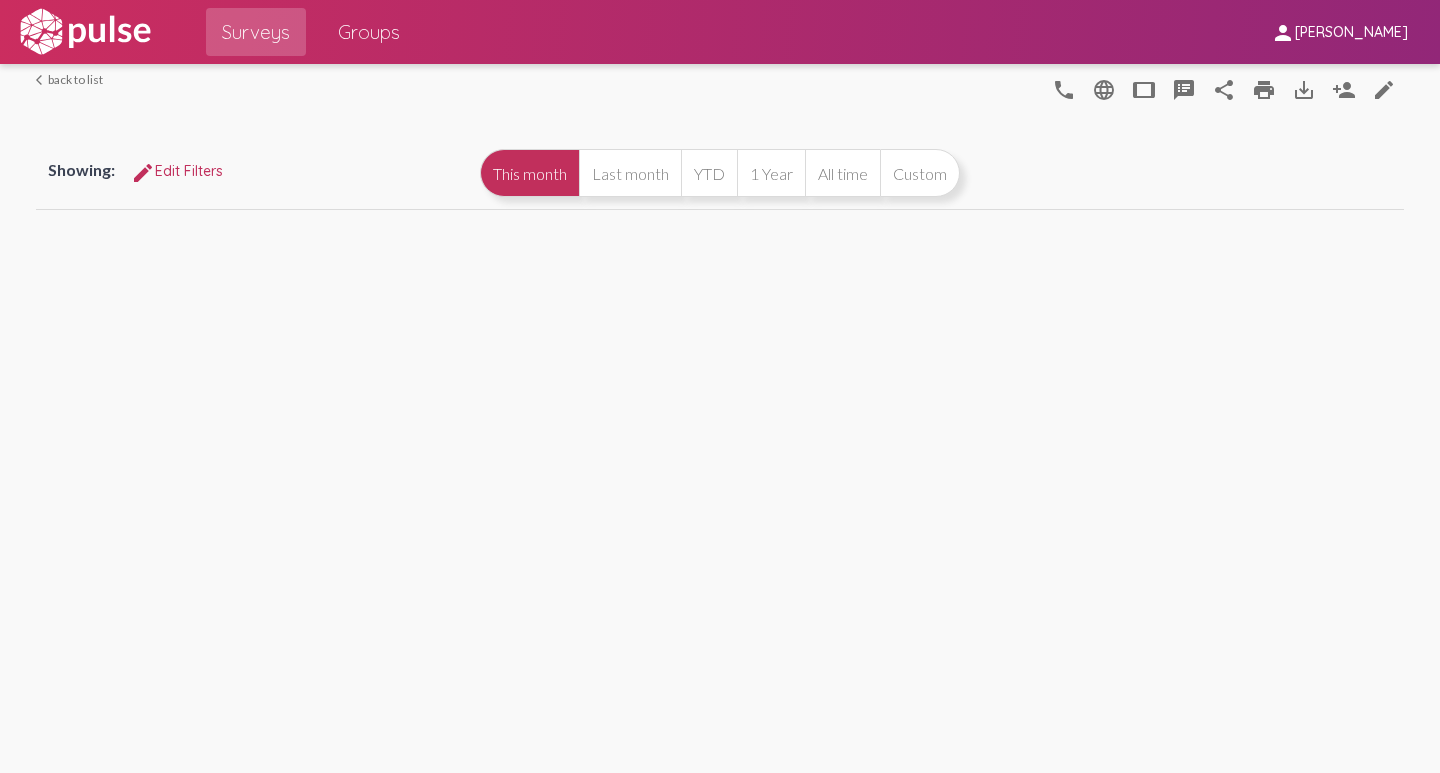 scroll, scrollTop: 0, scrollLeft: 0, axis: both 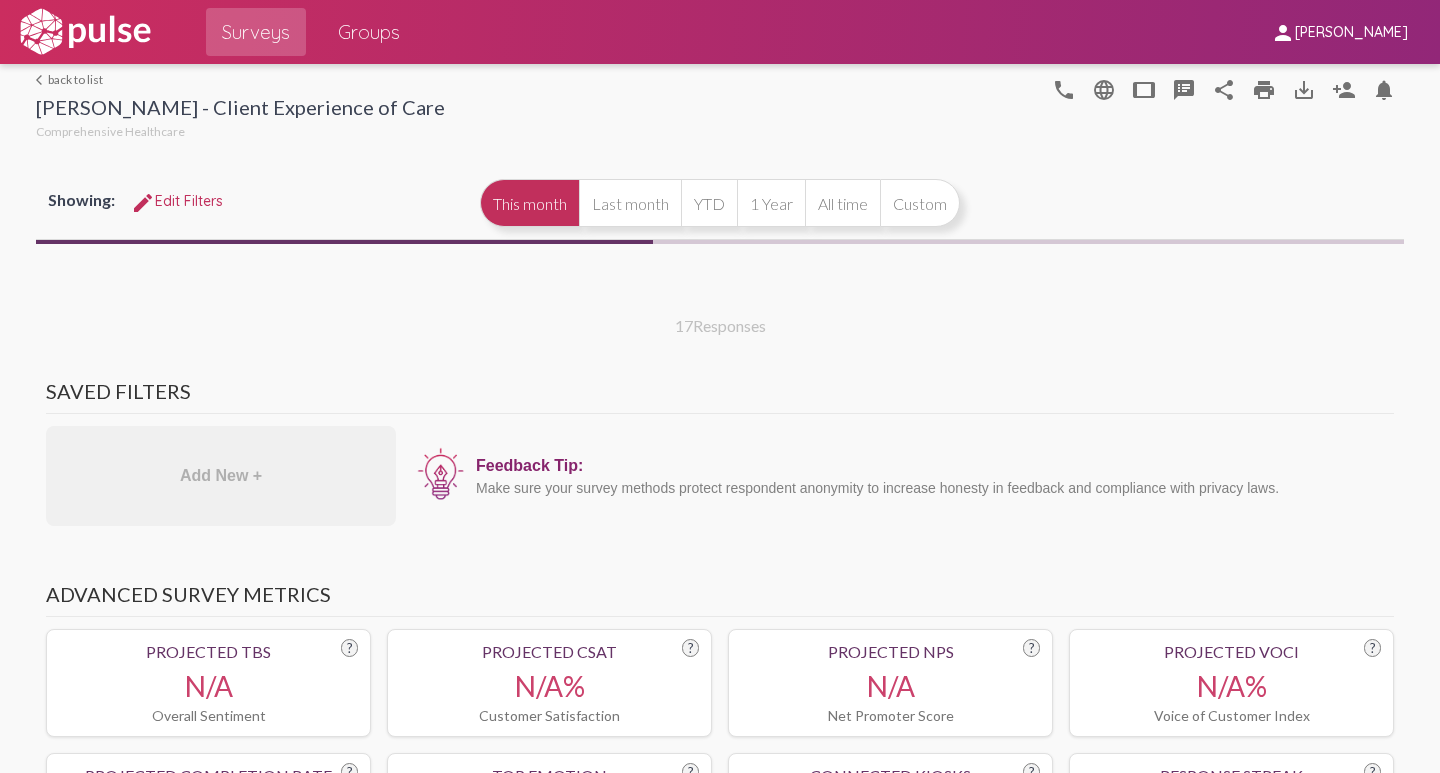 select on "All" 